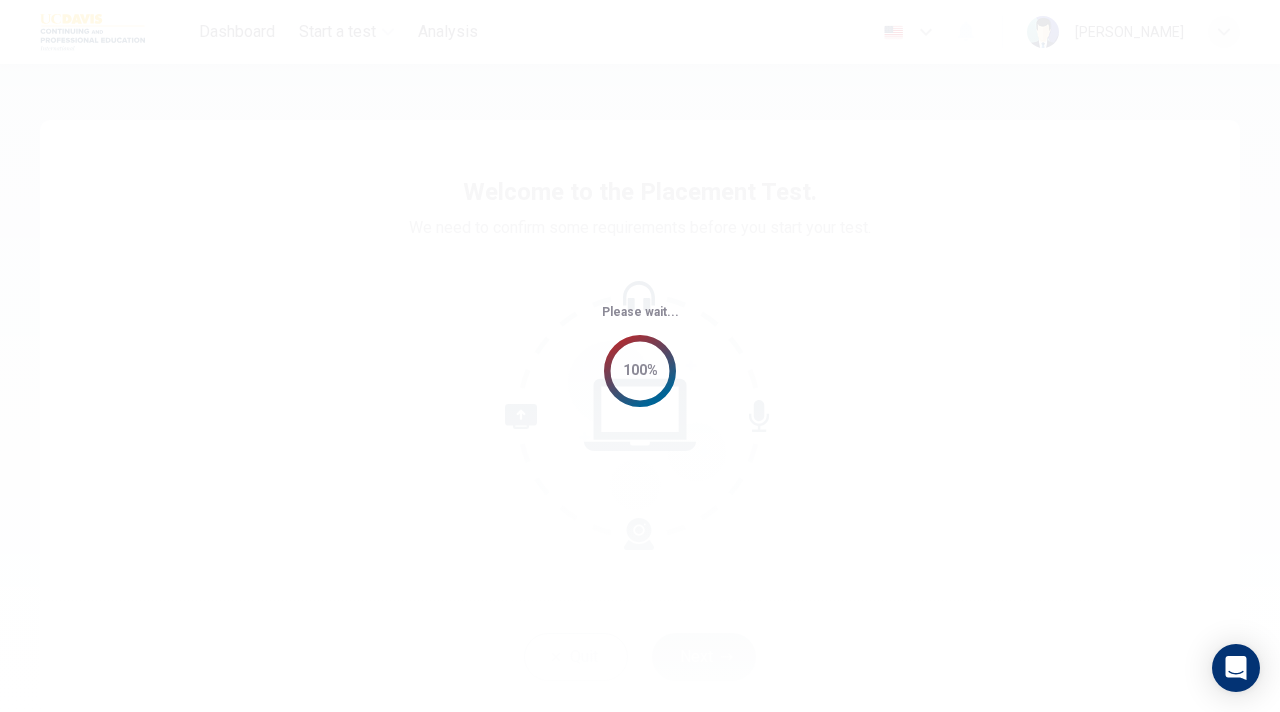 scroll, scrollTop: 0, scrollLeft: 0, axis: both 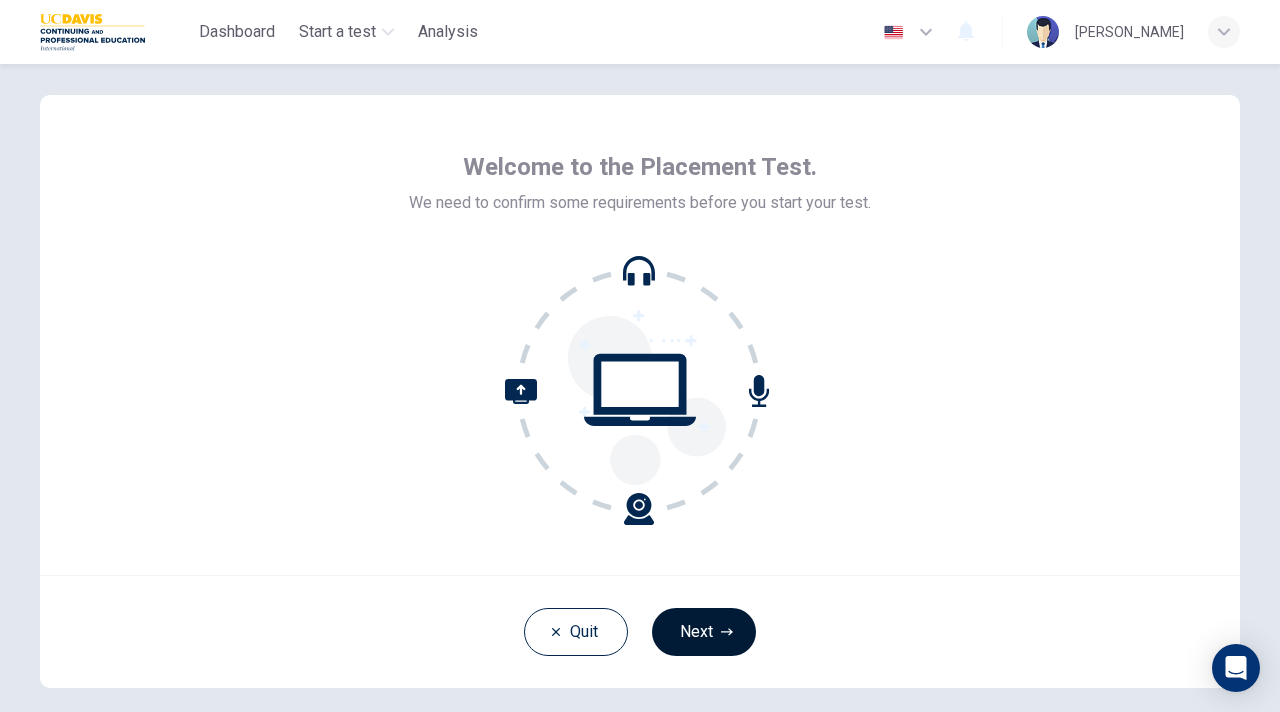 click on "Next" at bounding box center [704, 632] 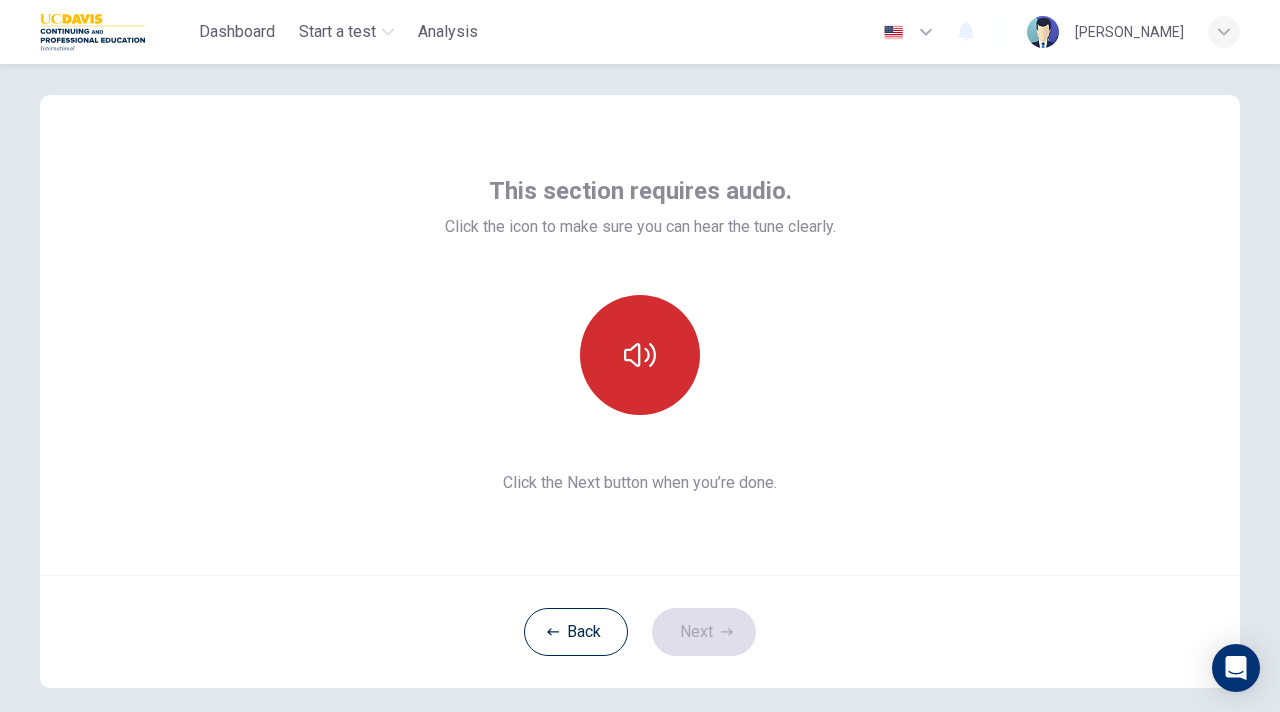 click at bounding box center [640, 355] 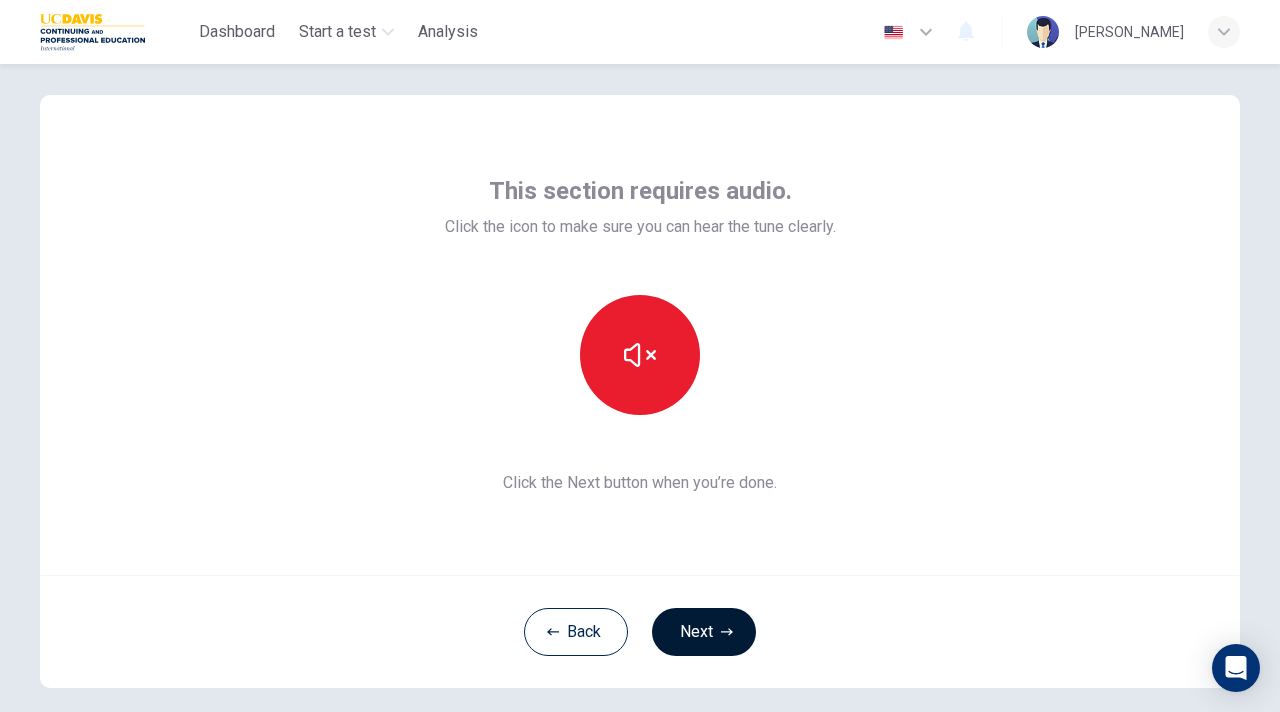 click on "Next" at bounding box center (704, 632) 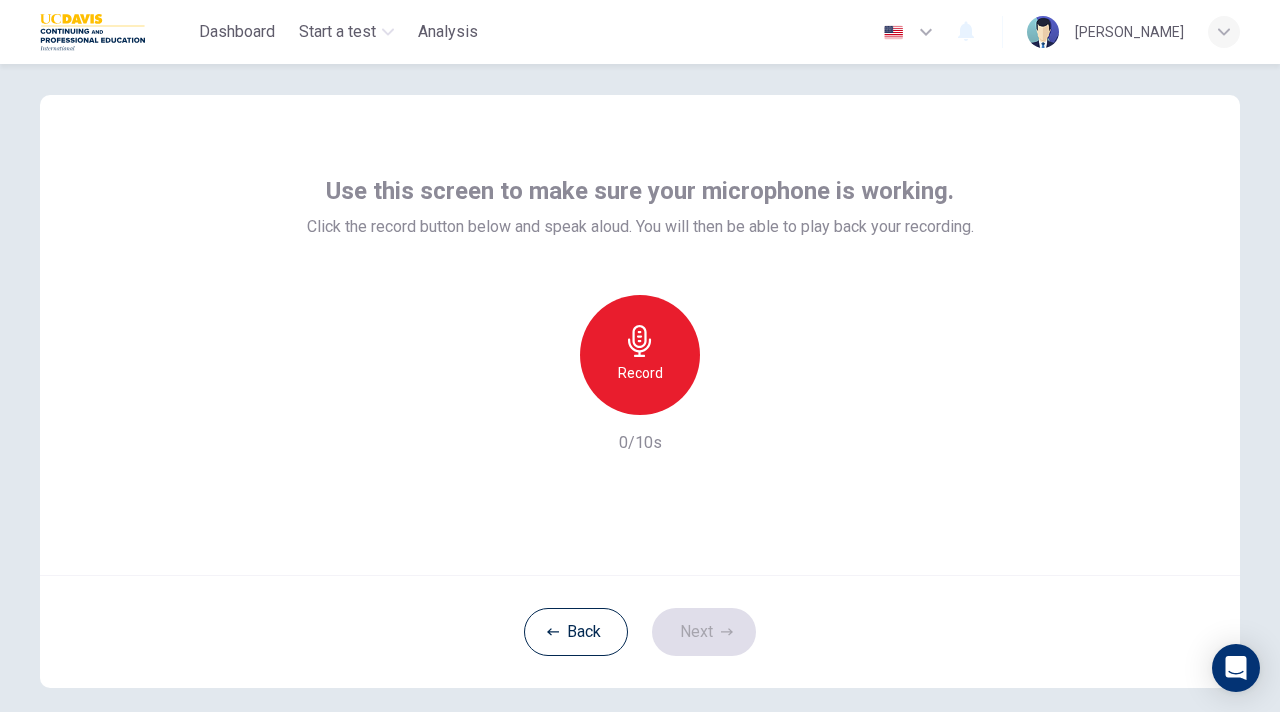 click on "Record" at bounding box center (640, 373) 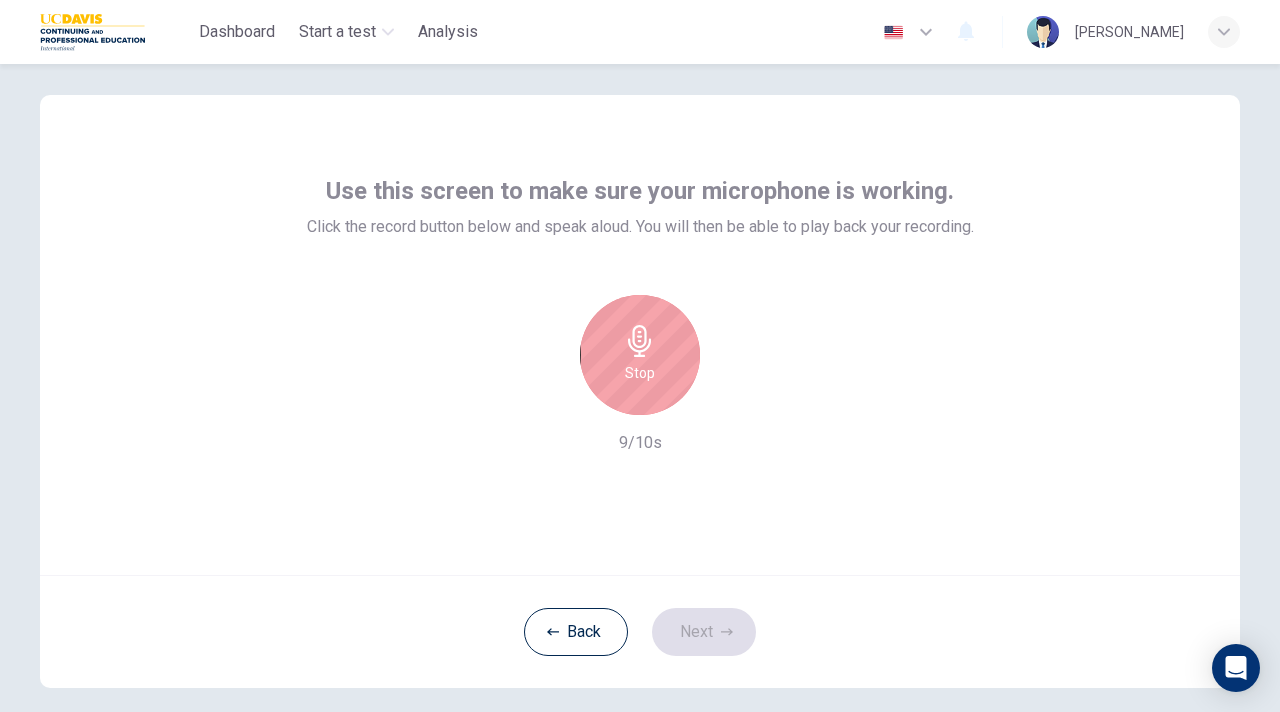 click on "Stop" at bounding box center (640, 373) 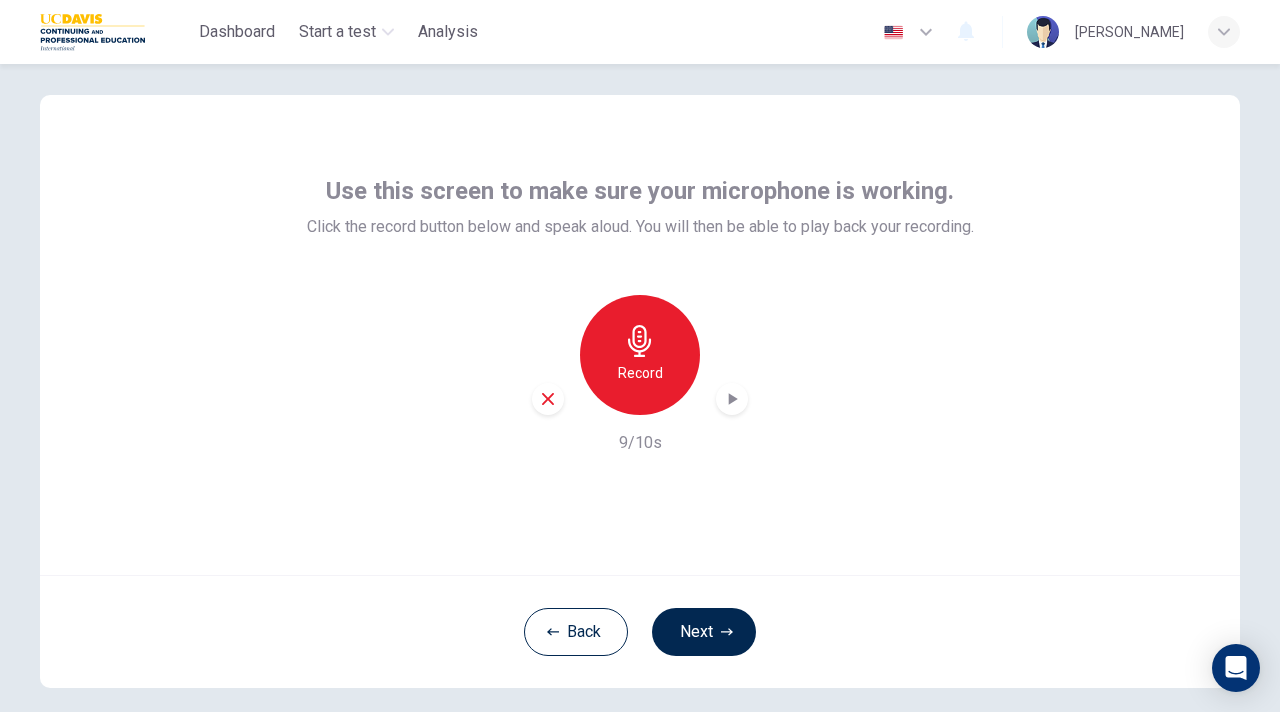 click on "Record" at bounding box center (640, 373) 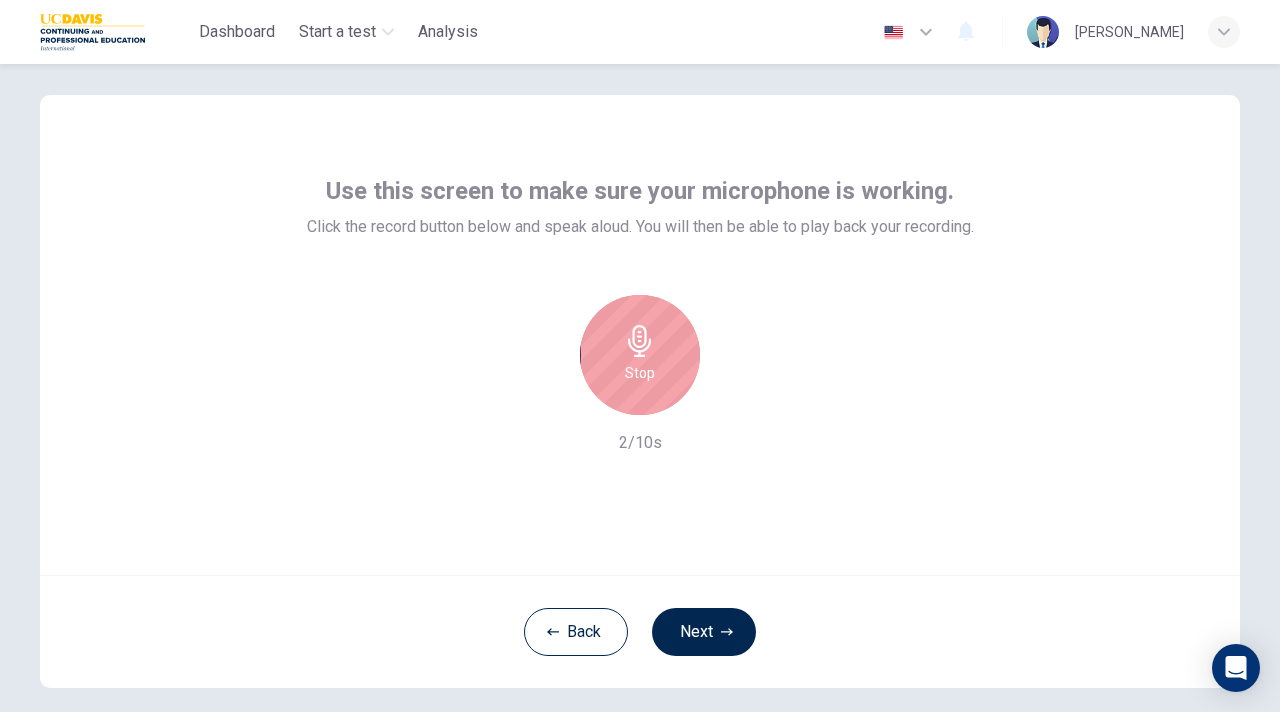 click on "Stop" at bounding box center (640, 373) 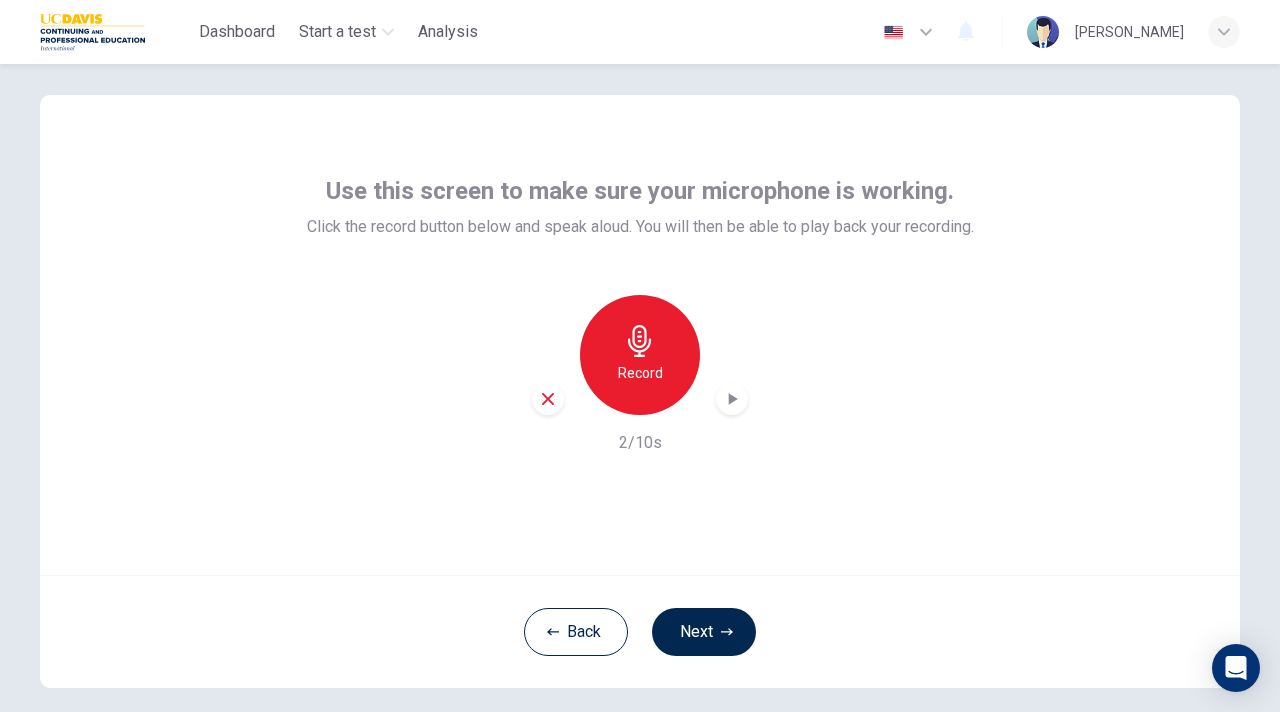 click on "Record" at bounding box center [640, 373] 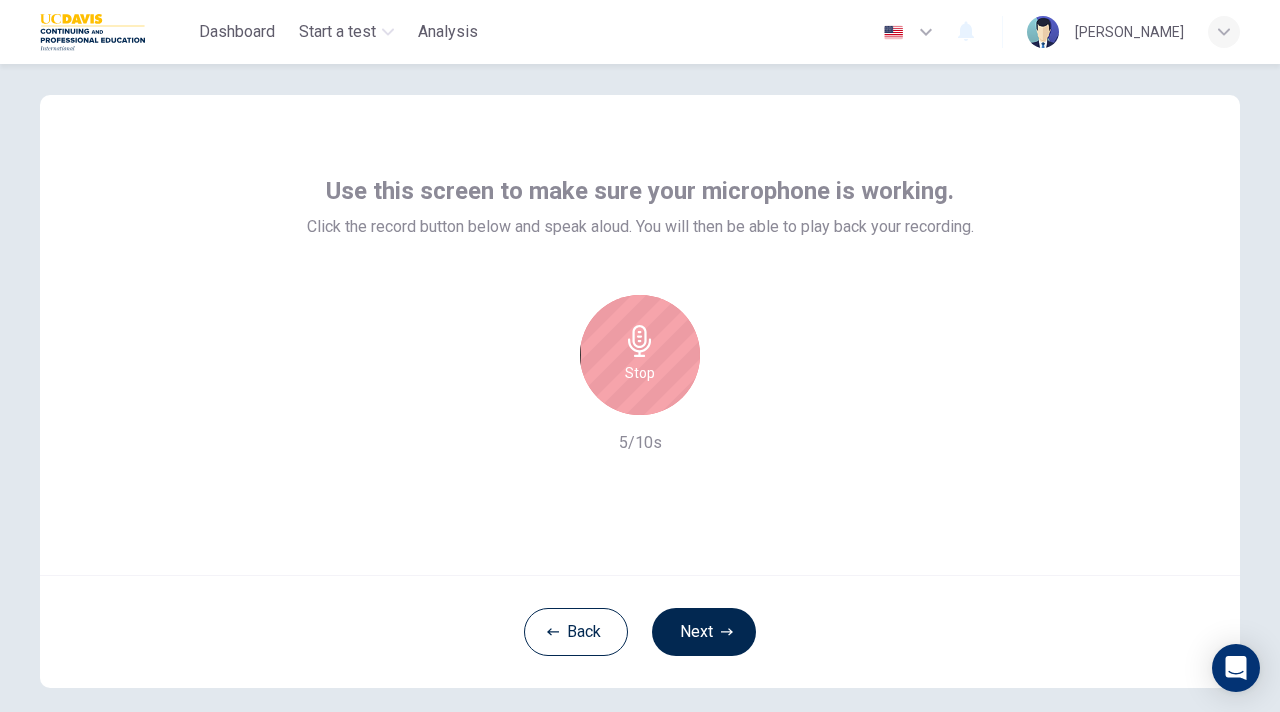 click on "Stop" at bounding box center (640, 373) 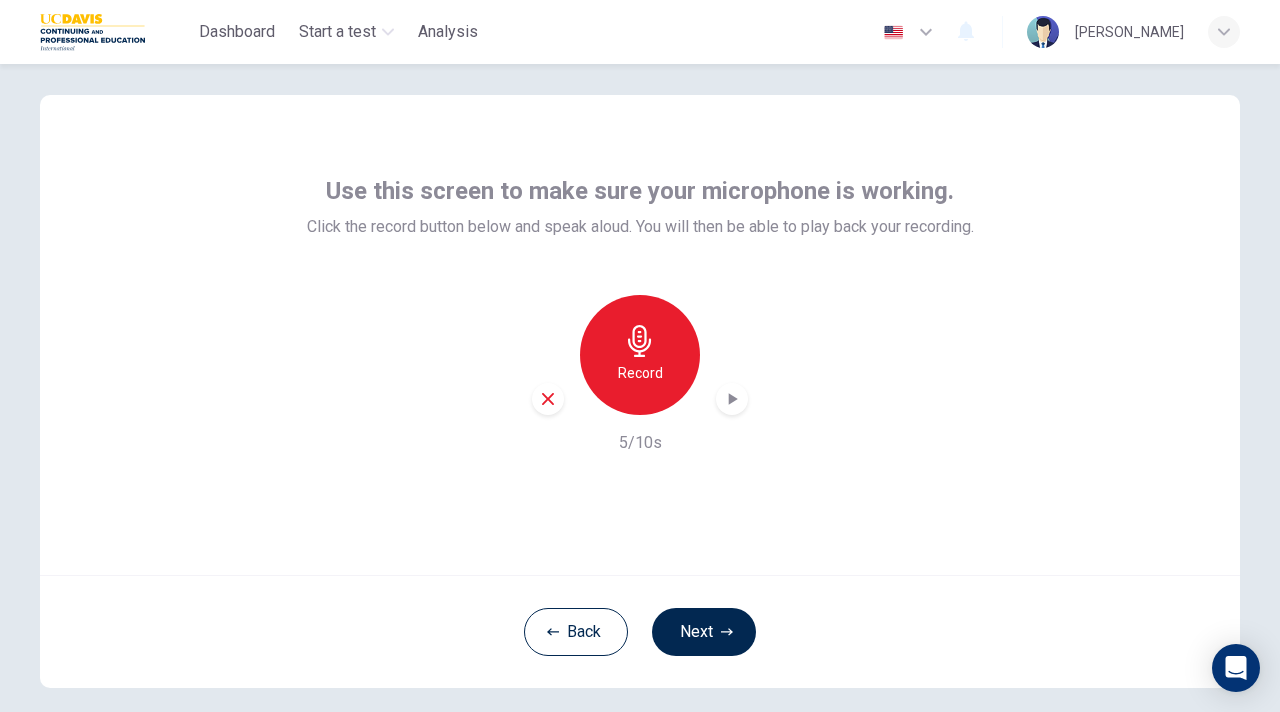 click 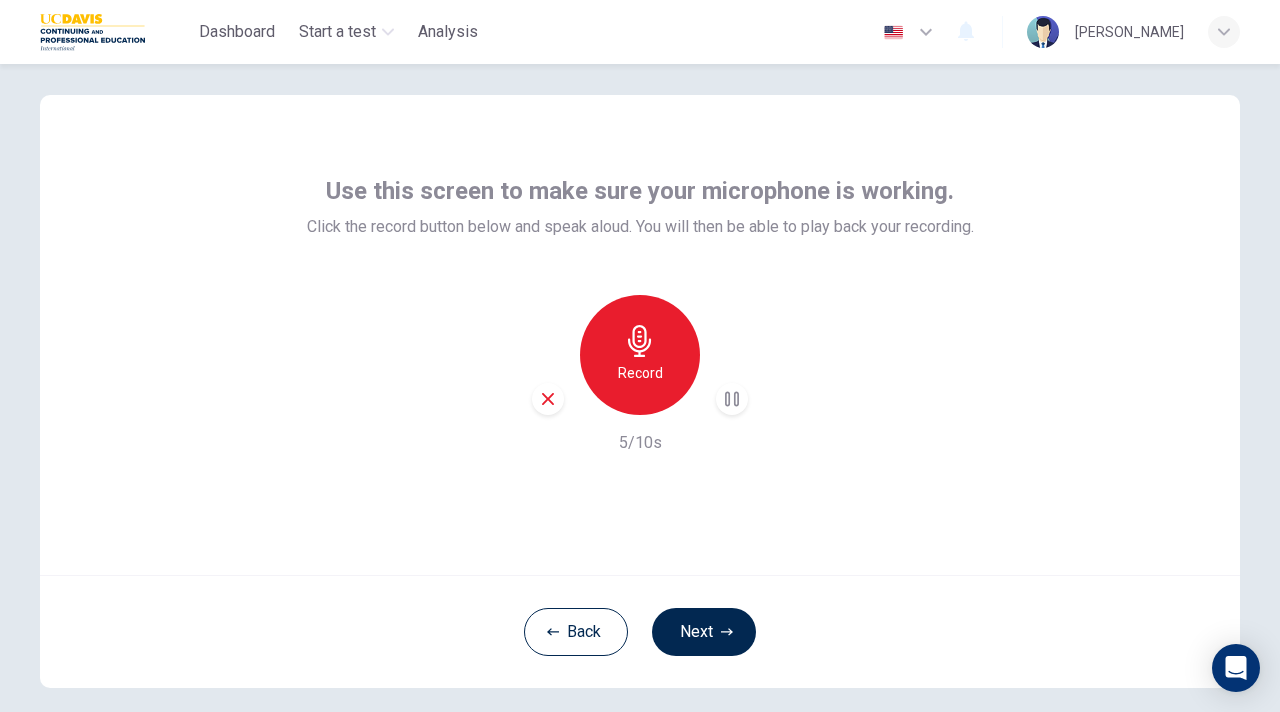 click on "Record 5/10s" at bounding box center (640, 375) 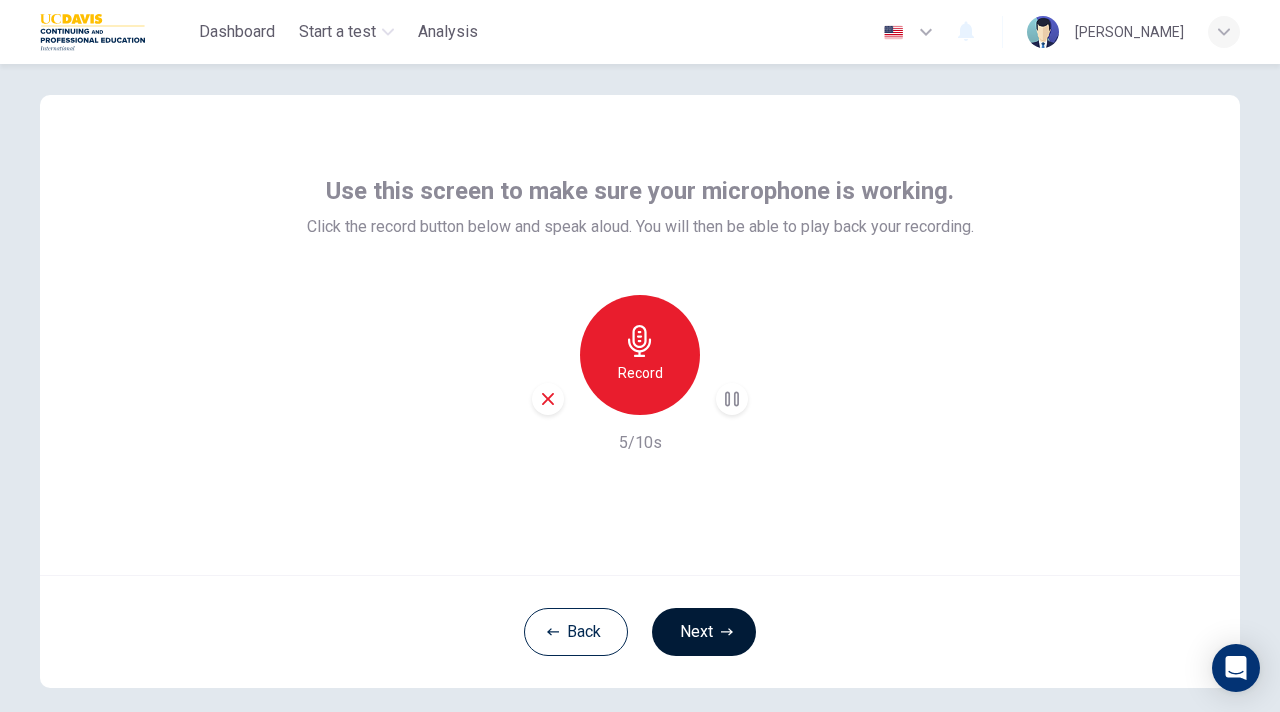 click on "Next" at bounding box center [704, 632] 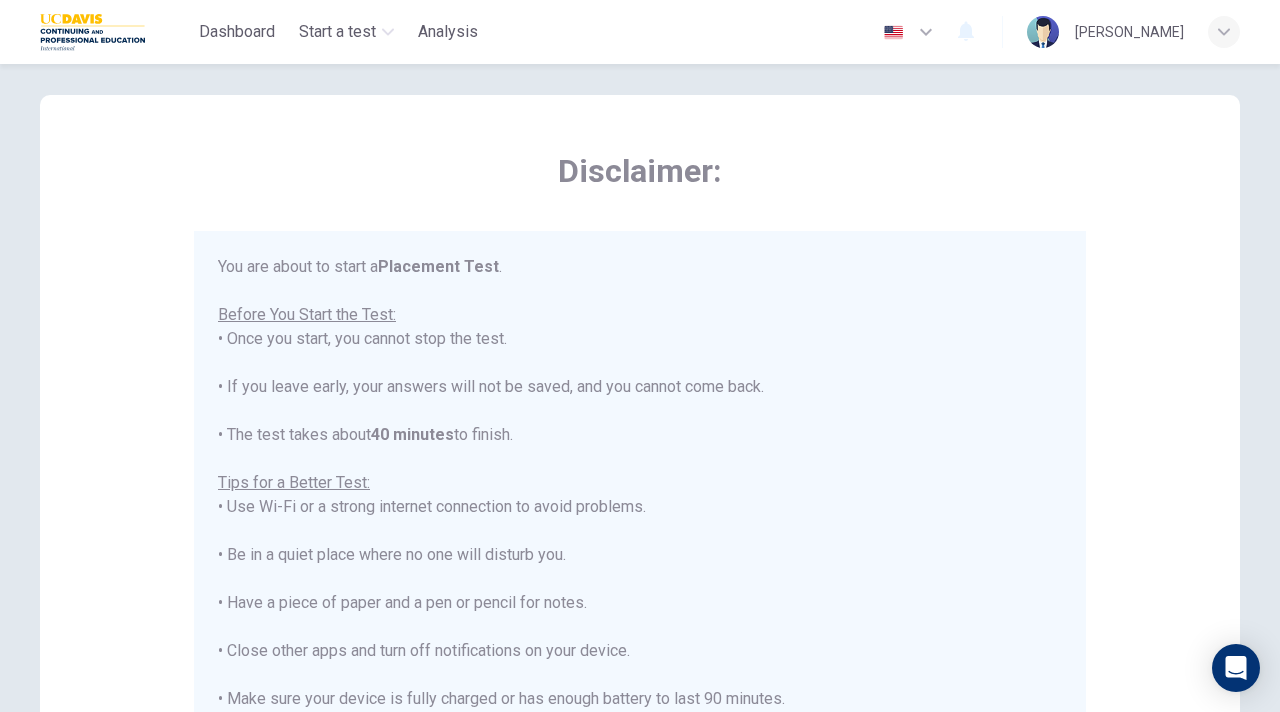 scroll, scrollTop: 23, scrollLeft: 0, axis: vertical 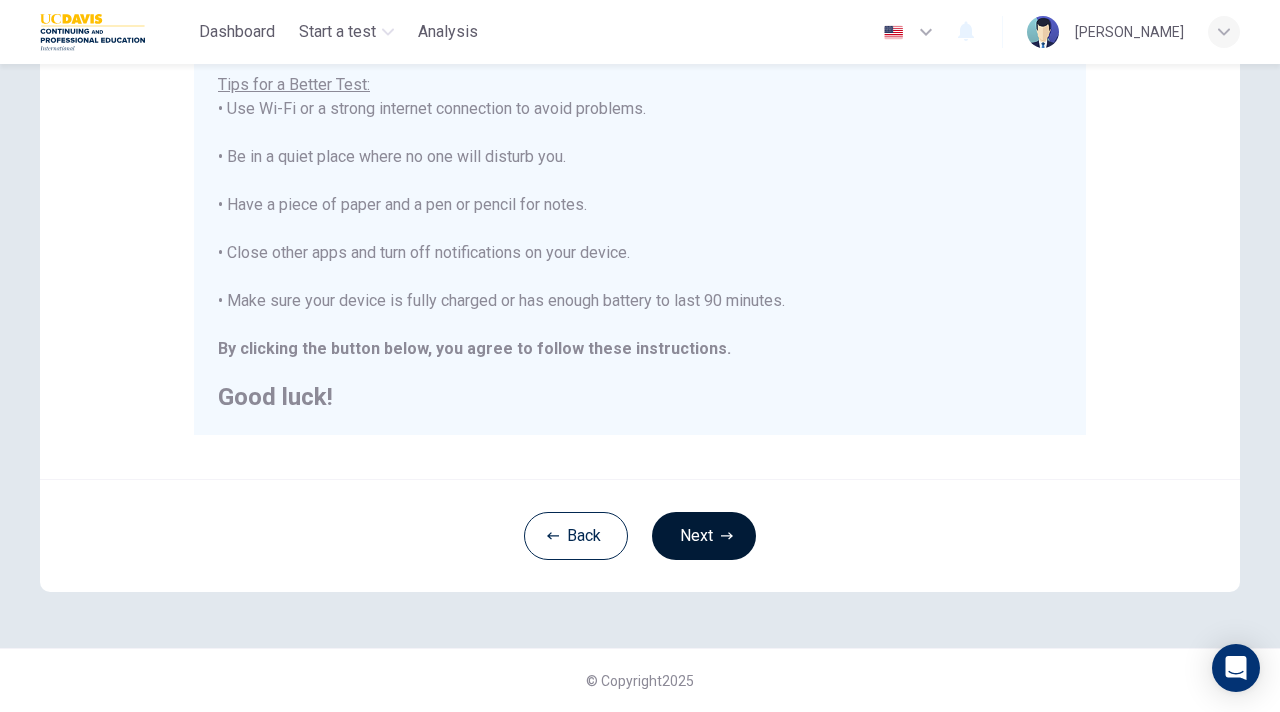 click on "Next" at bounding box center (704, 536) 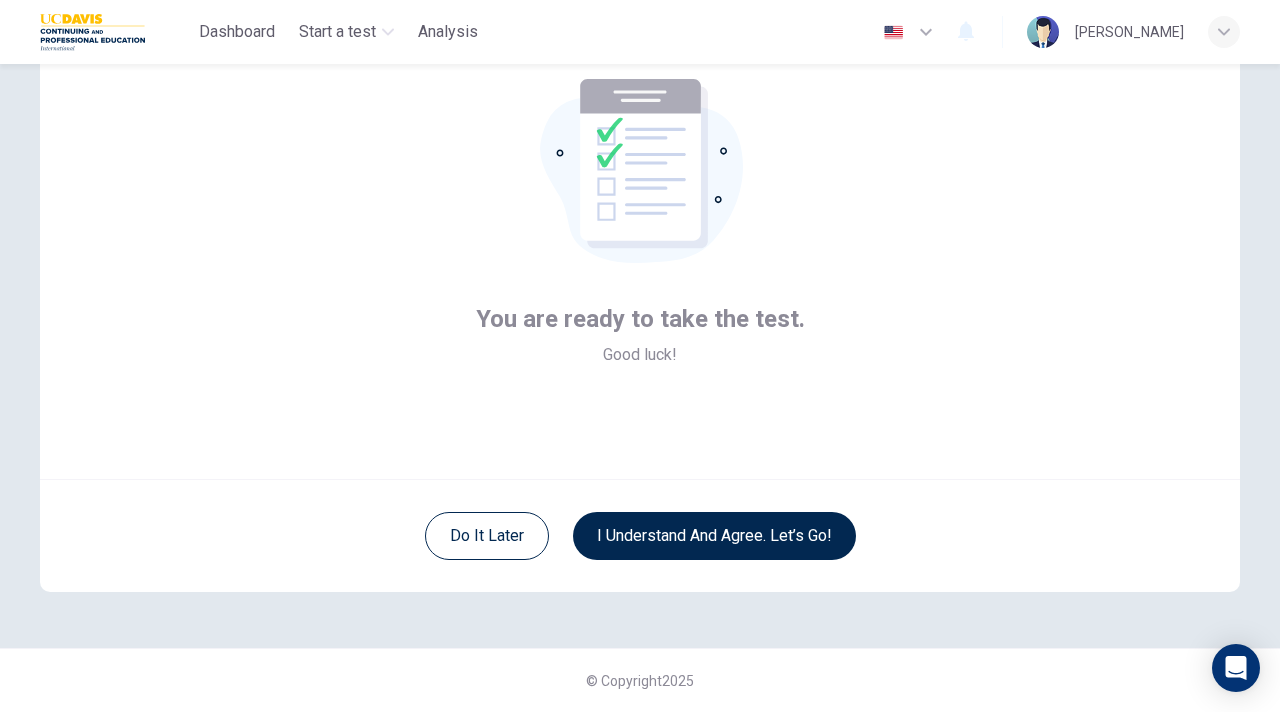 scroll, scrollTop: 71, scrollLeft: 0, axis: vertical 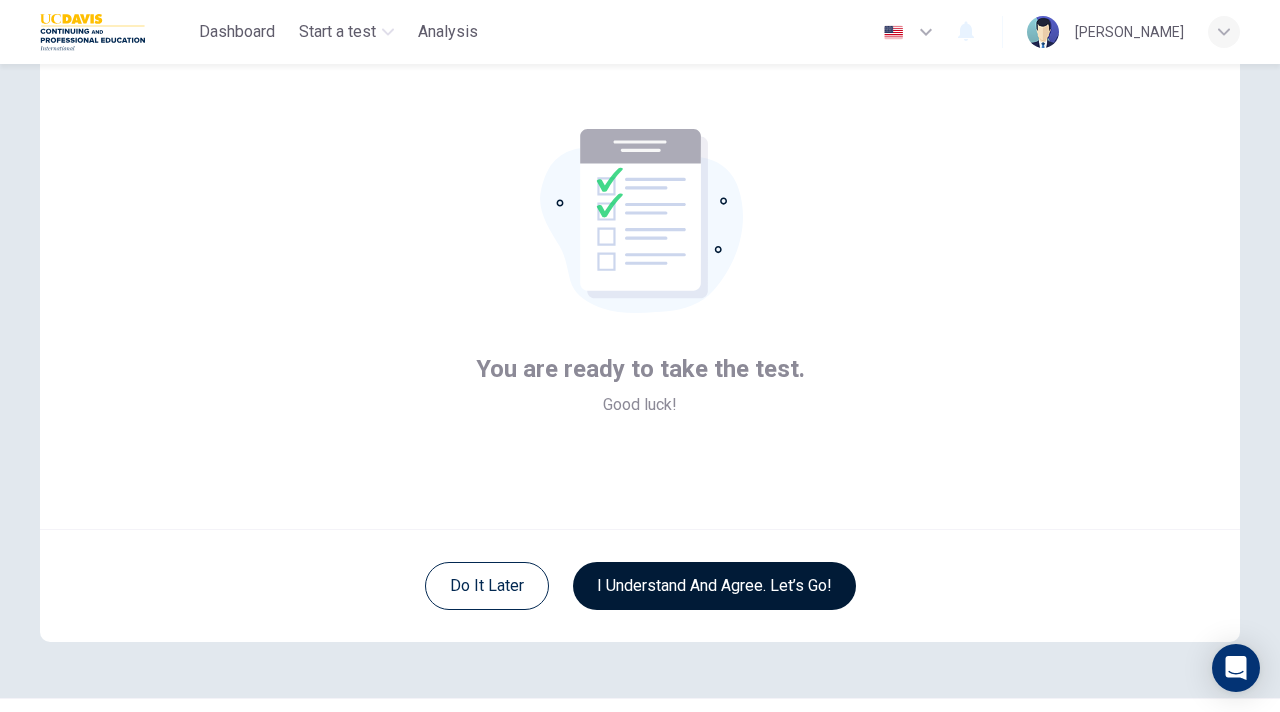 click on "I understand and agree. Let’s go!" at bounding box center (714, 586) 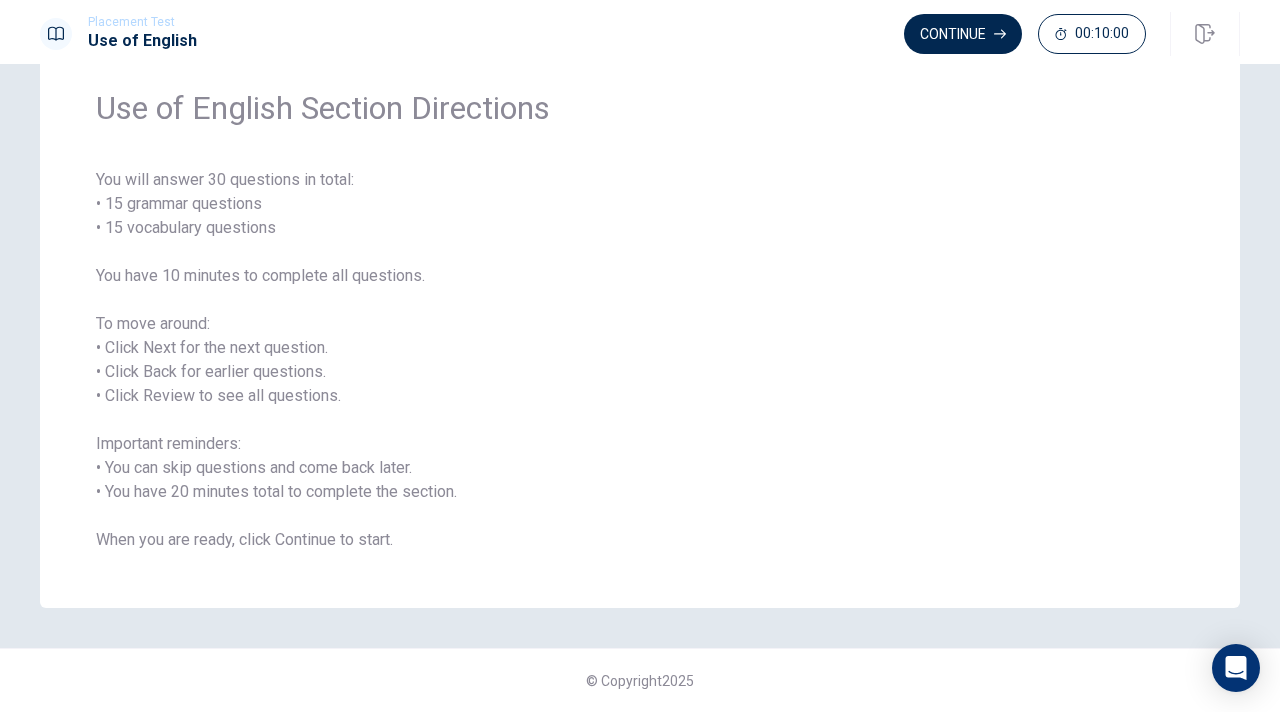 scroll, scrollTop: 0, scrollLeft: 0, axis: both 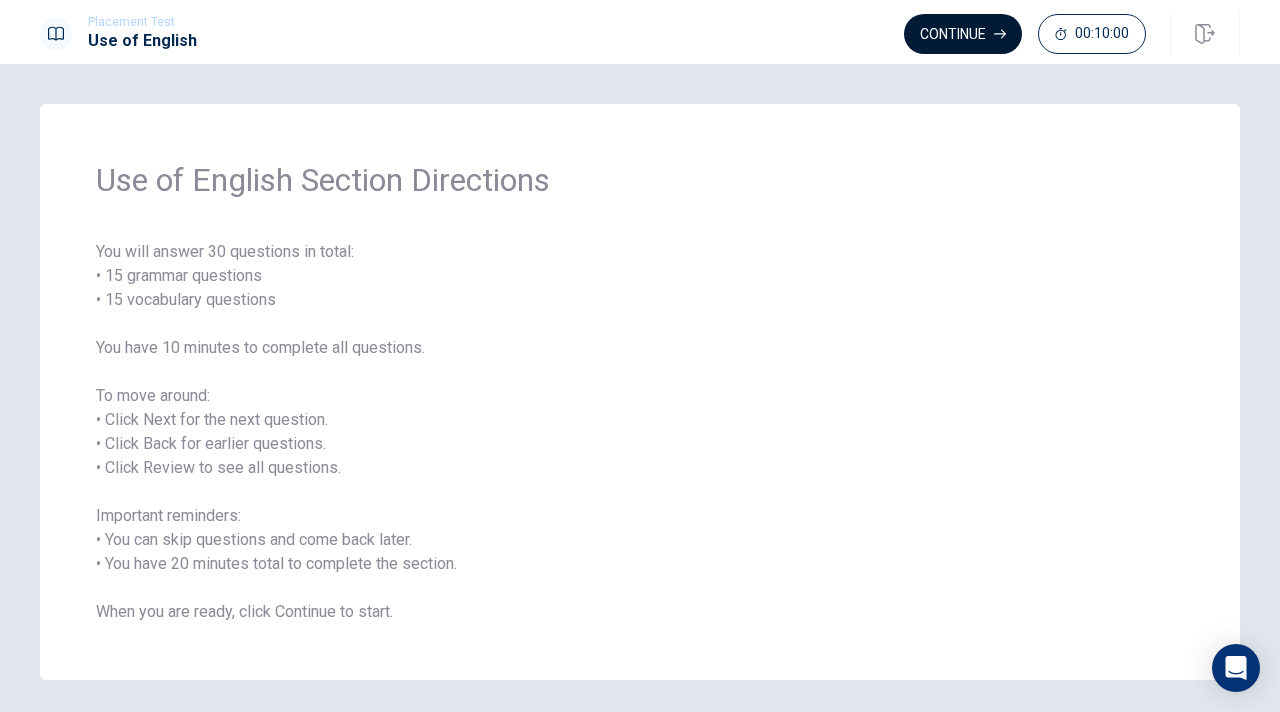 click on "Continue" at bounding box center [963, 34] 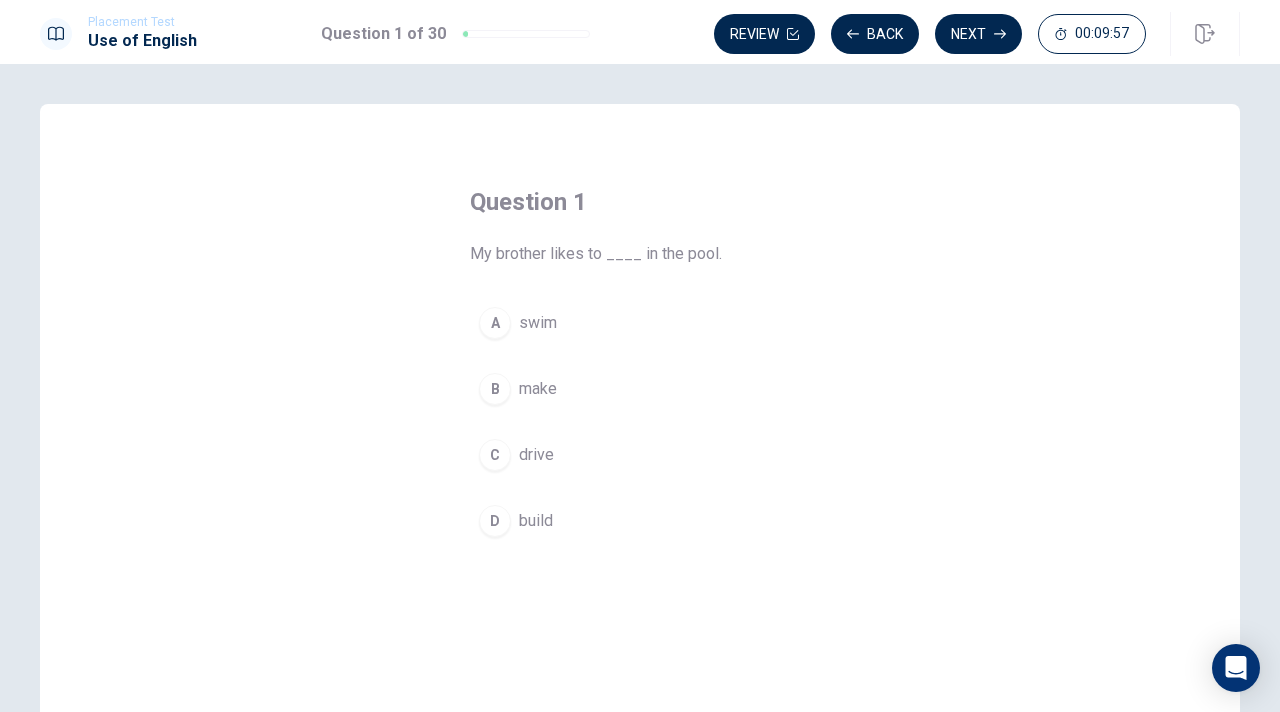 click on "swim" at bounding box center [538, 323] 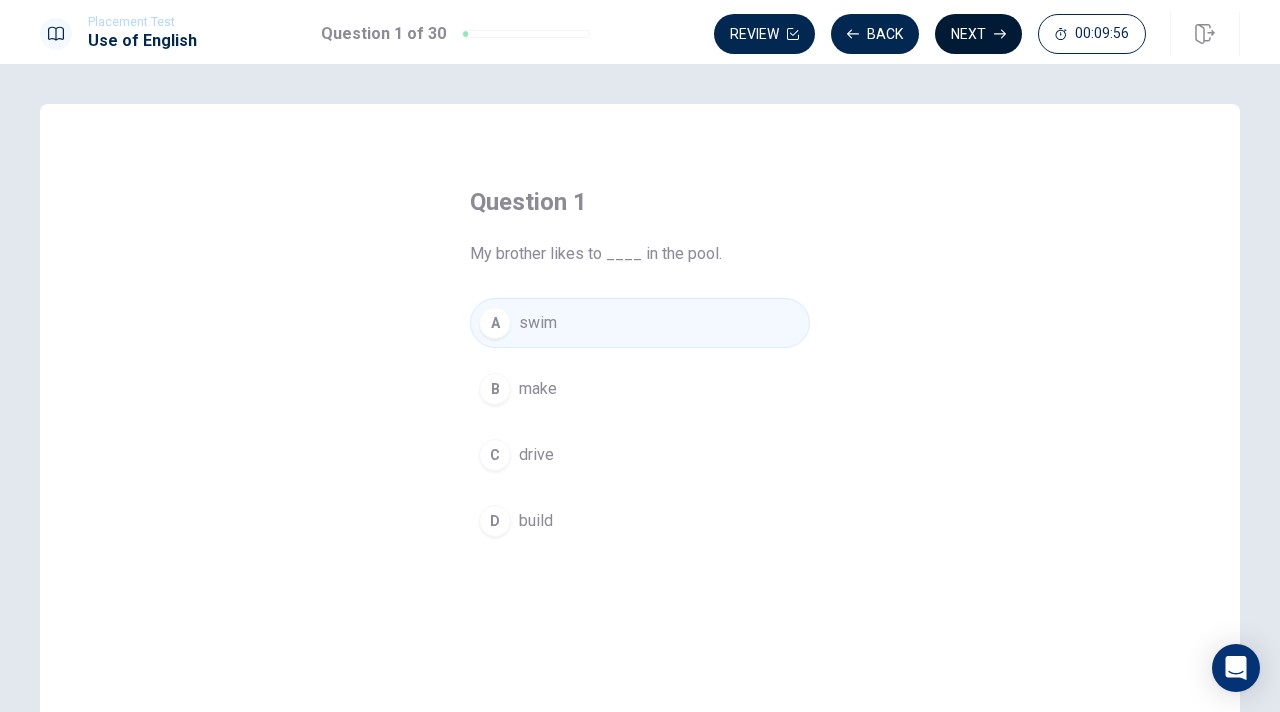 click on "Next" at bounding box center [978, 34] 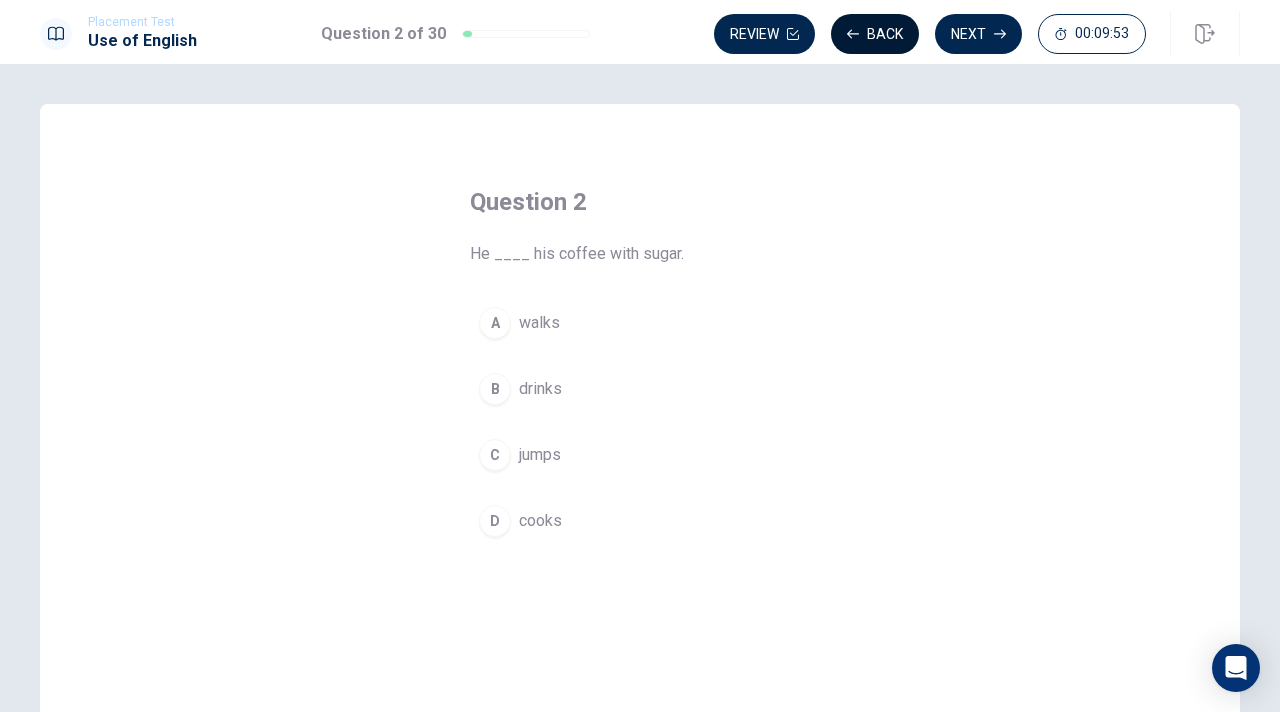 click on "Back" at bounding box center [875, 34] 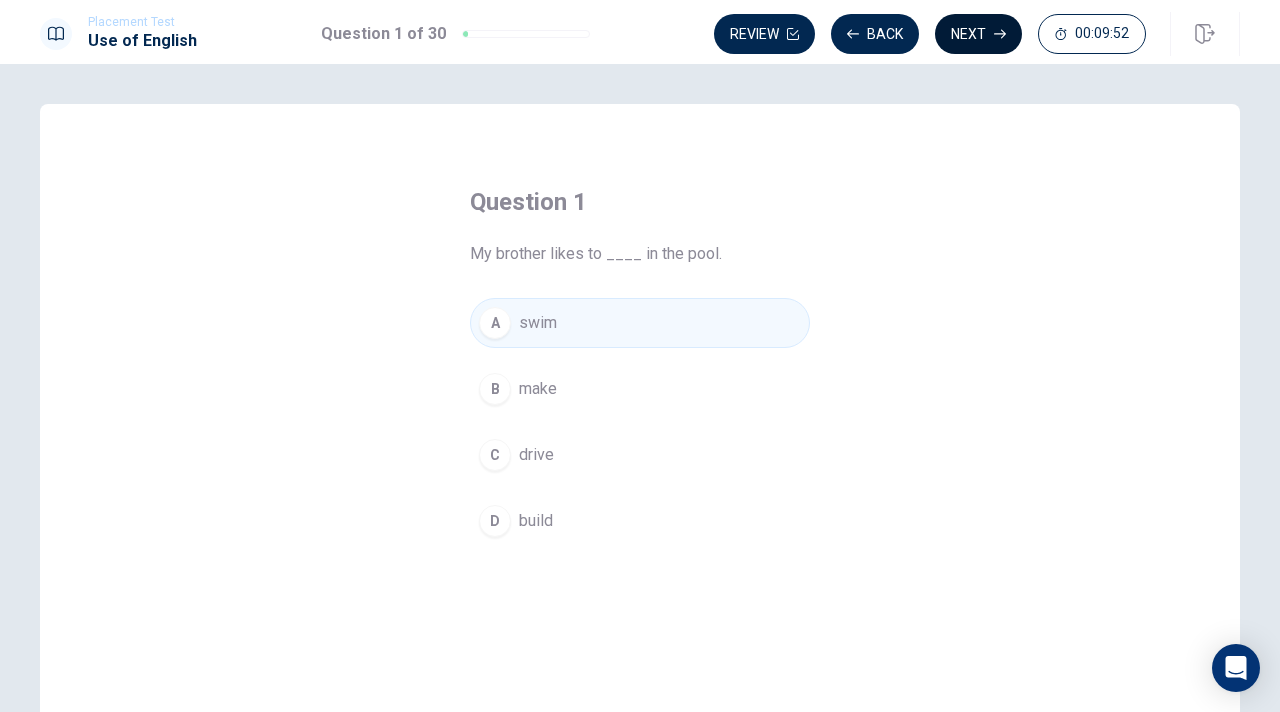 click on "Next" at bounding box center (978, 34) 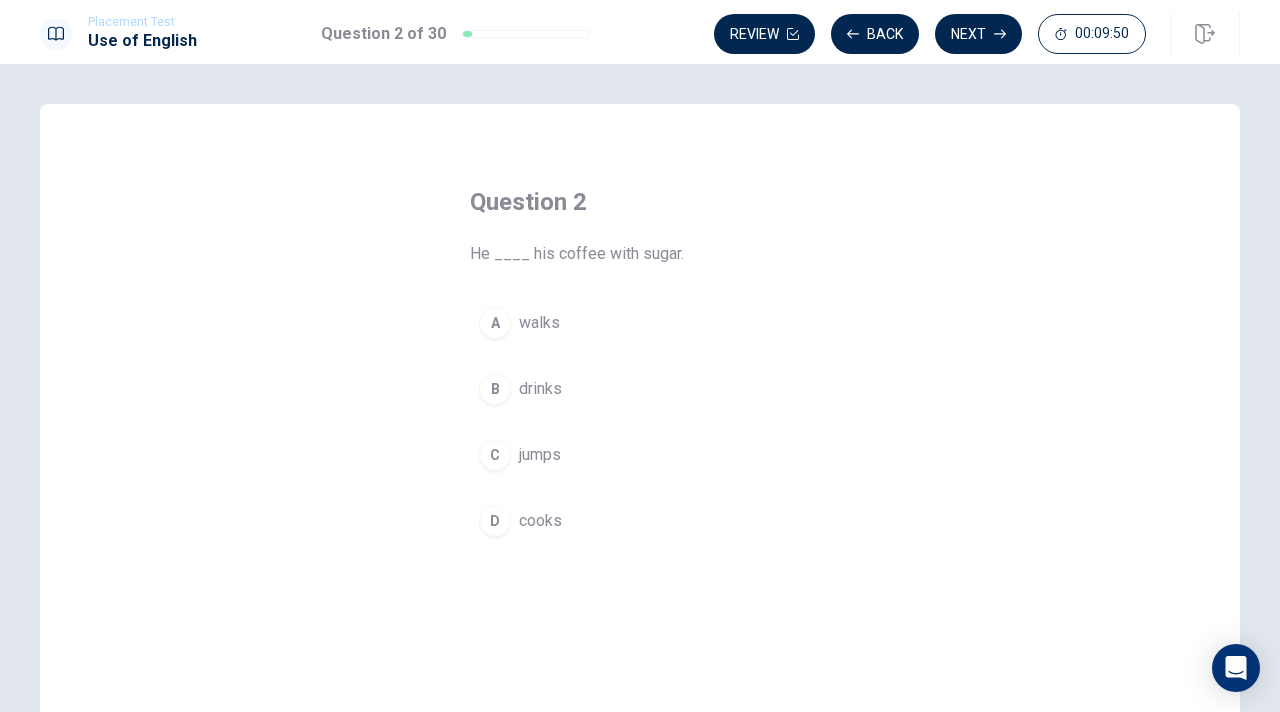 click on "B drinks" at bounding box center [640, 389] 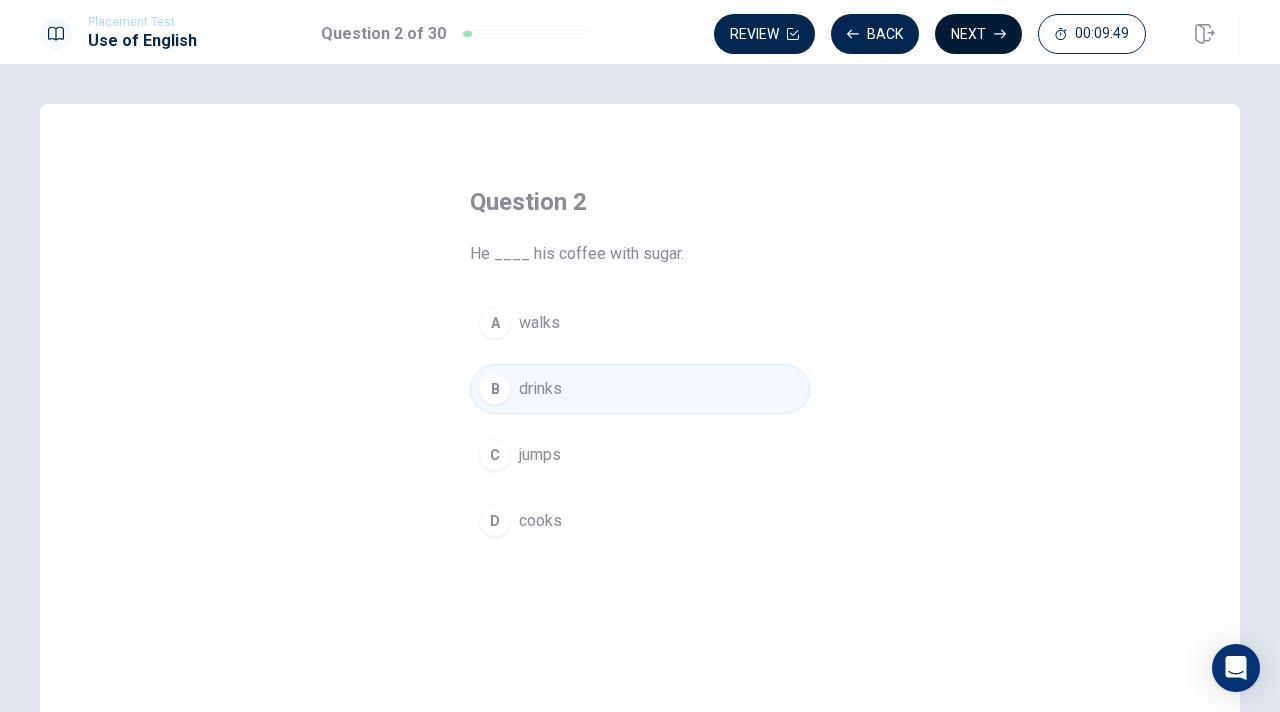 click on "Next" at bounding box center [978, 34] 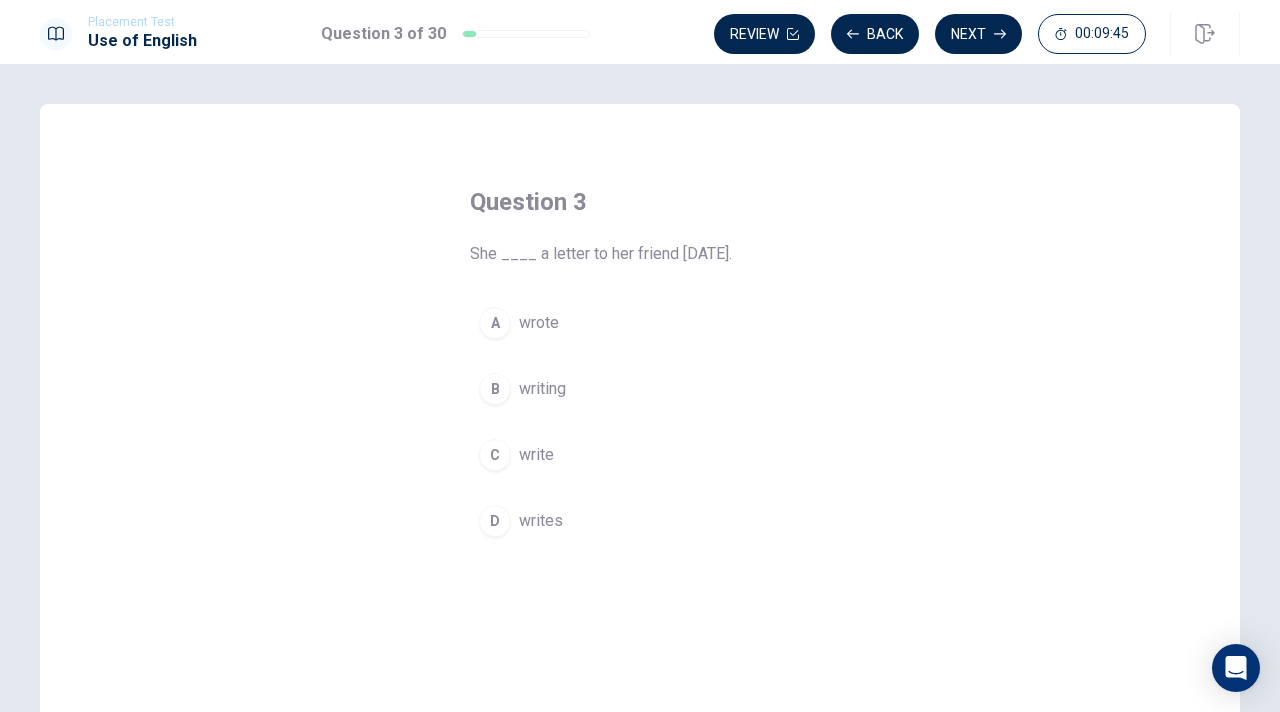 click on "A wrote" at bounding box center [640, 323] 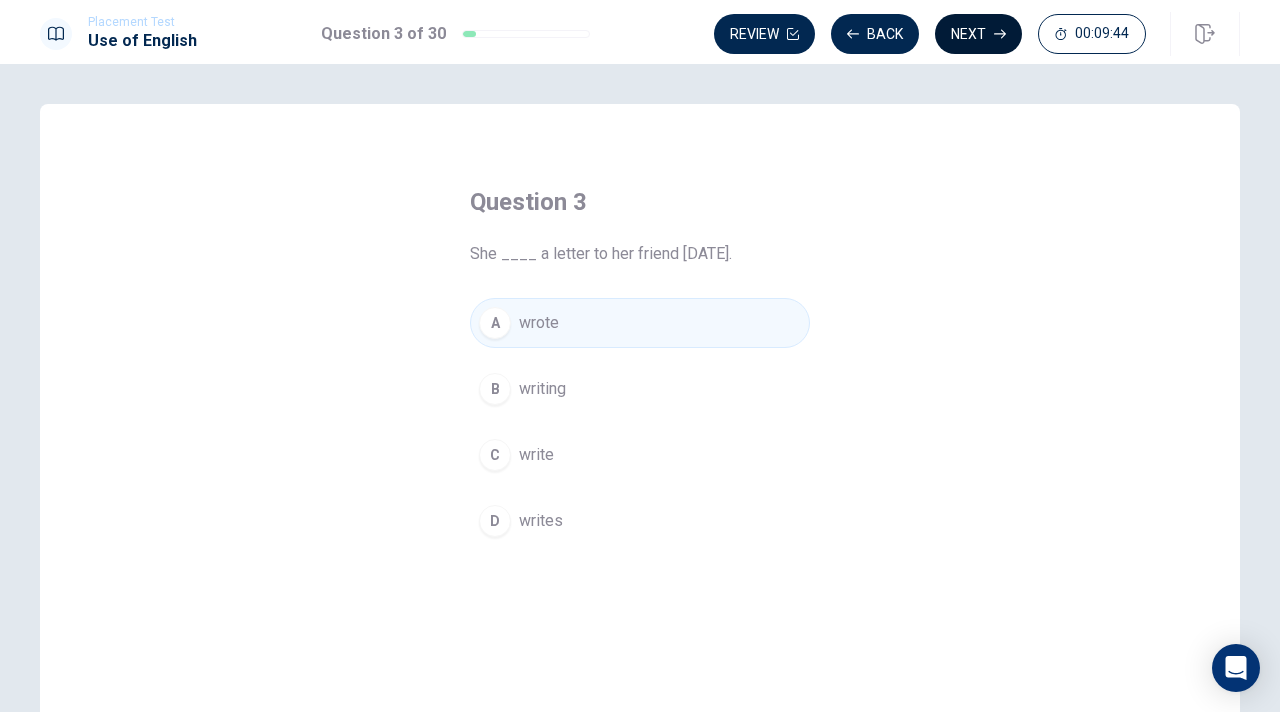 click on "Next" at bounding box center [978, 34] 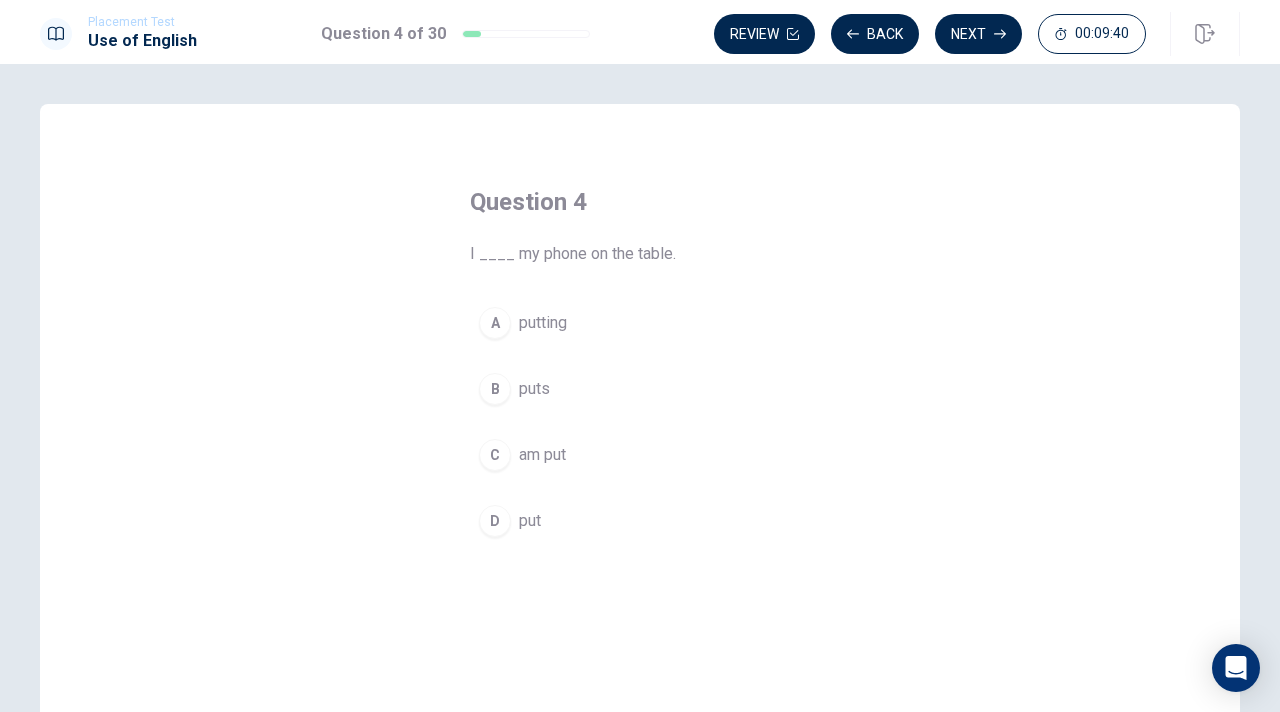 click on "D put" at bounding box center [640, 521] 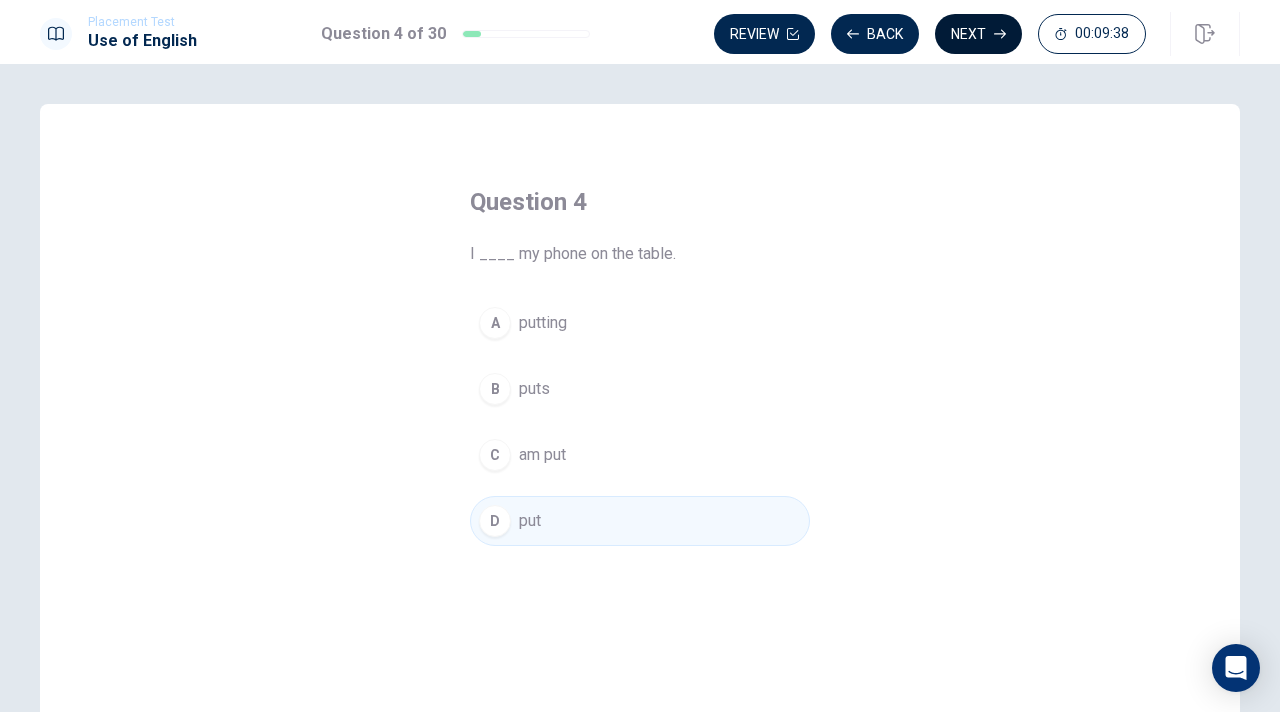 click on "Next" at bounding box center (978, 34) 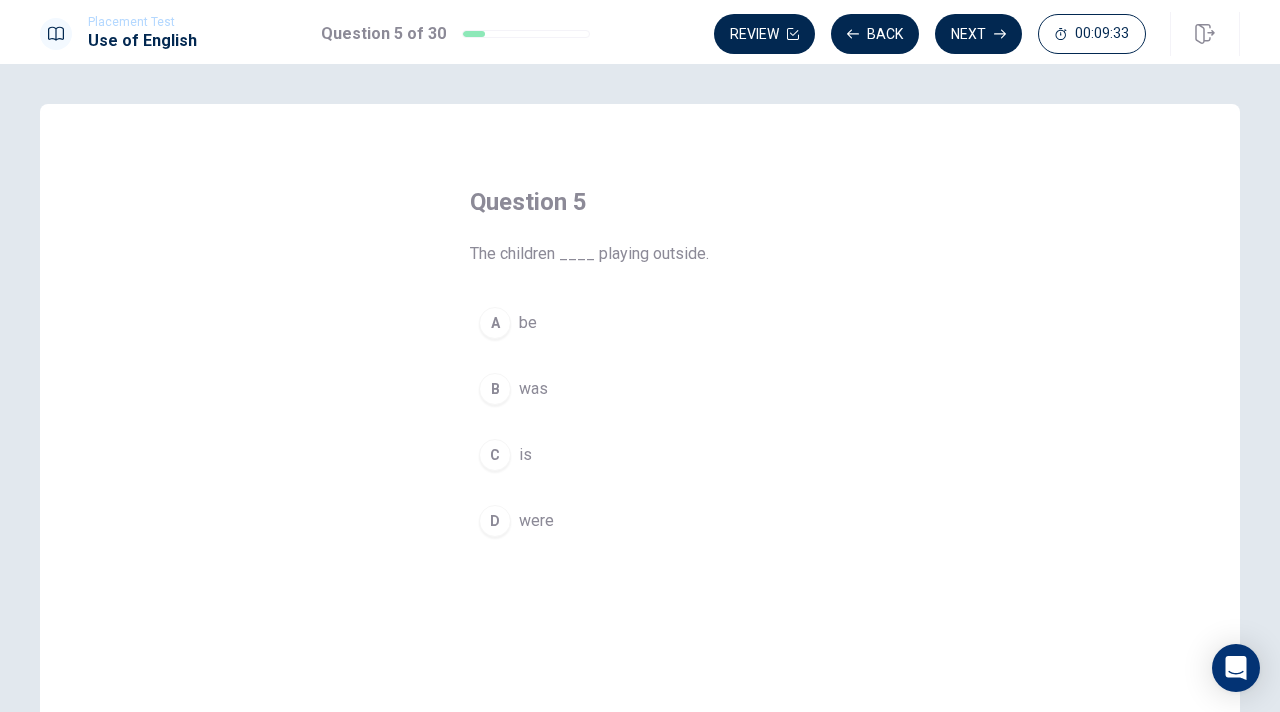 click on "were" at bounding box center (536, 521) 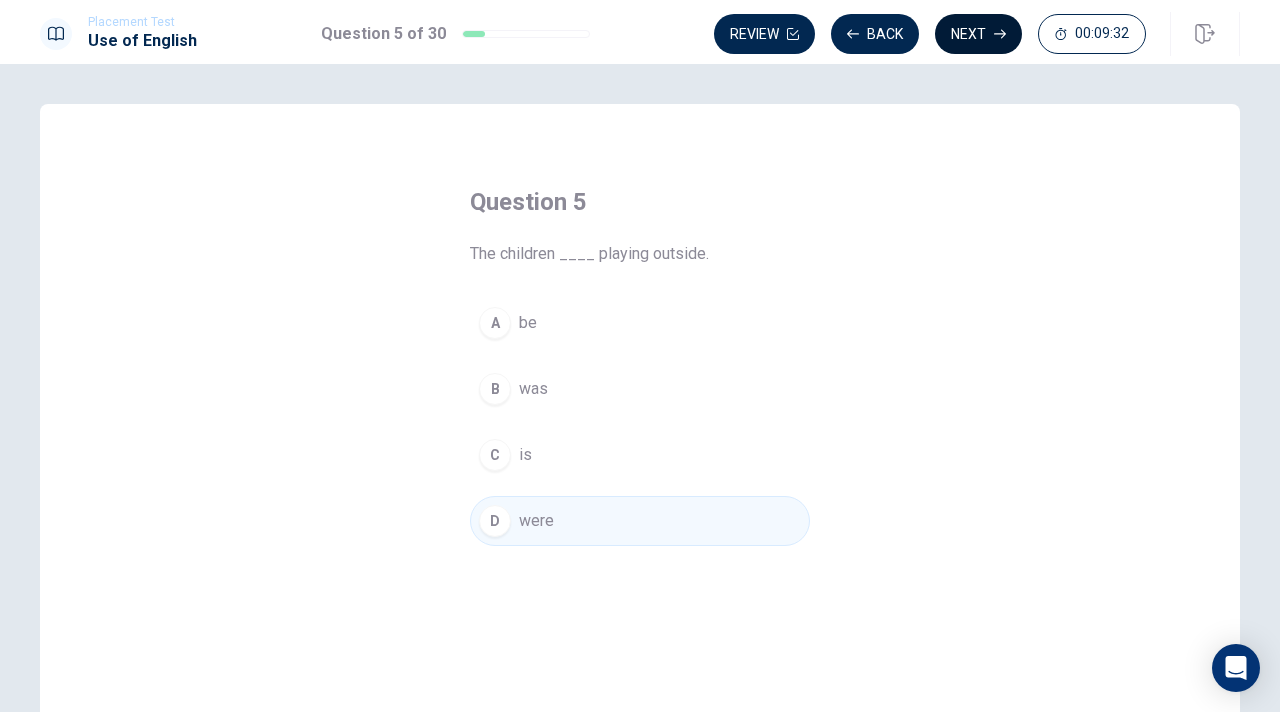 click on "Next" at bounding box center [978, 34] 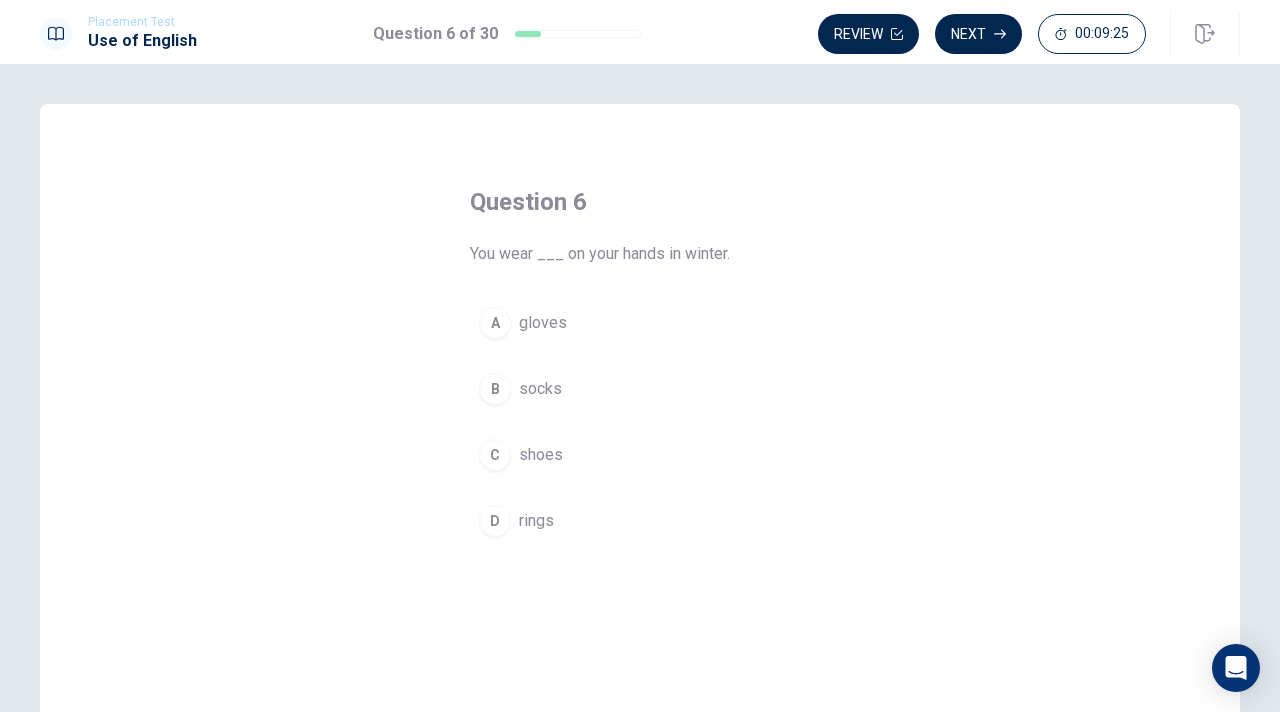 click on "A  gloves" at bounding box center [640, 323] 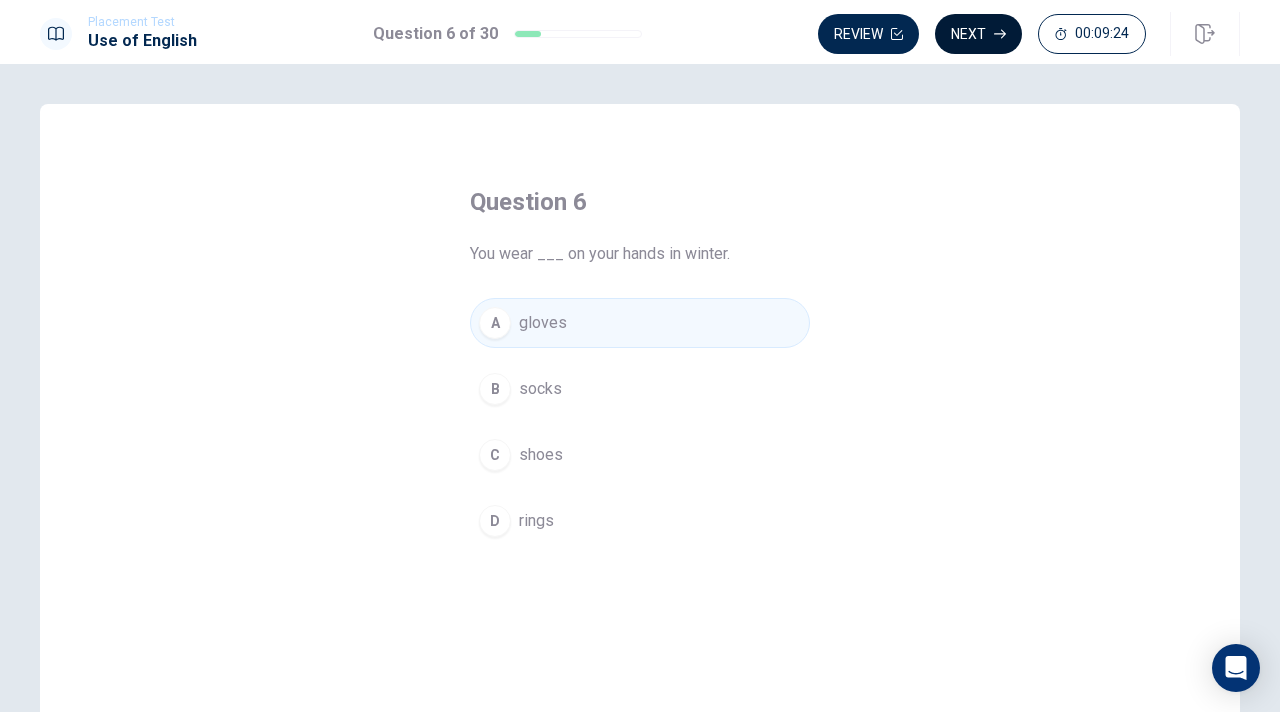 click on "Next" at bounding box center (978, 34) 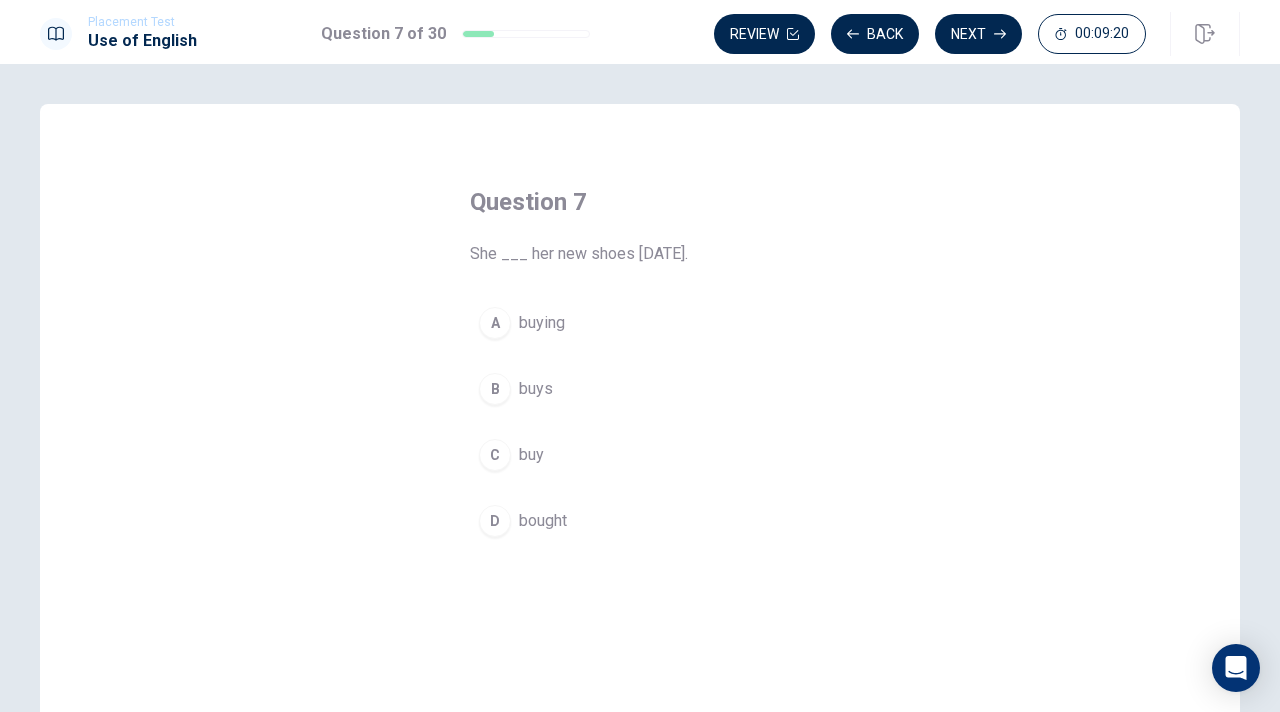 click on "bought" at bounding box center [543, 521] 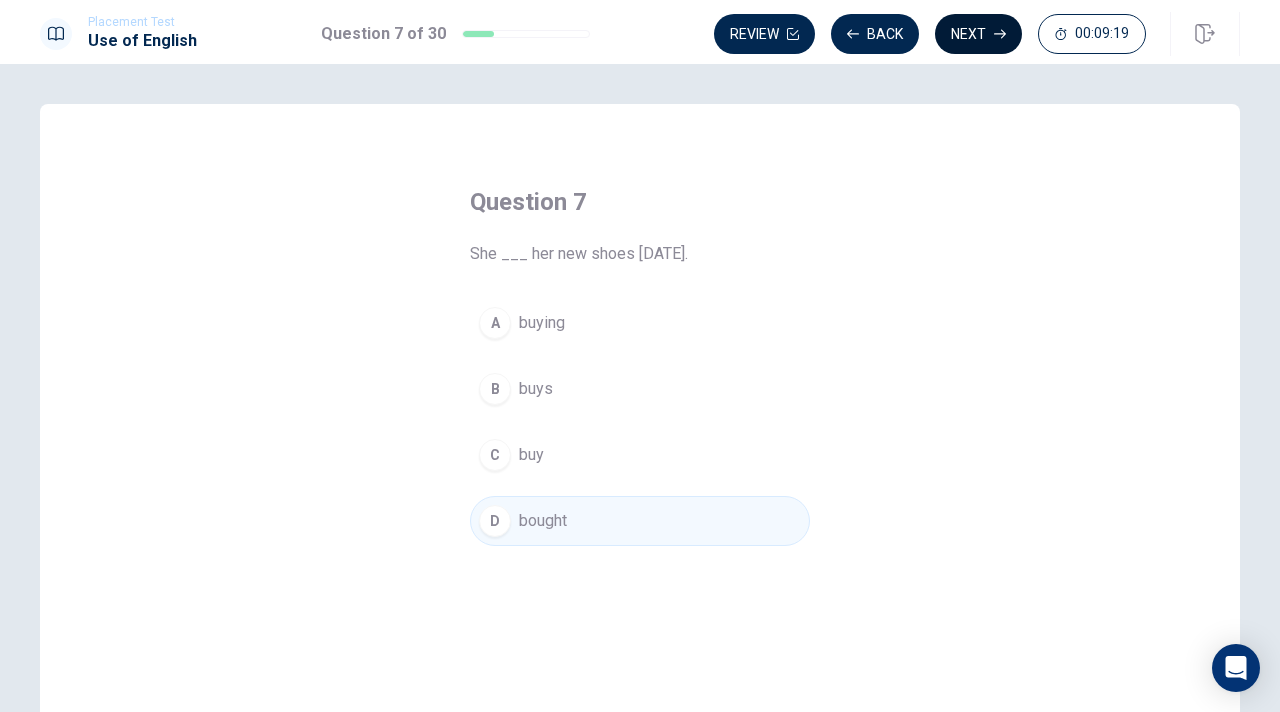 click on "Next" at bounding box center (978, 34) 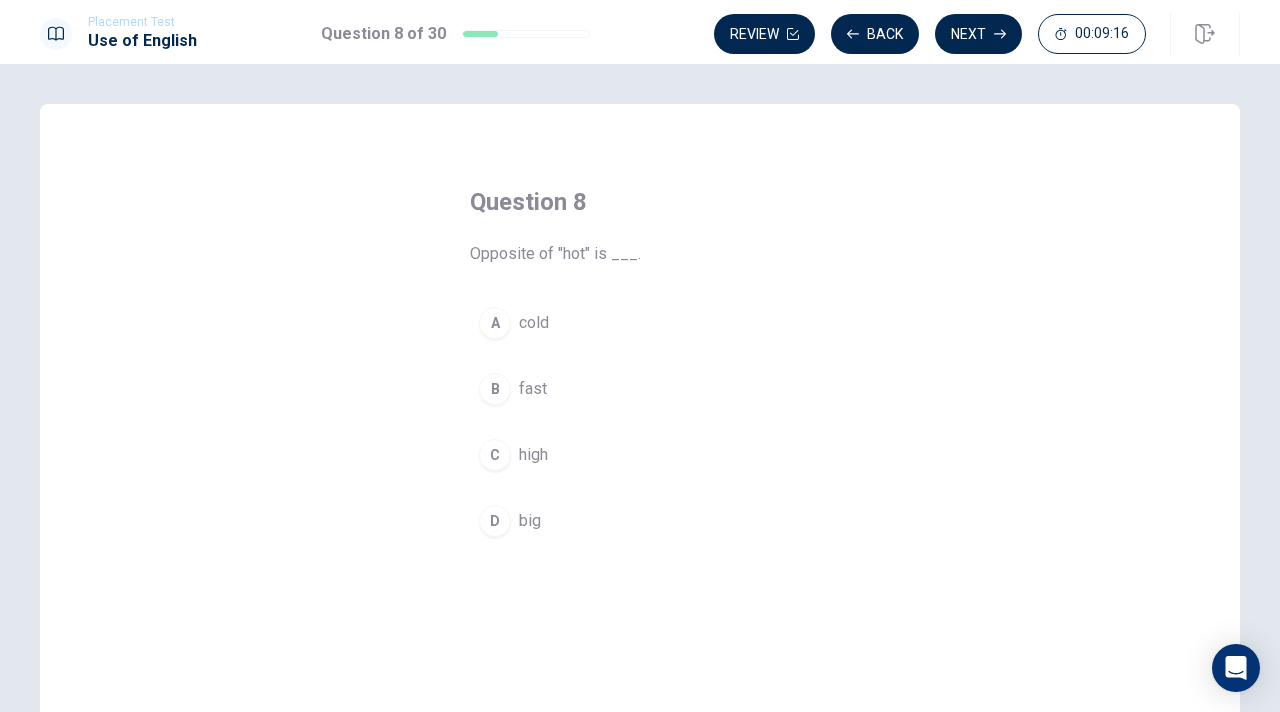 click on "A cold" at bounding box center (640, 323) 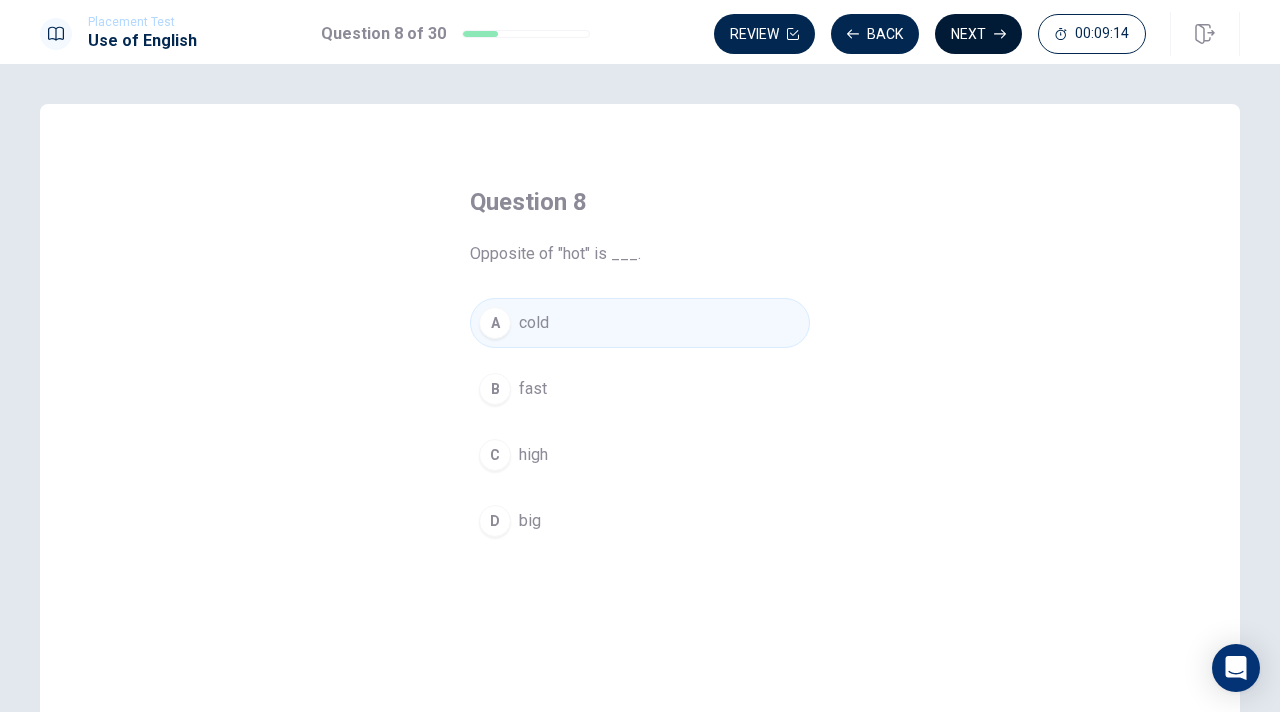 click on "Next" at bounding box center (978, 34) 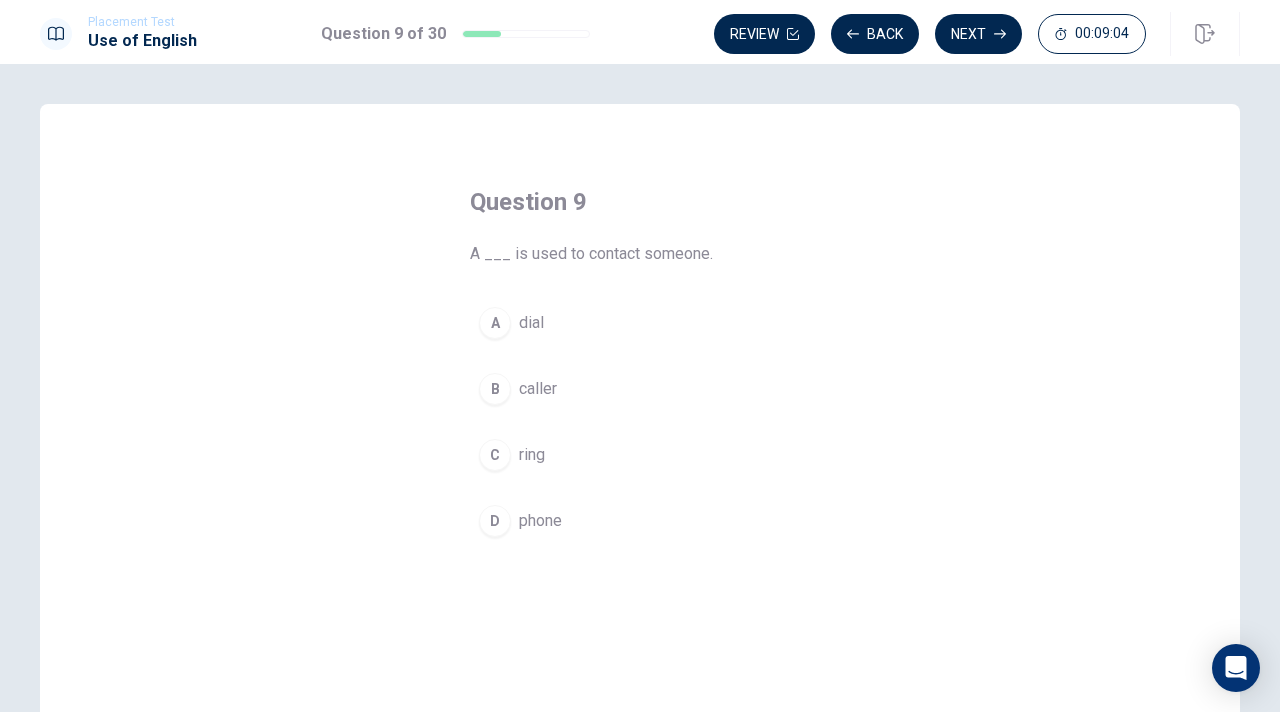 click on "phone" at bounding box center [540, 521] 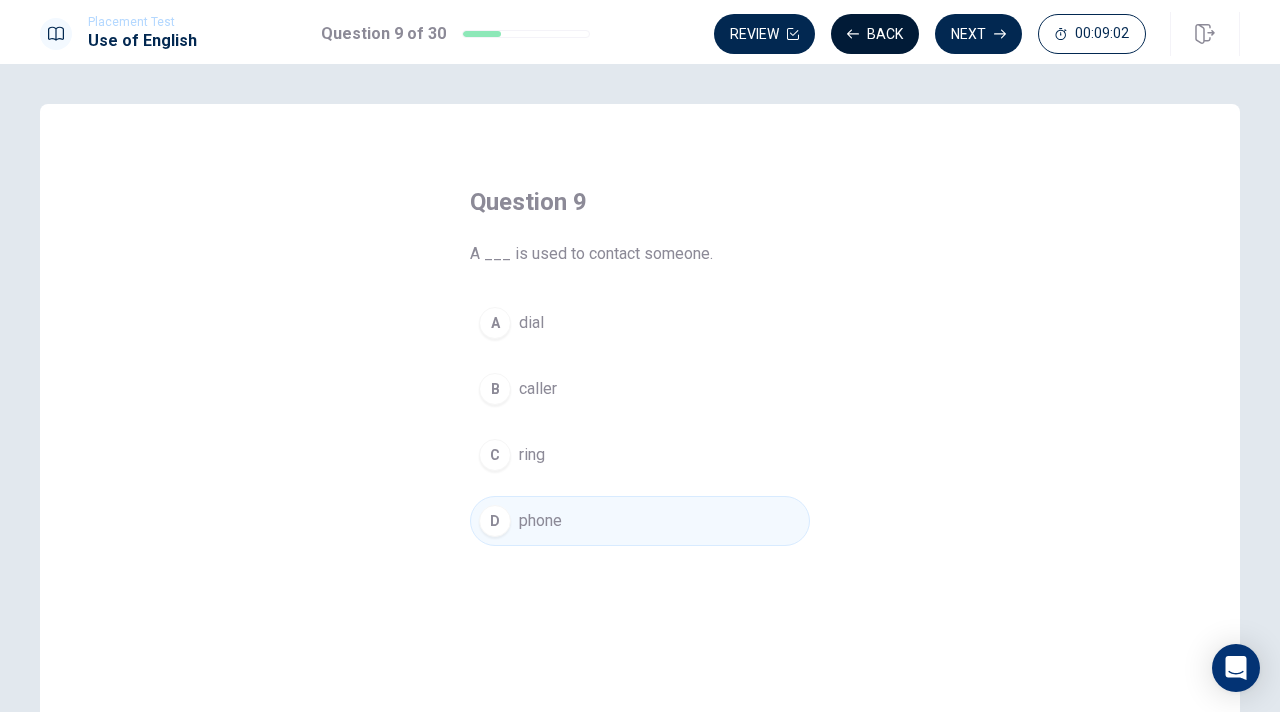 click on "Back" at bounding box center (875, 34) 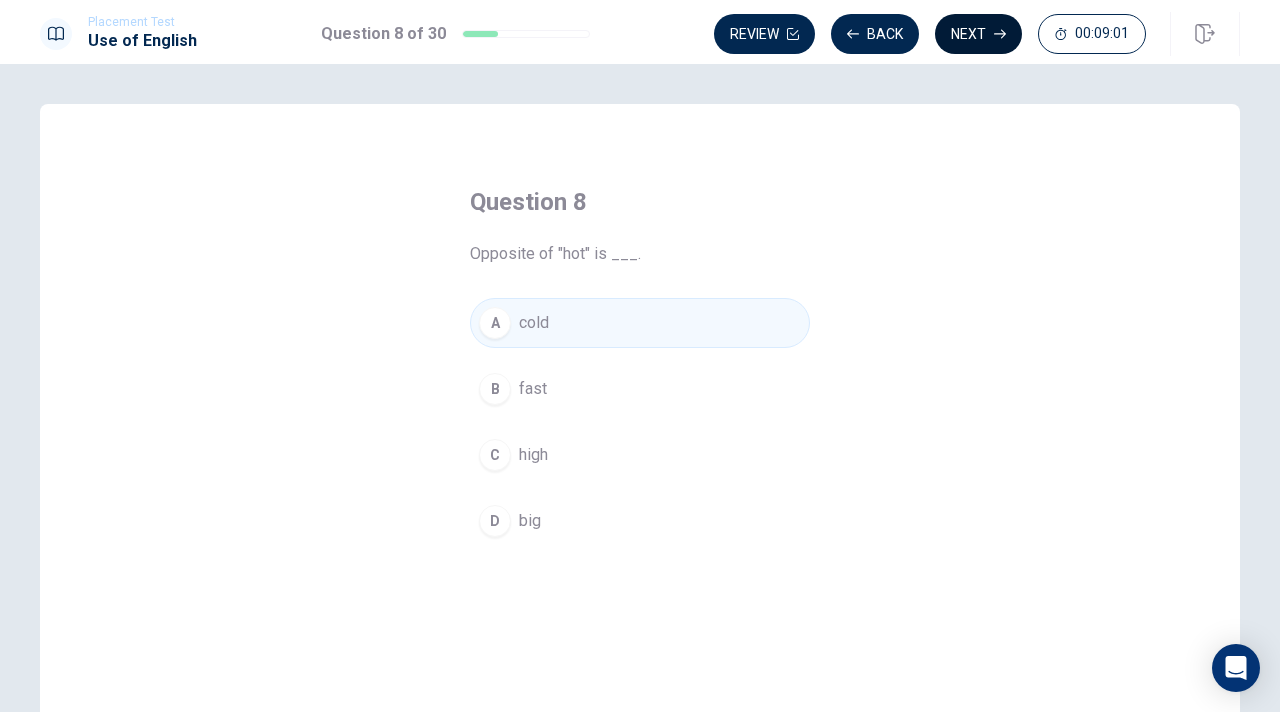 click on "Next" at bounding box center [978, 34] 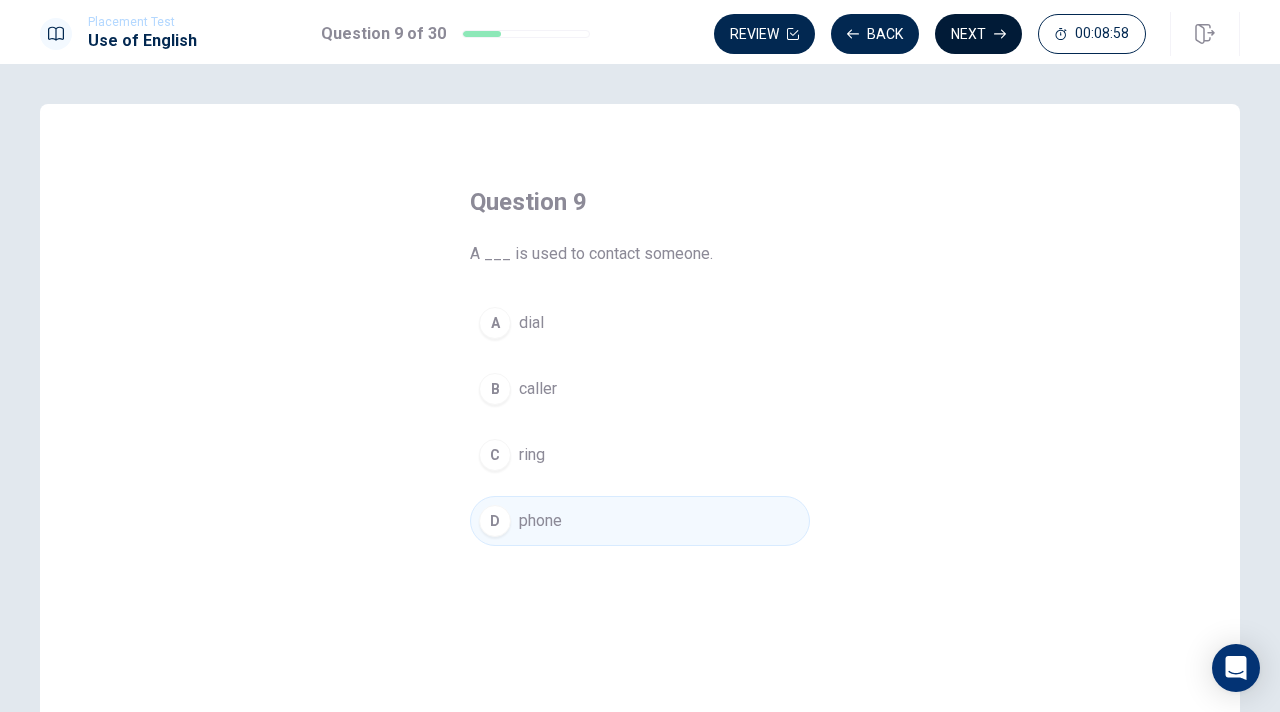 click on "Next" at bounding box center [978, 34] 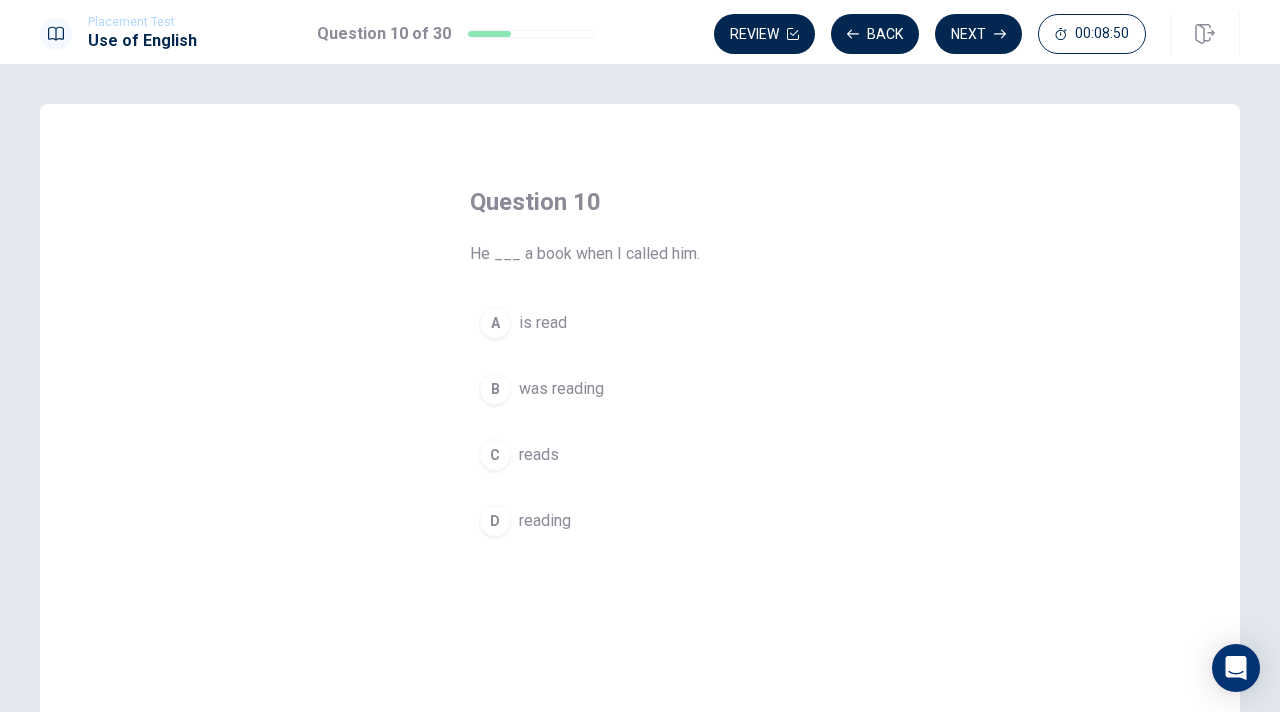 click on "was reading" at bounding box center [561, 389] 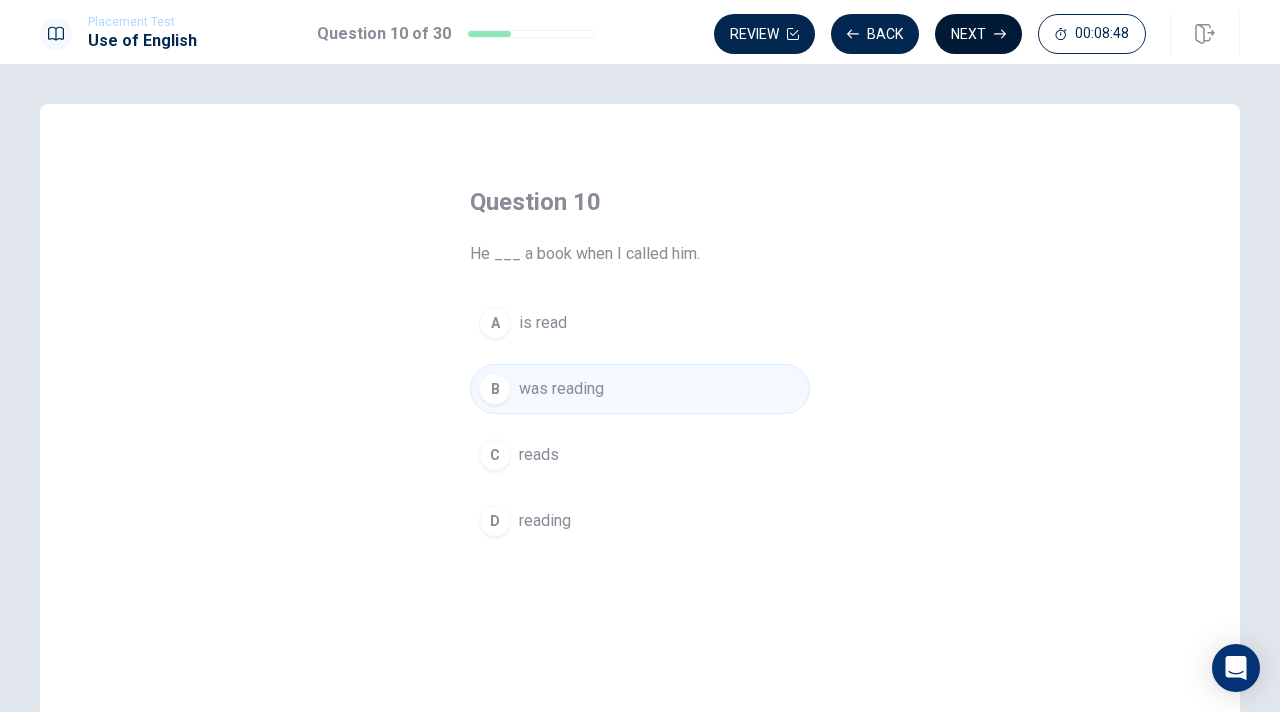 click on "Next" at bounding box center [978, 34] 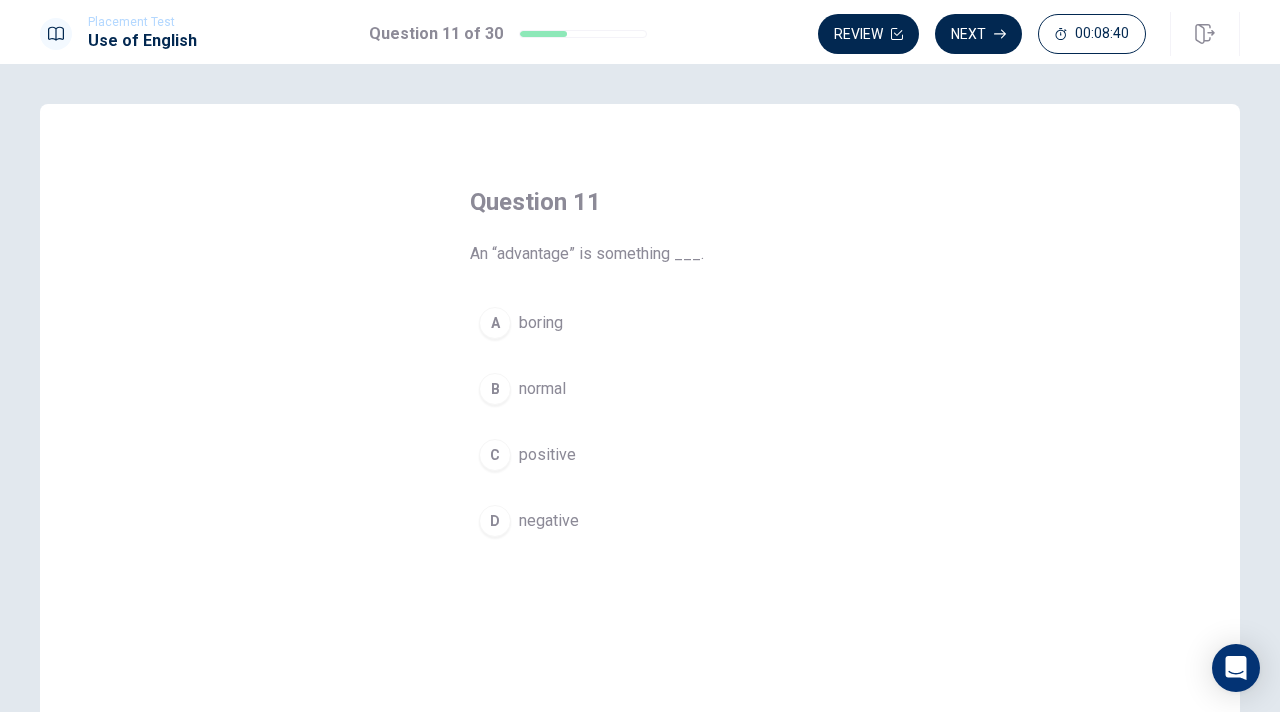 click on "positive" at bounding box center (547, 455) 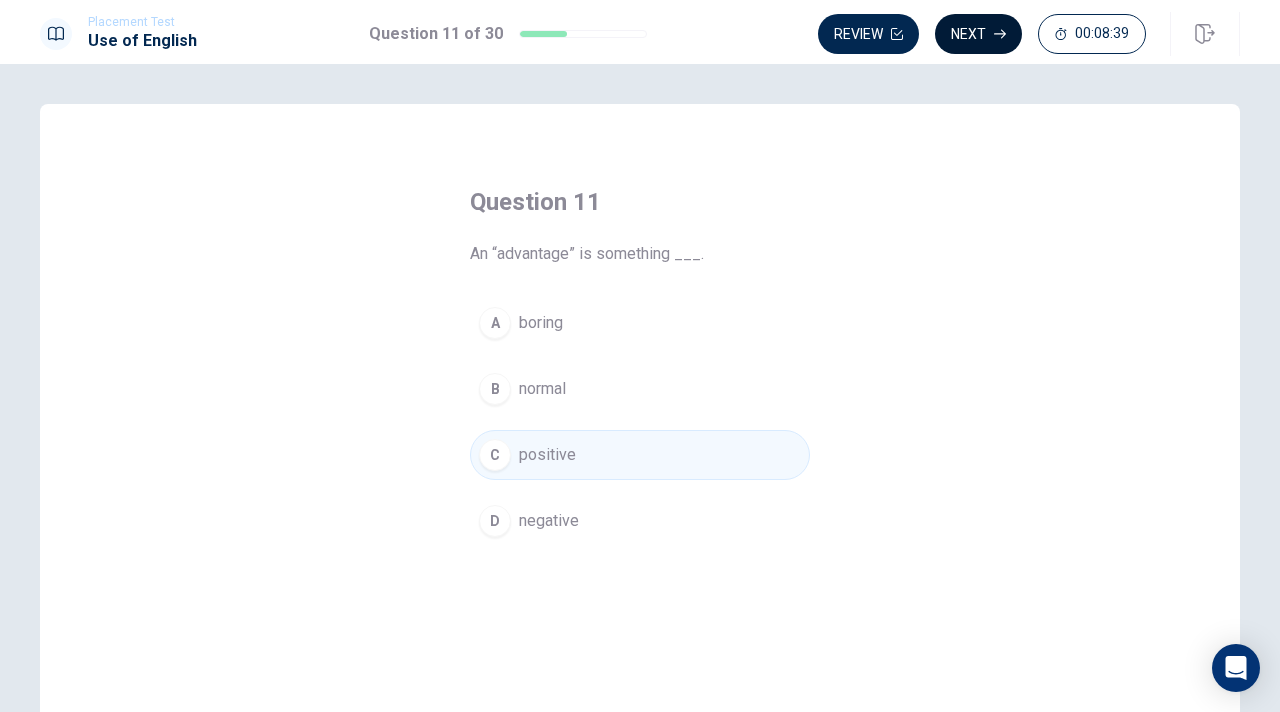 click on "Next" at bounding box center (978, 34) 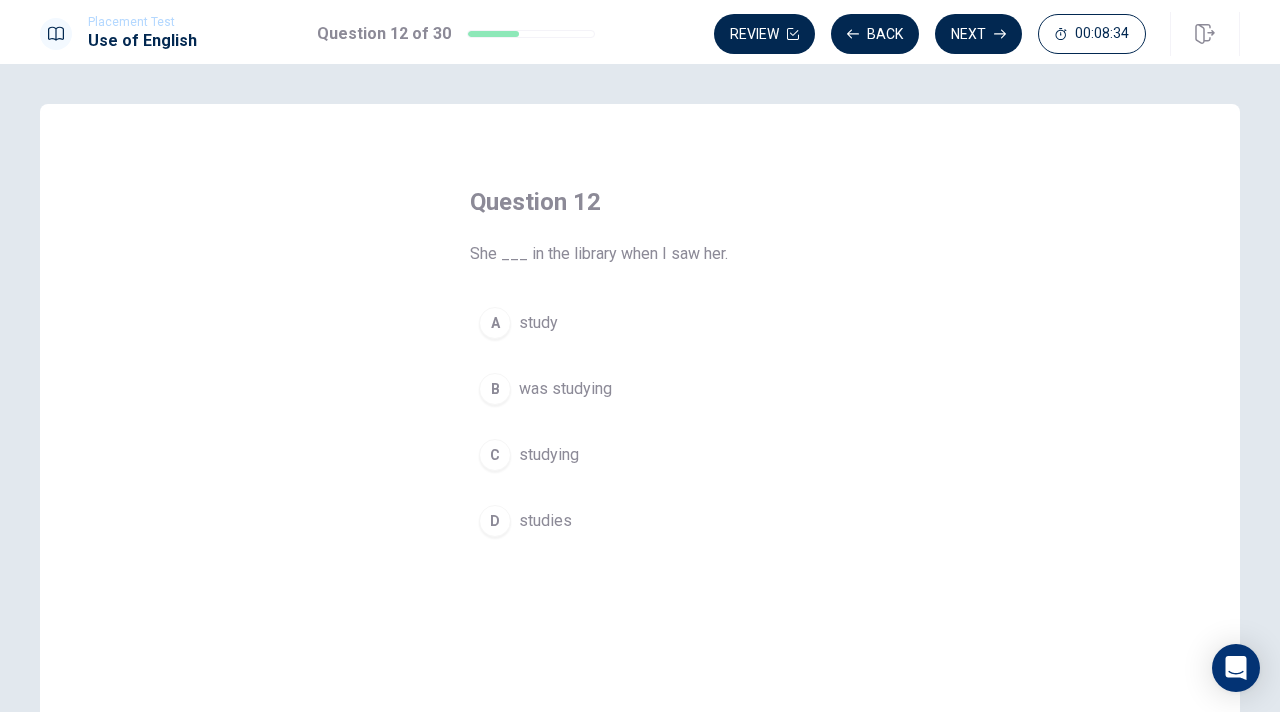 click on "was studying" at bounding box center [565, 389] 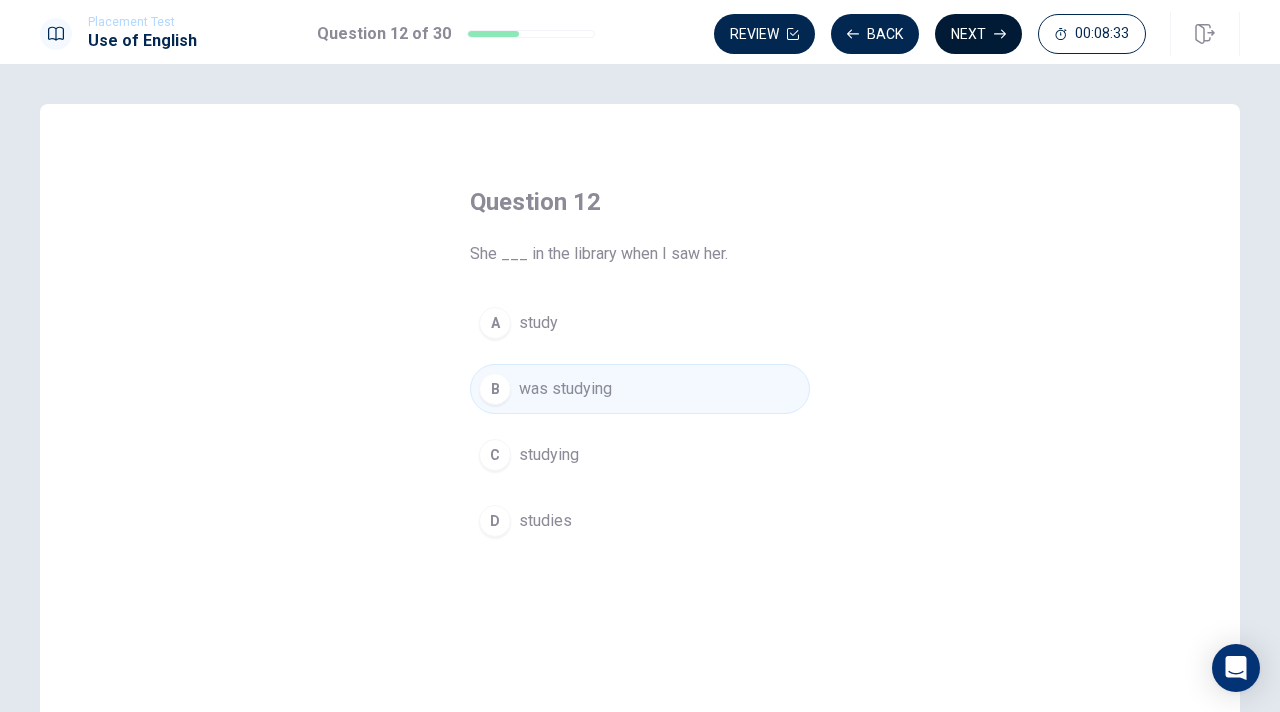 click on "Next" at bounding box center (978, 34) 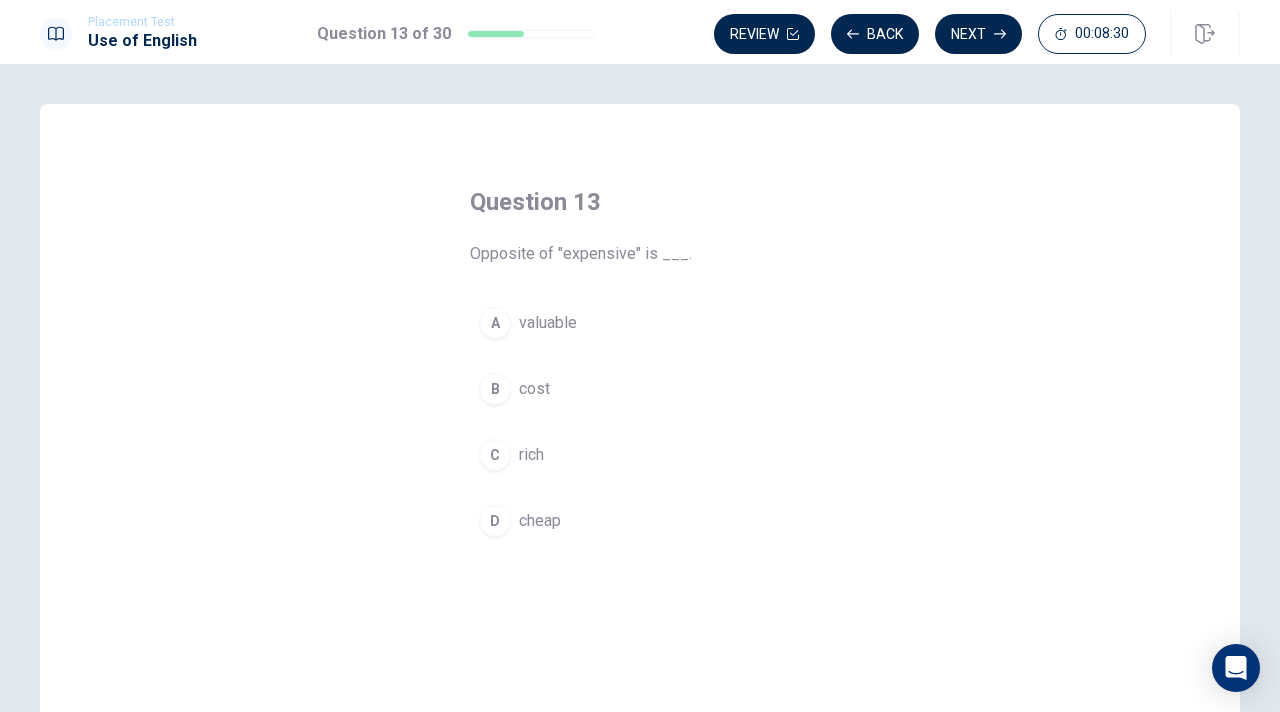 click on "cheap" at bounding box center [540, 521] 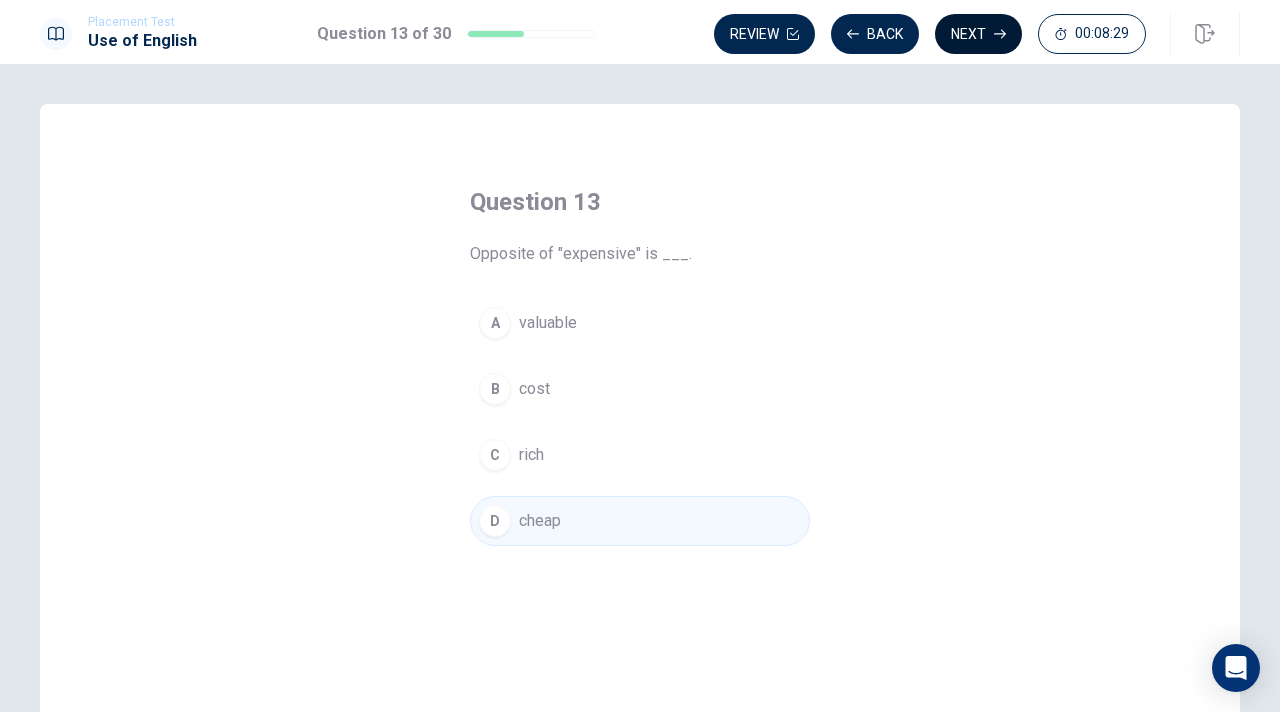 click on "Next" at bounding box center (978, 34) 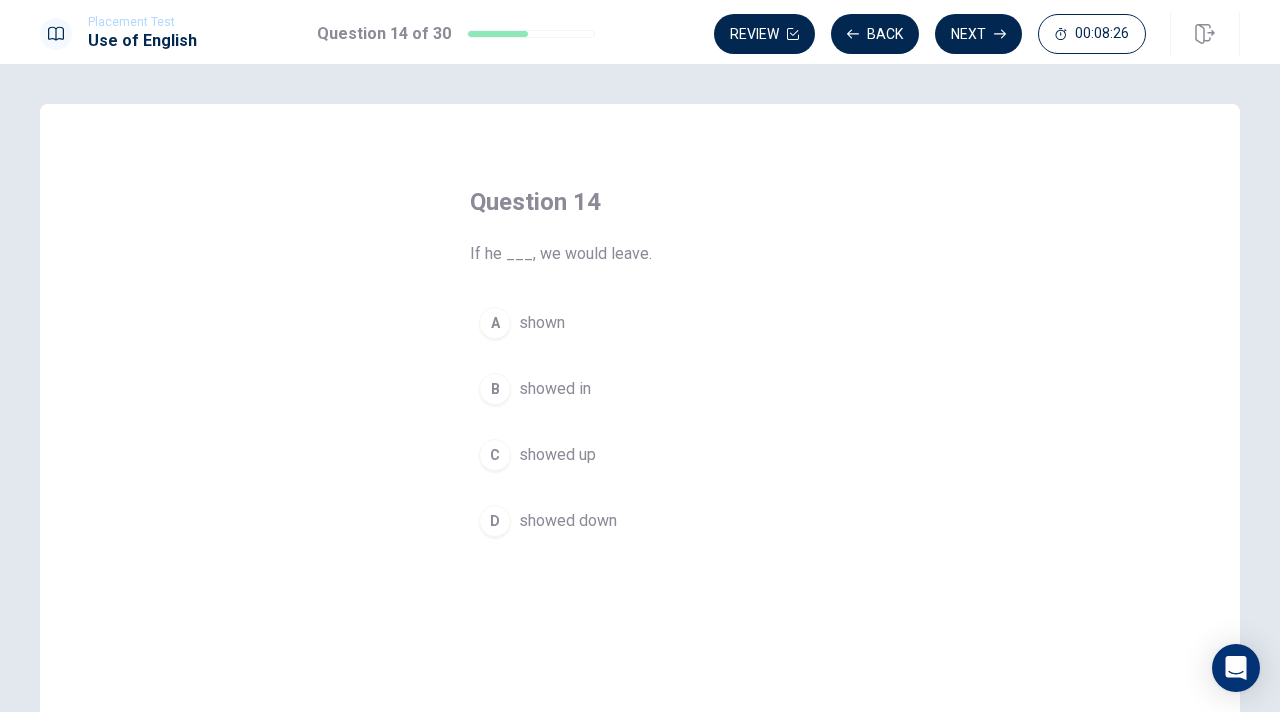 click on "showed up" at bounding box center (557, 455) 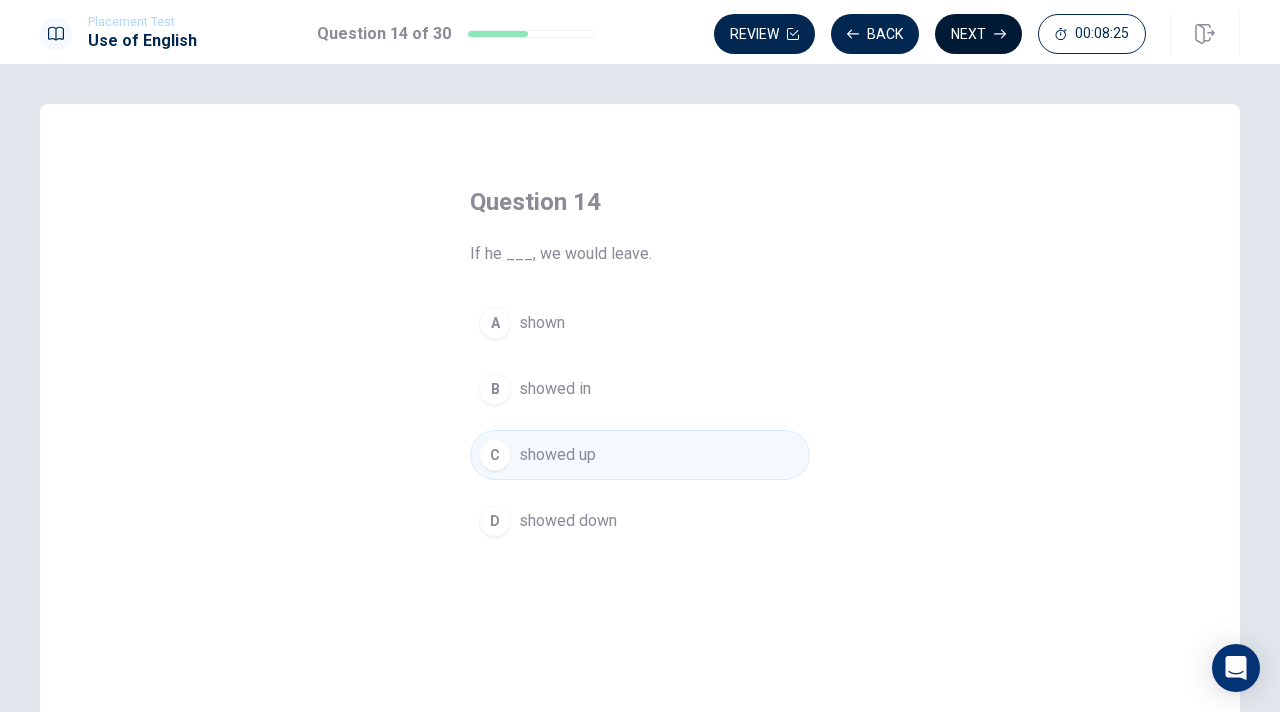 click on "Next" at bounding box center (978, 34) 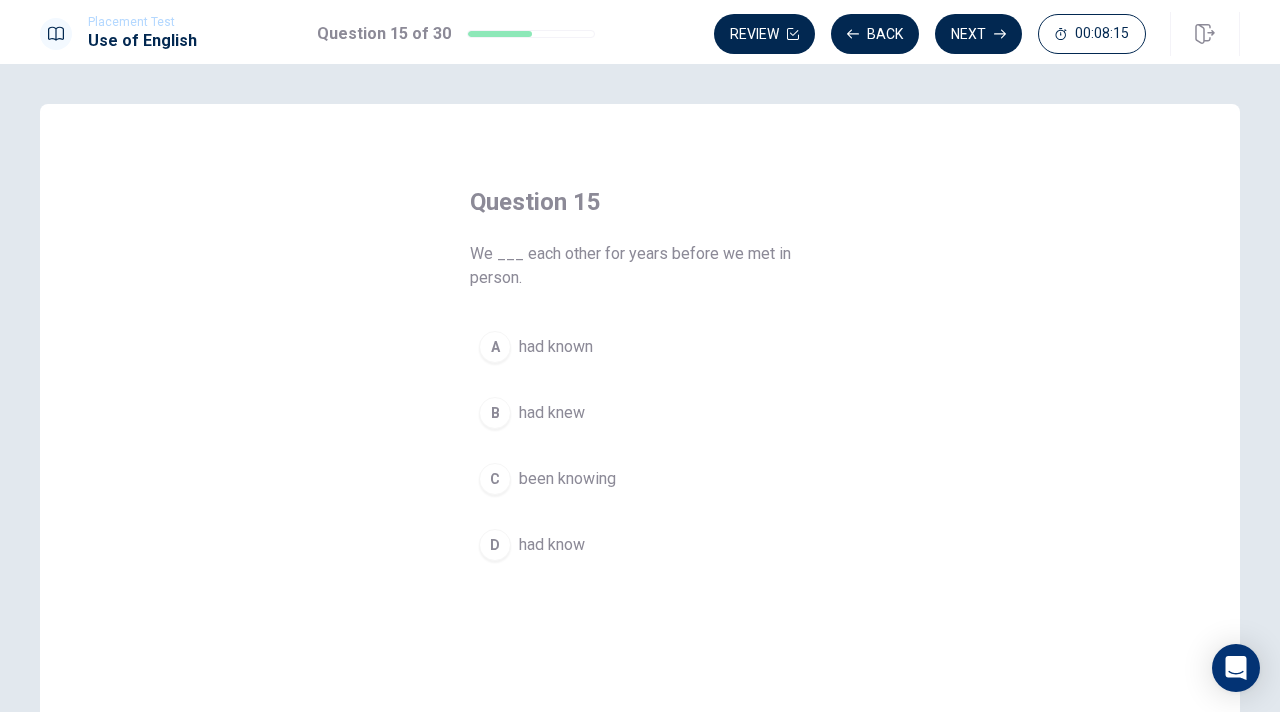 click on "A had known" at bounding box center (640, 347) 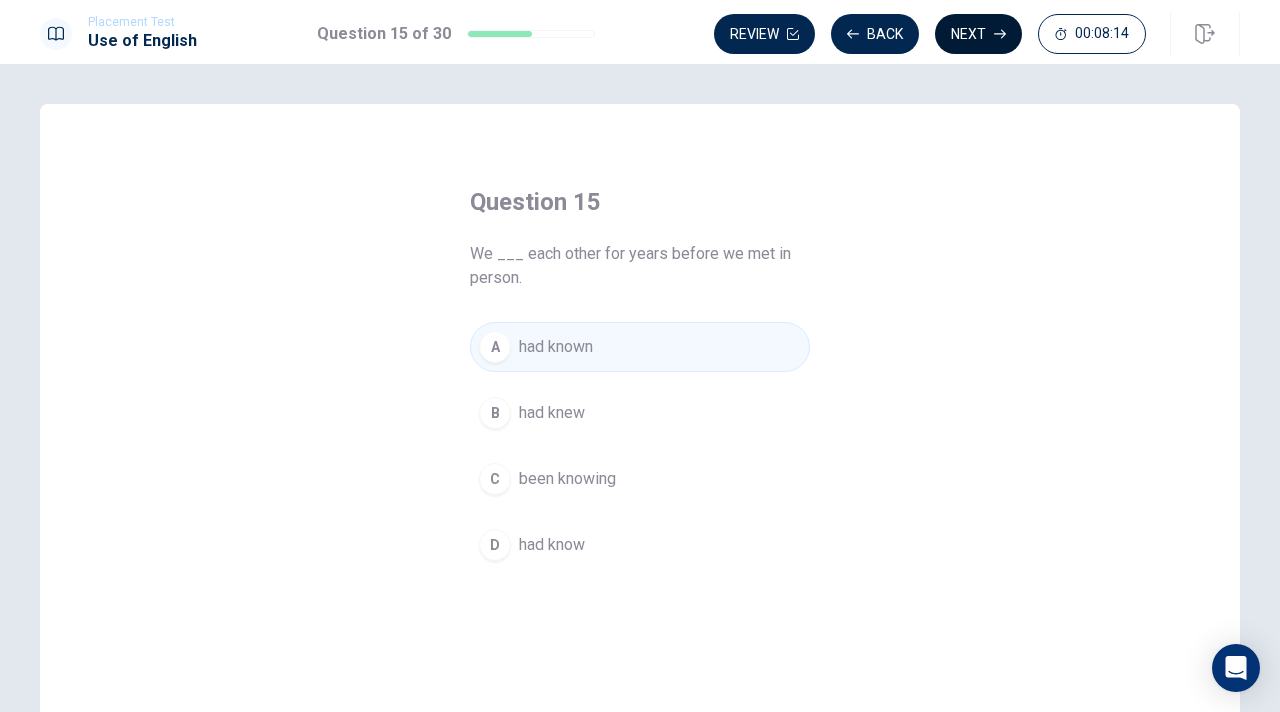 click on "Next" at bounding box center [978, 34] 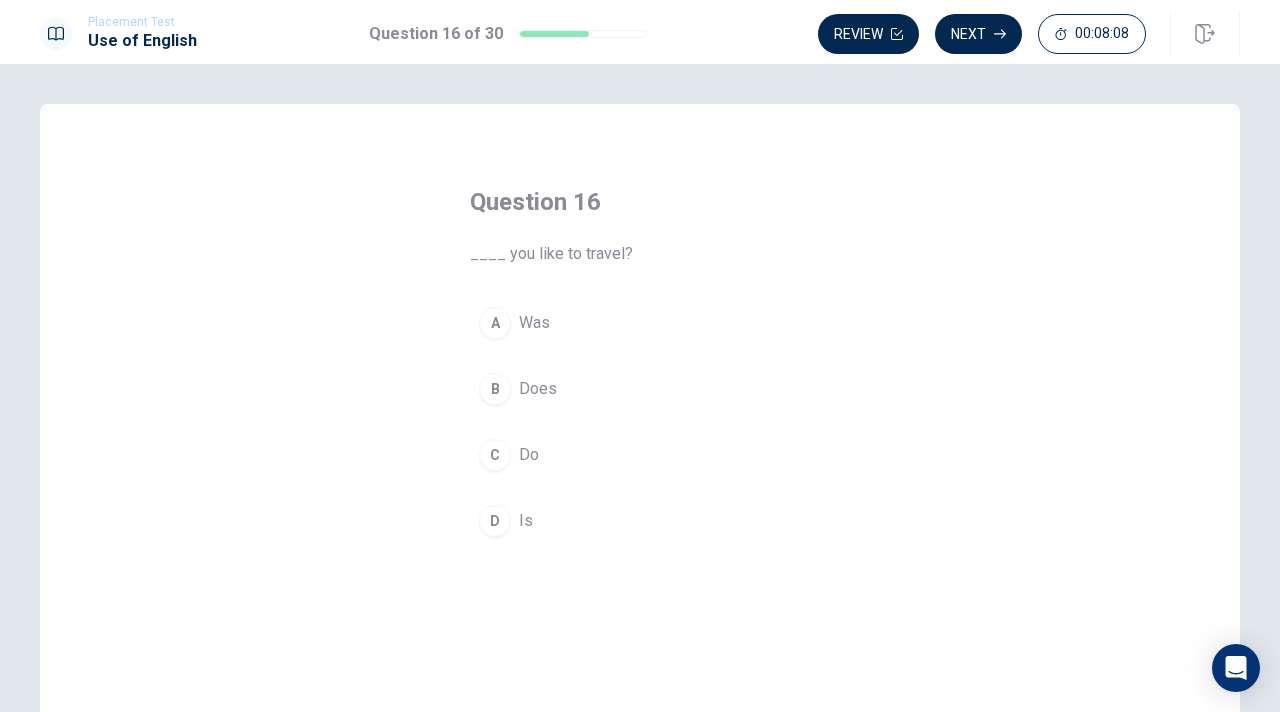 click on "Do" at bounding box center (529, 455) 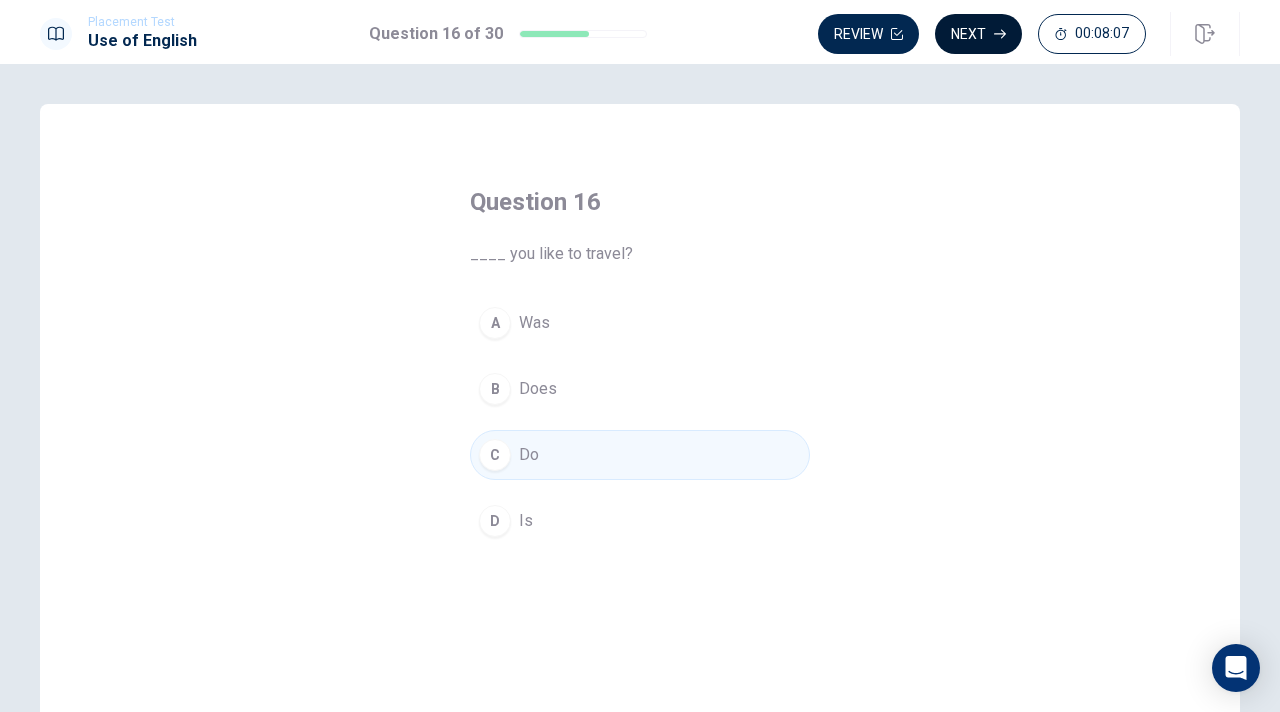 click on "Next" at bounding box center [978, 34] 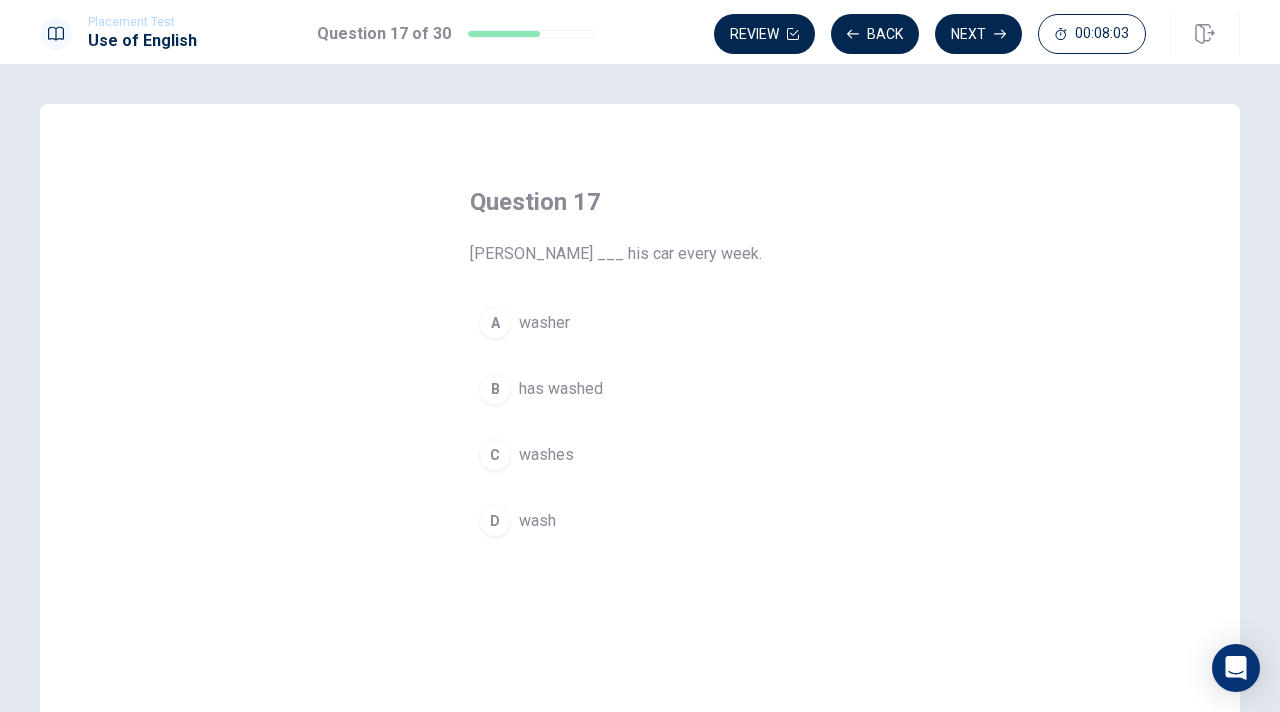 click on "washes" at bounding box center [546, 455] 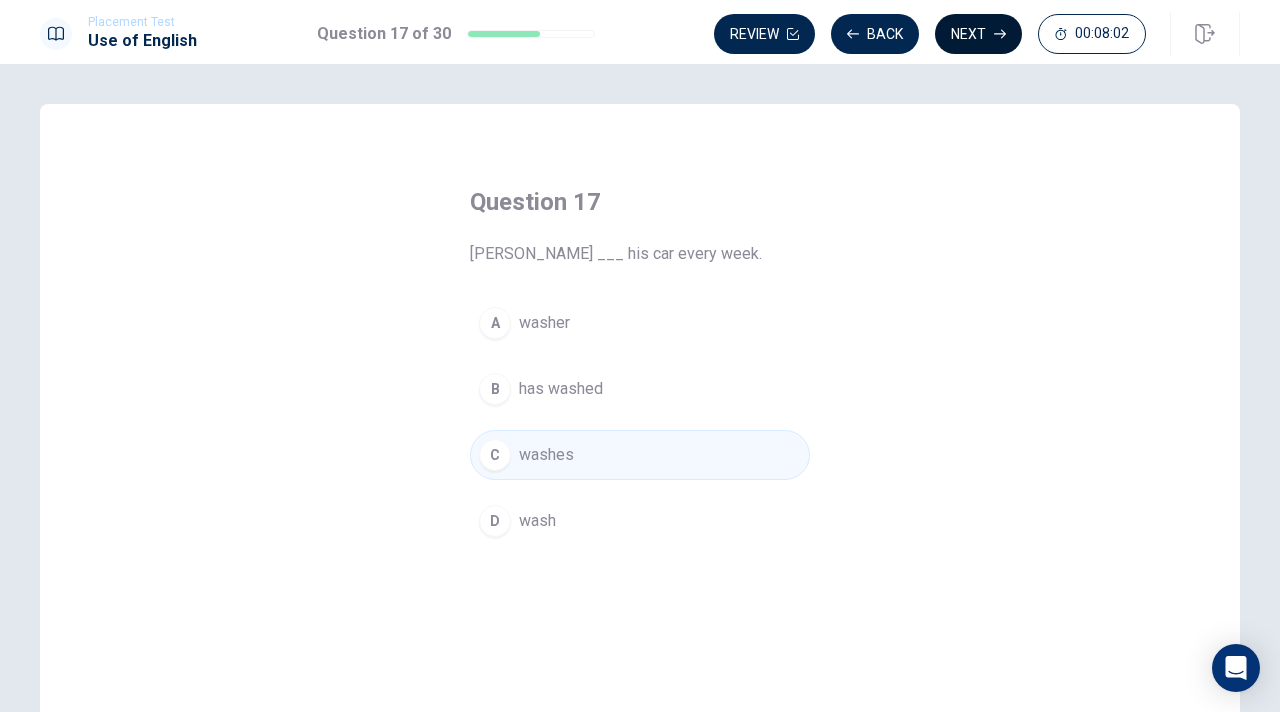 click on "Next" at bounding box center (978, 34) 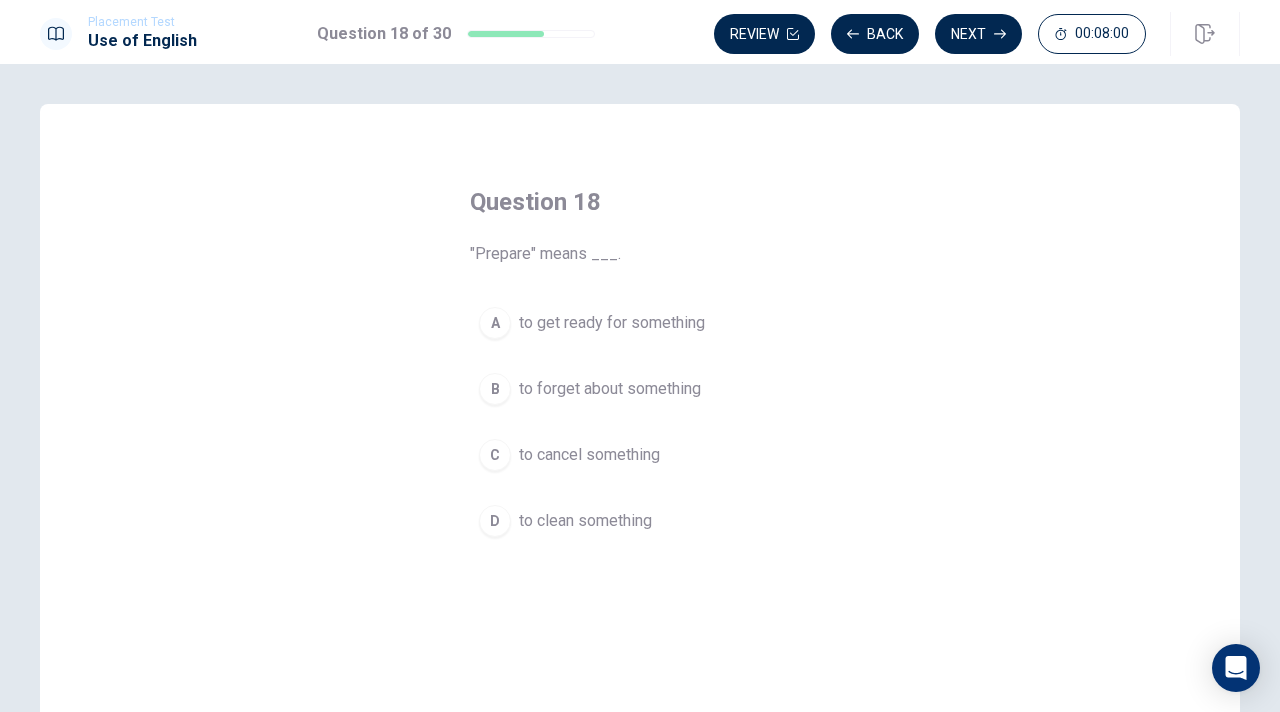 click on "A to get ready for something" at bounding box center (640, 323) 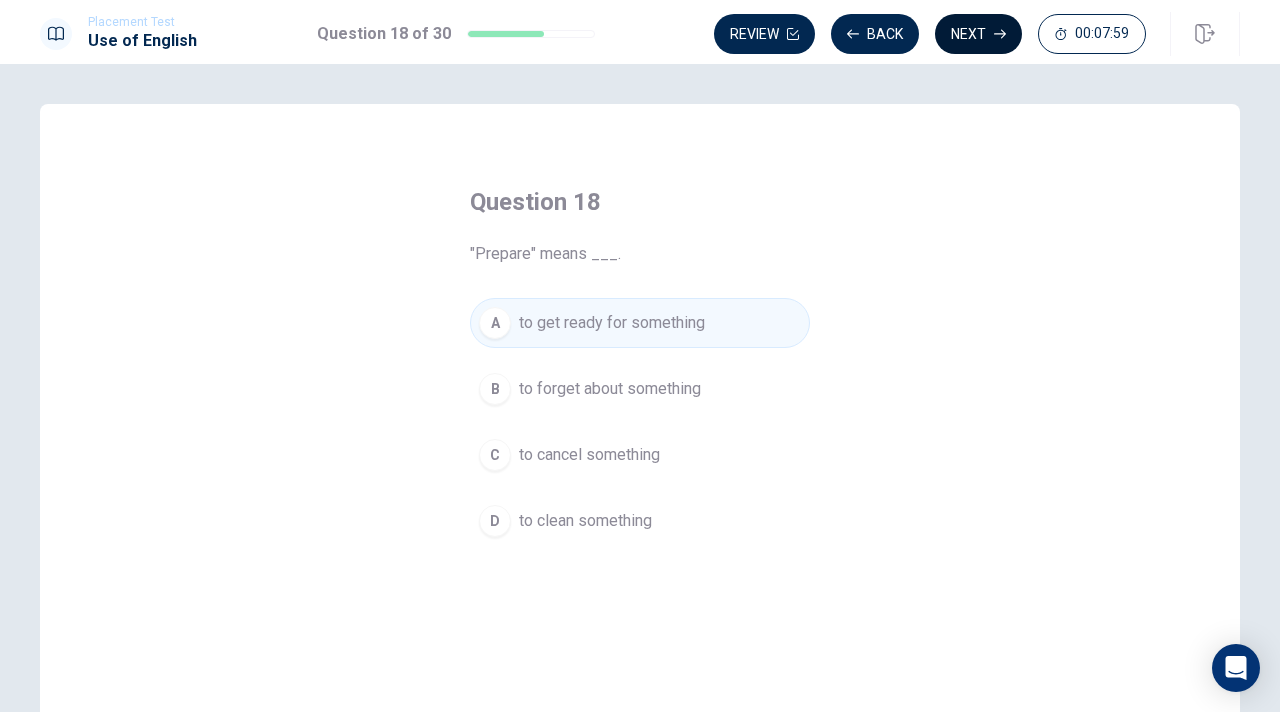 click on "Next" at bounding box center [978, 34] 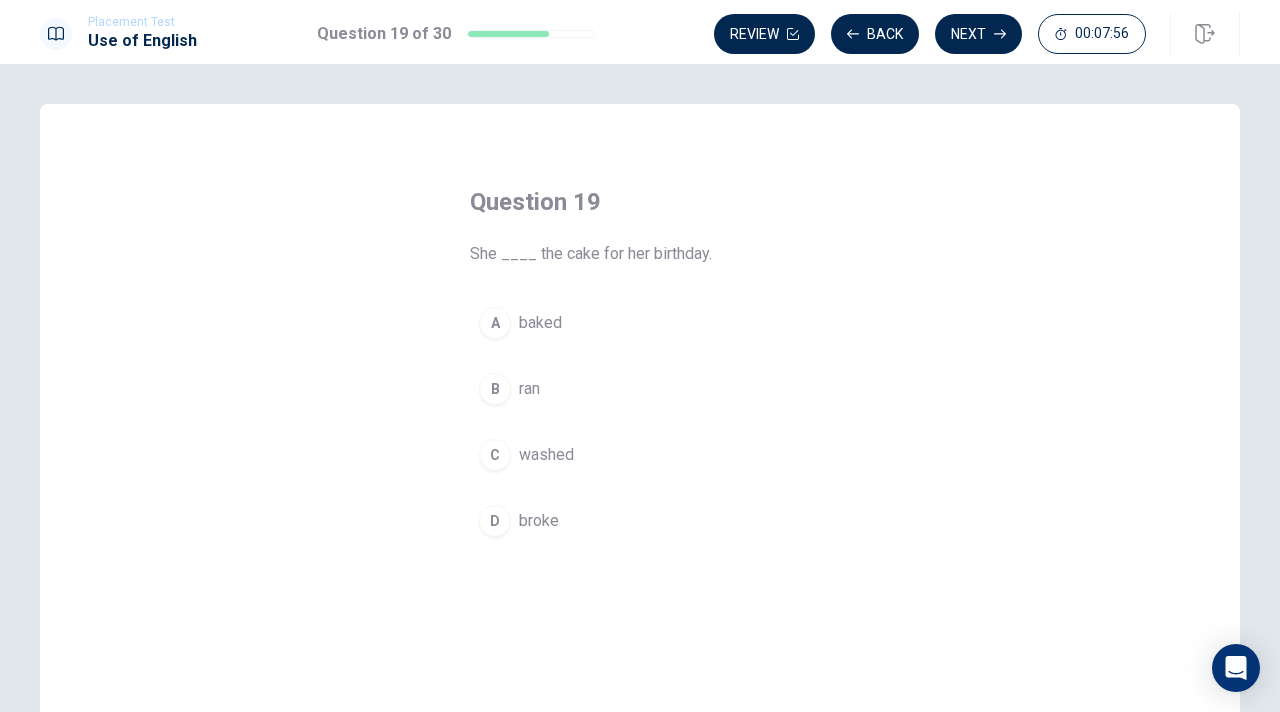 click on "A baked" at bounding box center (640, 323) 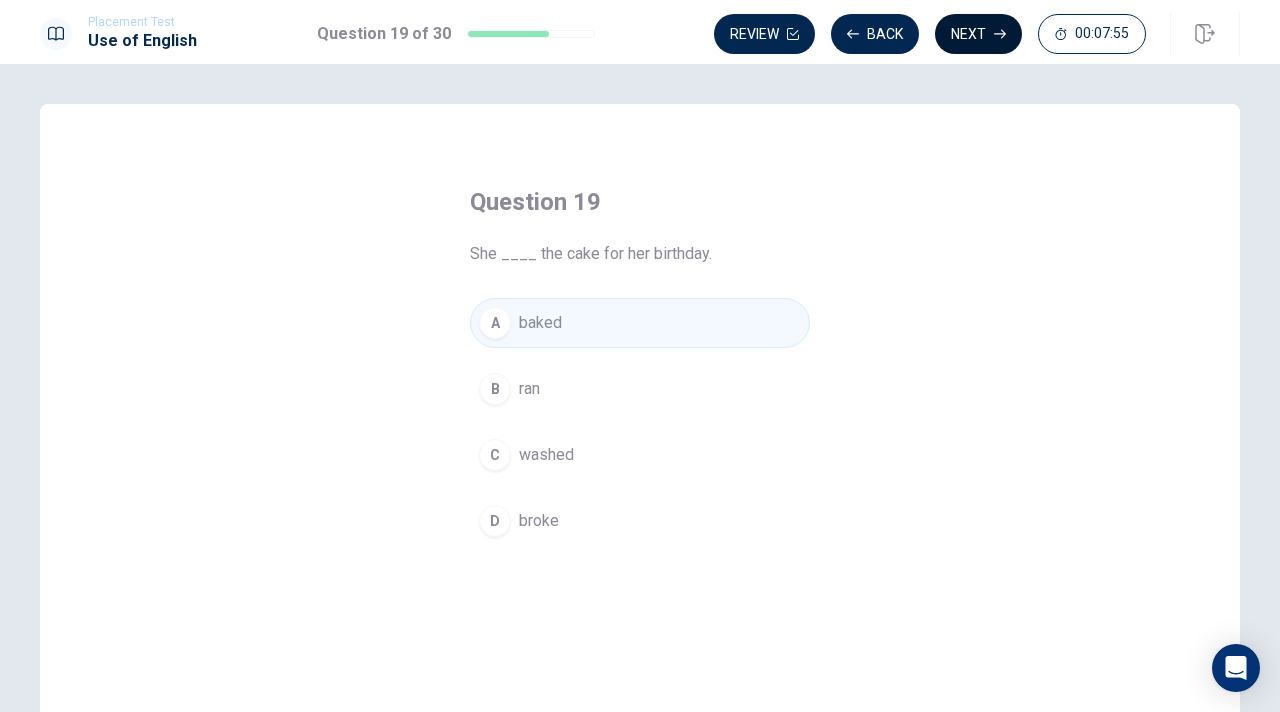 click on "Next" at bounding box center (978, 34) 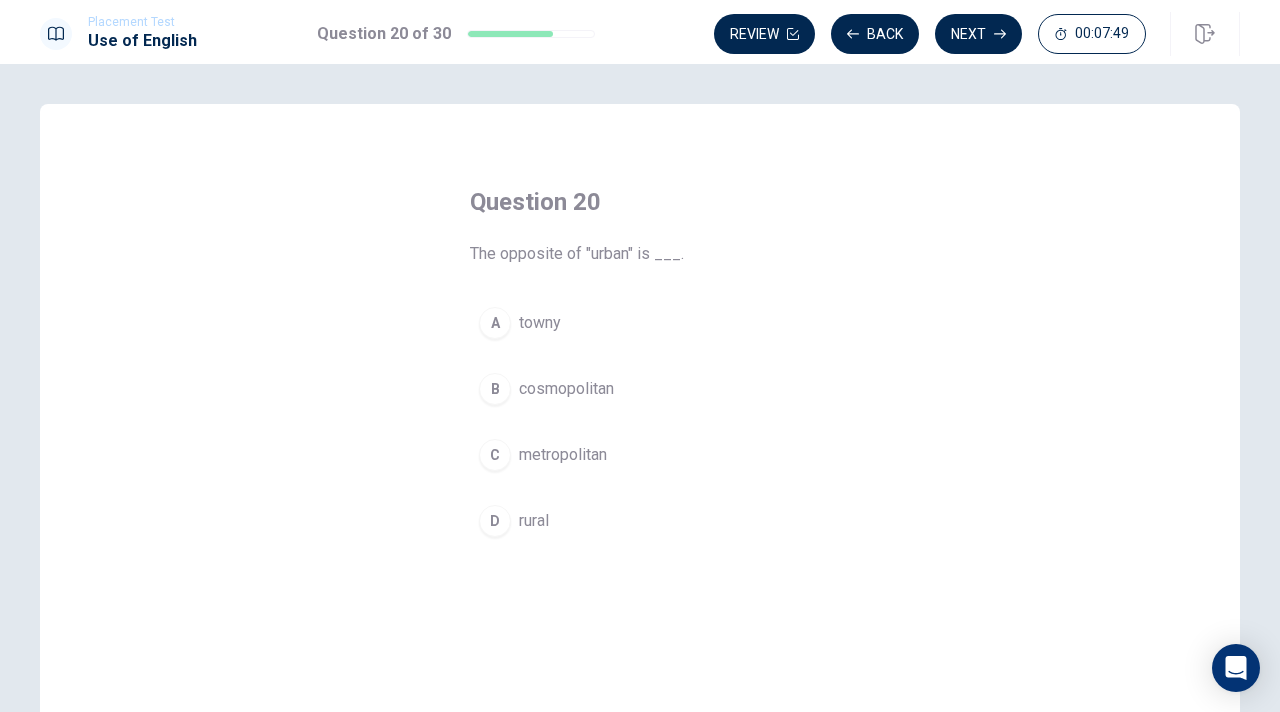 click on "metropolitan" at bounding box center (563, 455) 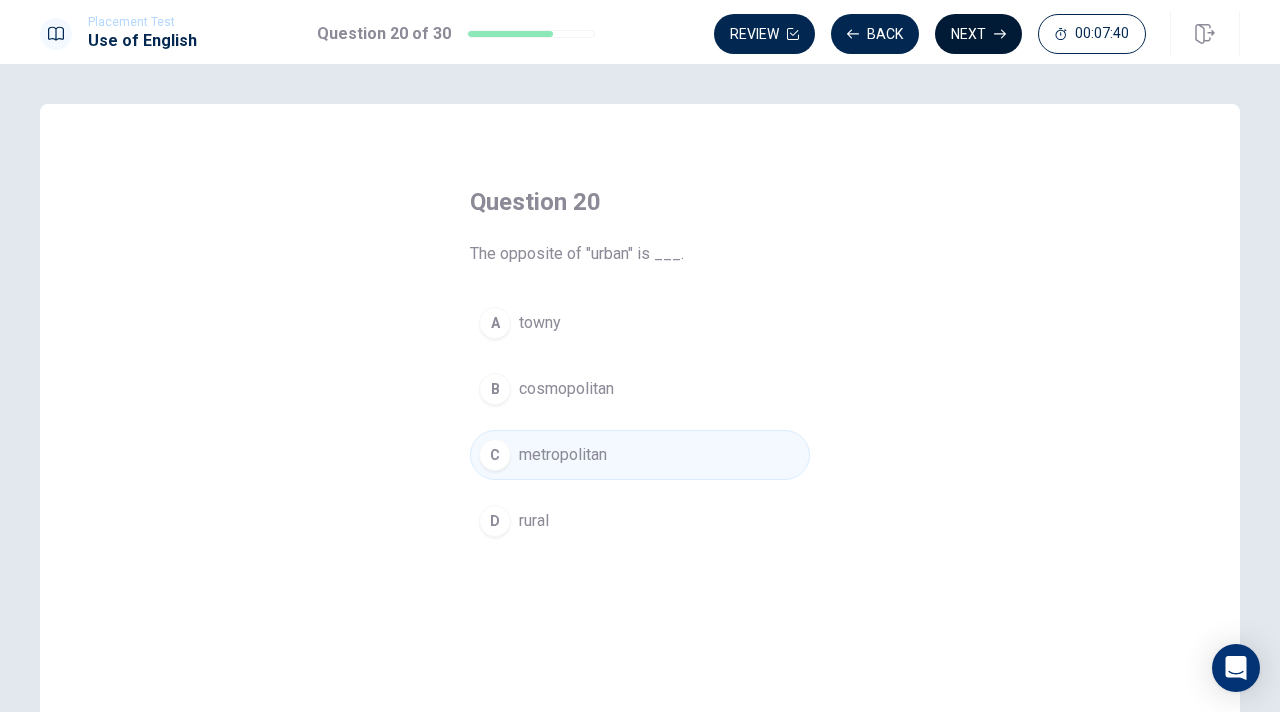 click on "Next" at bounding box center (978, 34) 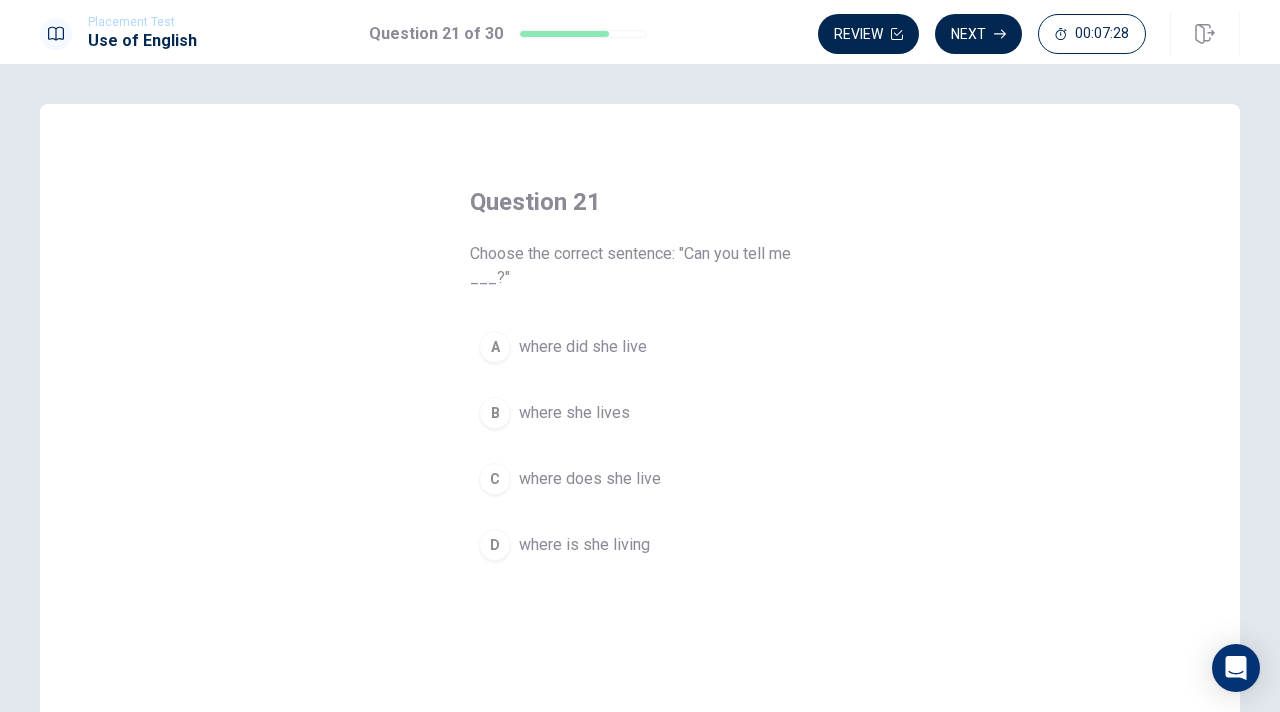 click on "where she lives" at bounding box center [574, 413] 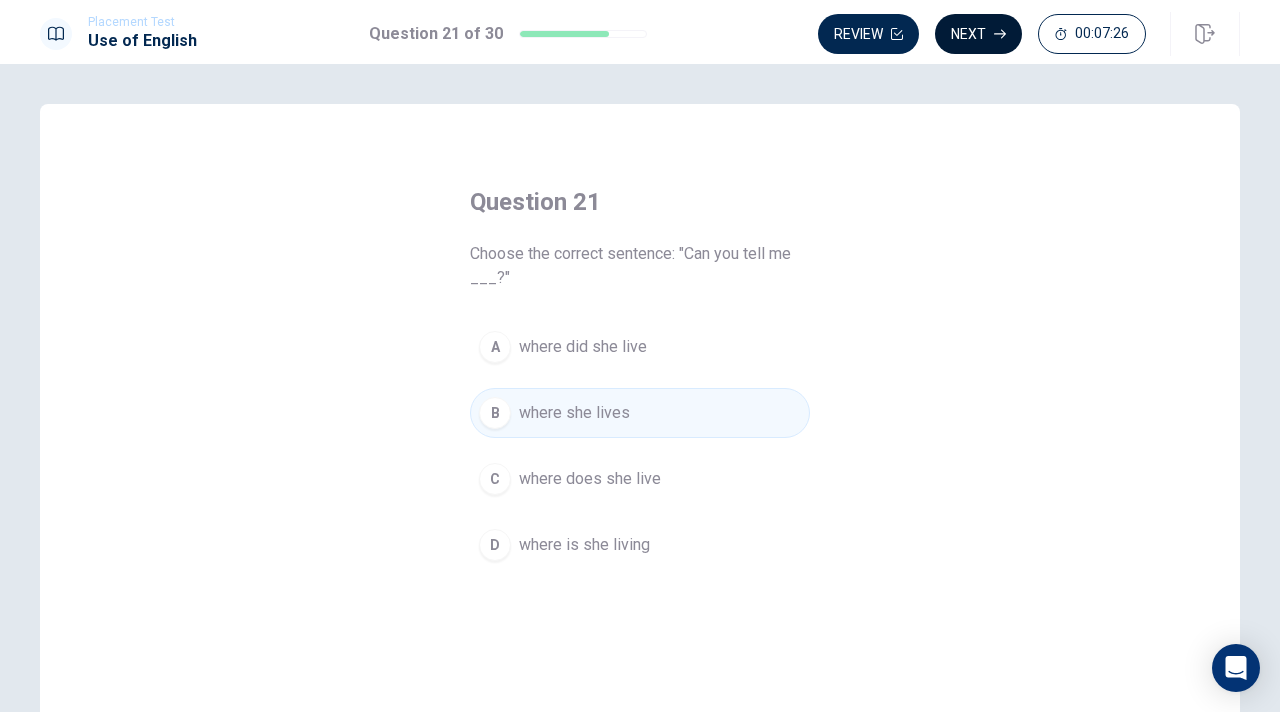 click on "Next" at bounding box center (978, 34) 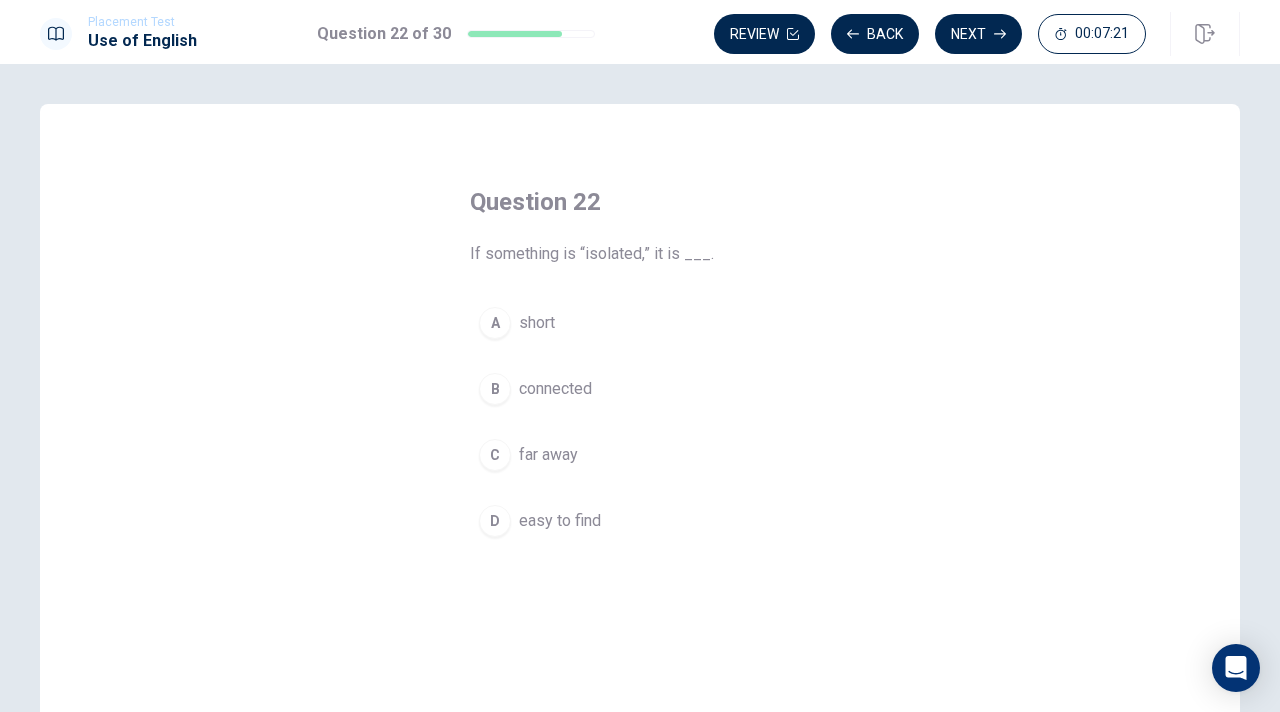 click on "C far away" at bounding box center (640, 455) 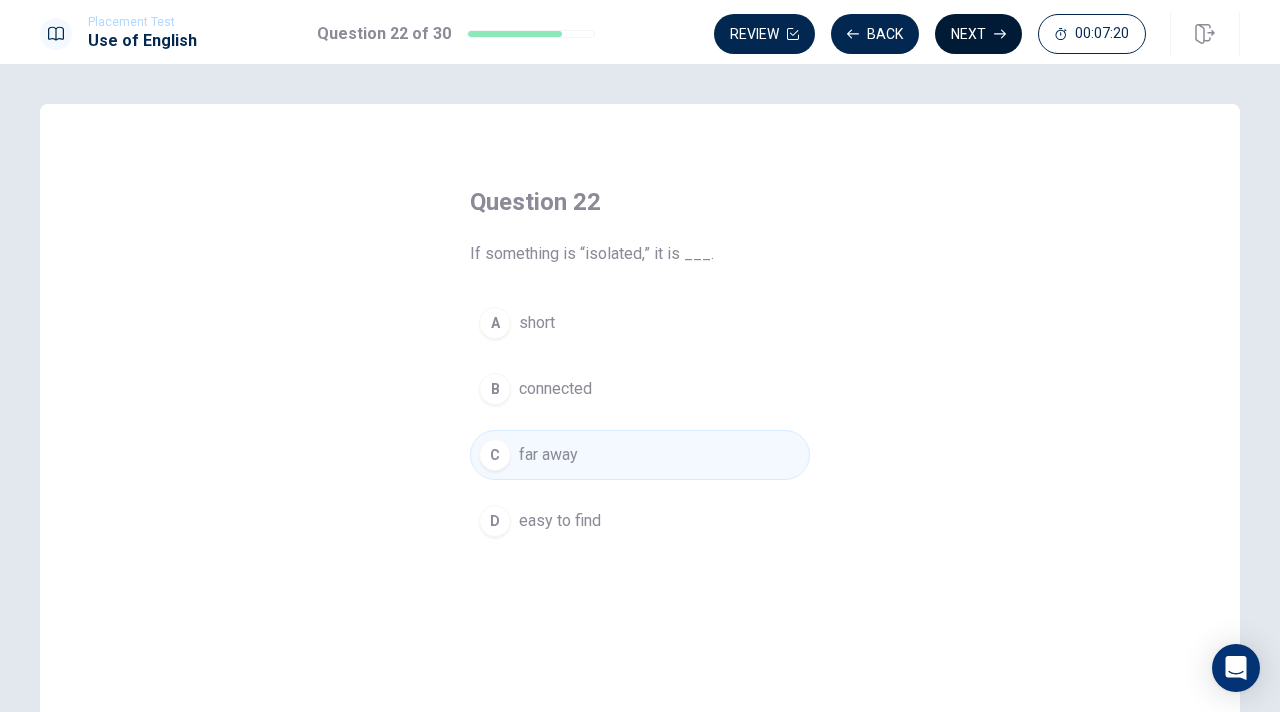 click 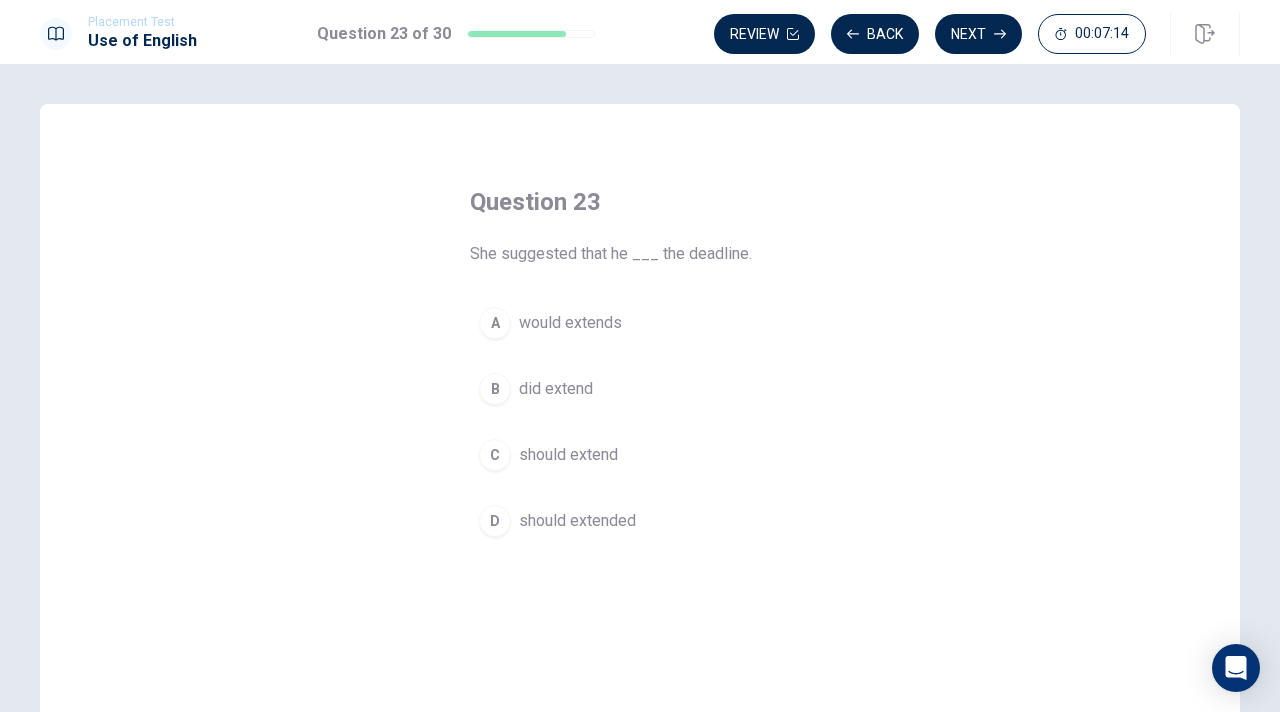 click on "should extend" at bounding box center (568, 455) 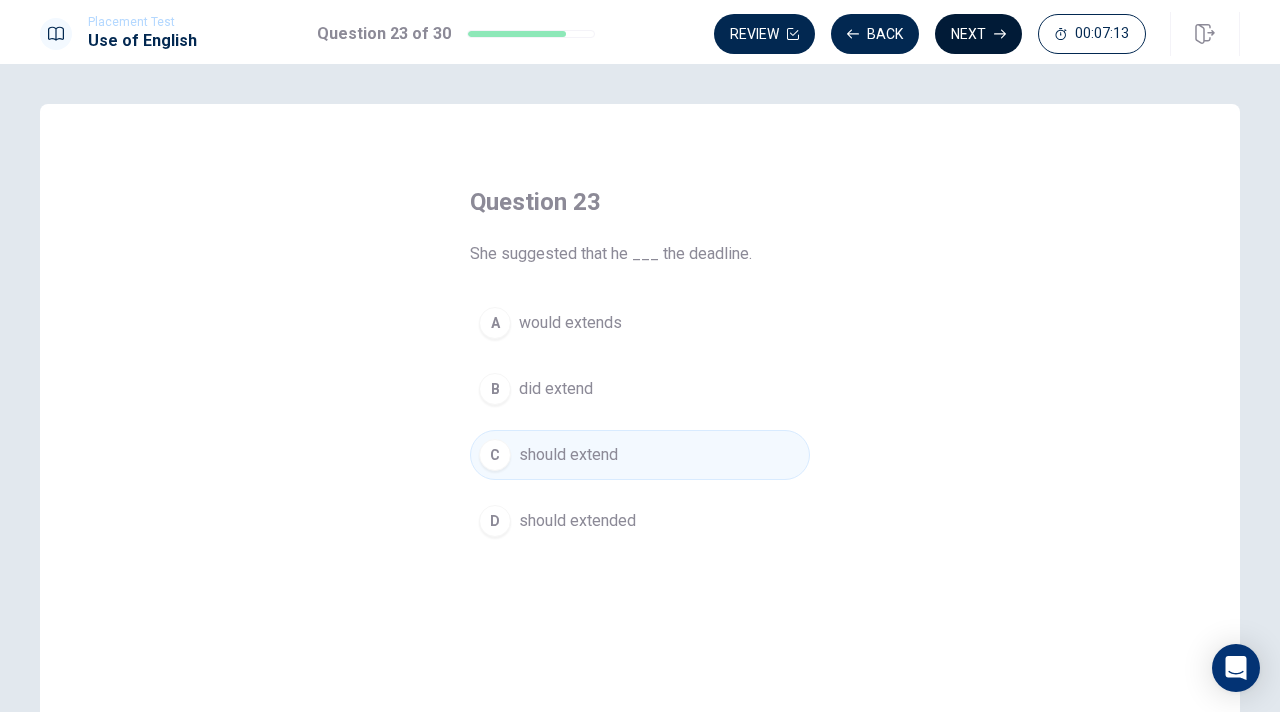 click on "Next" at bounding box center (978, 34) 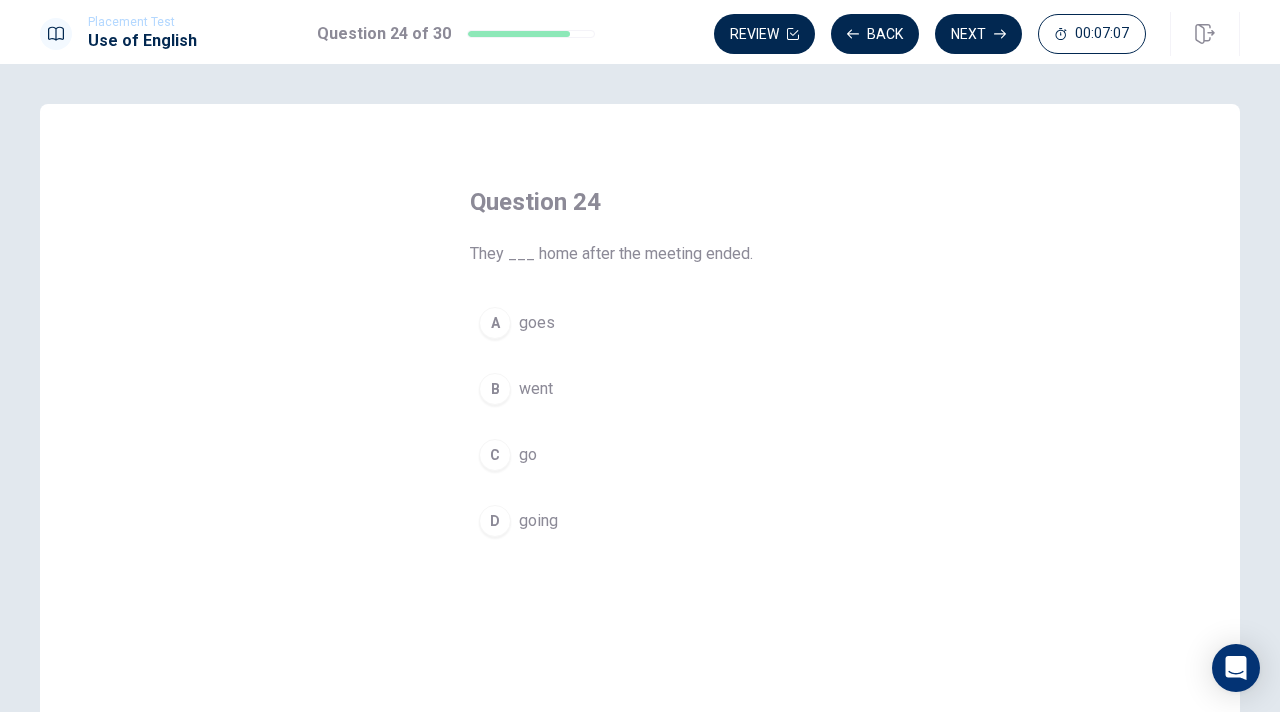 click on "went" at bounding box center [536, 389] 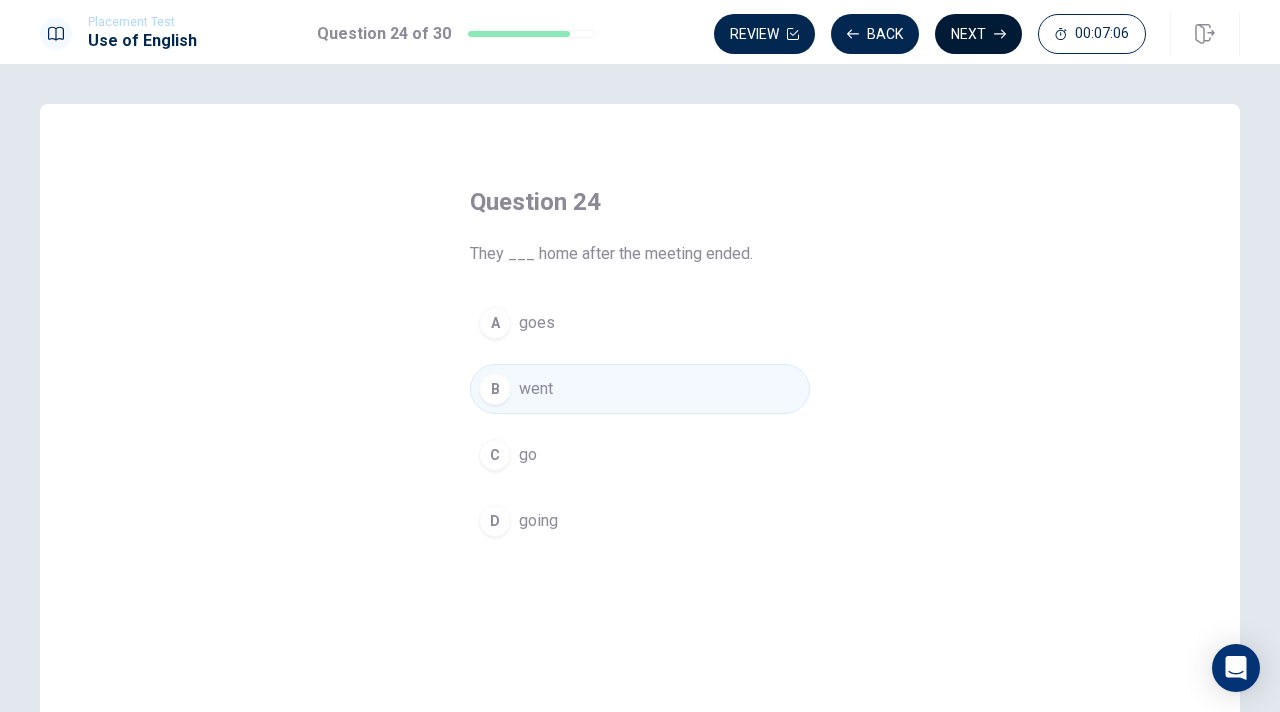 click on "Next" at bounding box center (978, 34) 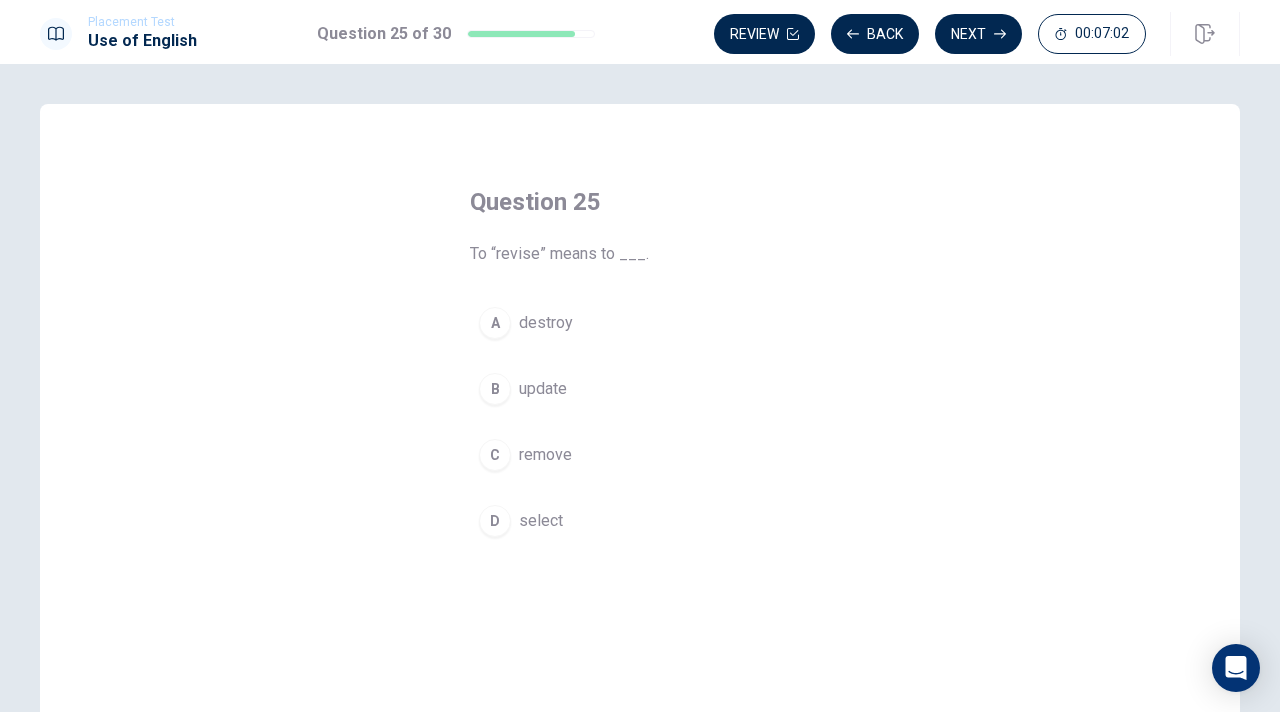 click on "B update" at bounding box center [640, 389] 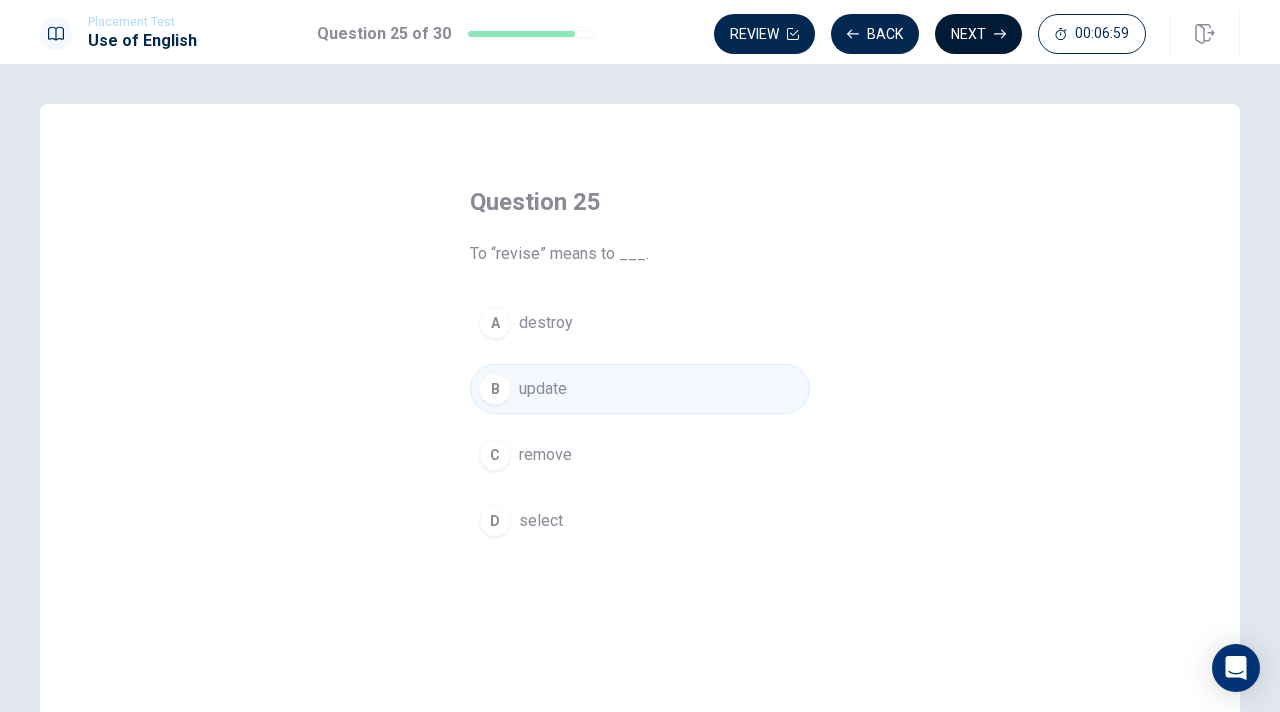 click on "Next" at bounding box center (978, 34) 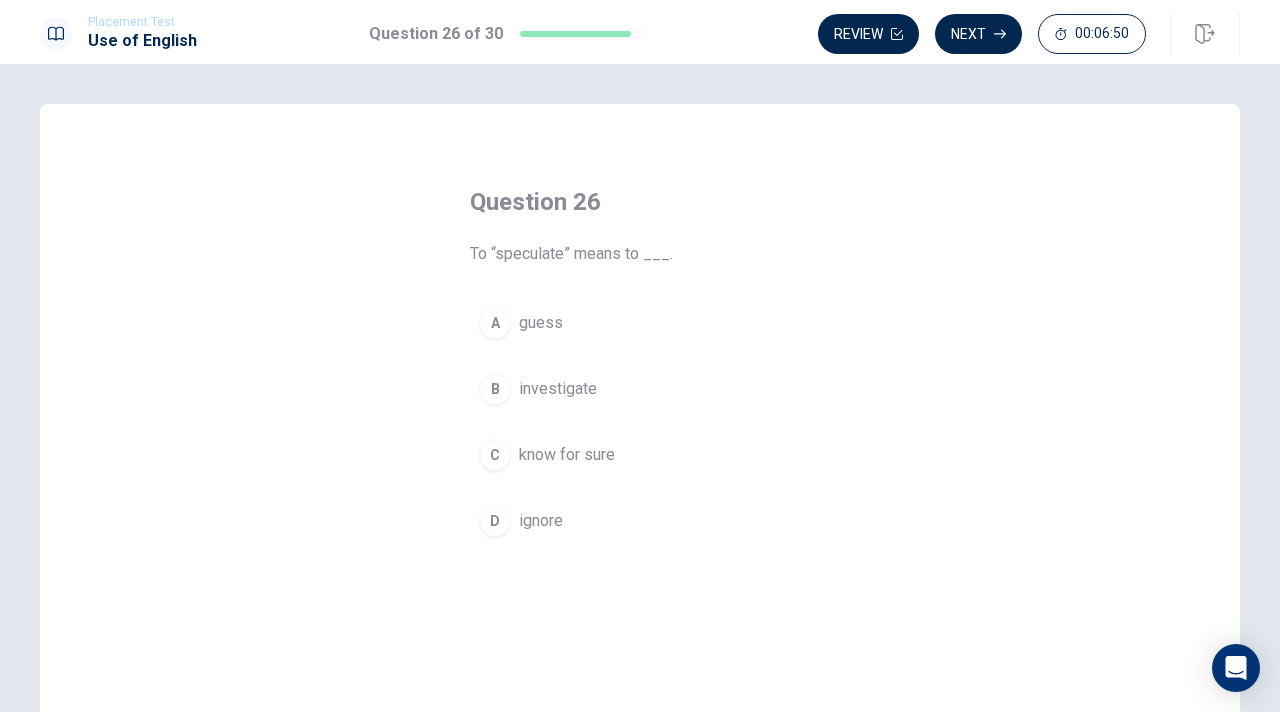 click on "guess" at bounding box center [541, 323] 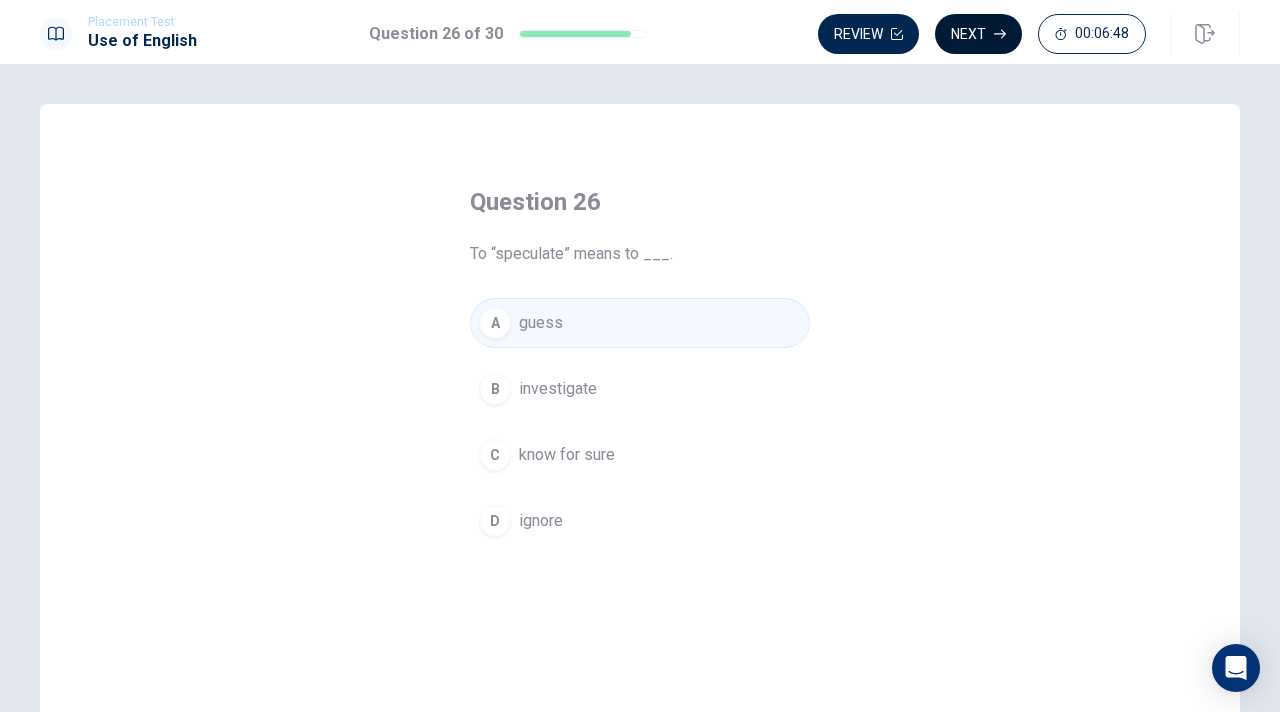 click on "Next" at bounding box center [978, 34] 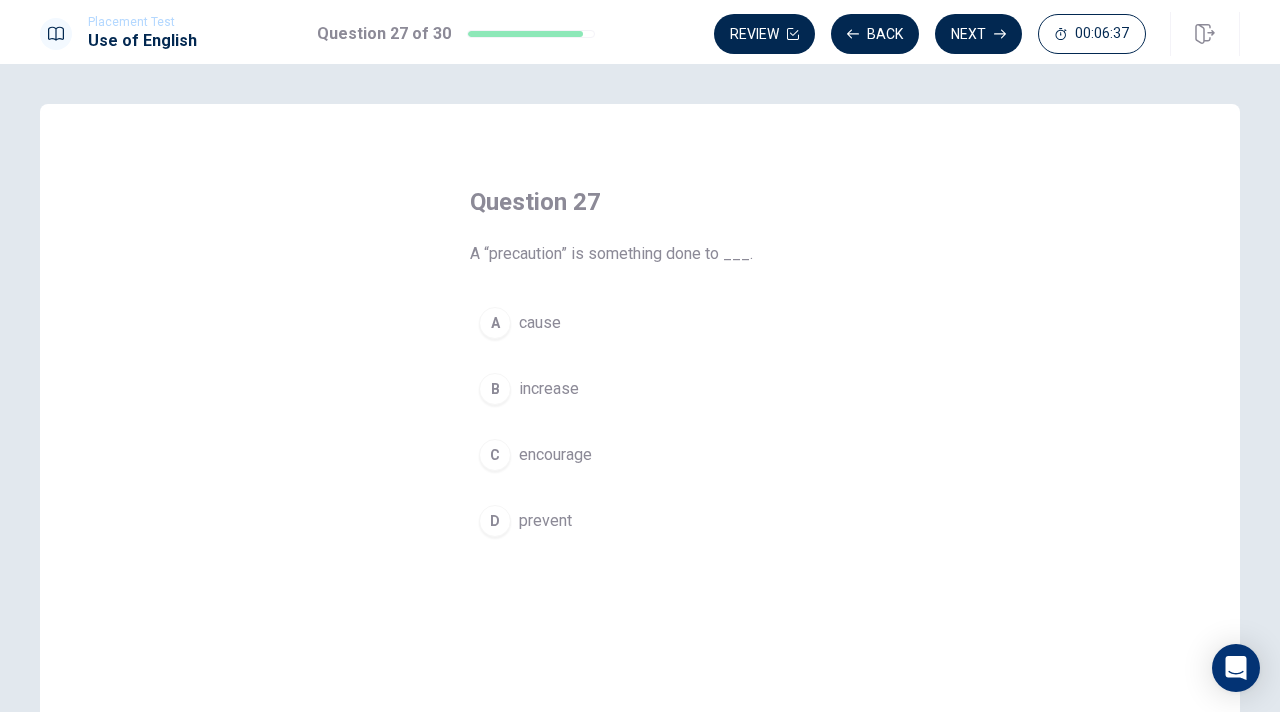 click on "D prevent" at bounding box center (640, 521) 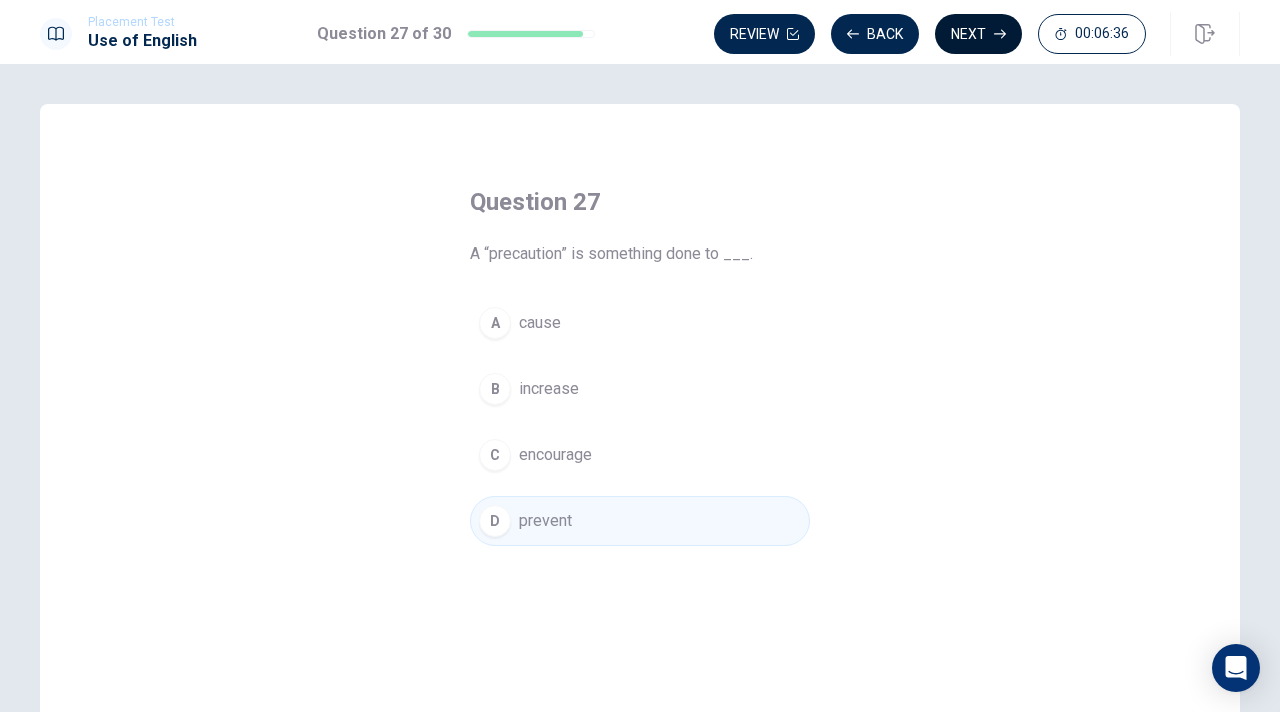 click on "Next" at bounding box center [978, 34] 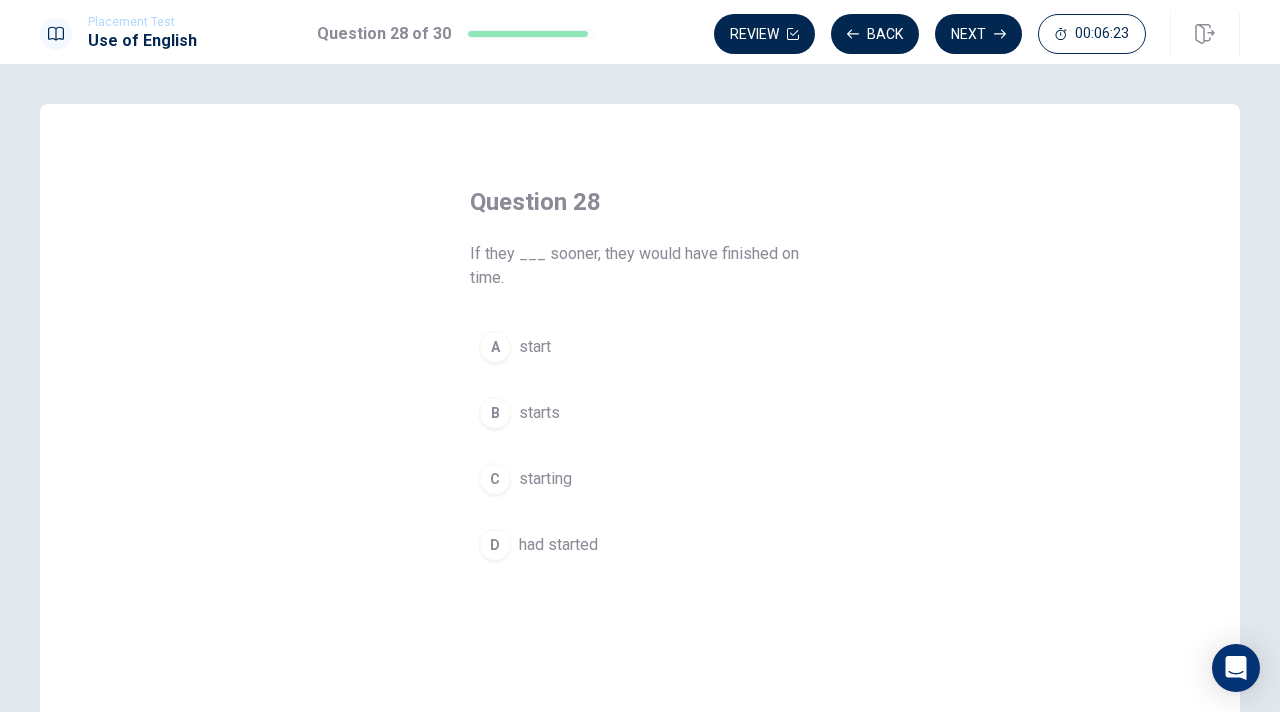 click on "D had started" at bounding box center (640, 545) 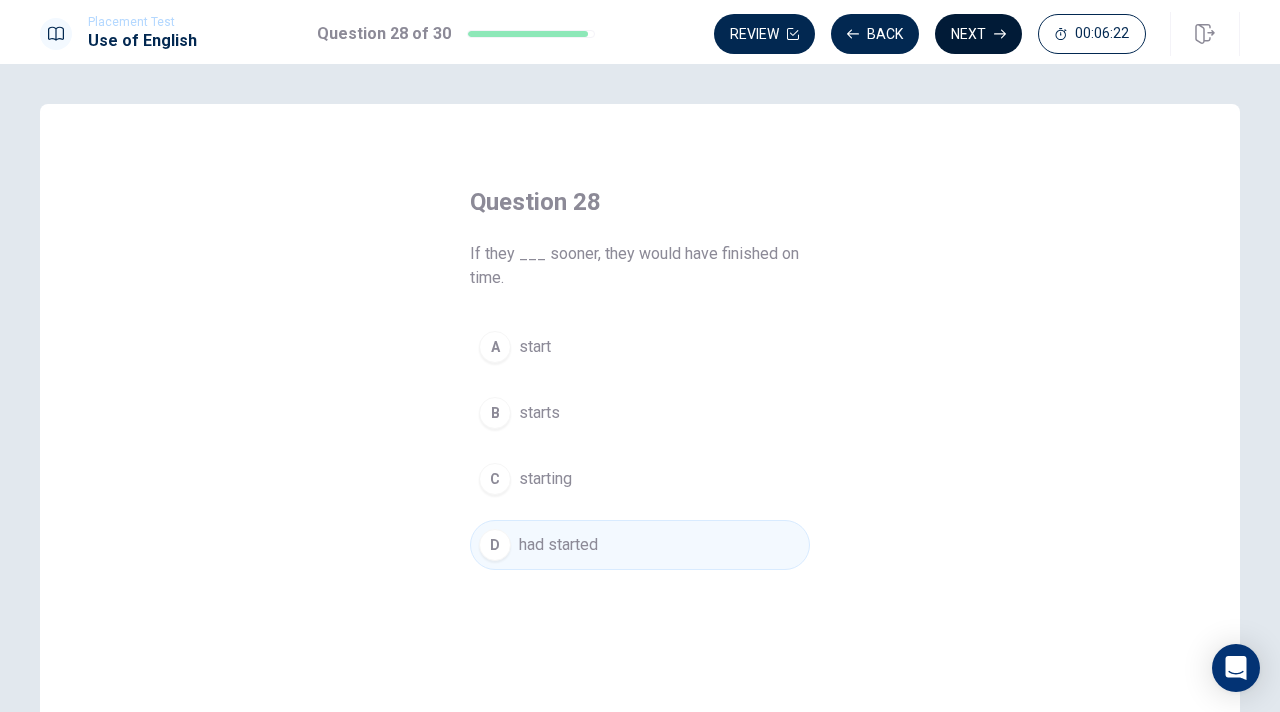 click on "Next" at bounding box center [978, 34] 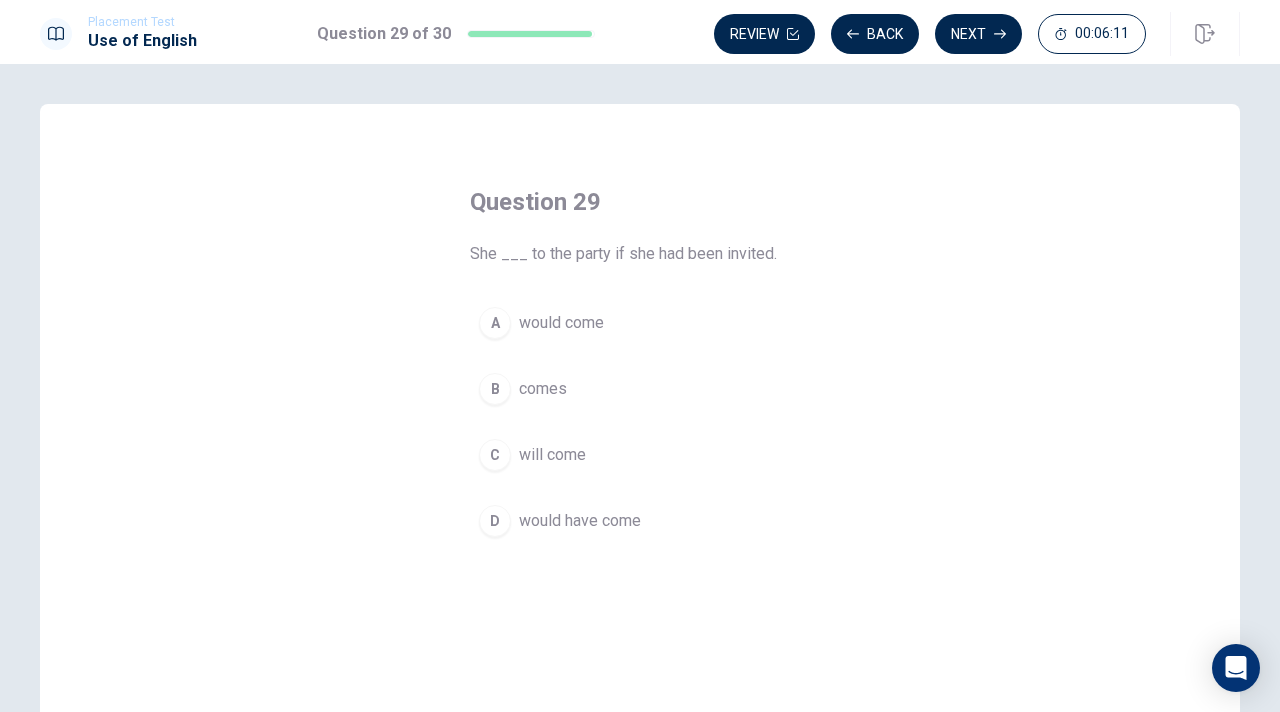 click on "would have come" at bounding box center [580, 521] 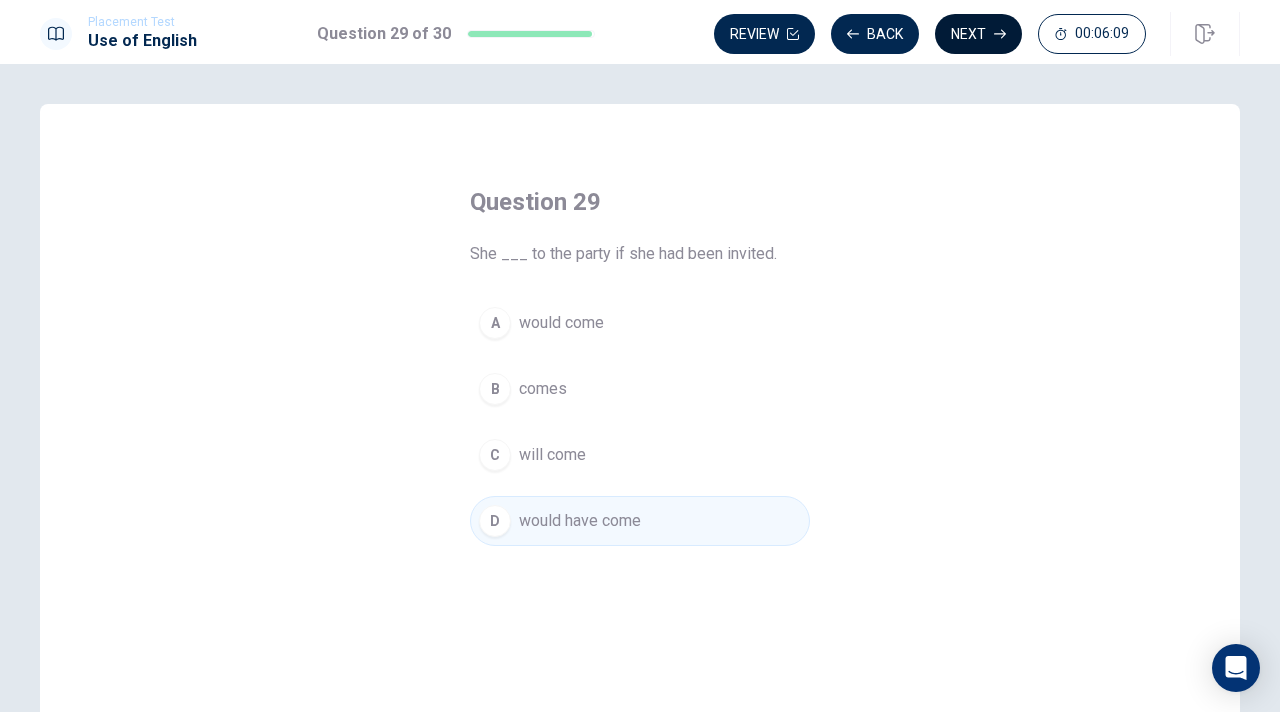 click 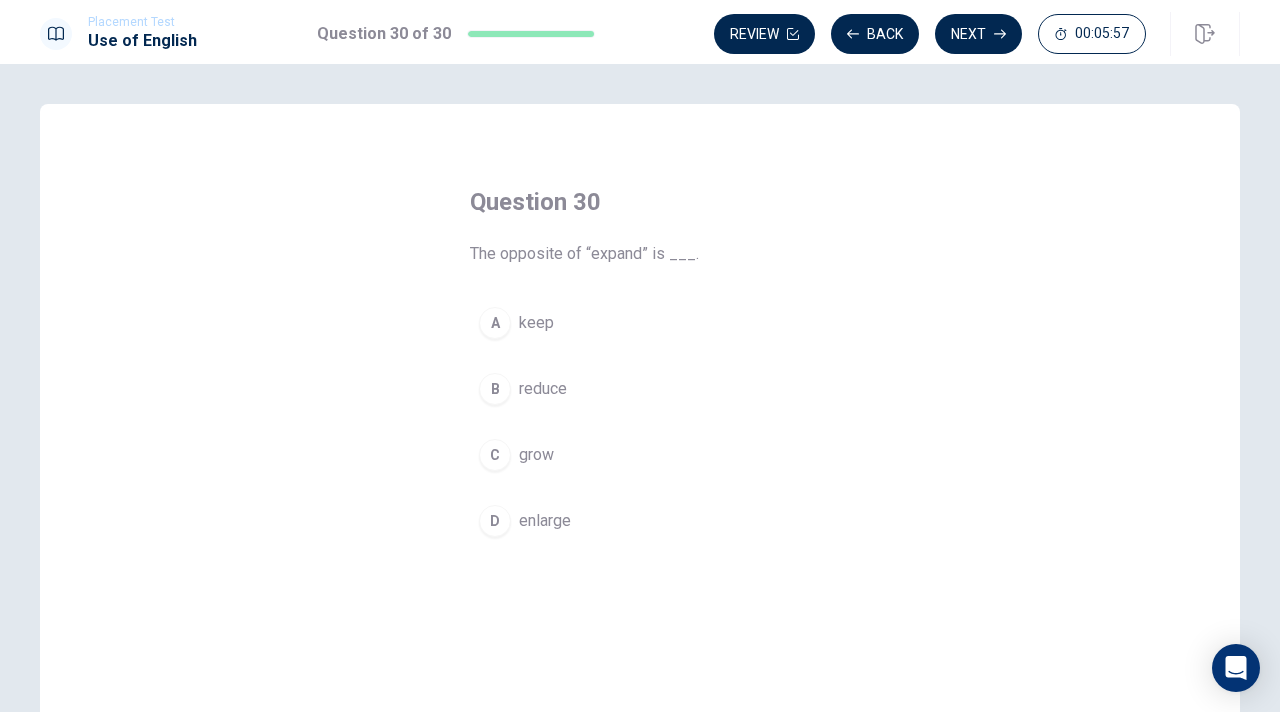 click on "keep" at bounding box center [536, 323] 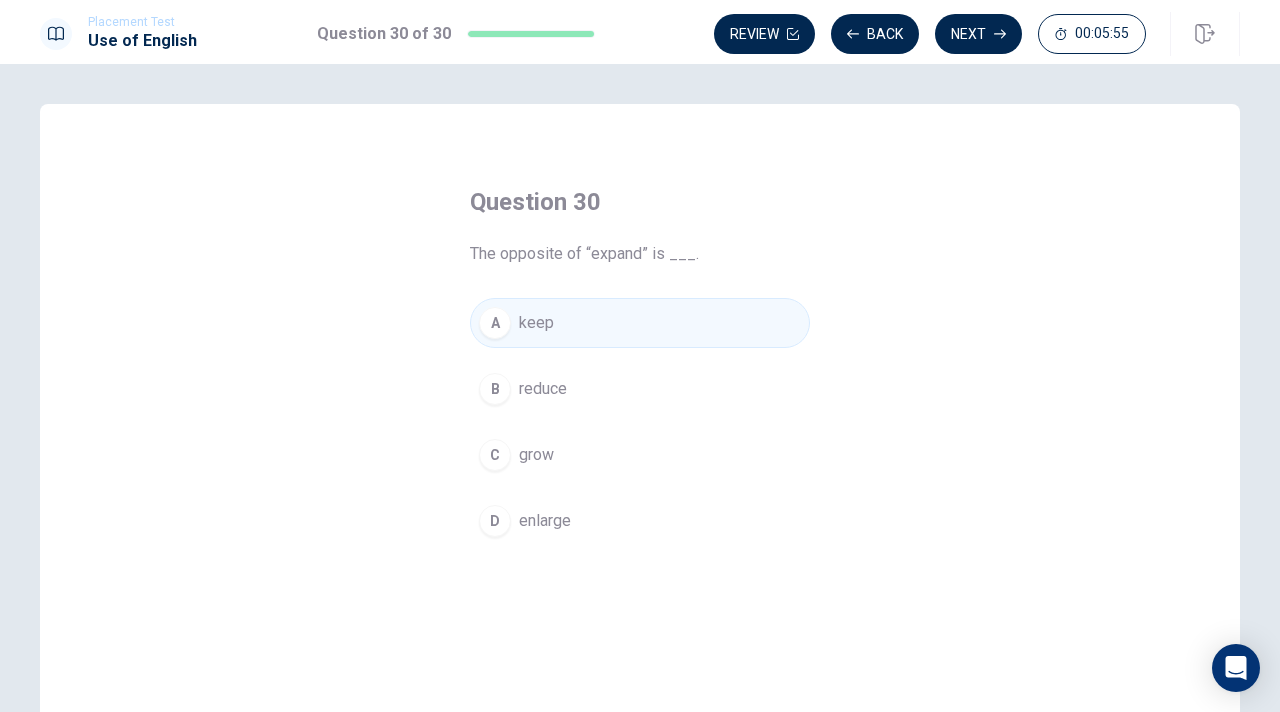 click on "B reduce" at bounding box center (640, 389) 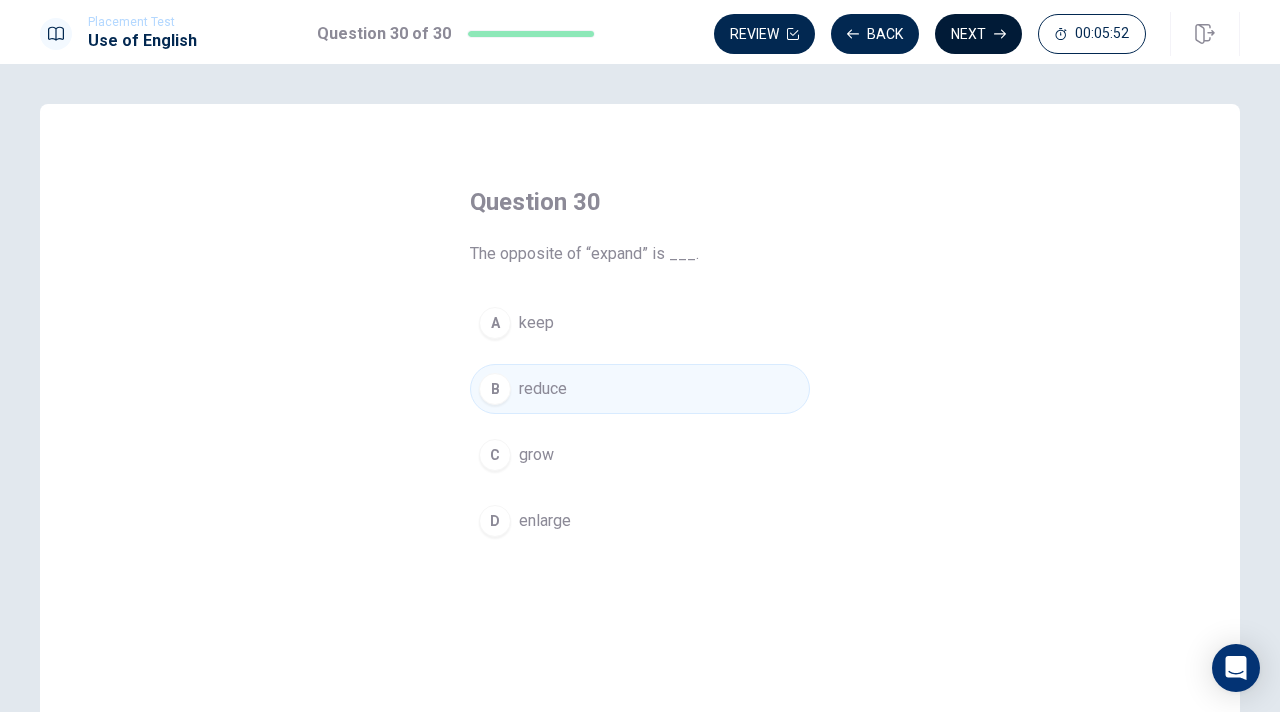 click on "Next" at bounding box center [978, 34] 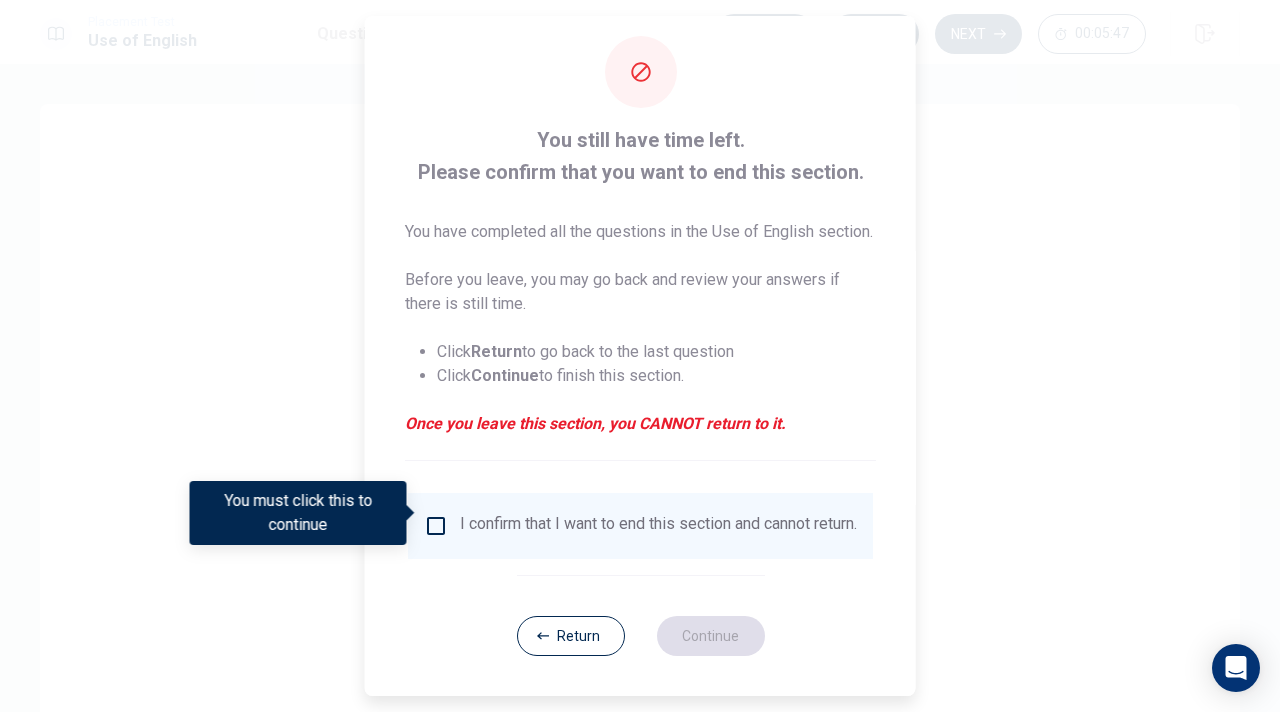 scroll, scrollTop: 58, scrollLeft: 0, axis: vertical 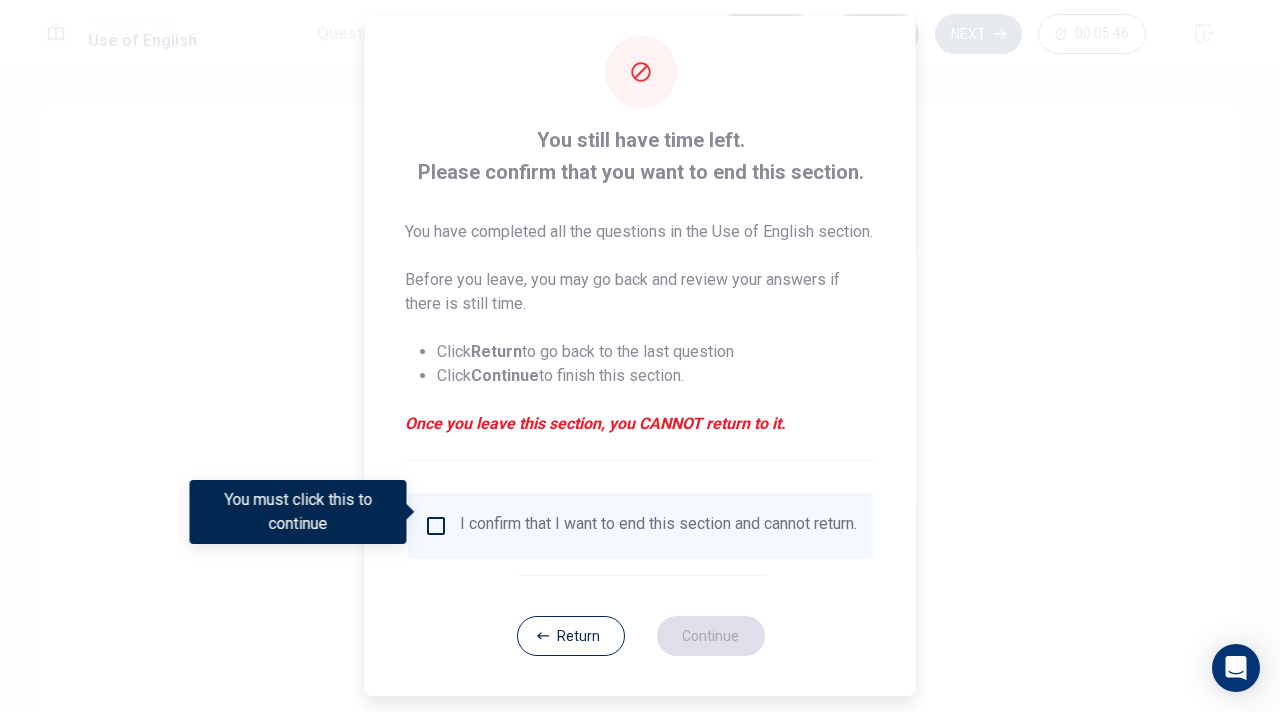 click at bounding box center (436, 526) 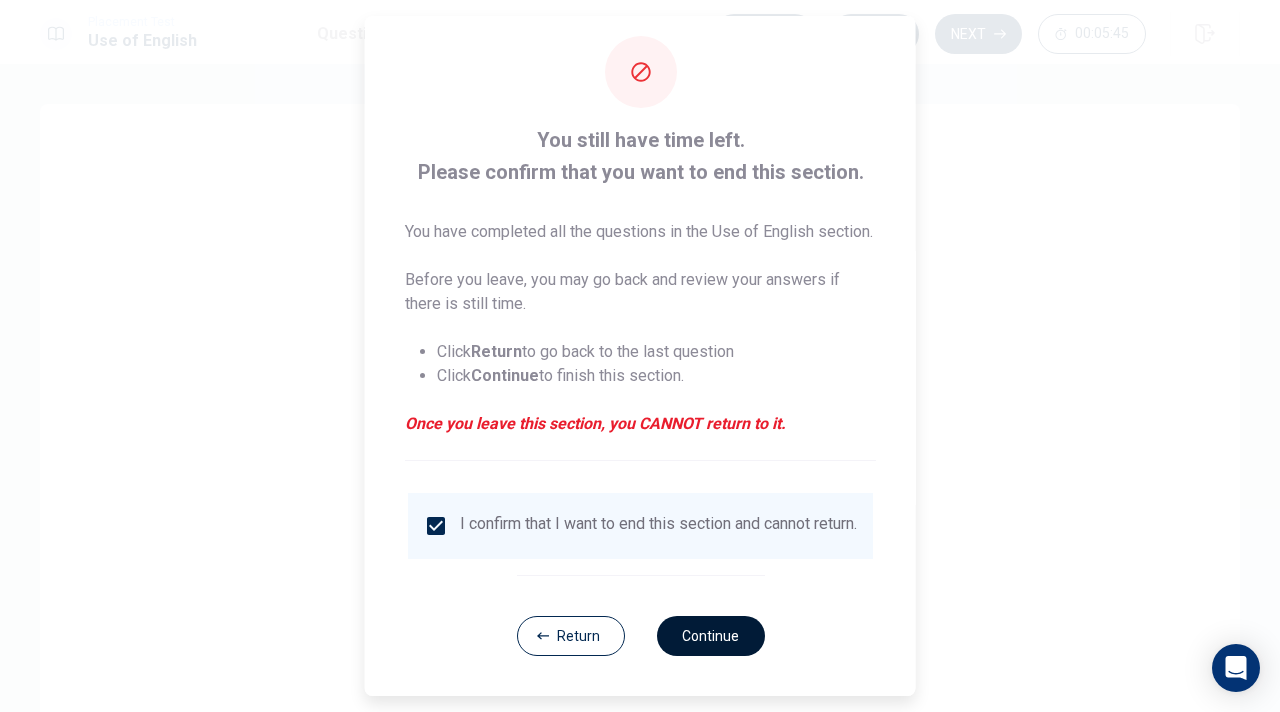 click on "Continue" at bounding box center [710, 636] 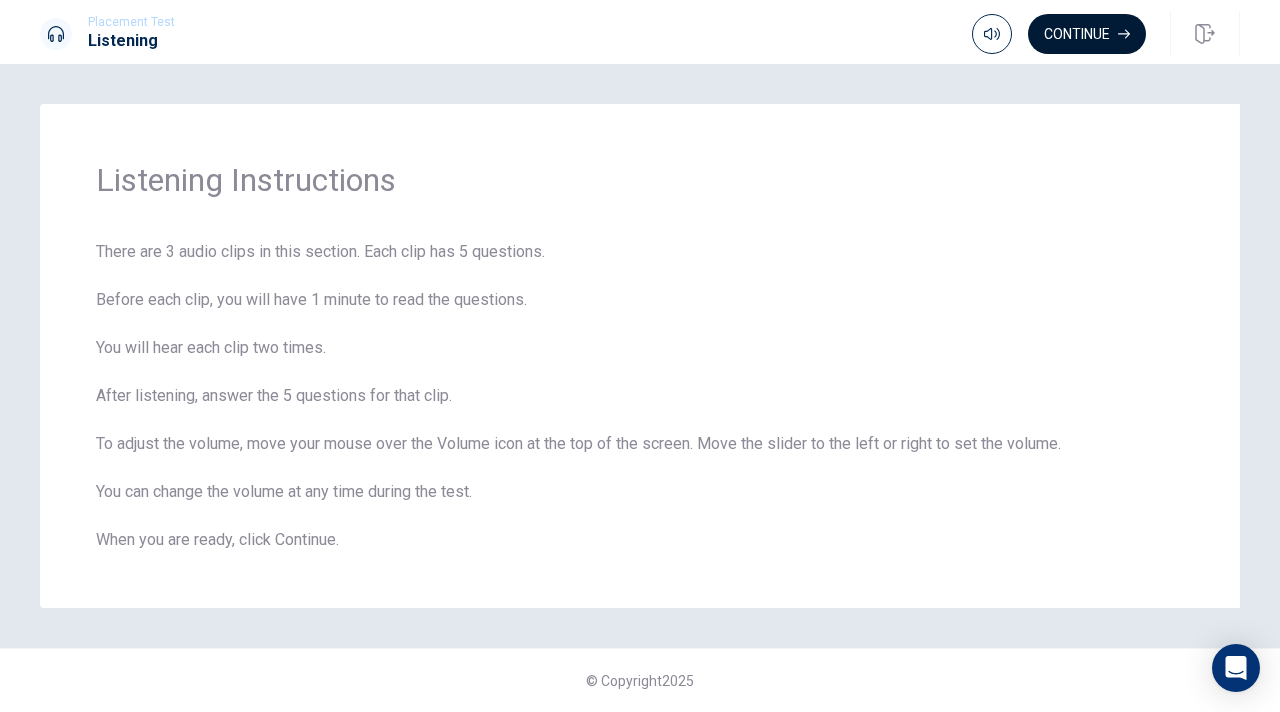 click on "Continue" at bounding box center (1087, 34) 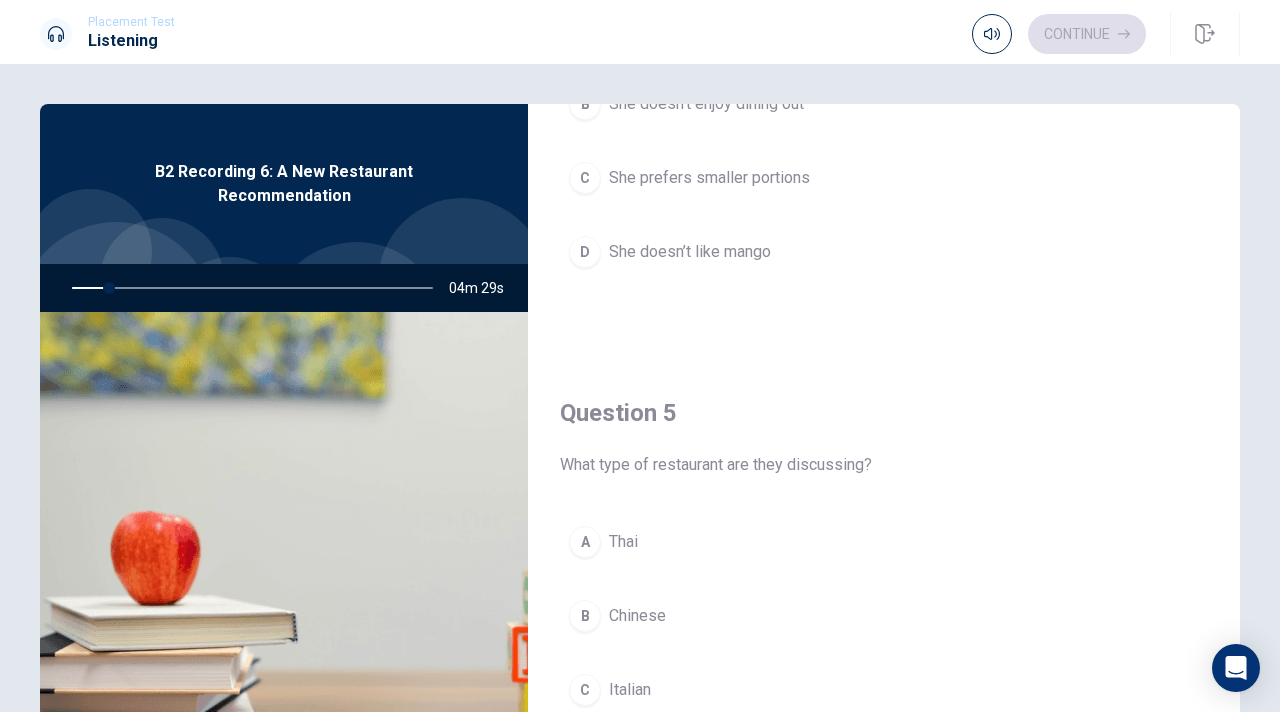 scroll, scrollTop: 1865, scrollLeft: 0, axis: vertical 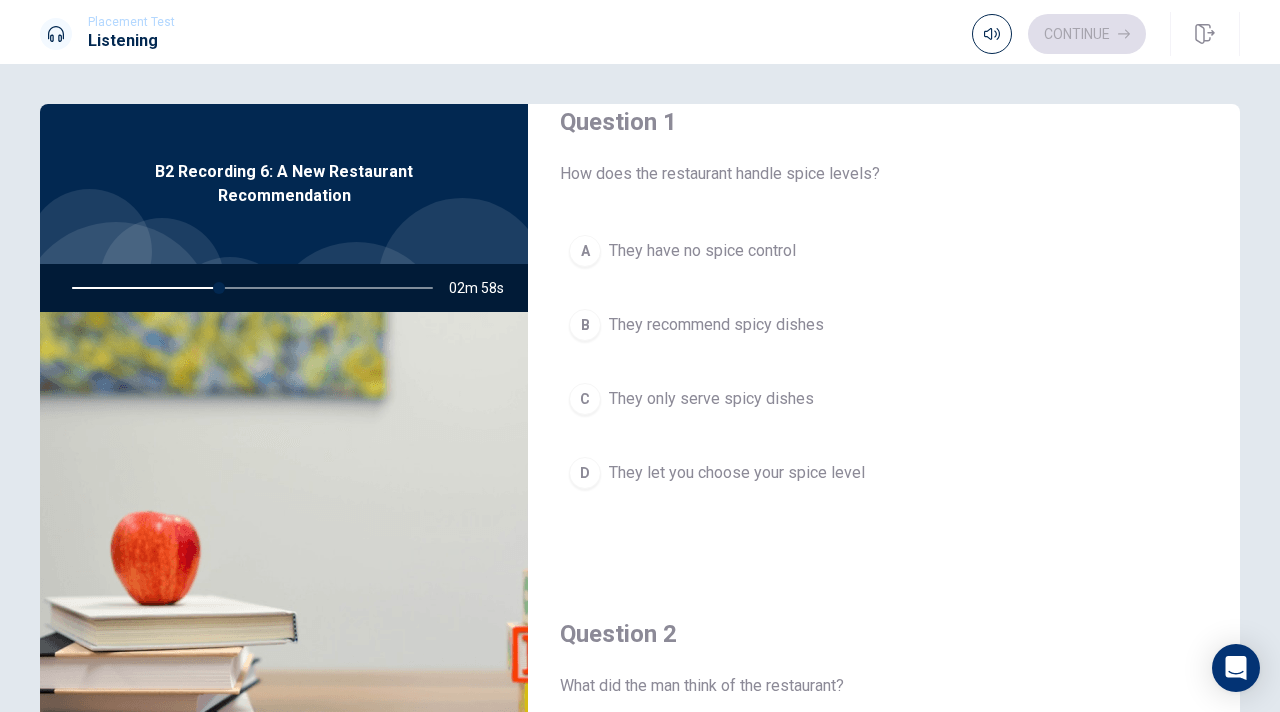 click on "They let you choose your spice level" at bounding box center [737, 473] 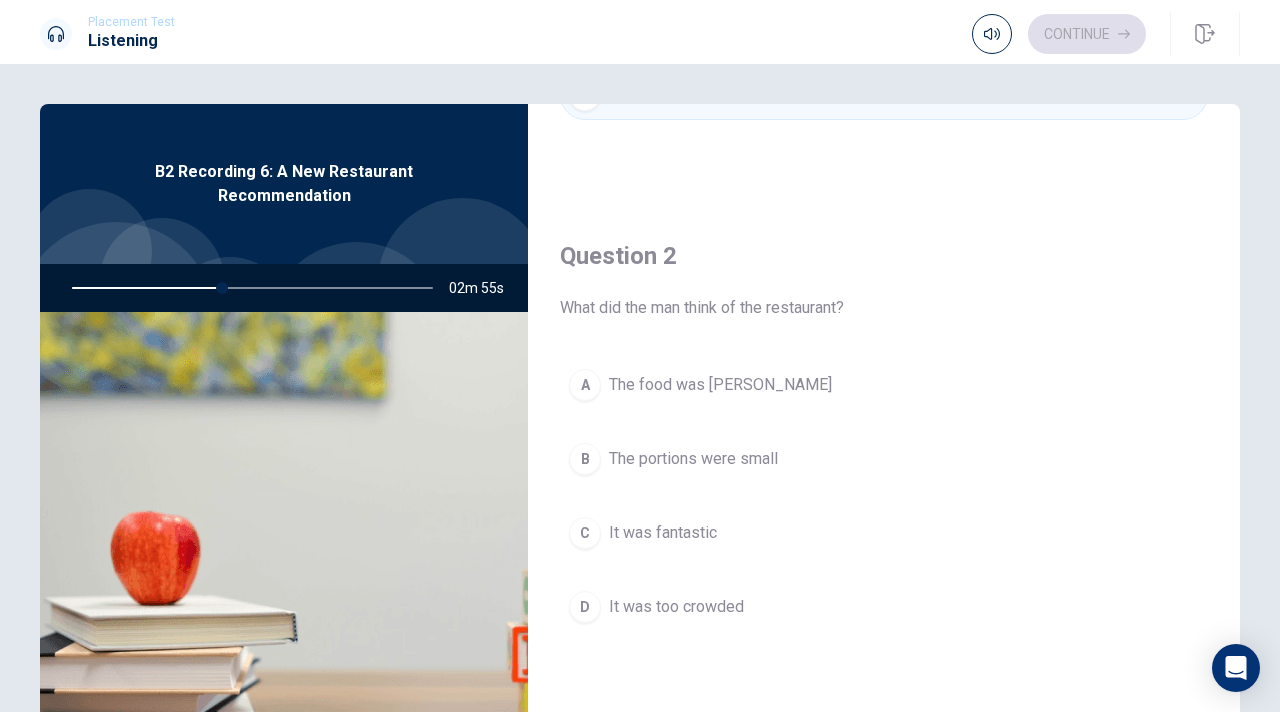scroll, scrollTop: 435, scrollLeft: 0, axis: vertical 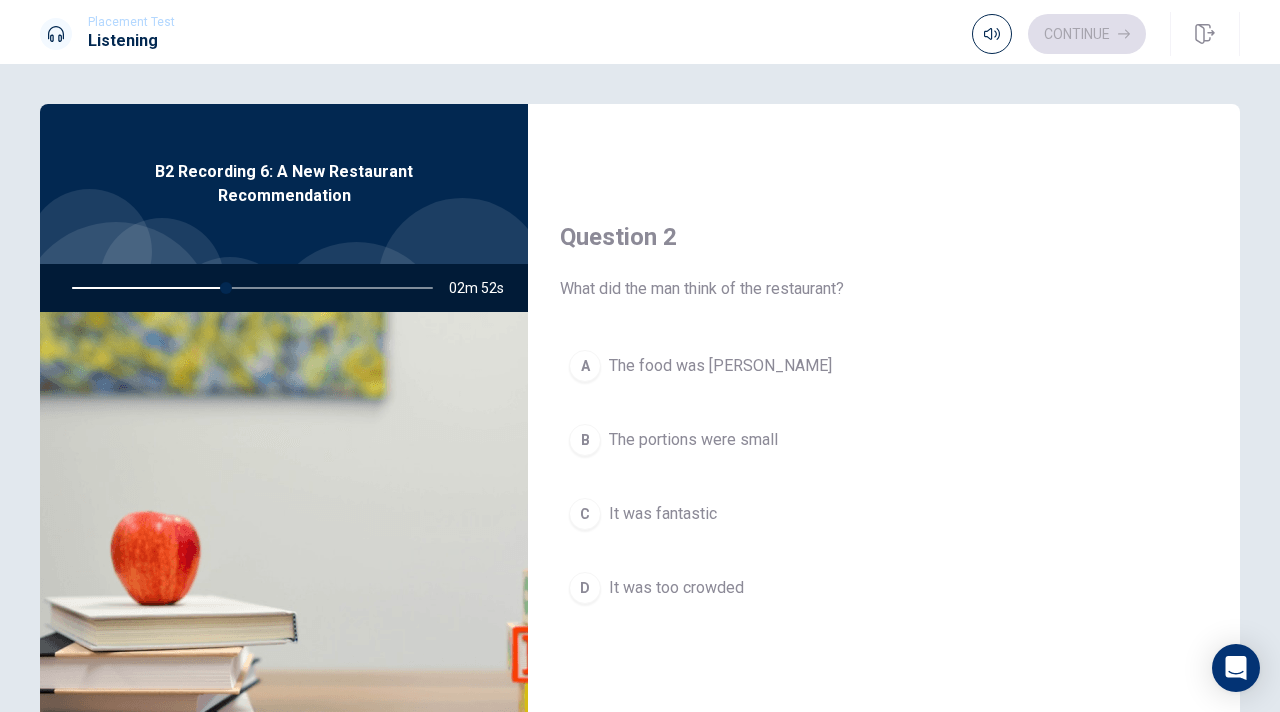 click on "C It was fantastic" at bounding box center [884, 514] 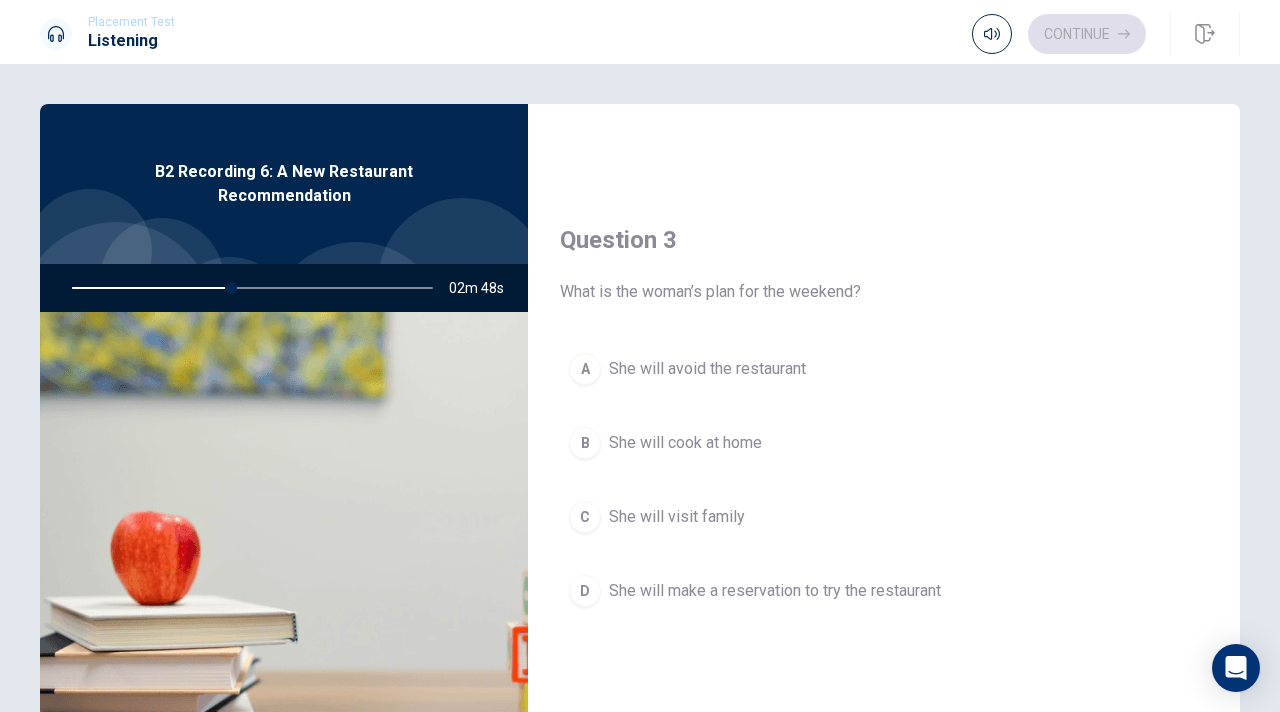 scroll, scrollTop: 953, scrollLeft: 0, axis: vertical 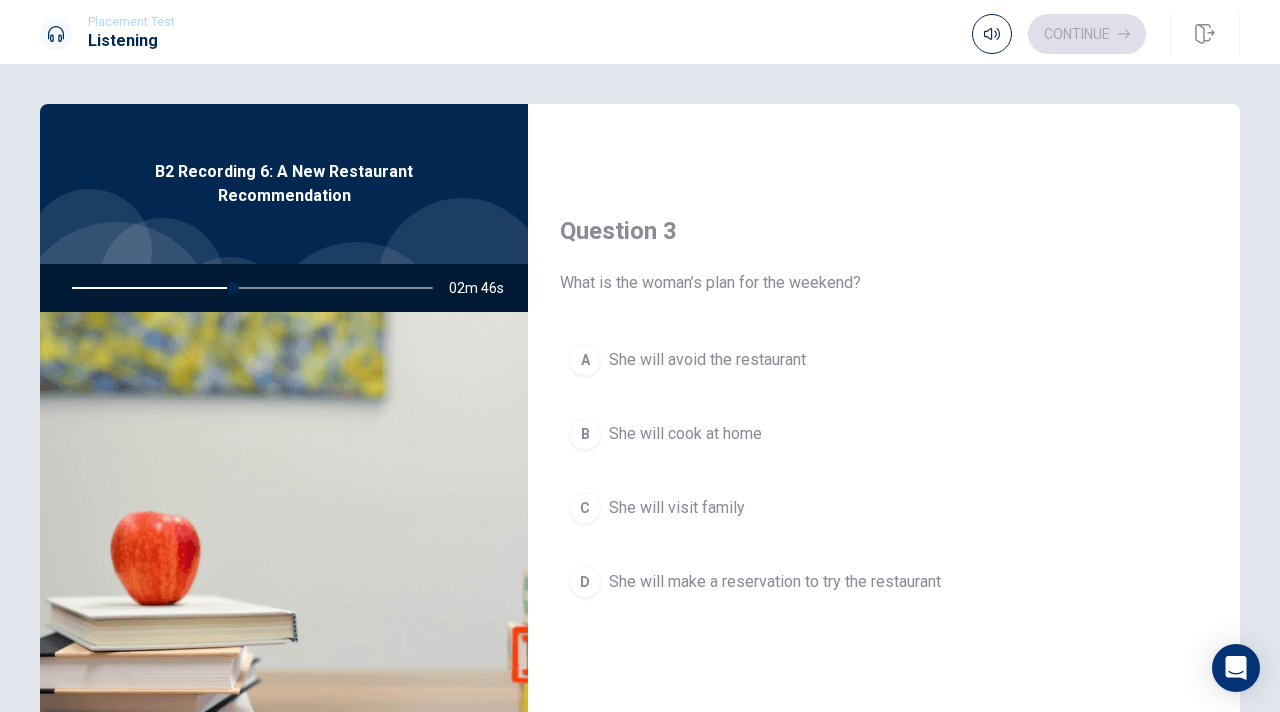 click on "She will make a reservation to try the restaurant" at bounding box center (775, 582) 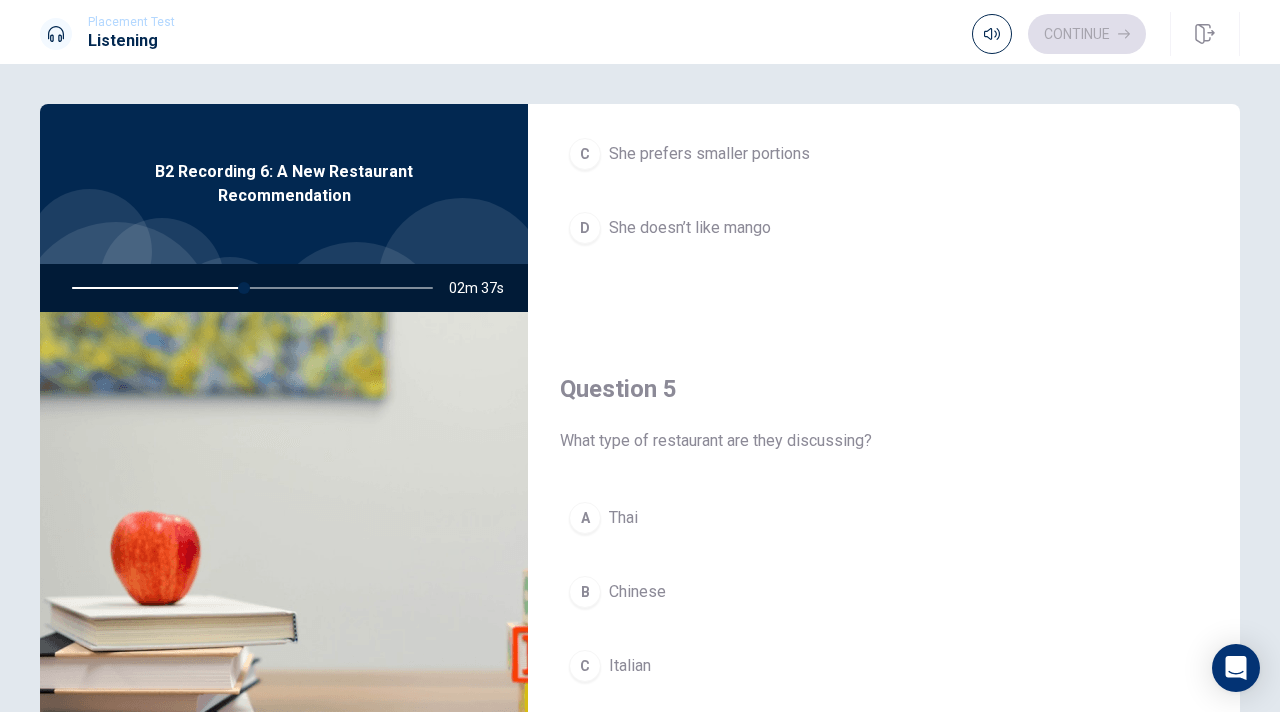 scroll, scrollTop: 1823, scrollLeft: 0, axis: vertical 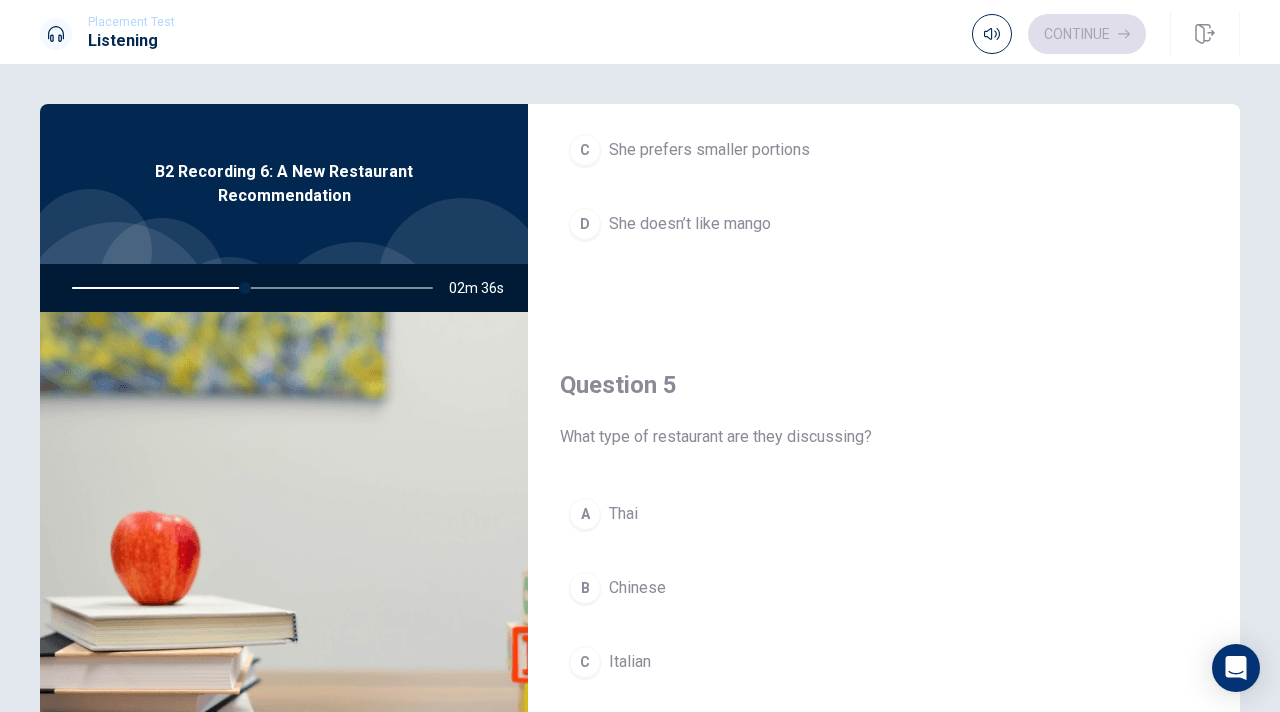 click on "A [DEMOGRAPHIC_DATA]" at bounding box center [884, 514] 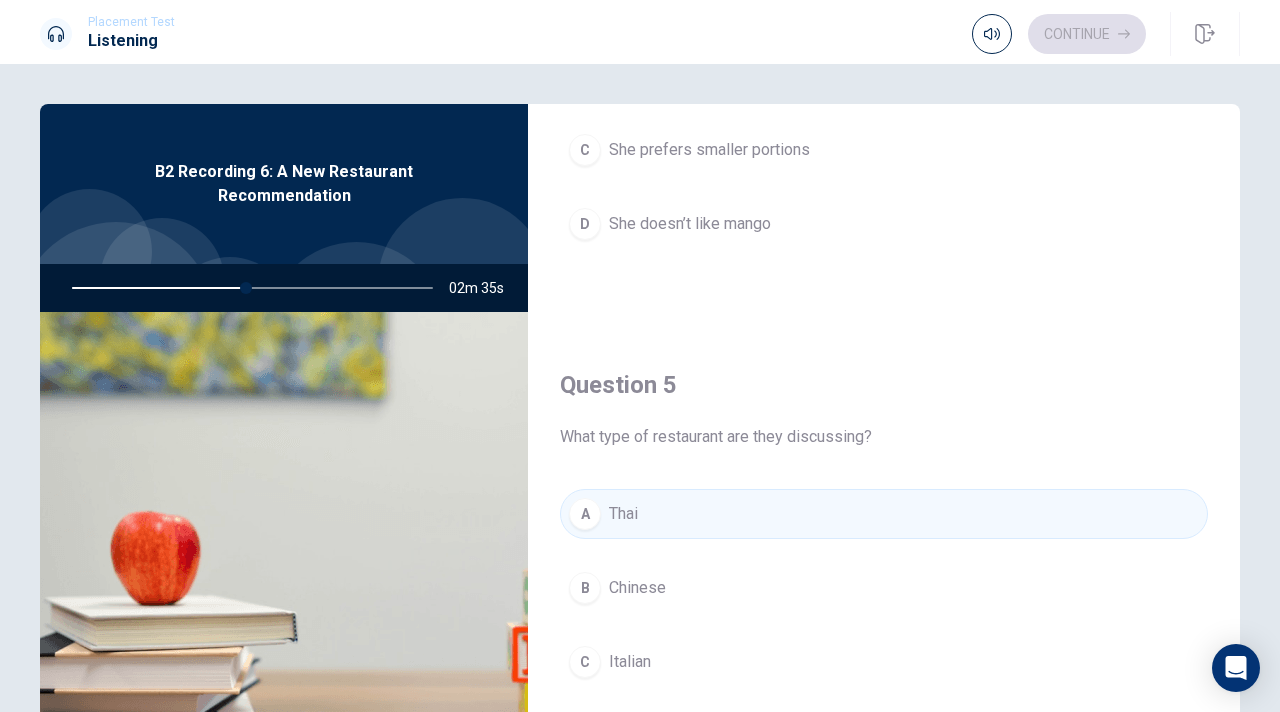 scroll, scrollTop: 1865, scrollLeft: 0, axis: vertical 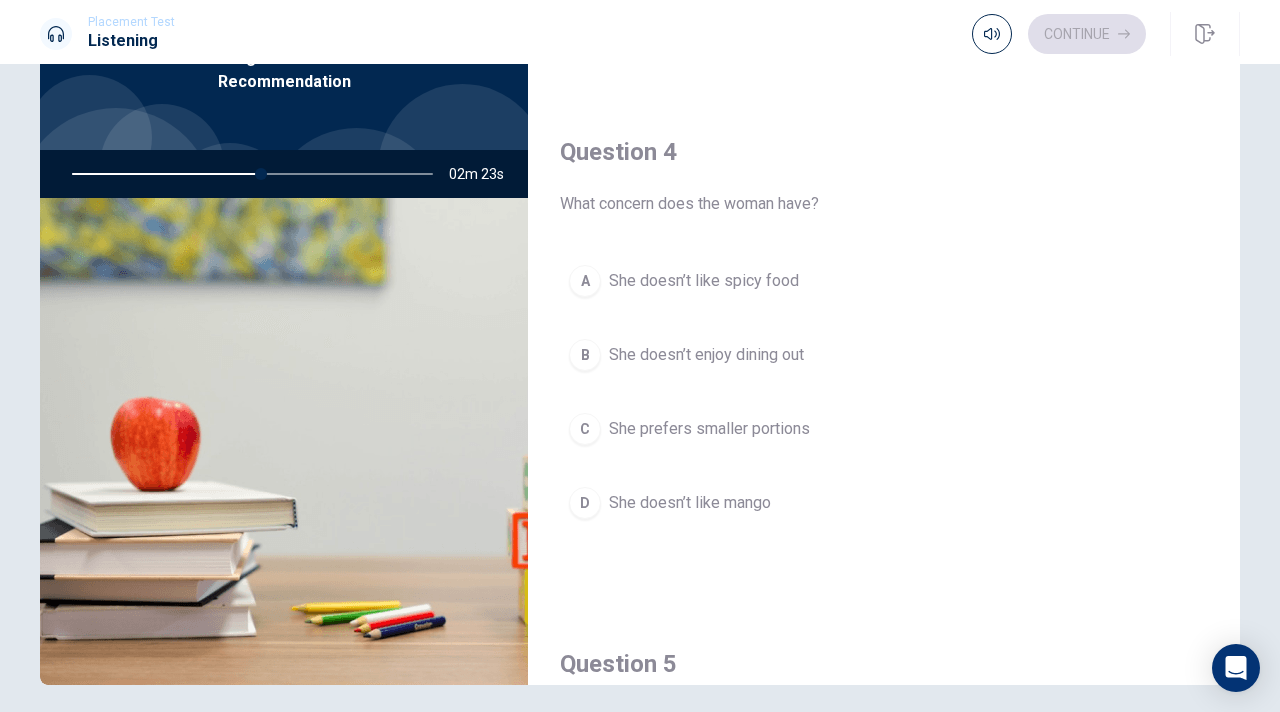 click on "She doesn’t like spicy food" at bounding box center (704, 281) 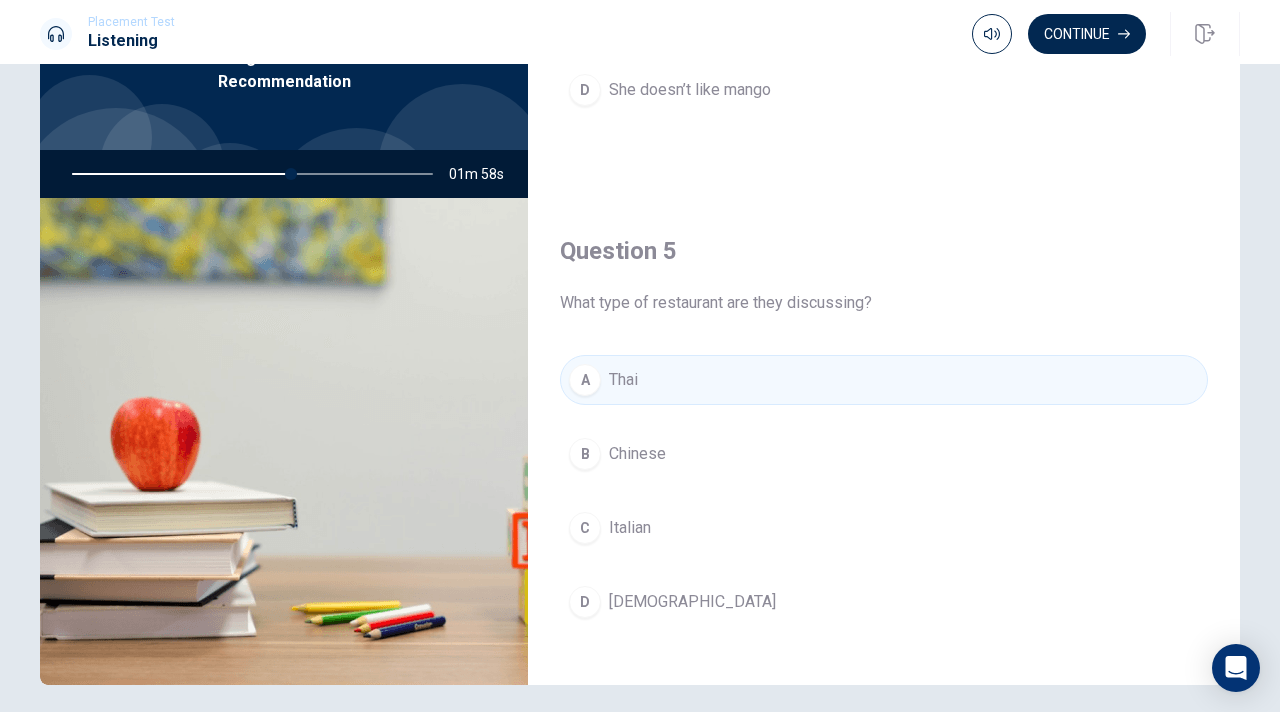 scroll, scrollTop: 1865, scrollLeft: 0, axis: vertical 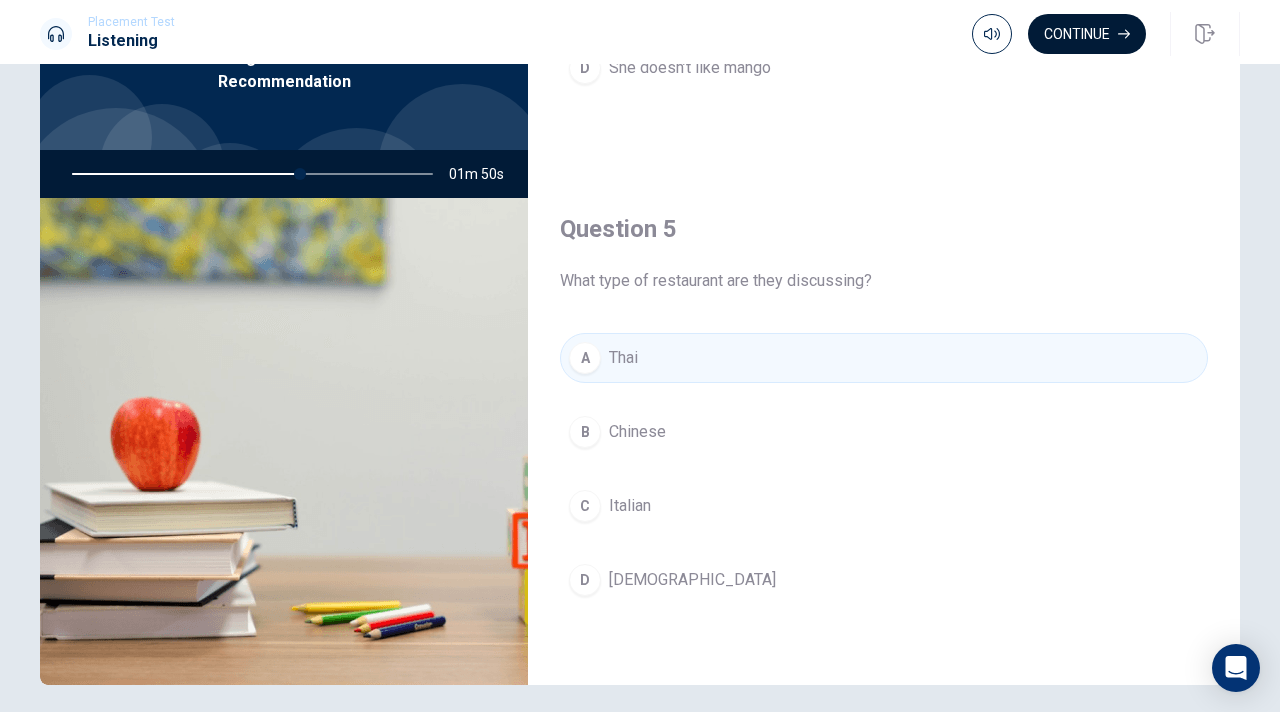 click on "Continue" at bounding box center (1087, 34) 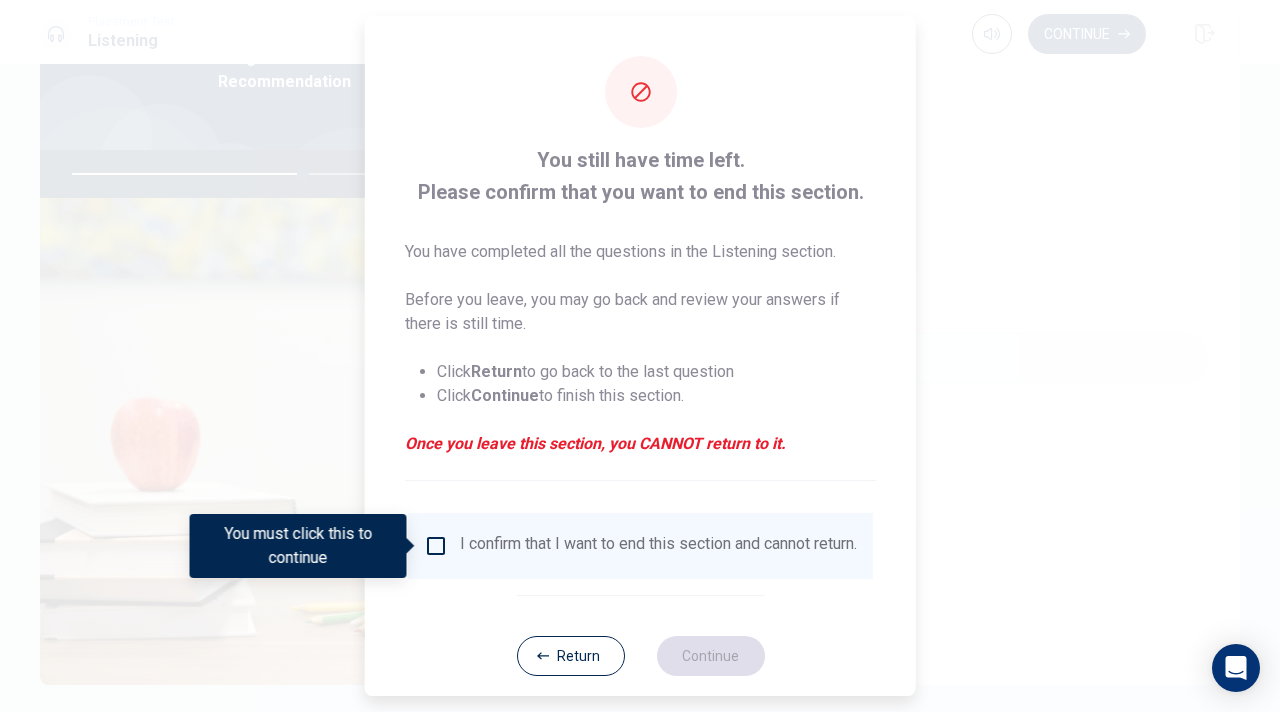 click at bounding box center (436, 546) 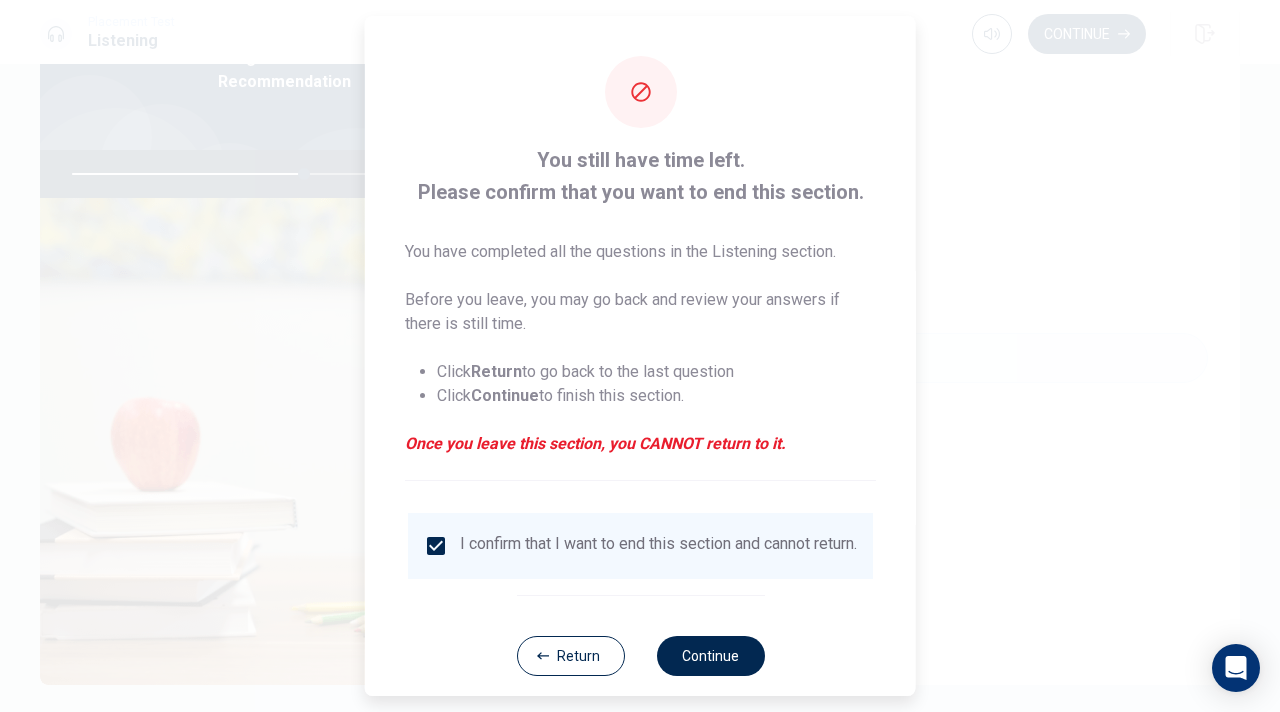 scroll, scrollTop: 34, scrollLeft: 0, axis: vertical 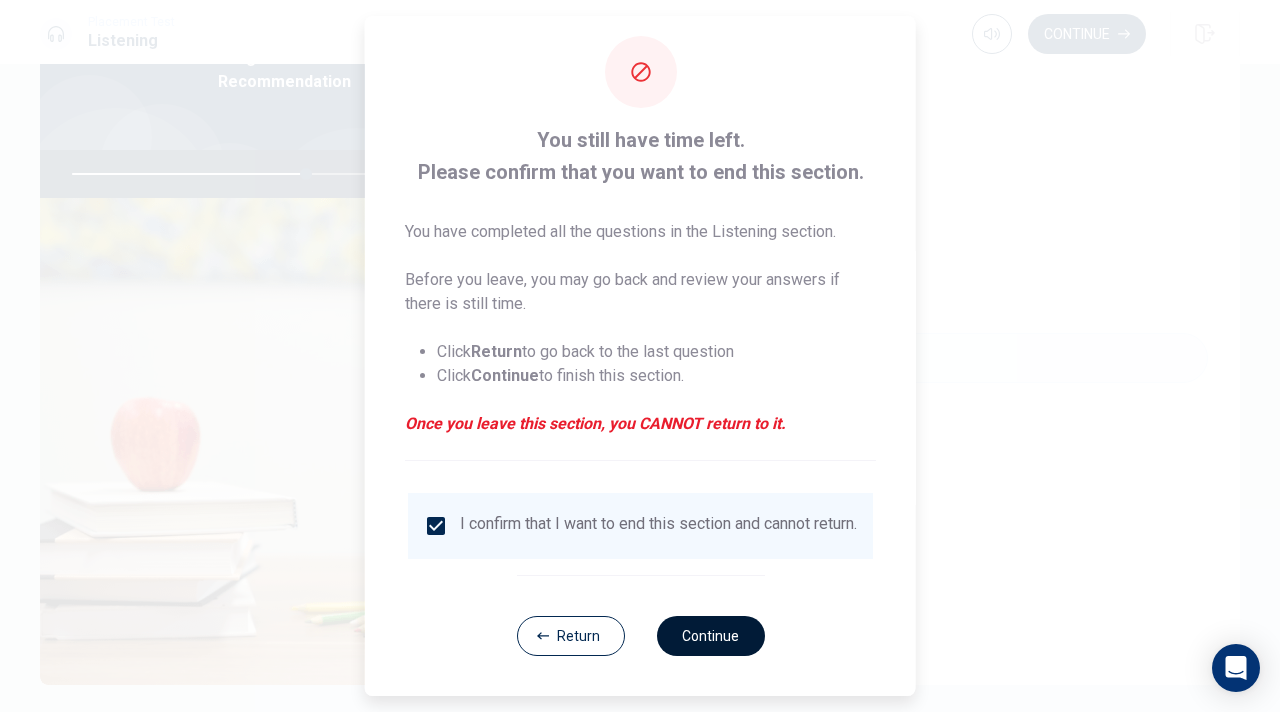 click on "Continue" at bounding box center [710, 636] 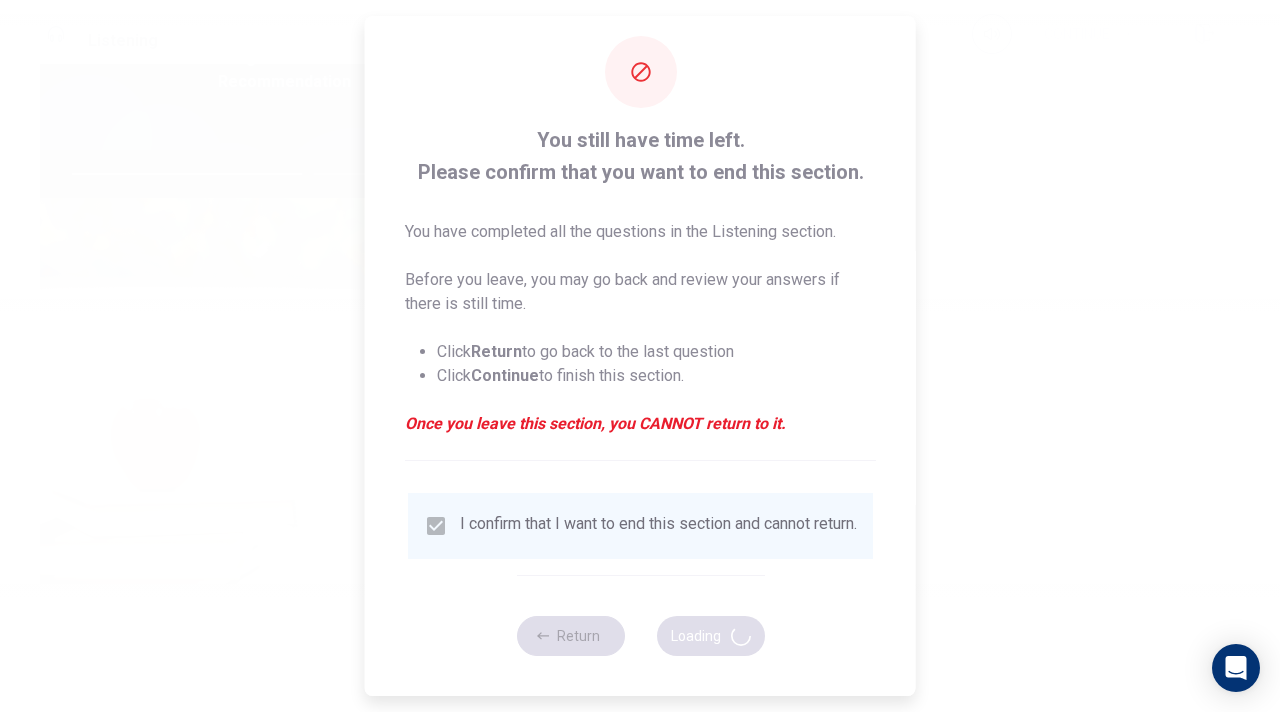 type on "66" 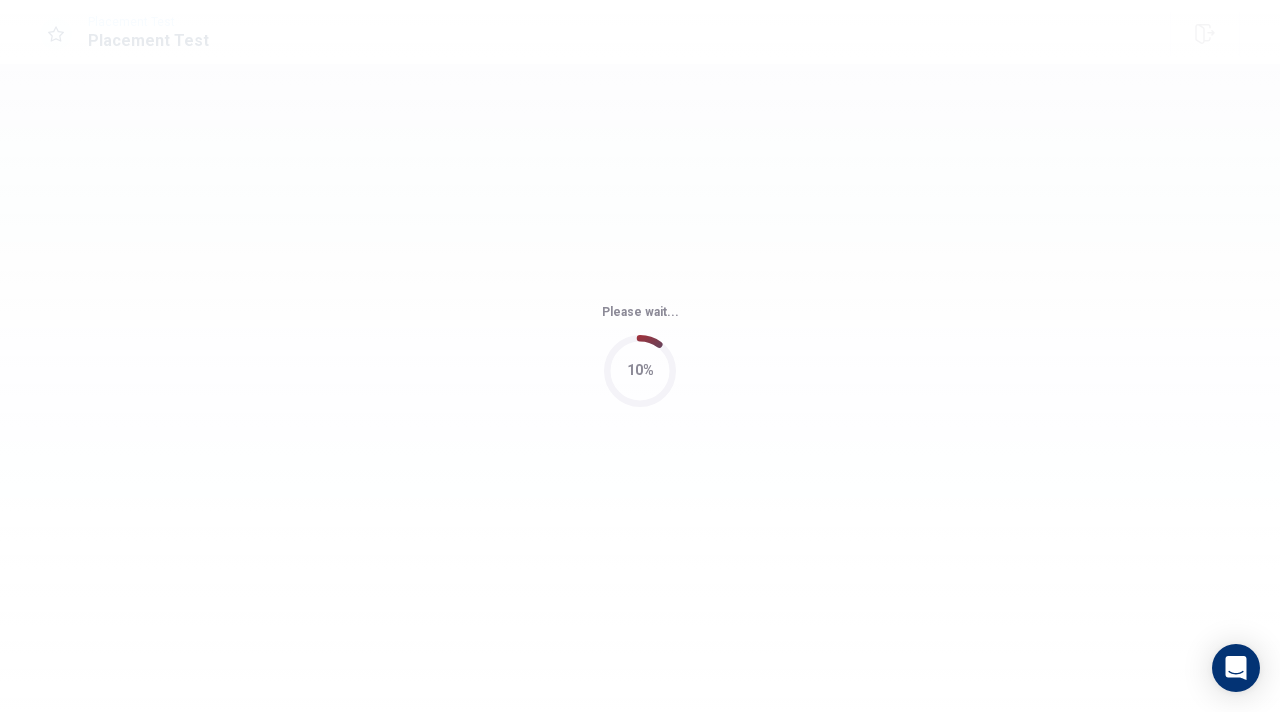 scroll, scrollTop: 0, scrollLeft: 0, axis: both 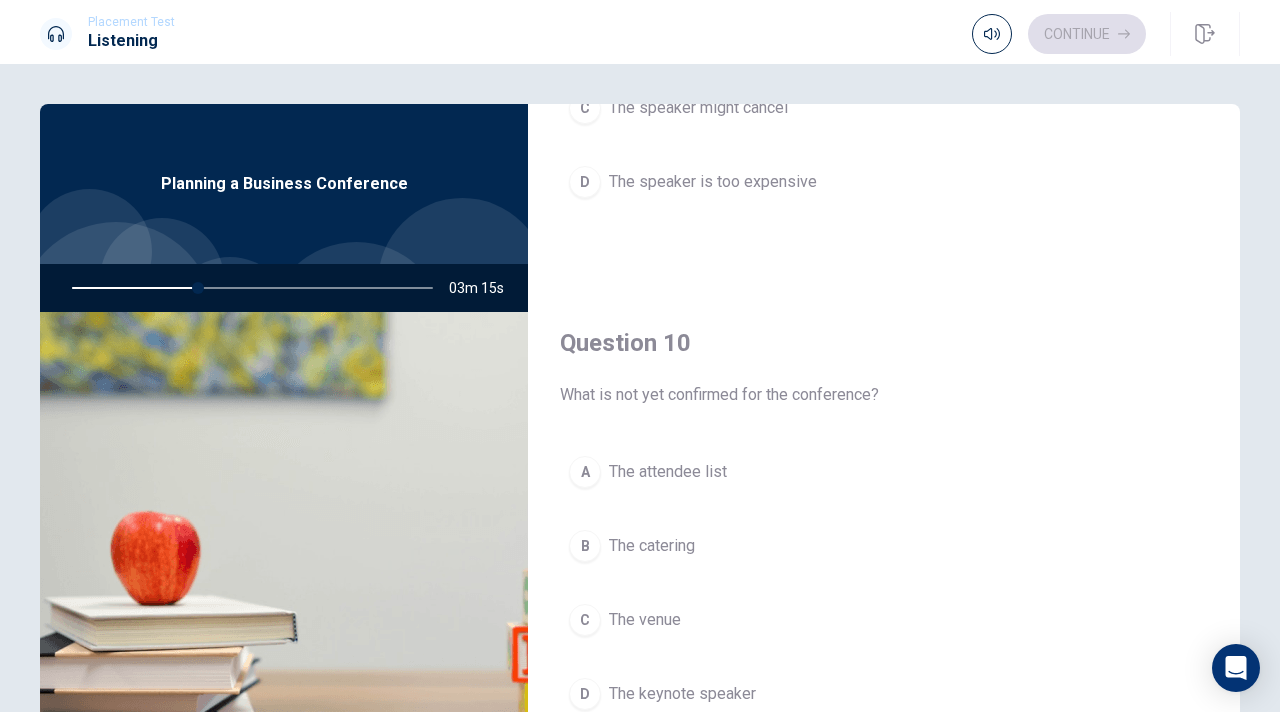 click on "D The keynote speaker" at bounding box center (884, 694) 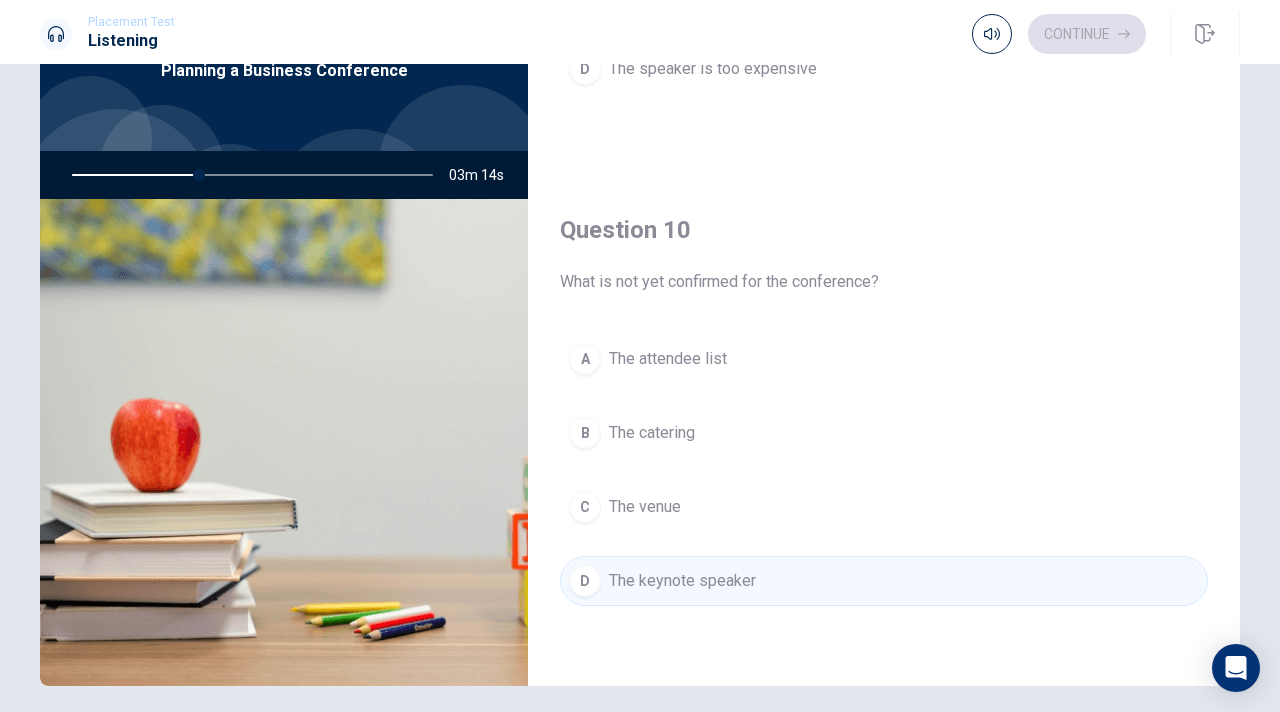 scroll, scrollTop: 0, scrollLeft: 0, axis: both 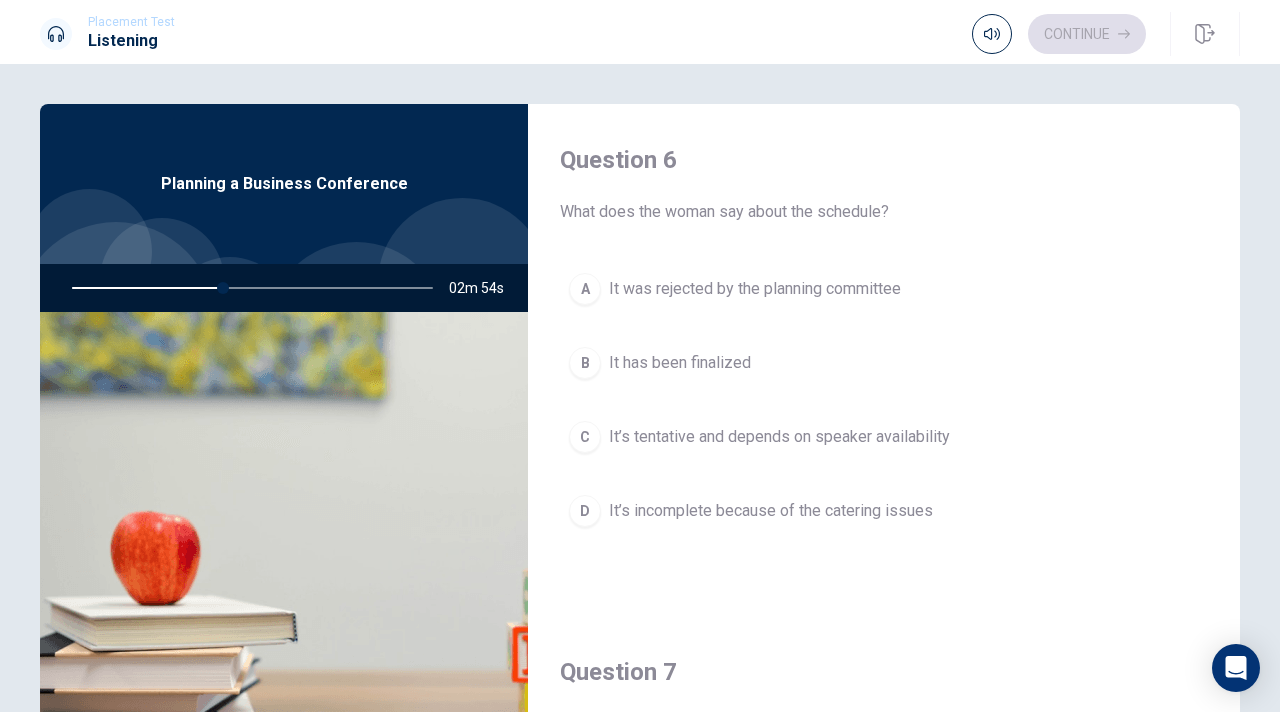 click on "It’s tentative and depends on speaker availability" at bounding box center [779, 437] 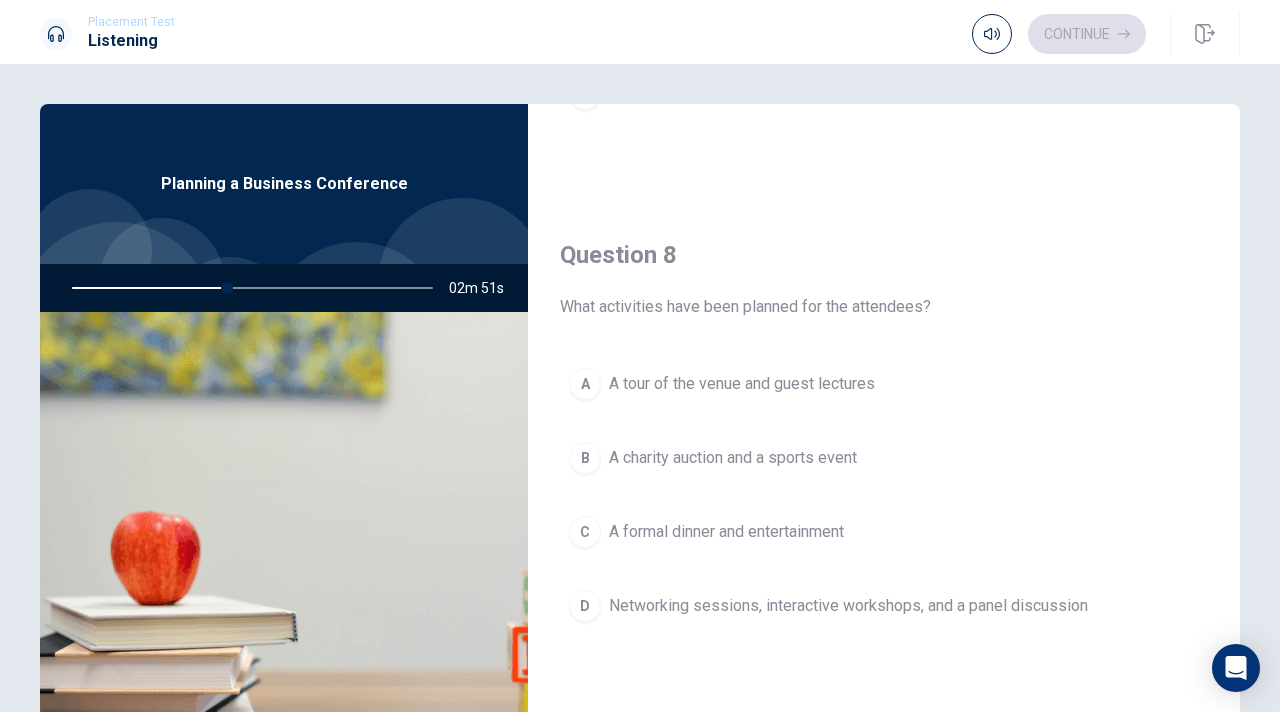 scroll, scrollTop: 931, scrollLeft: 0, axis: vertical 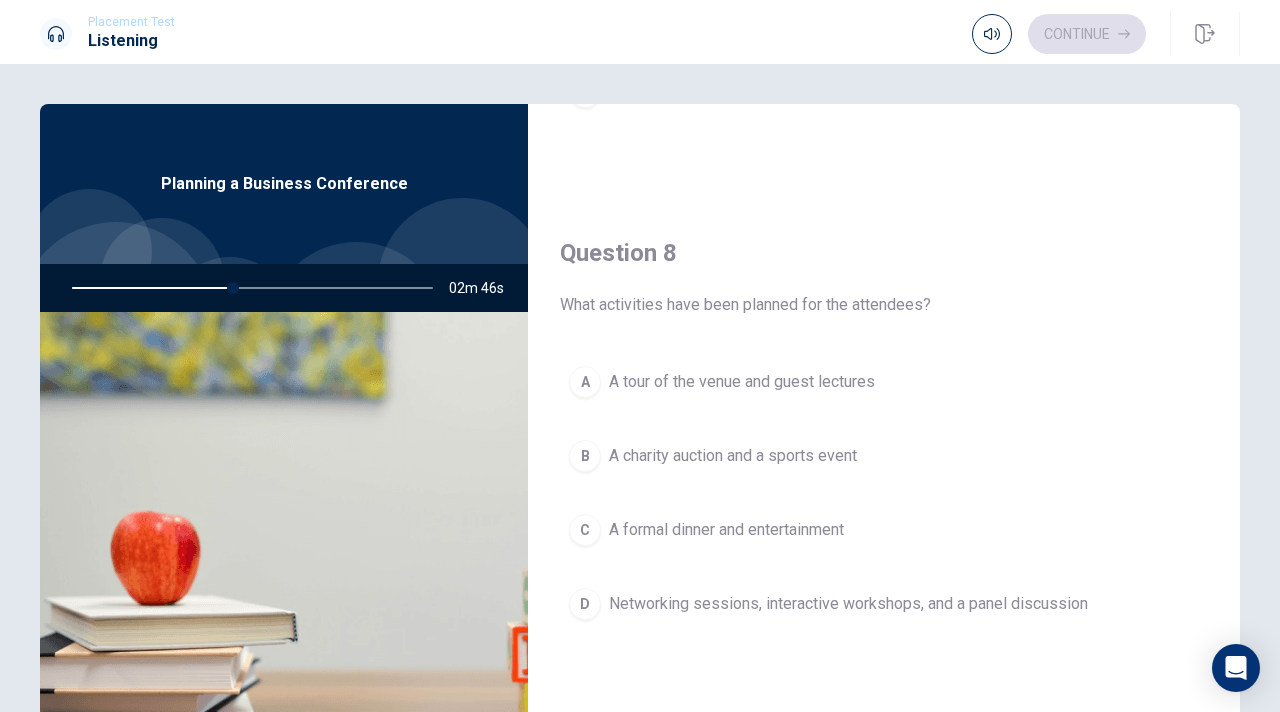 click on "D Networking sessions, interactive workshops, and a panel discussion" at bounding box center (884, 604) 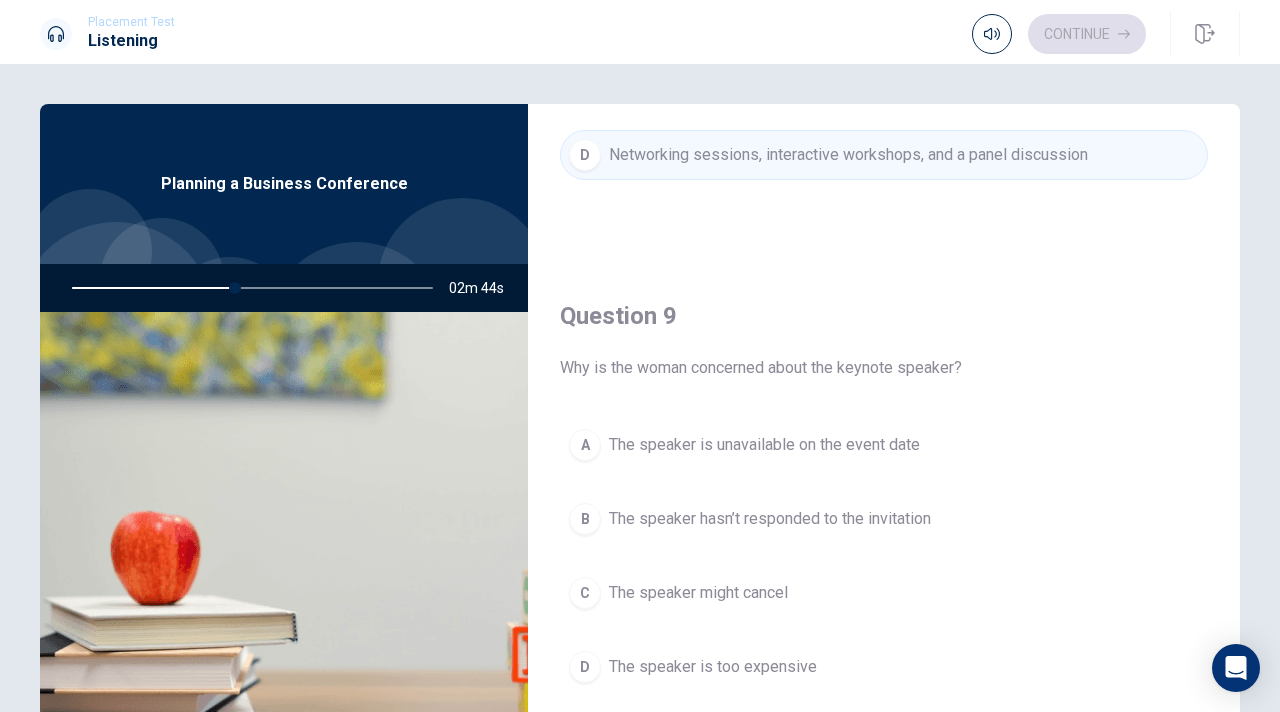 scroll, scrollTop: 1384, scrollLeft: 0, axis: vertical 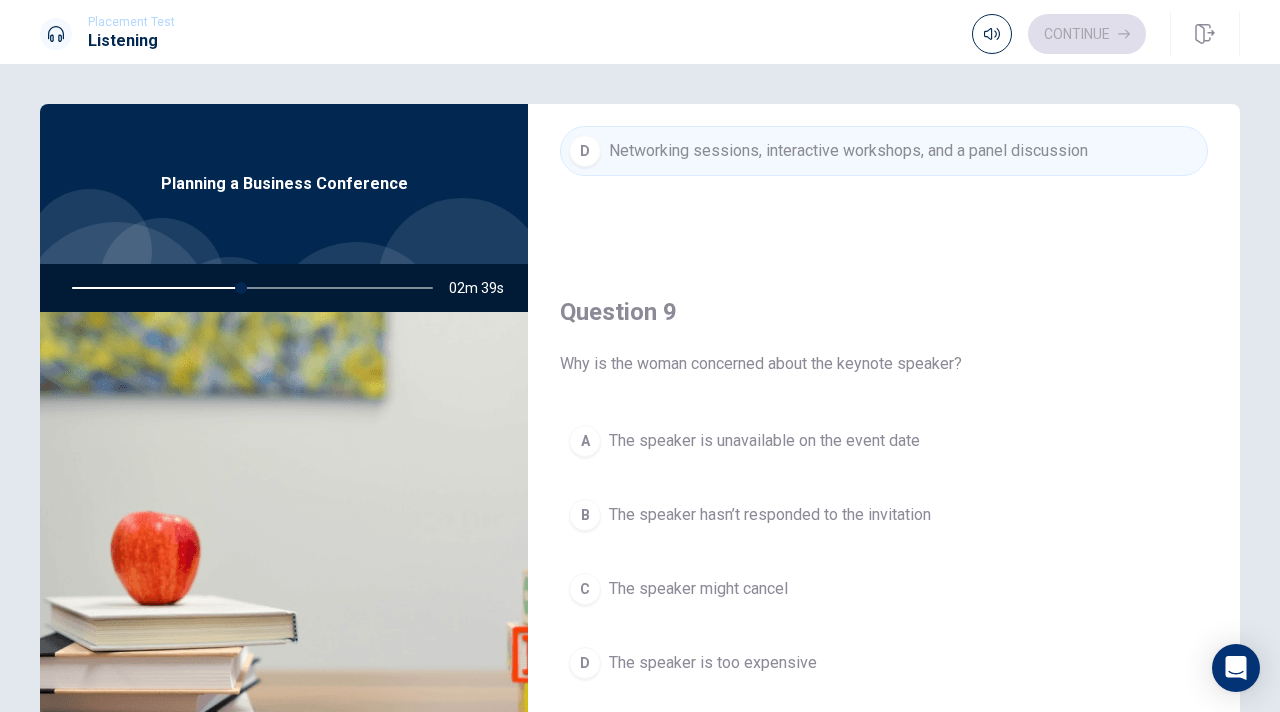 click on "The speaker hasn’t responded to the invitation" at bounding box center [770, 515] 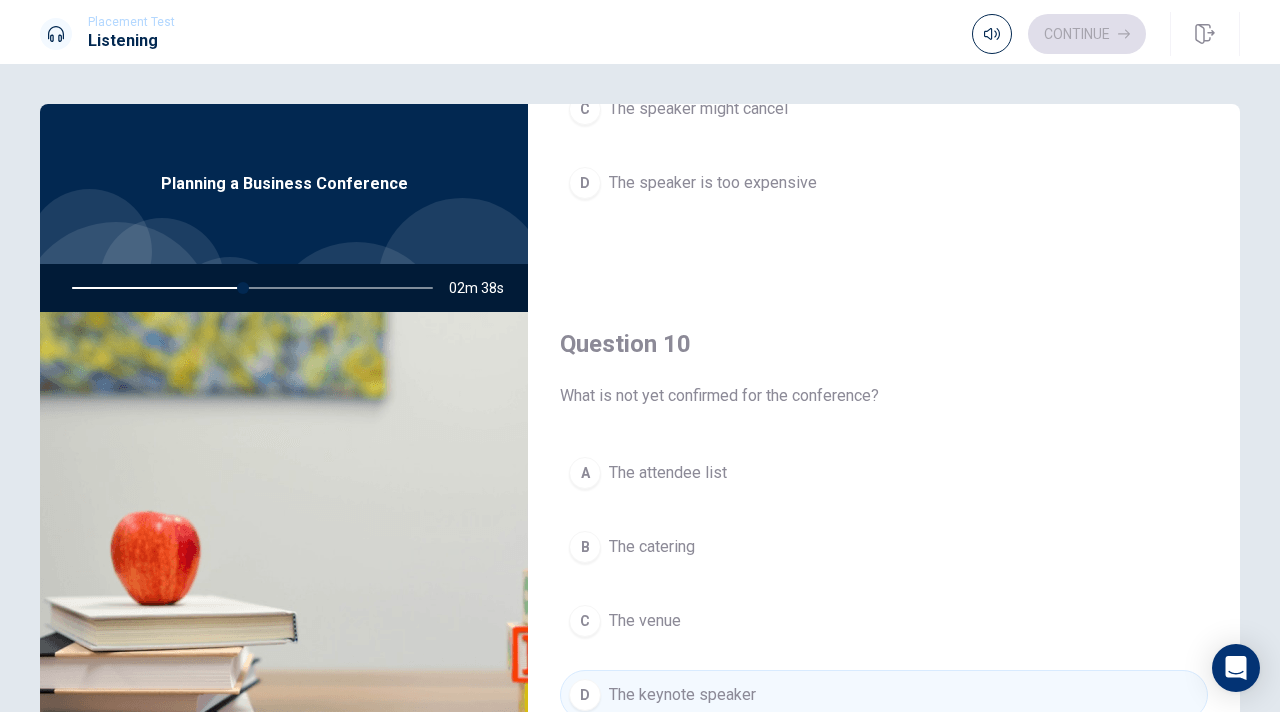 scroll, scrollTop: 1865, scrollLeft: 0, axis: vertical 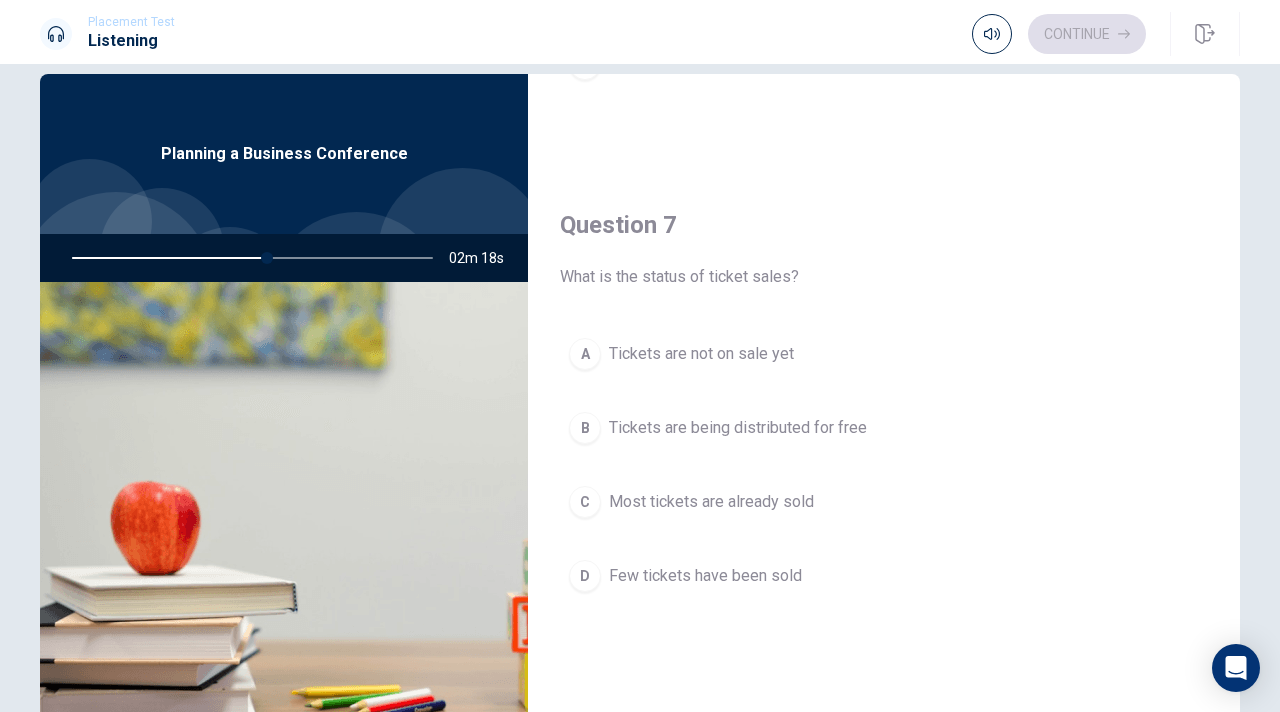 click on "Most tickets are already sold" at bounding box center [711, 502] 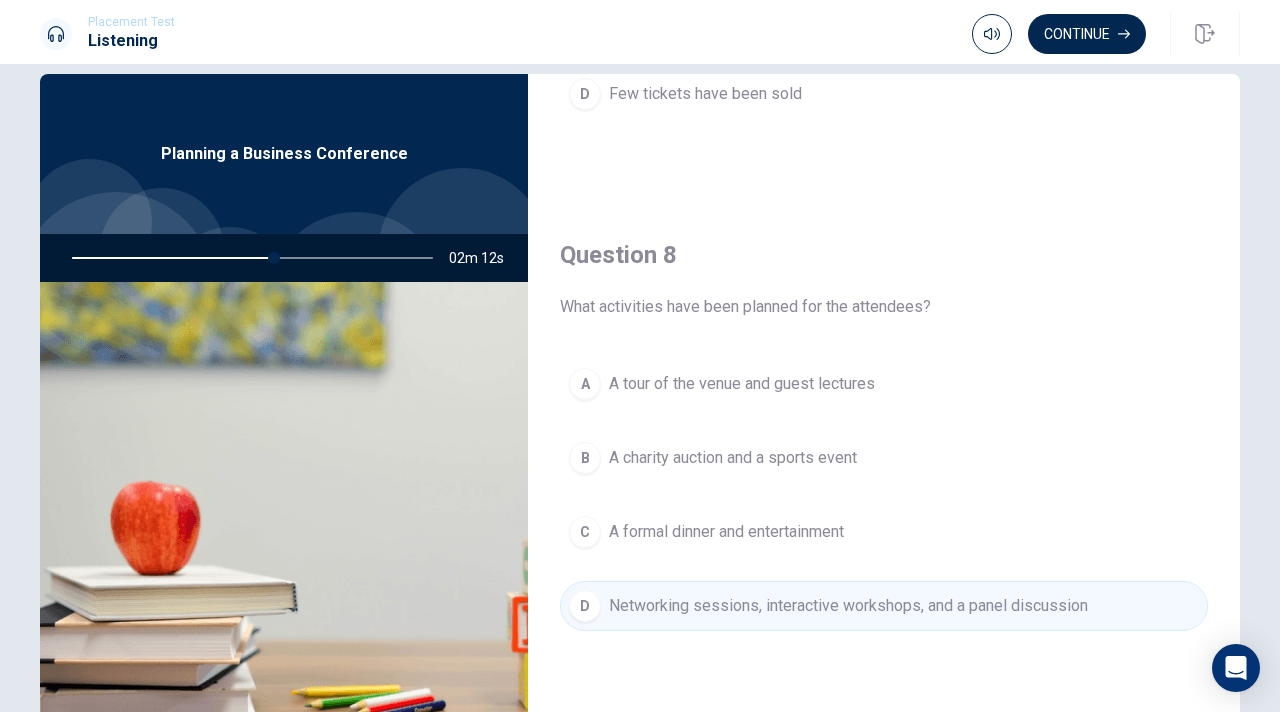 scroll, scrollTop: 902, scrollLeft: 0, axis: vertical 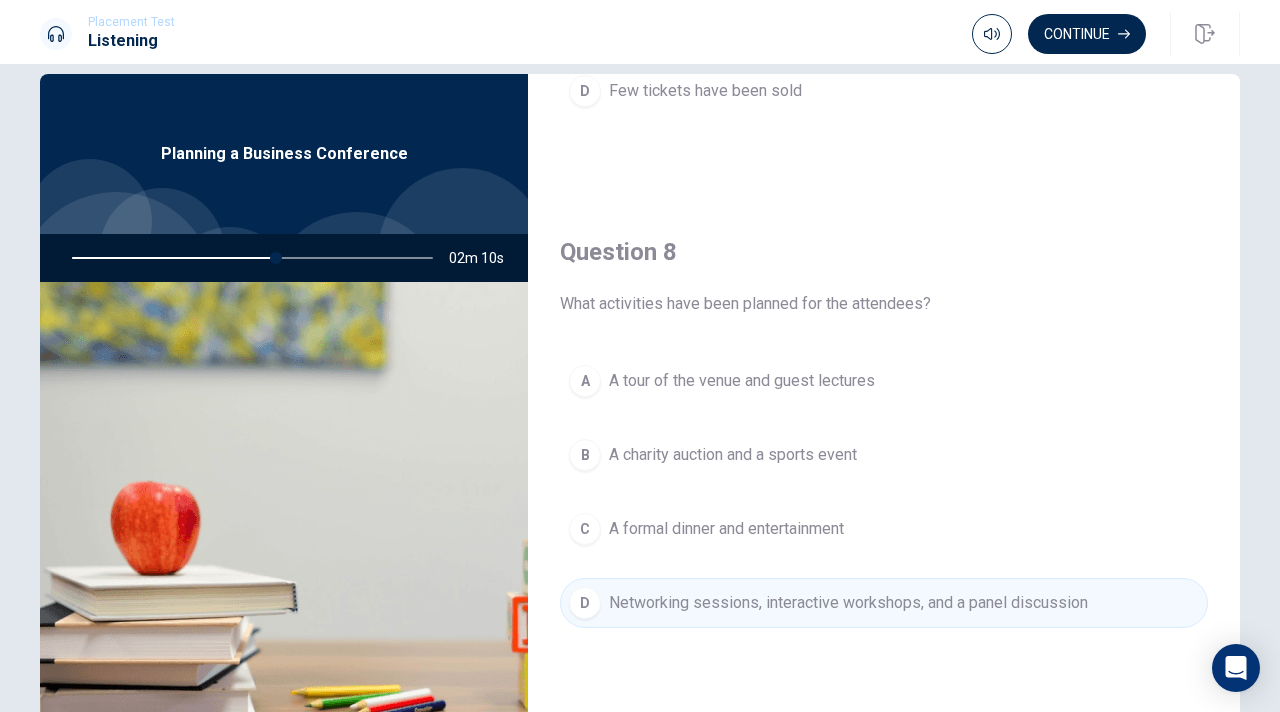 click on "C A formal dinner and entertainment" at bounding box center (884, 529) 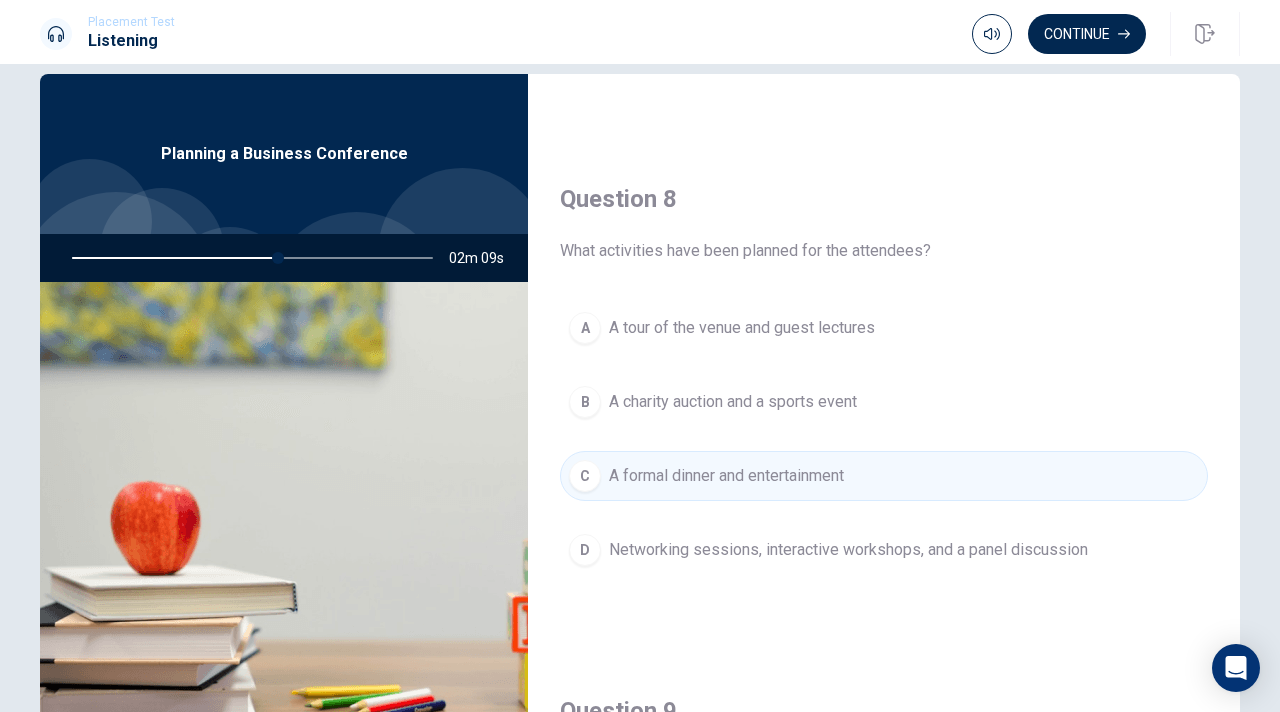 scroll, scrollTop: 954, scrollLeft: 0, axis: vertical 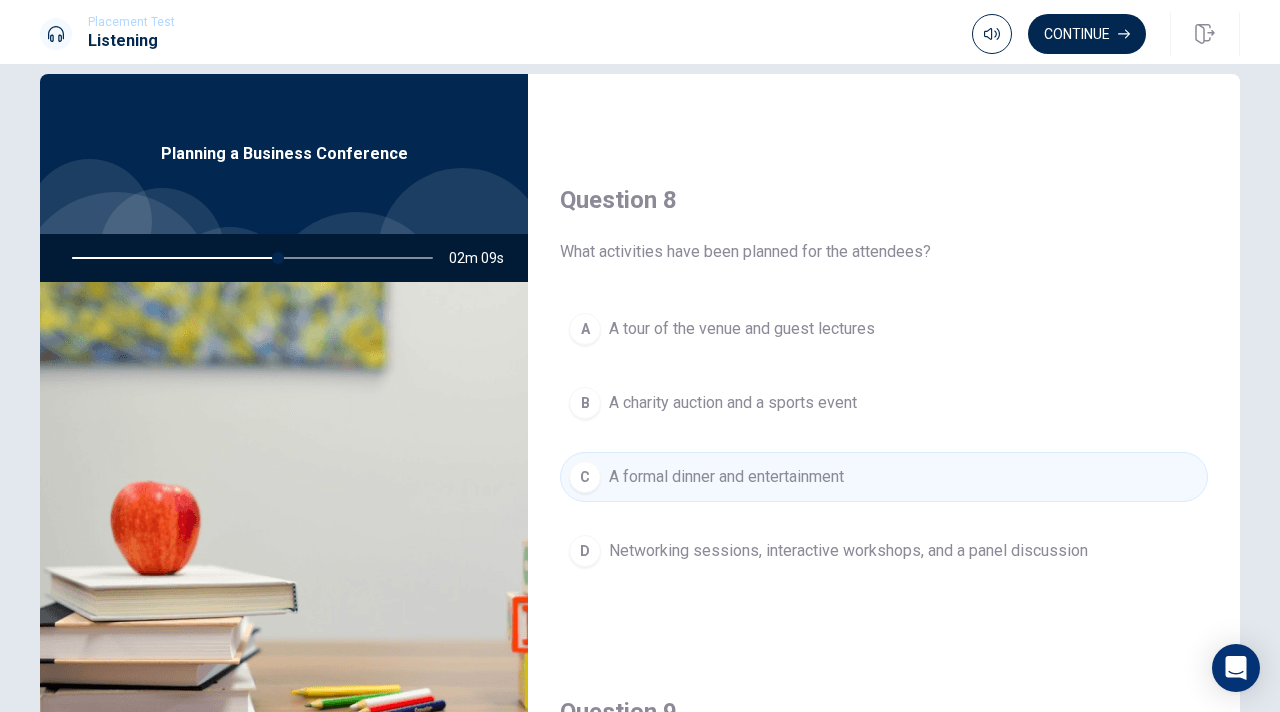 click on "D Networking sessions, interactive workshops, and a panel discussion" at bounding box center (884, 551) 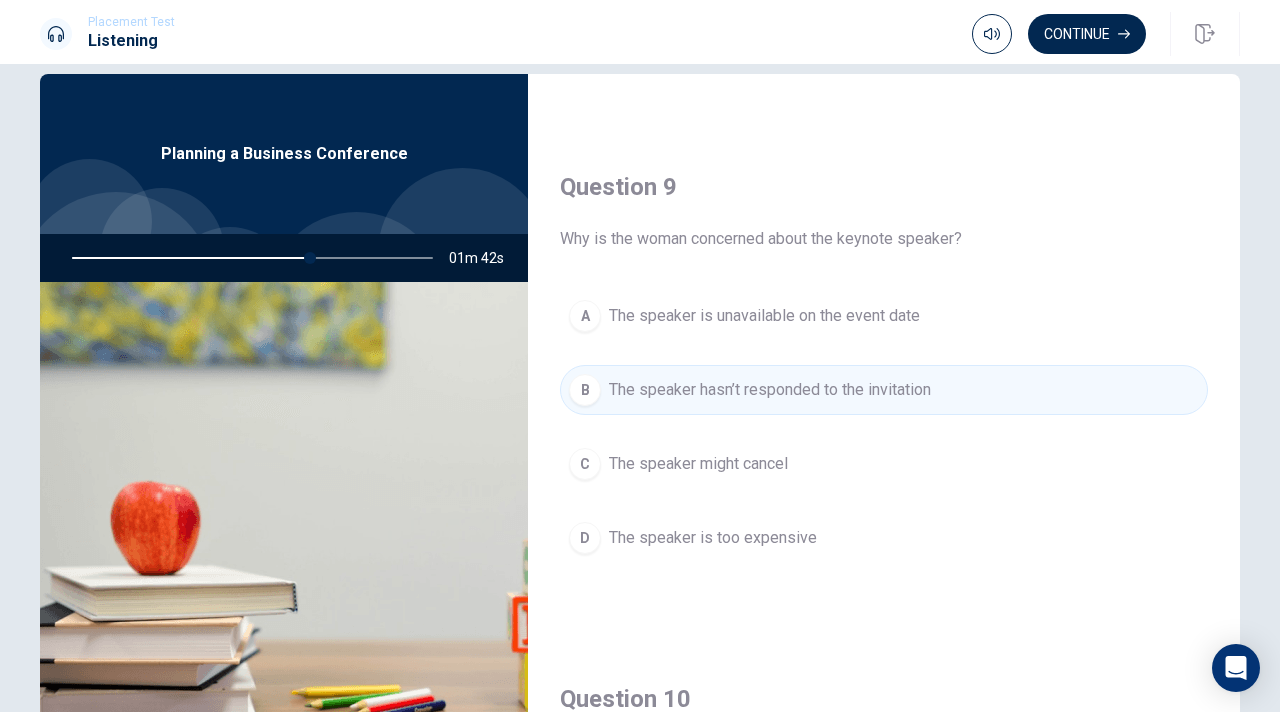 scroll, scrollTop: 1488, scrollLeft: 0, axis: vertical 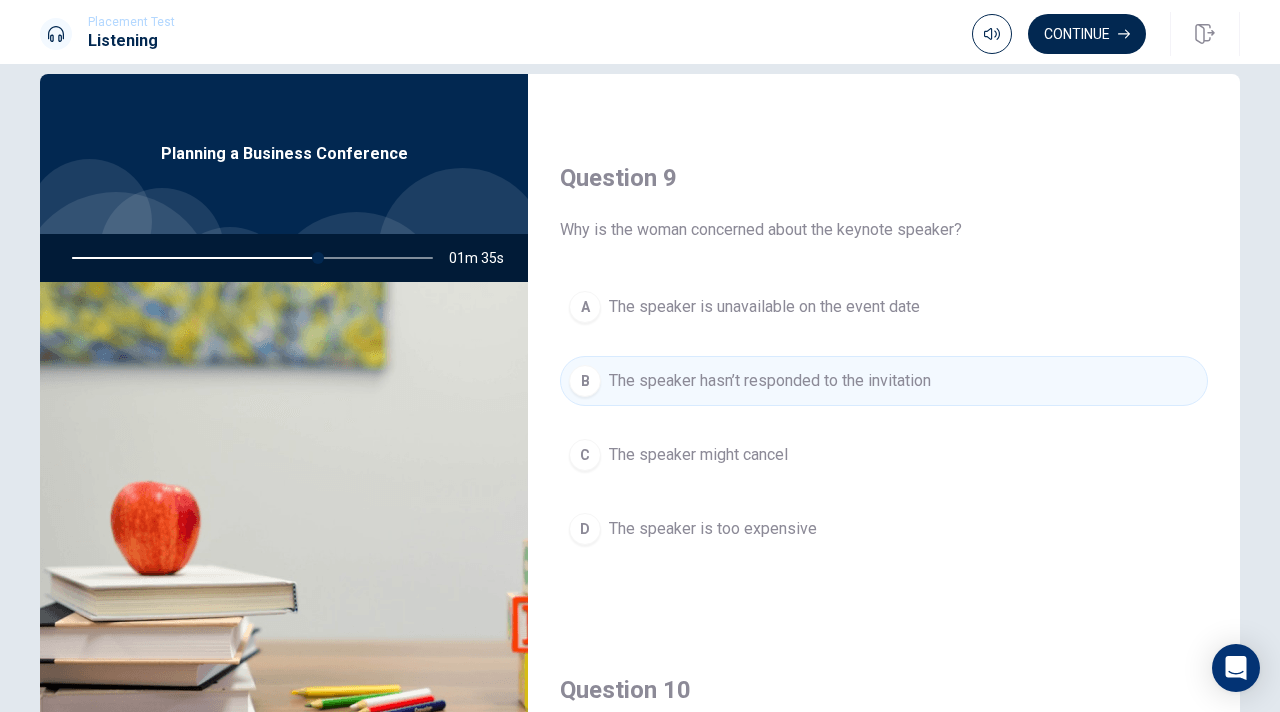 click on "The speaker might cancel" at bounding box center (698, 455) 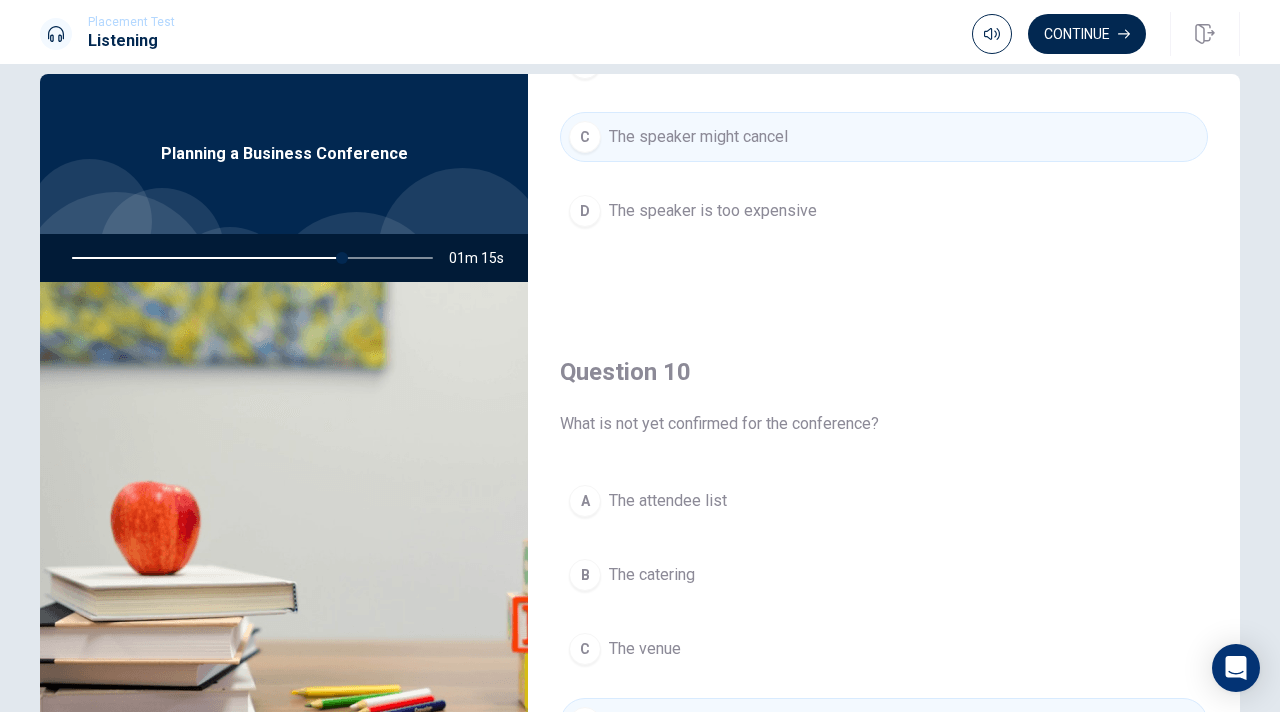 scroll, scrollTop: 1865, scrollLeft: 0, axis: vertical 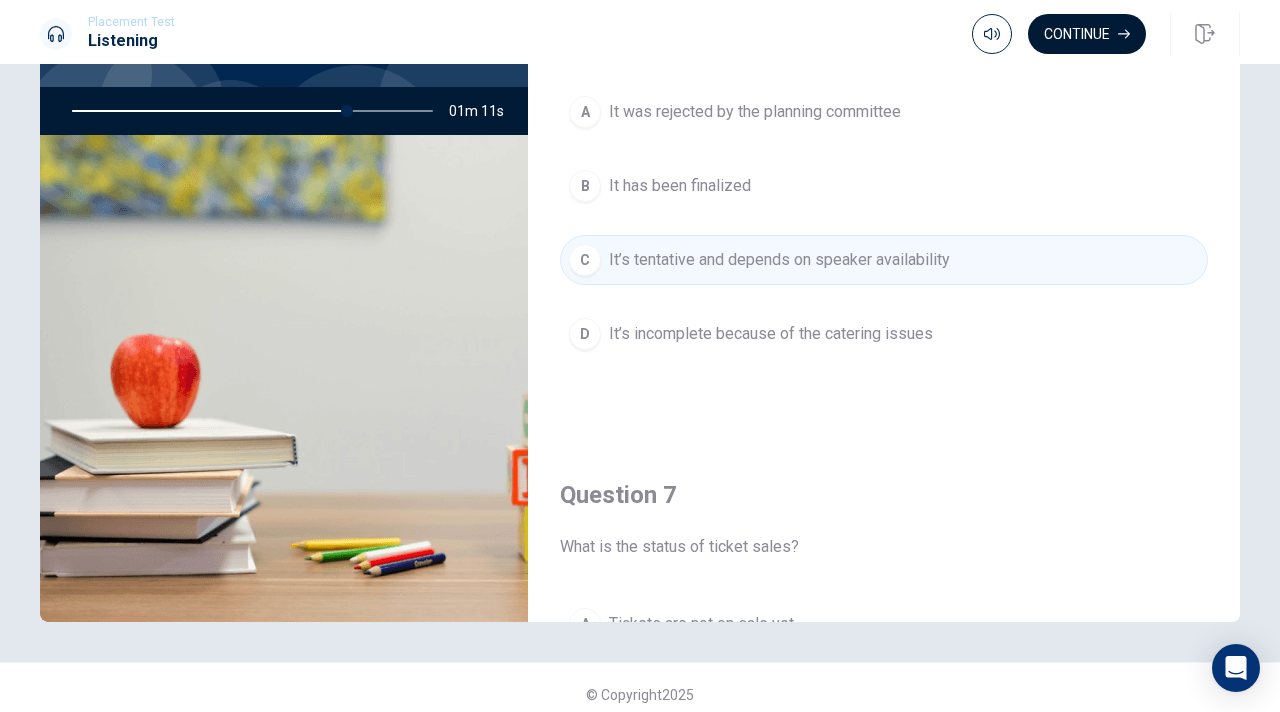 click on "Continue" at bounding box center [1087, 34] 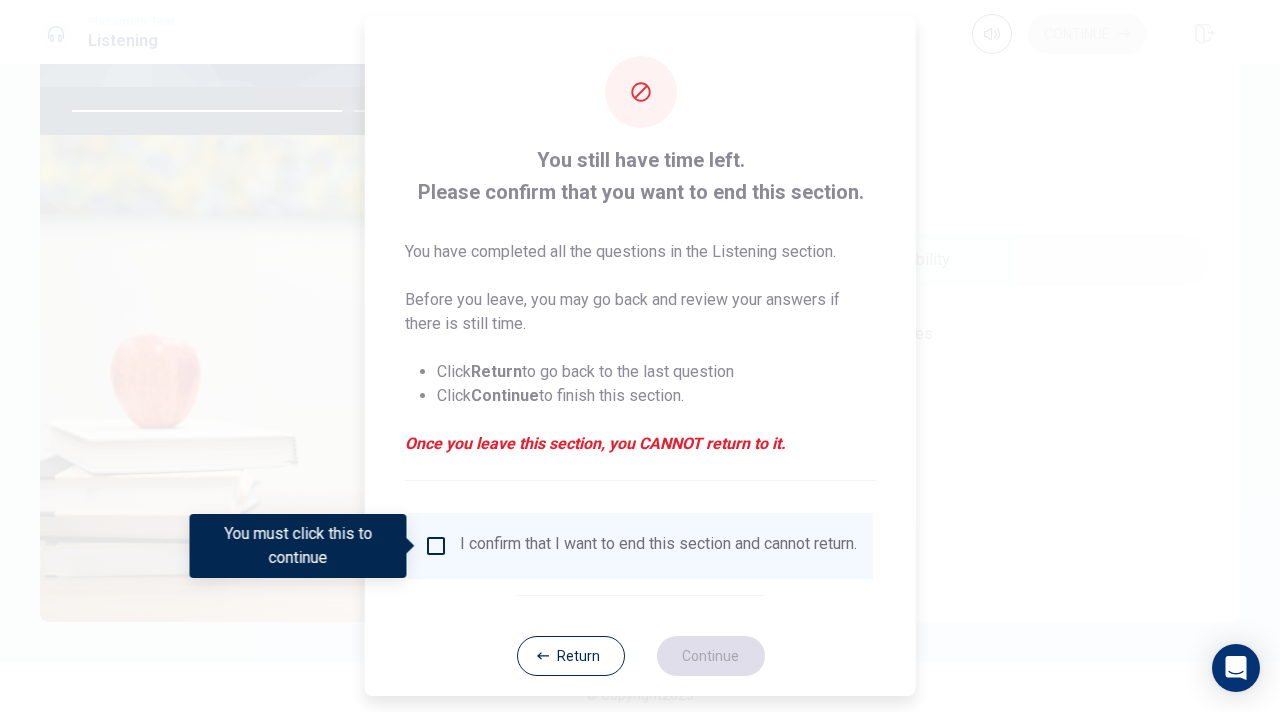 click on "I confirm that I want to end this section and cannot return." at bounding box center [658, 546] 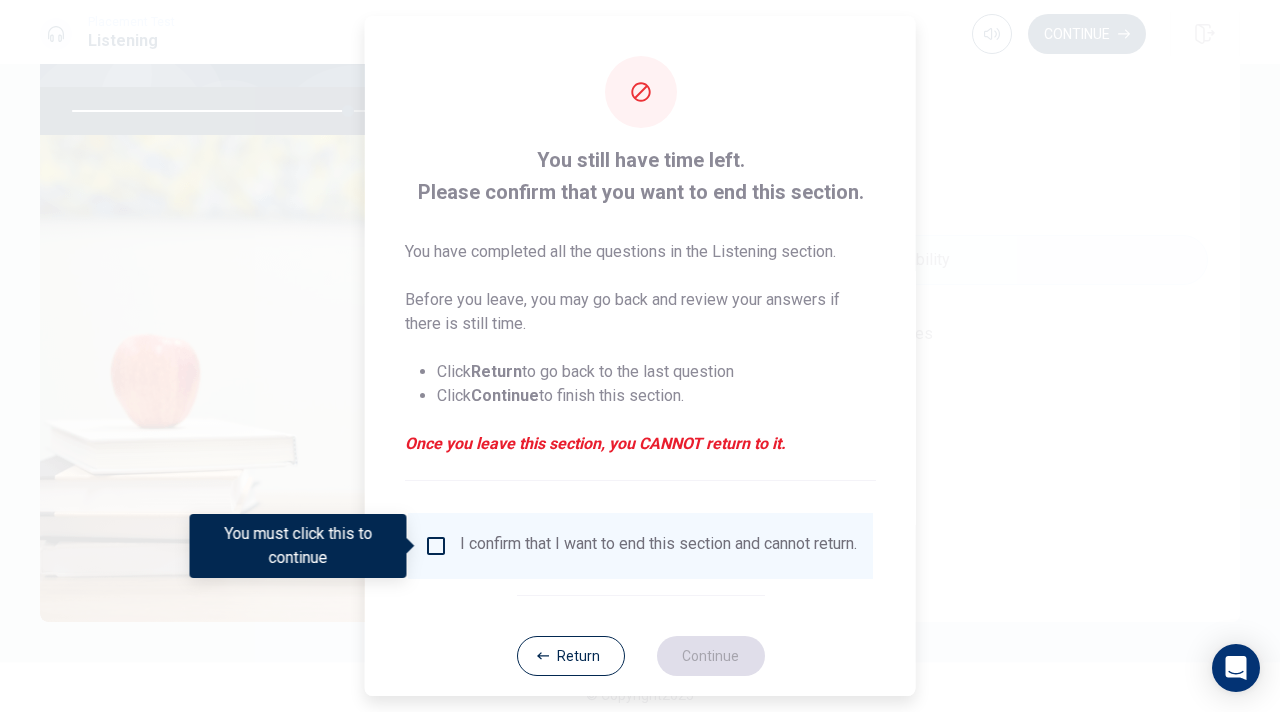 click at bounding box center (436, 546) 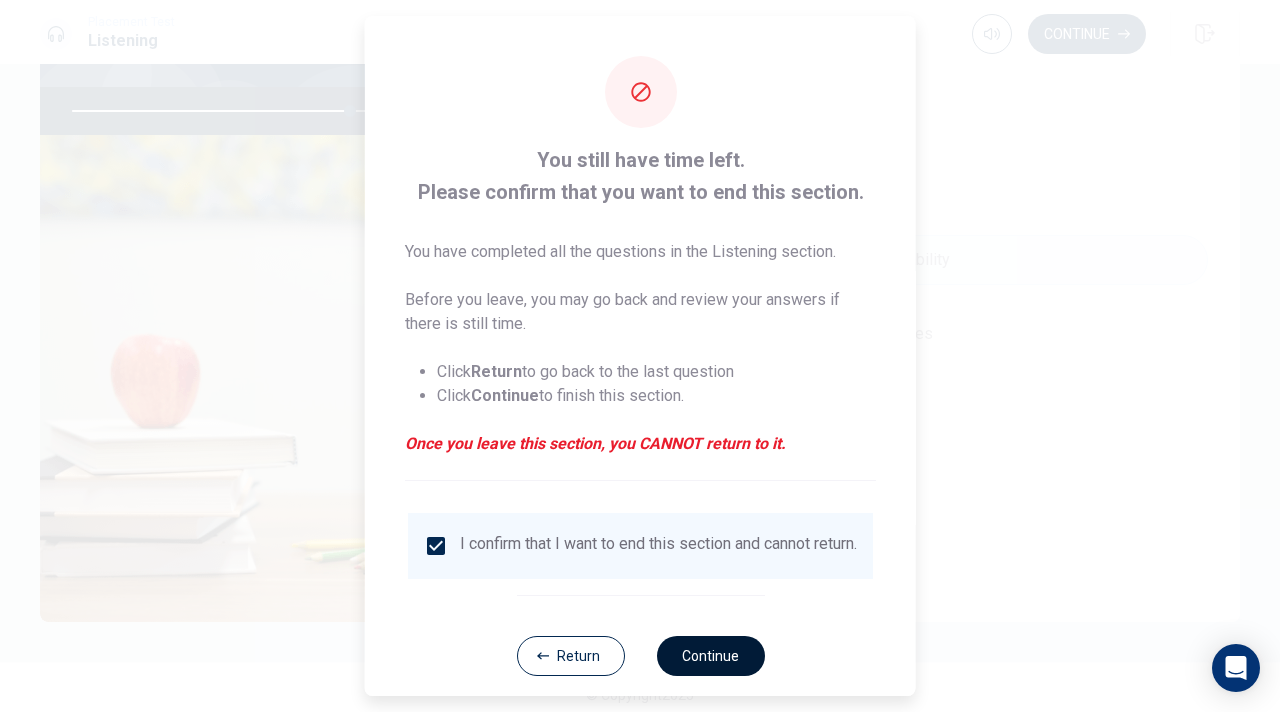 click on "Continue" at bounding box center [710, 656] 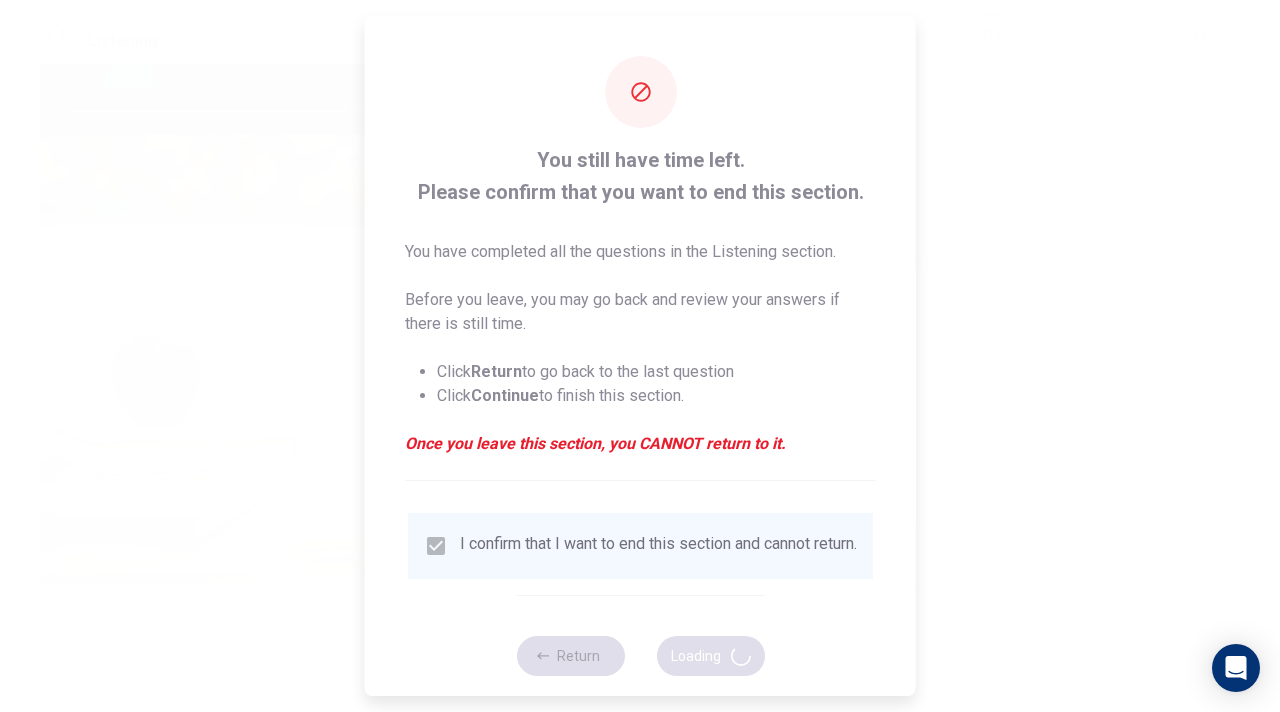 type on "78" 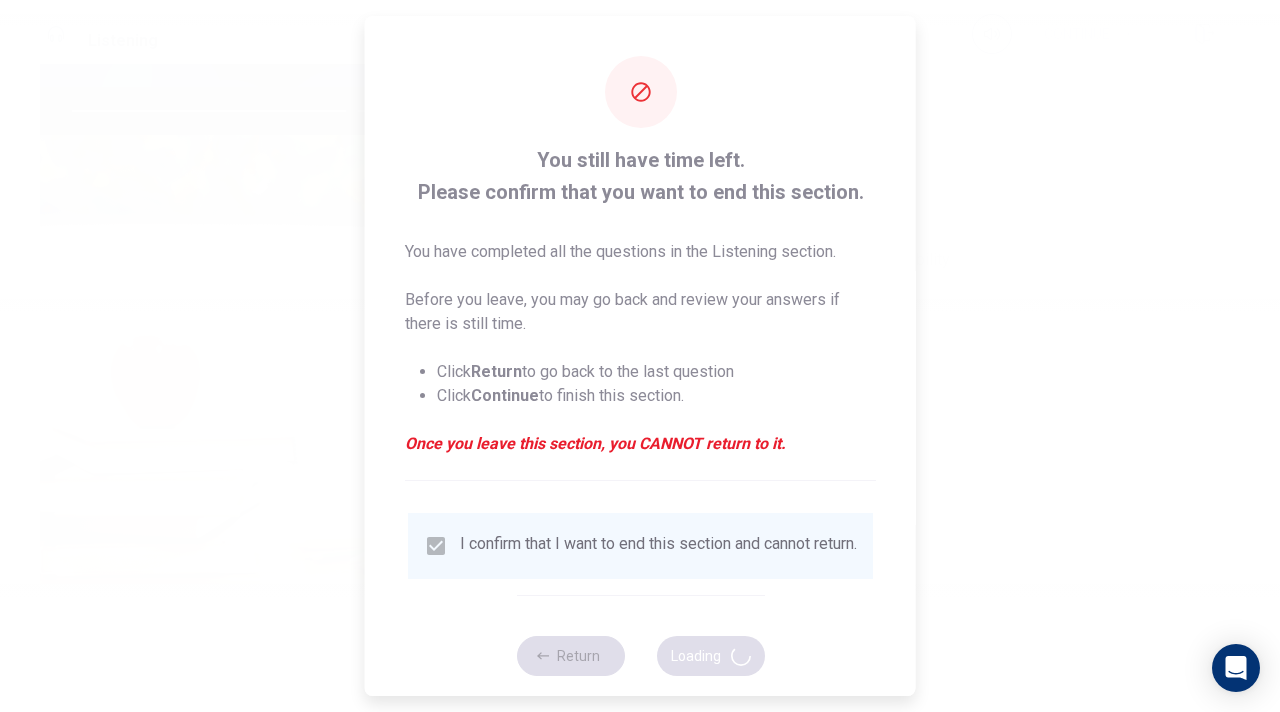 scroll, scrollTop: 0, scrollLeft: 0, axis: both 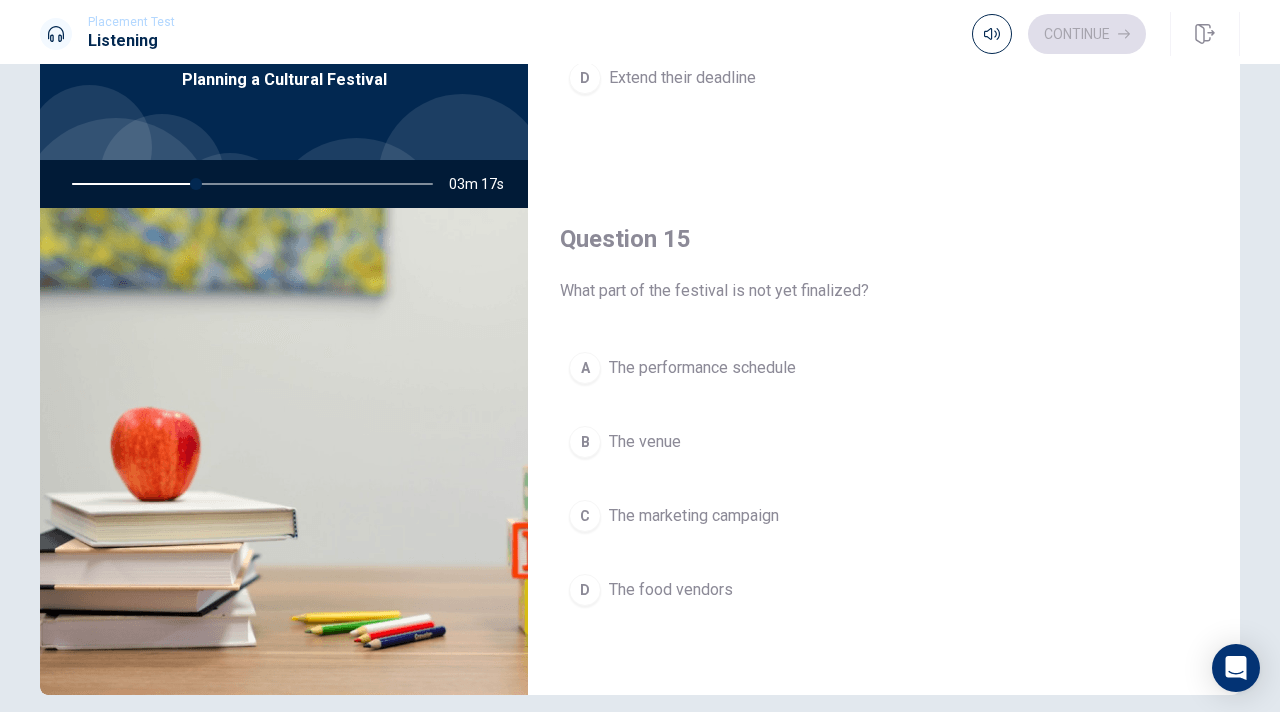 click on "The performance schedule" at bounding box center [702, 368] 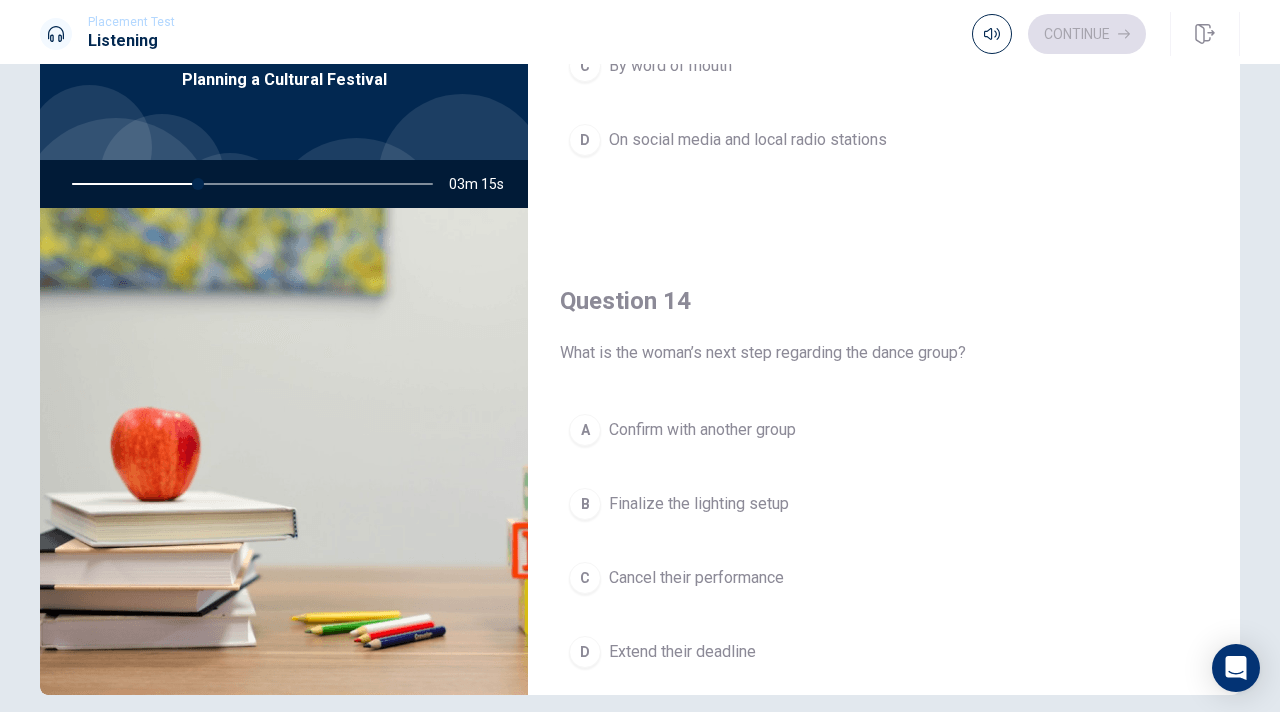 scroll, scrollTop: 1290, scrollLeft: 0, axis: vertical 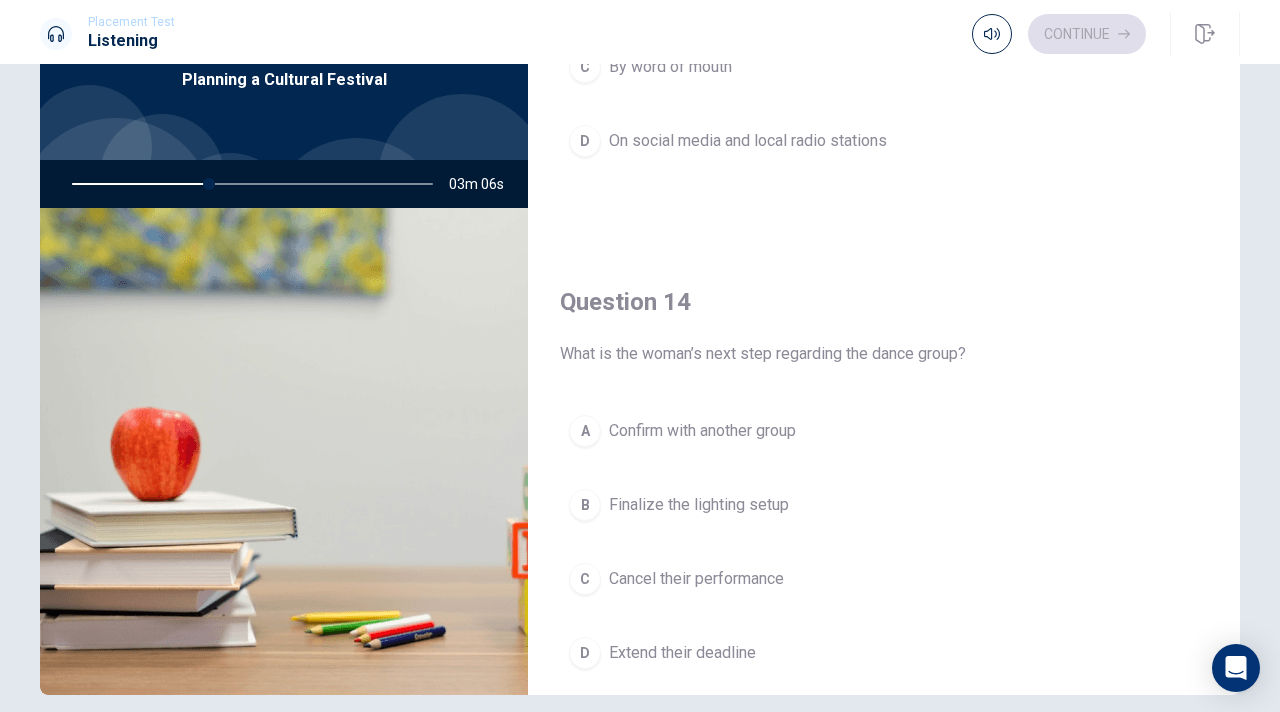 click on "A Confirm with another group" at bounding box center (884, 431) 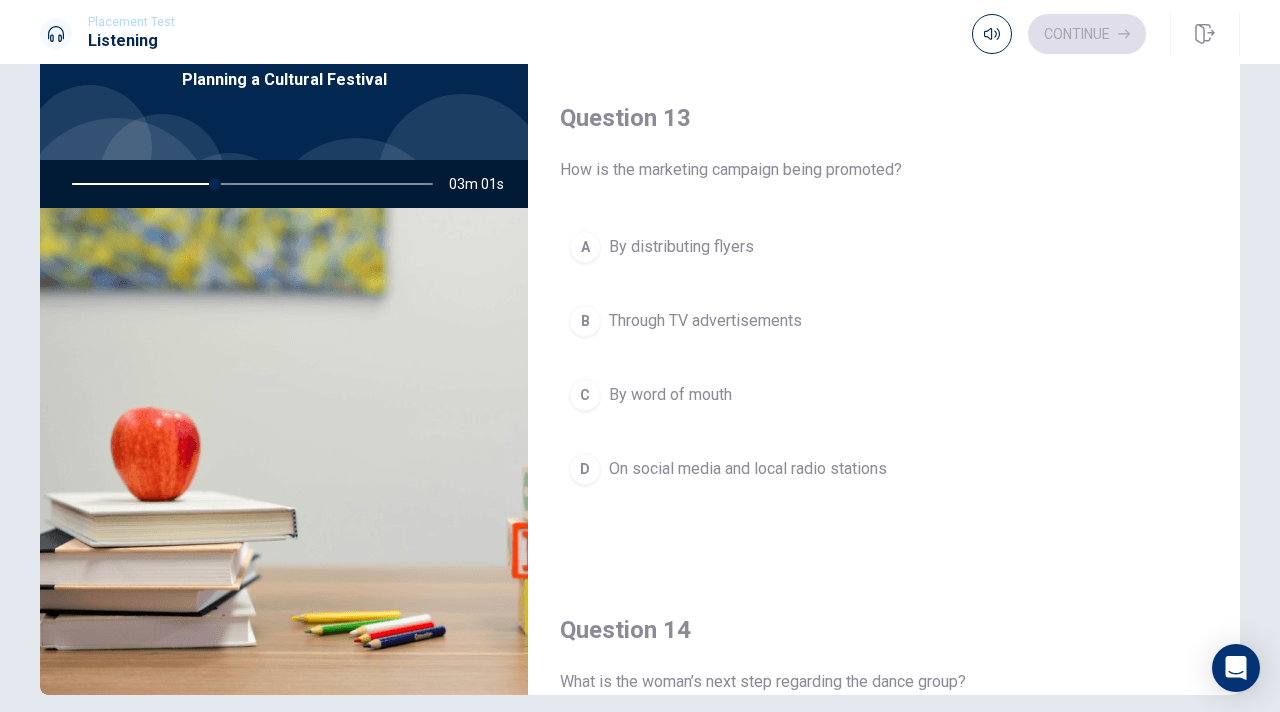 scroll, scrollTop: 0, scrollLeft: 0, axis: both 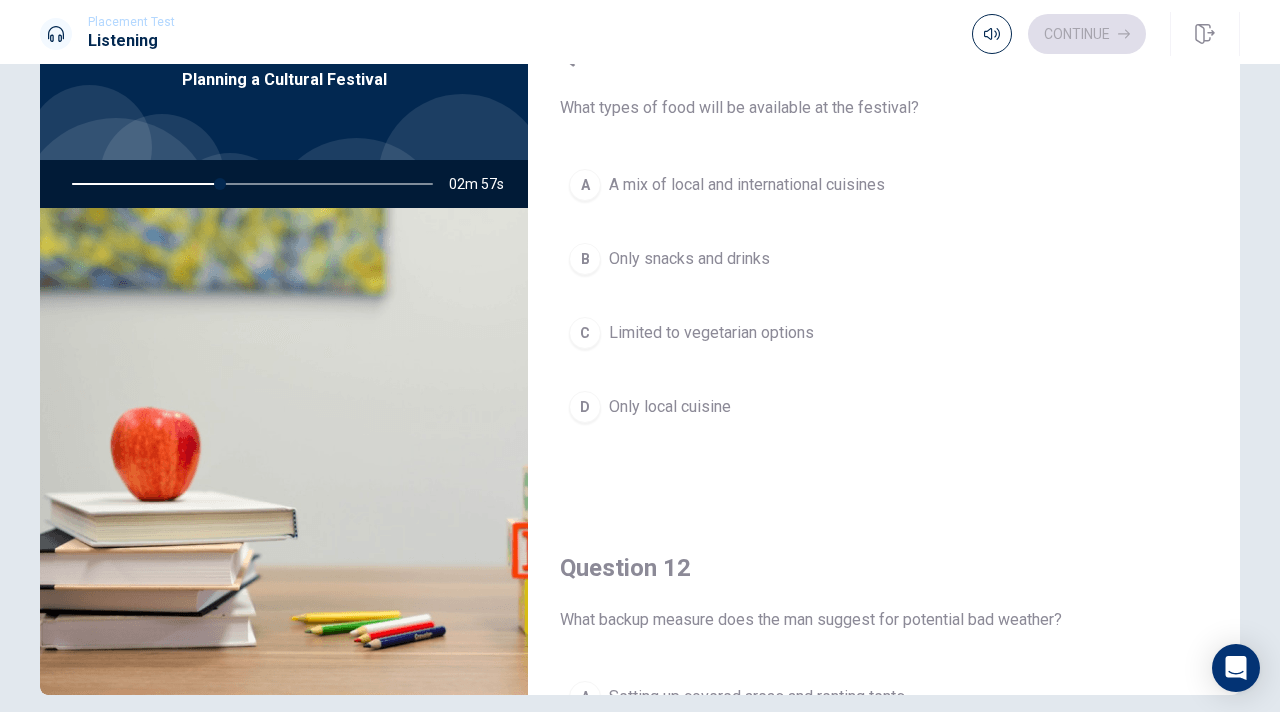 click on "A A mix of local and international cuisines" at bounding box center (884, 185) 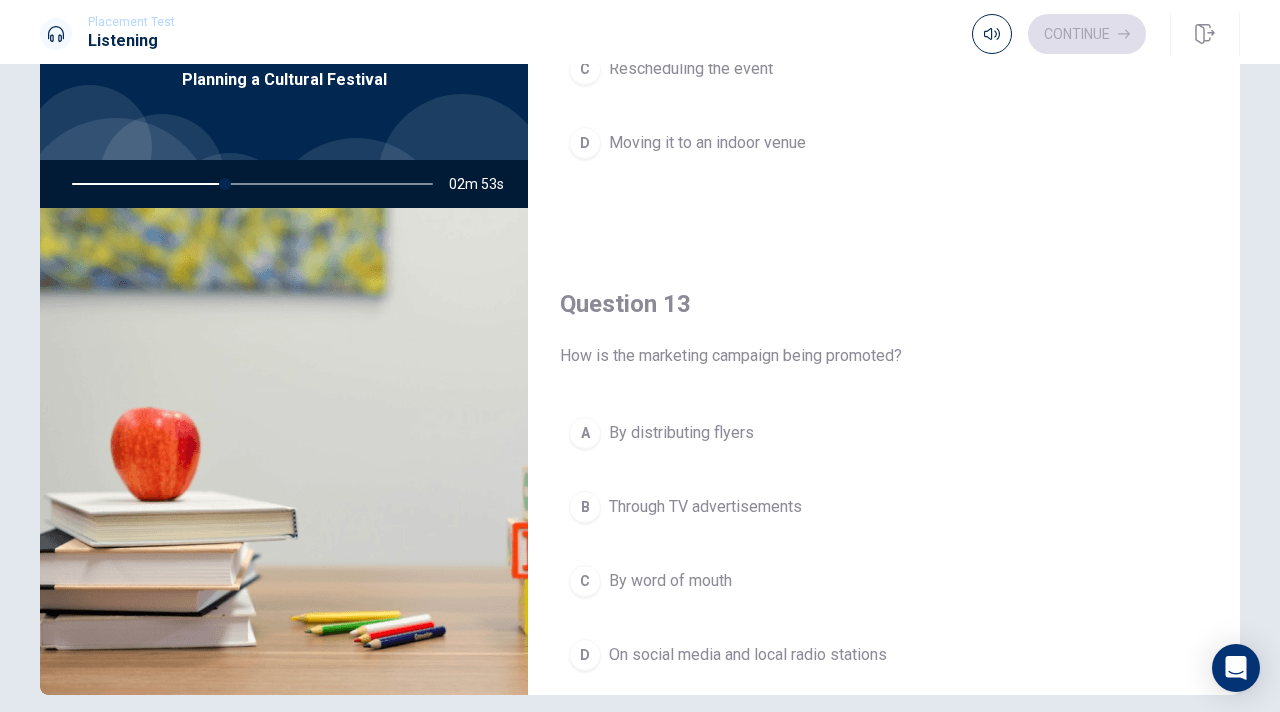 scroll, scrollTop: 818, scrollLeft: 0, axis: vertical 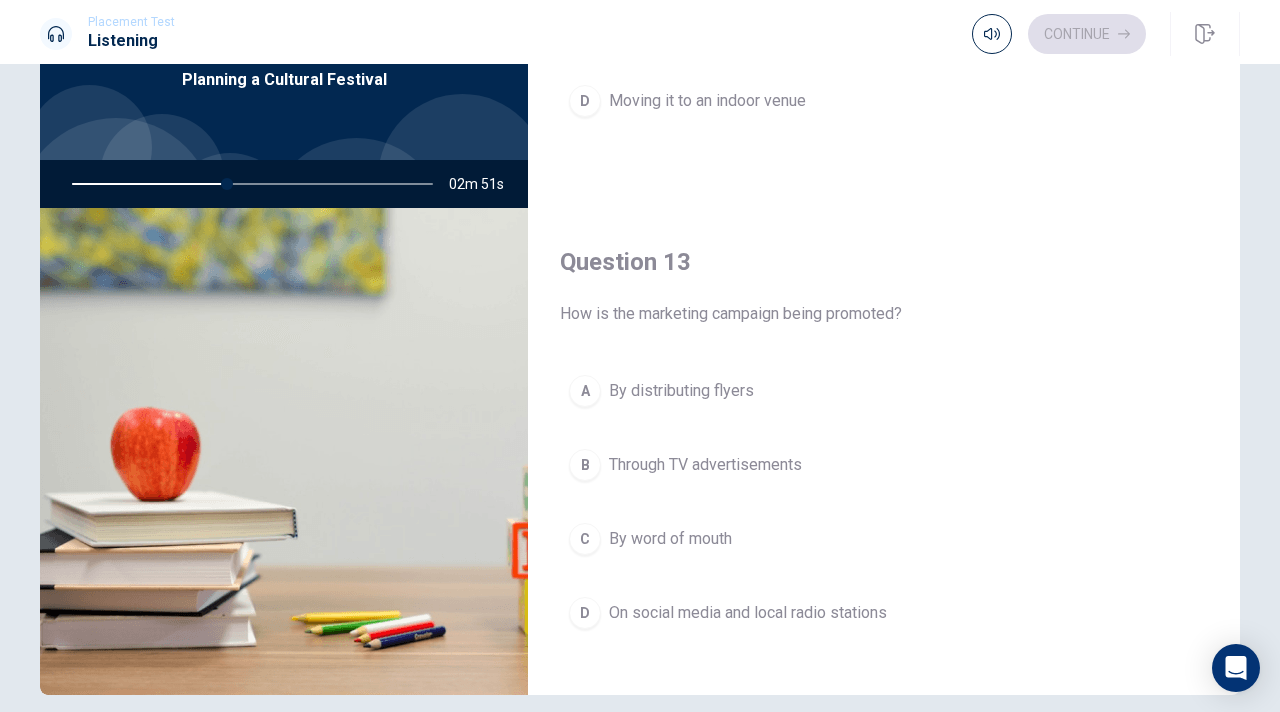 click on "D On social media and local radio stations" at bounding box center [884, 613] 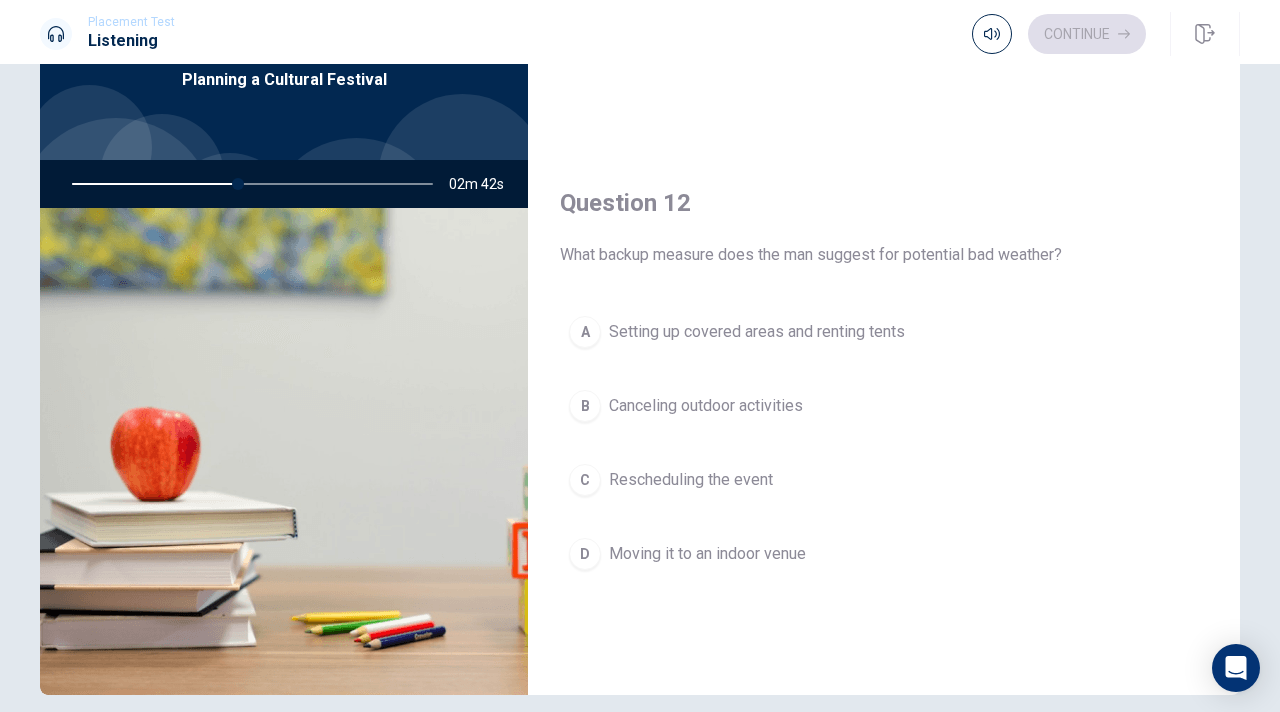 scroll, scrollTop: 366, scrollLeft: 0, axis: vertical 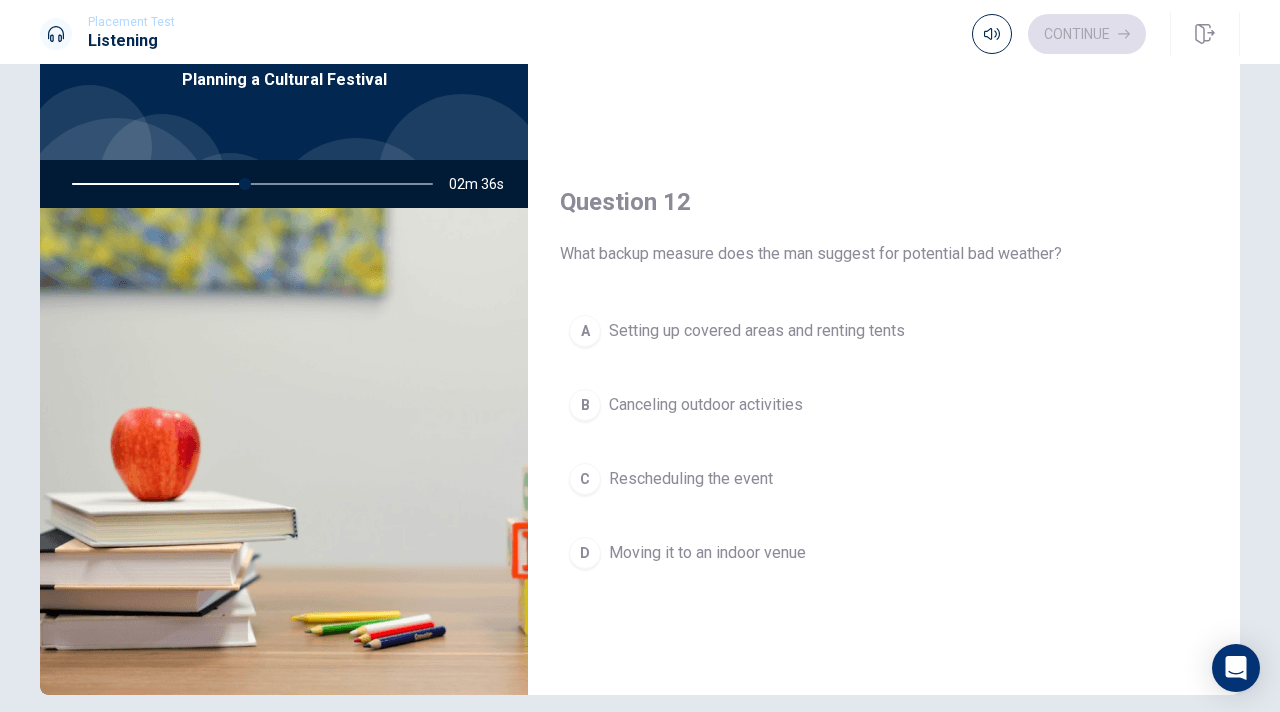 click on "A Setting up covered areas and renting tents" at bounding box center [884, 331] 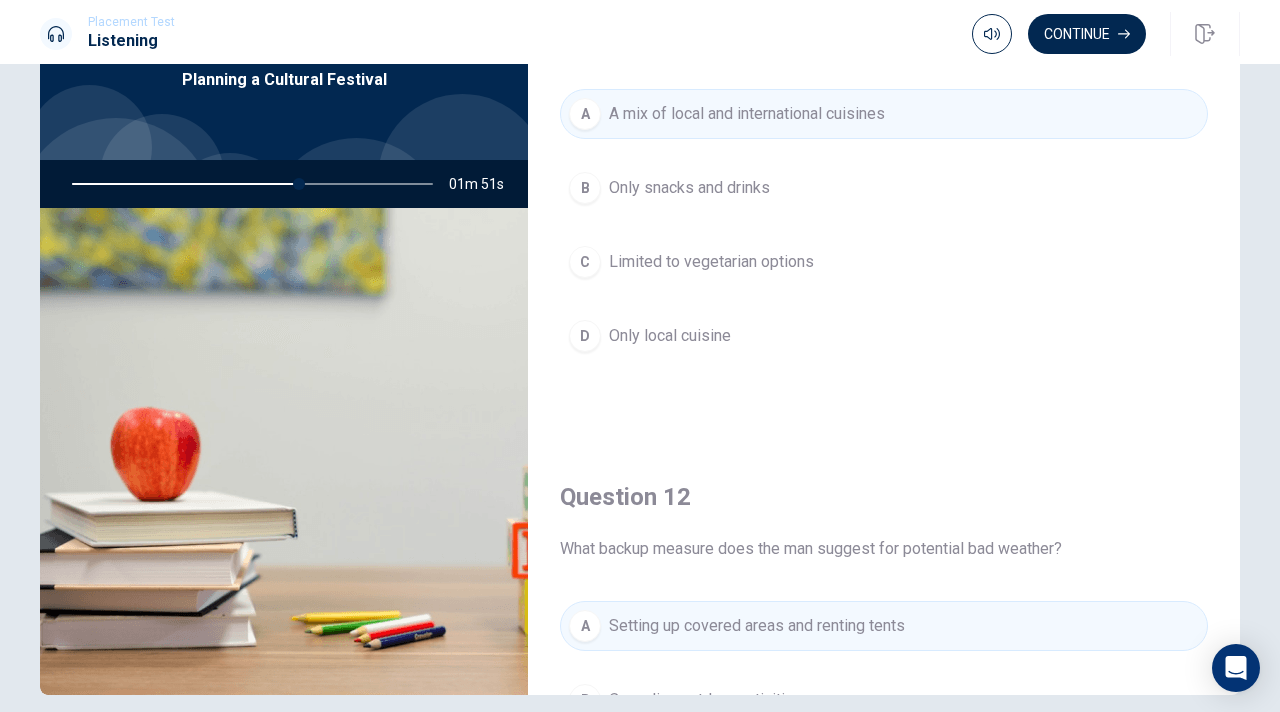 scroll, scrollTop: 0, scrollLeft: 0, axis: both 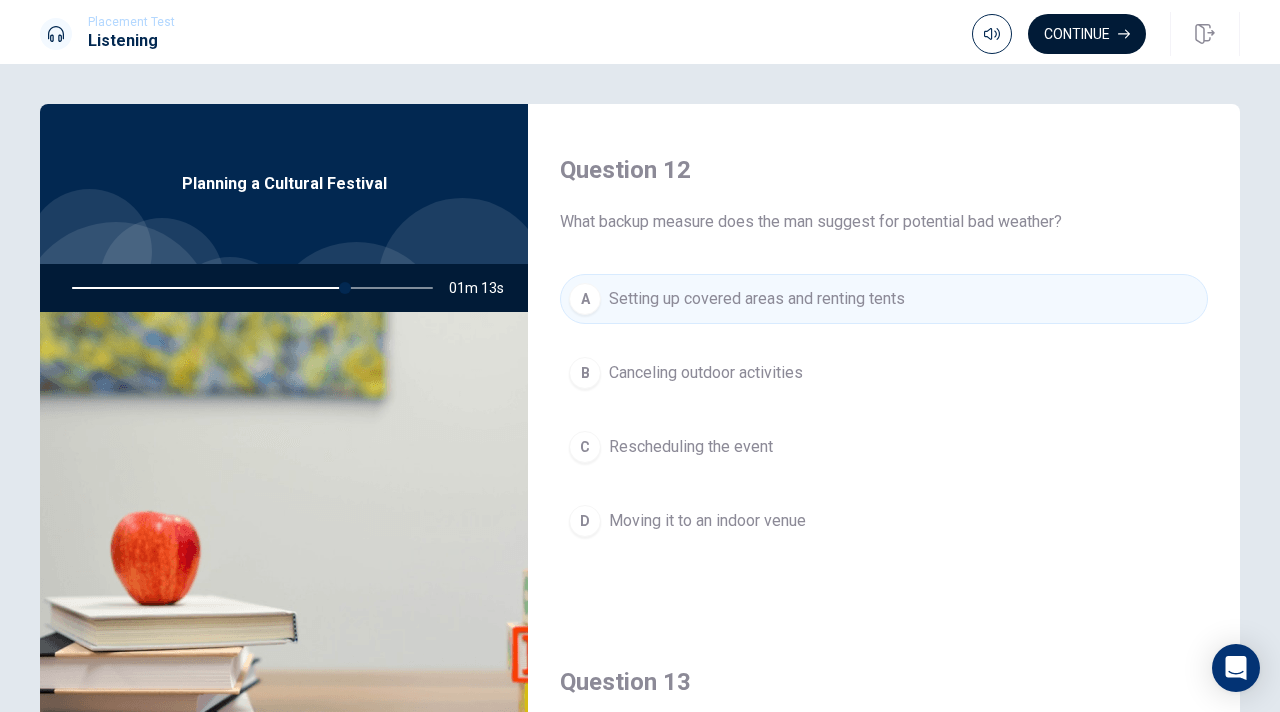 click on "Continue" at bounding box center [1087, 34] 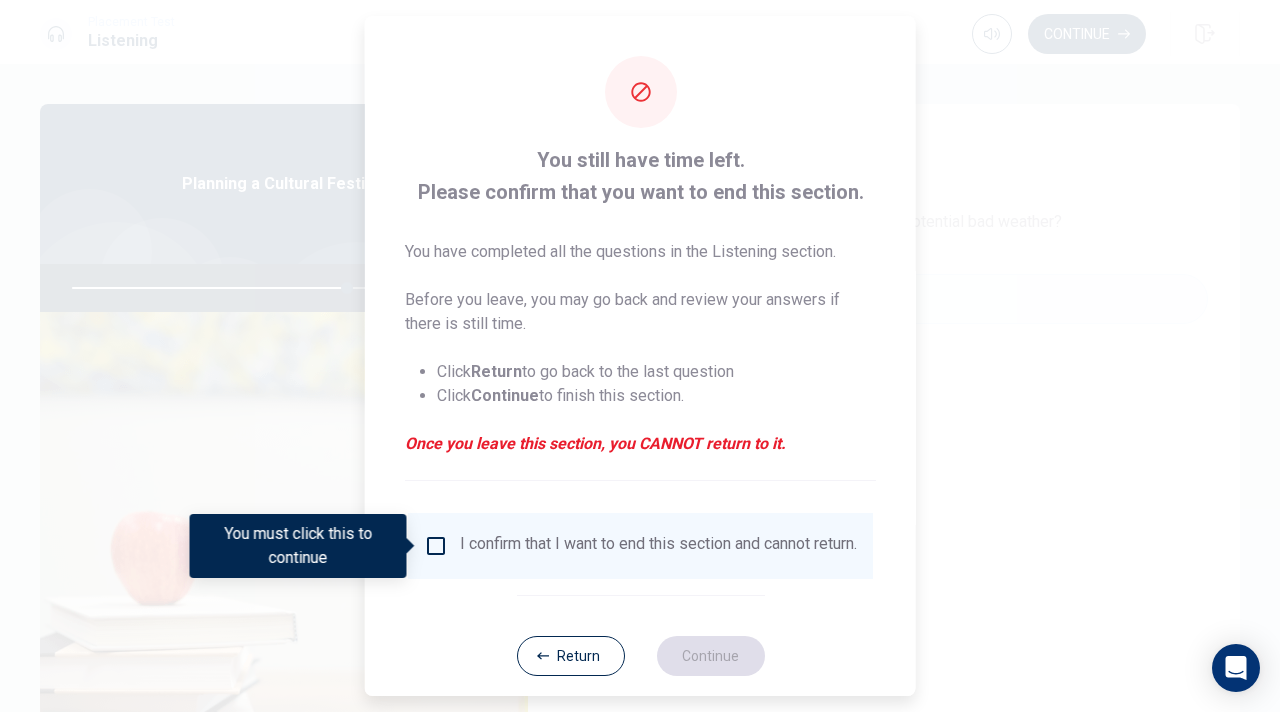 click at bounding box center (436, 546) 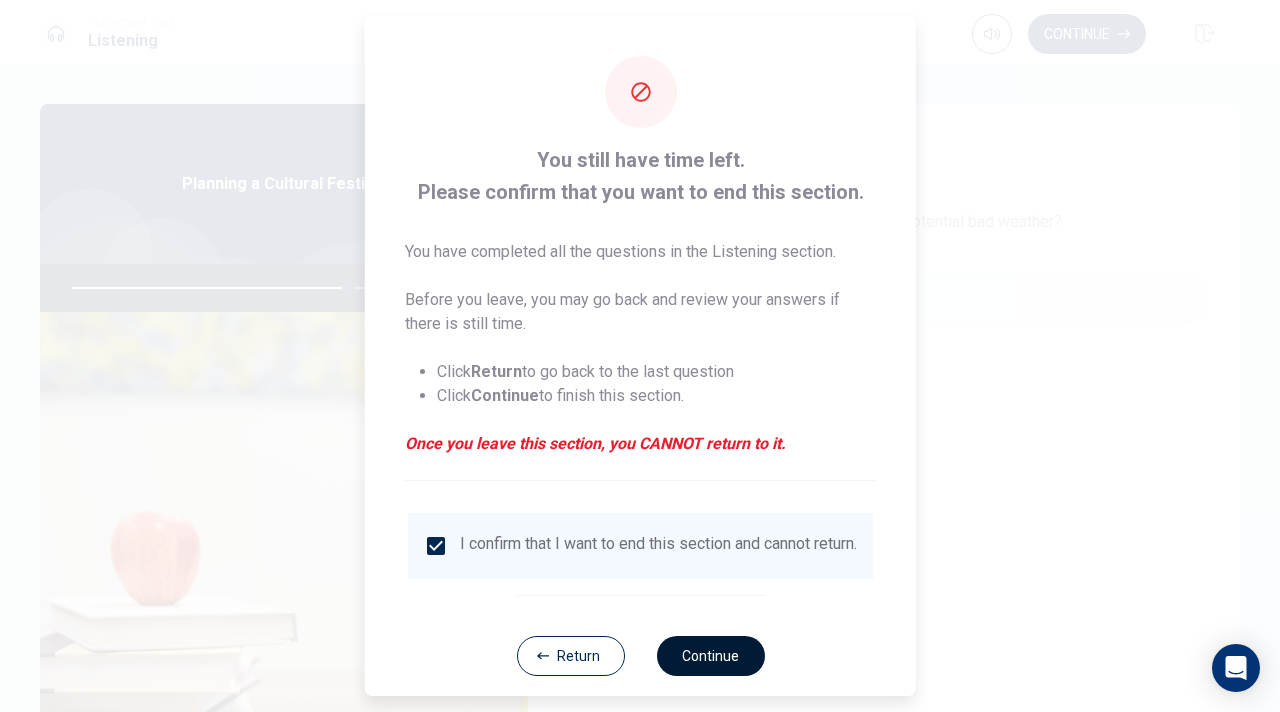 click on "Continue" at bounding box center (710, 656) 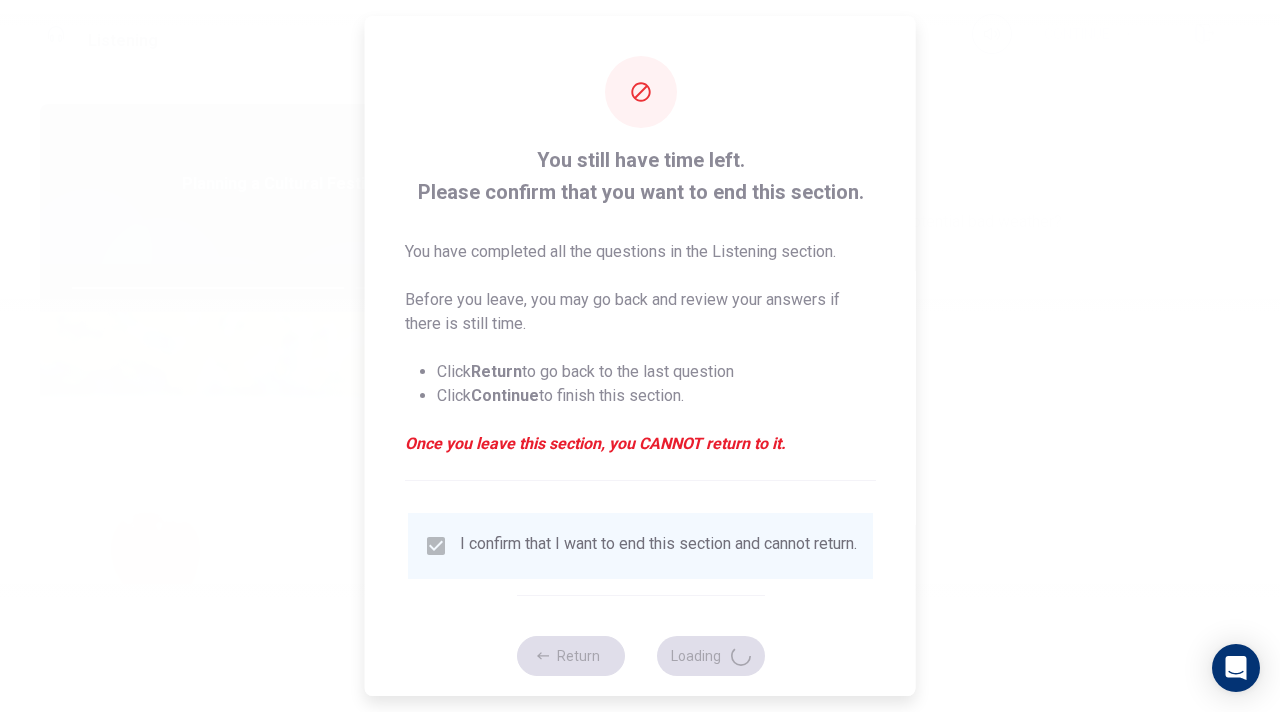 type on "77" 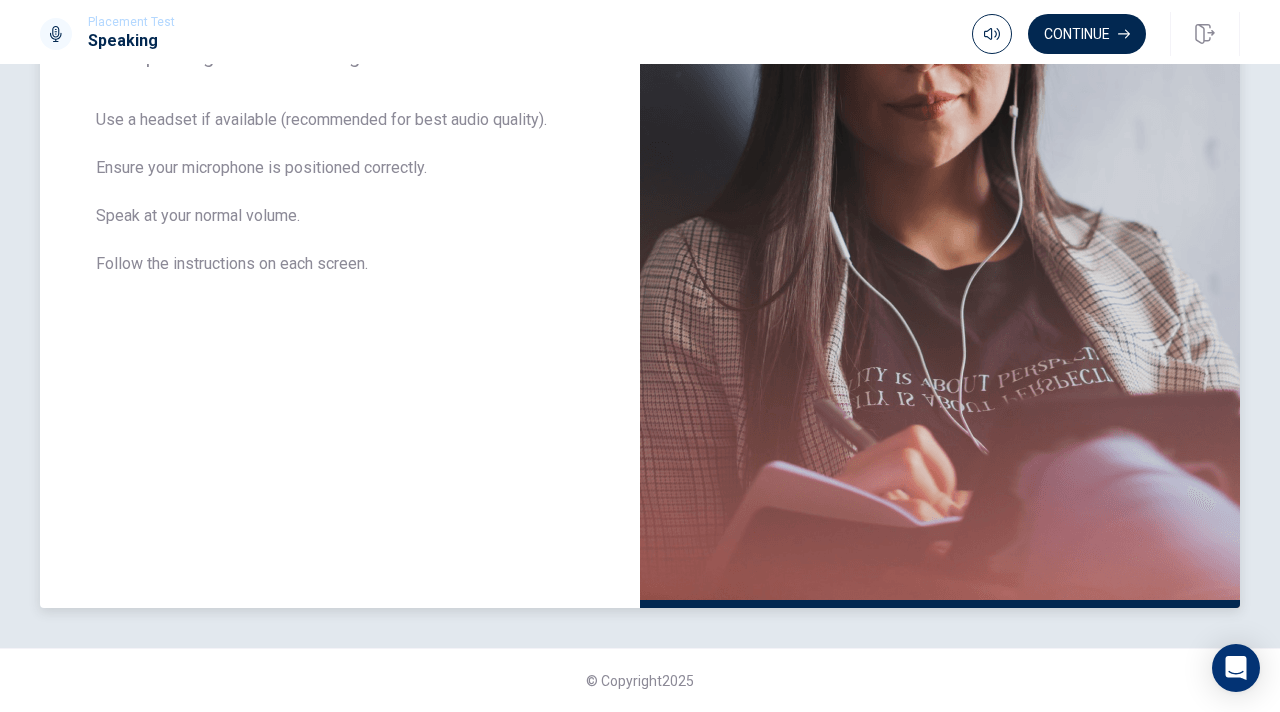 scroll, scrollTop: 0, scrollLeft: 0, axis: both 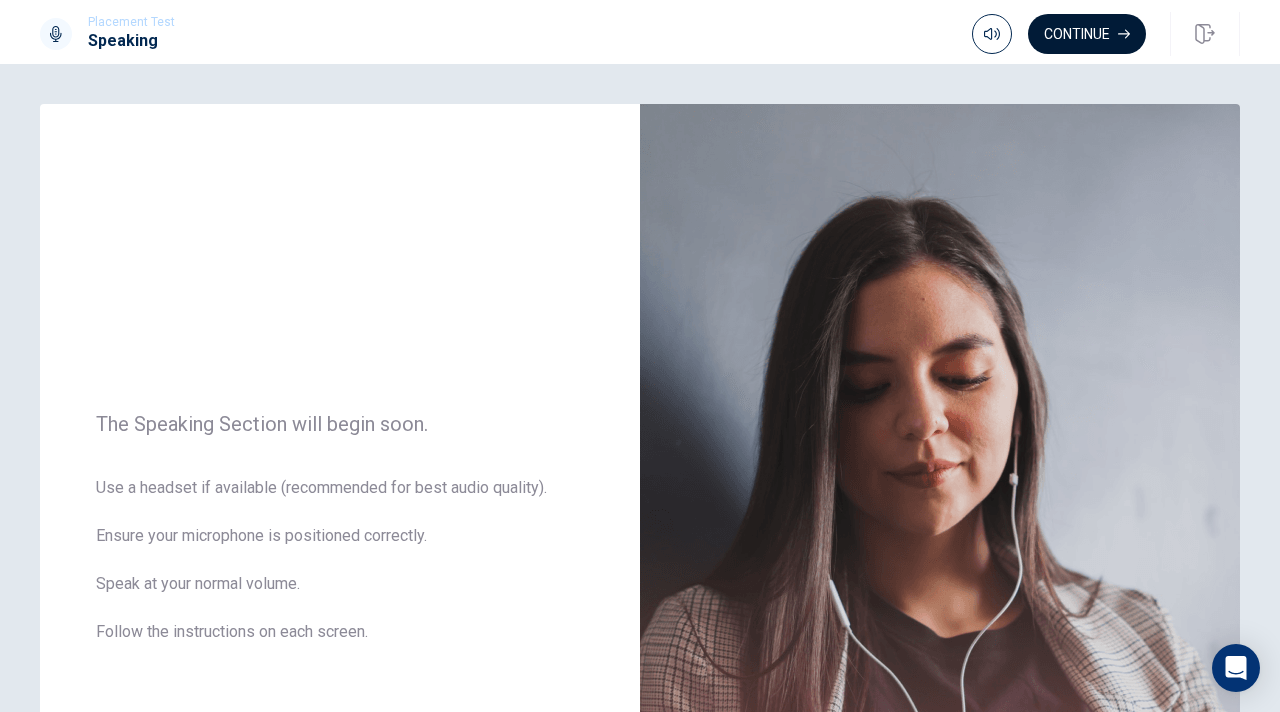 click 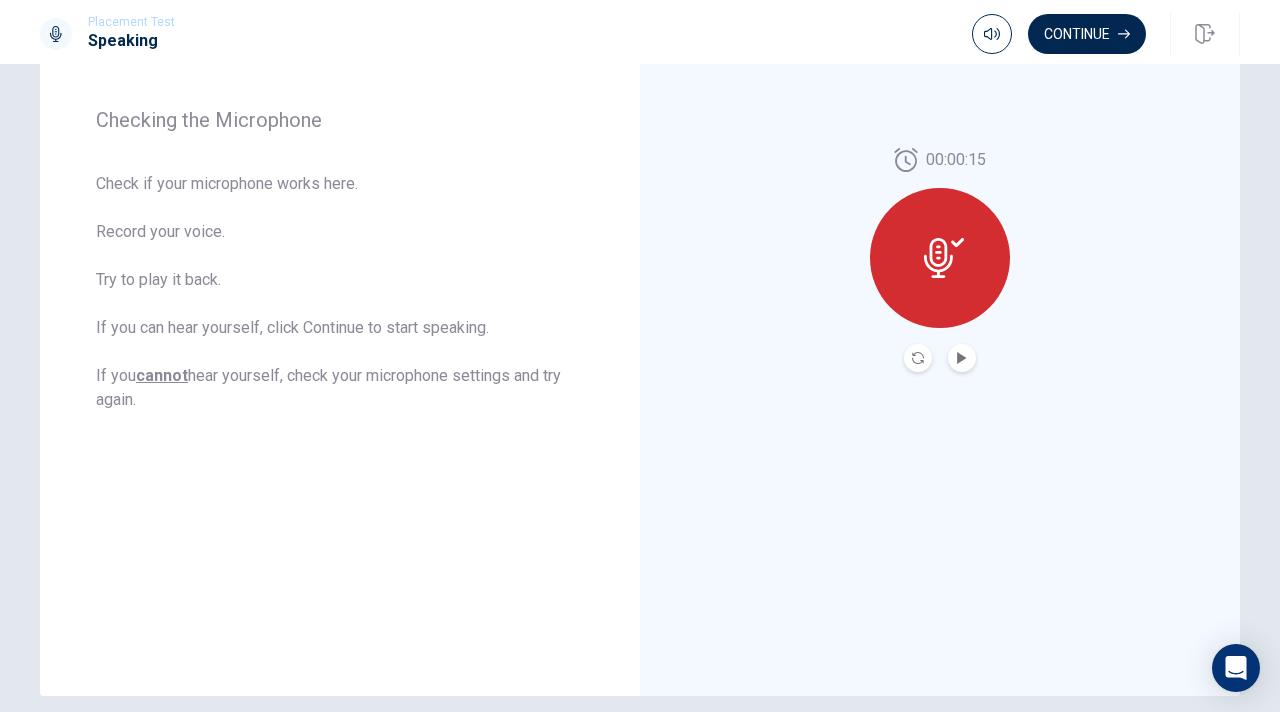 scroll, scrollTop: 368, scrollLeft: 0, axis: vertical 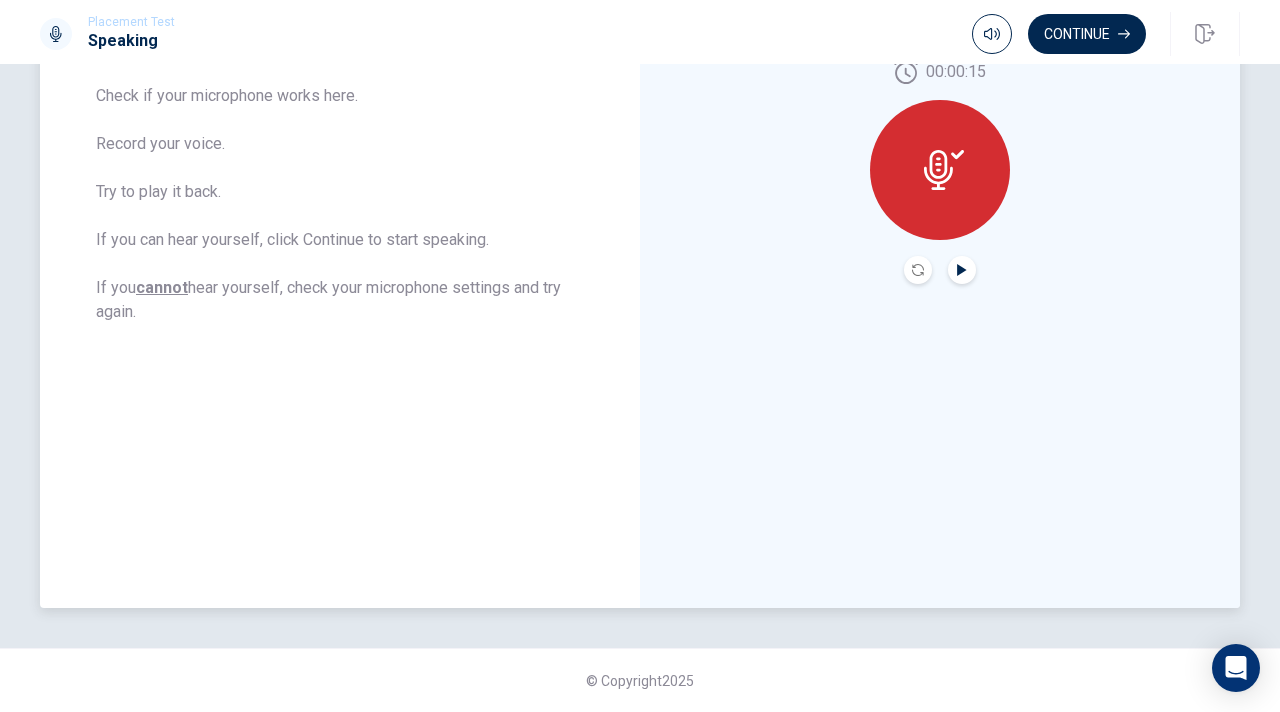 click 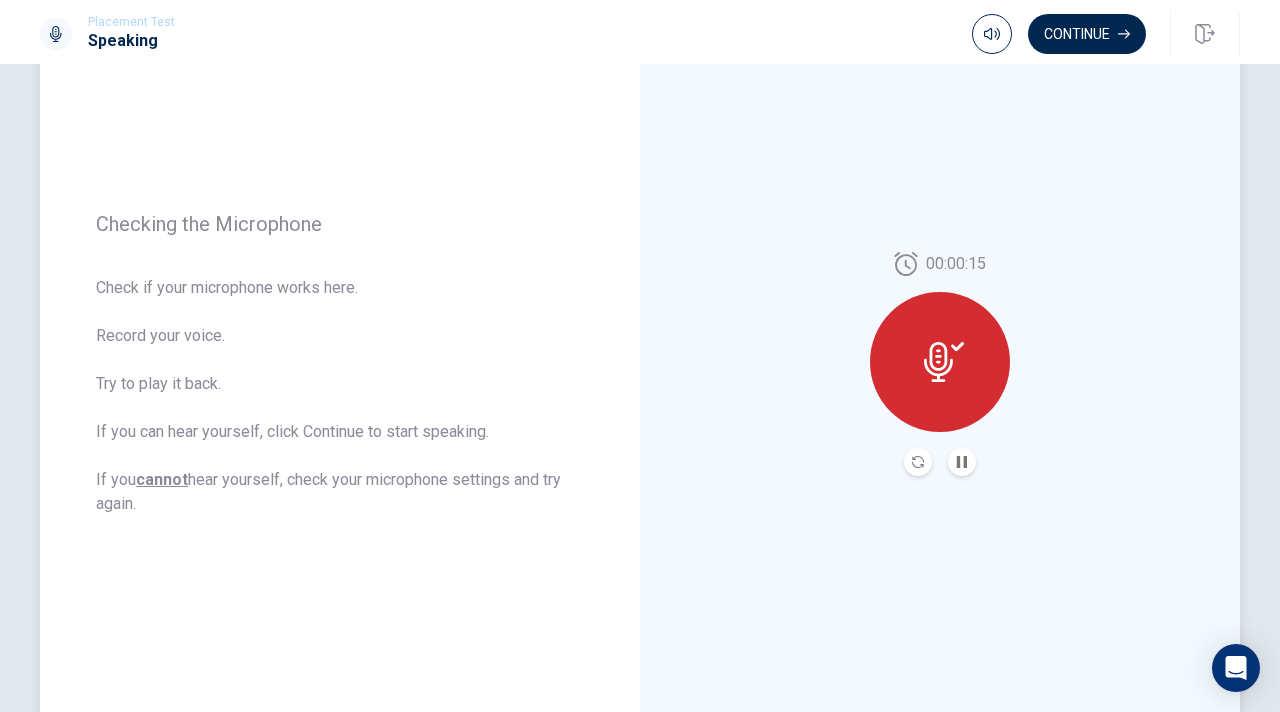 scroll, scrollTop: 172, scrollLeft: 0, axis: vertical 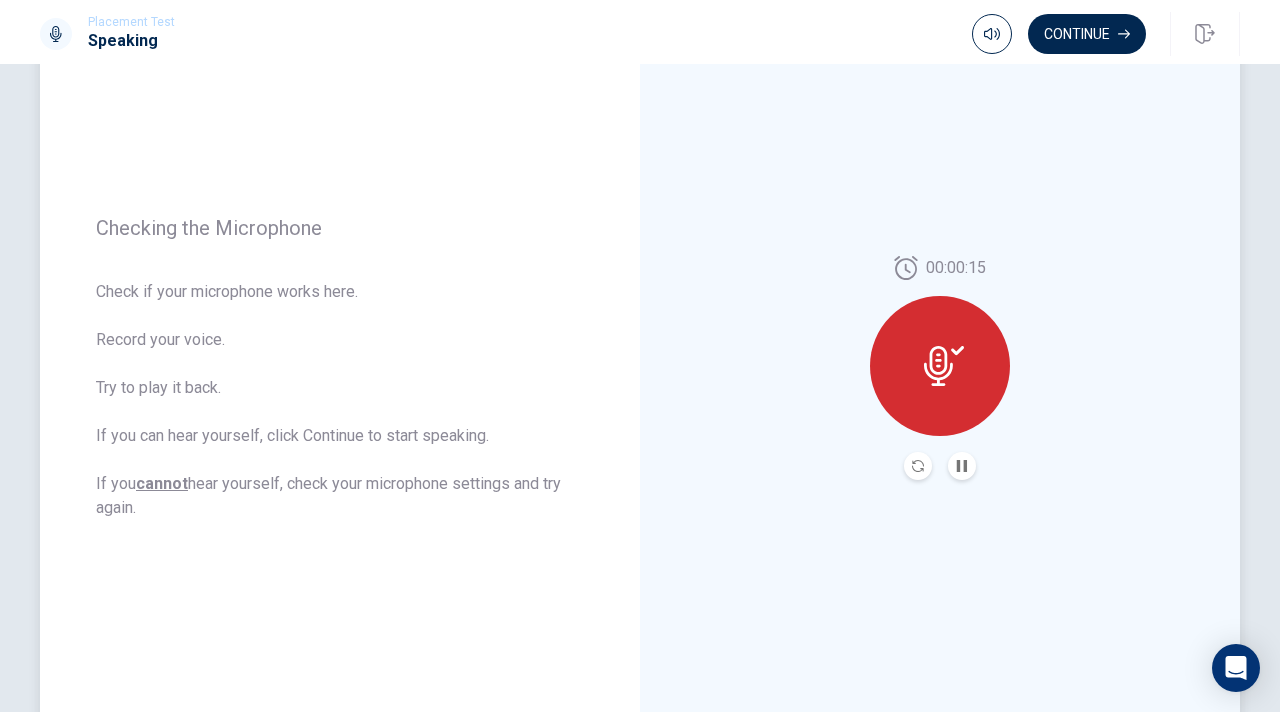 click at bounding box center [962, 466] 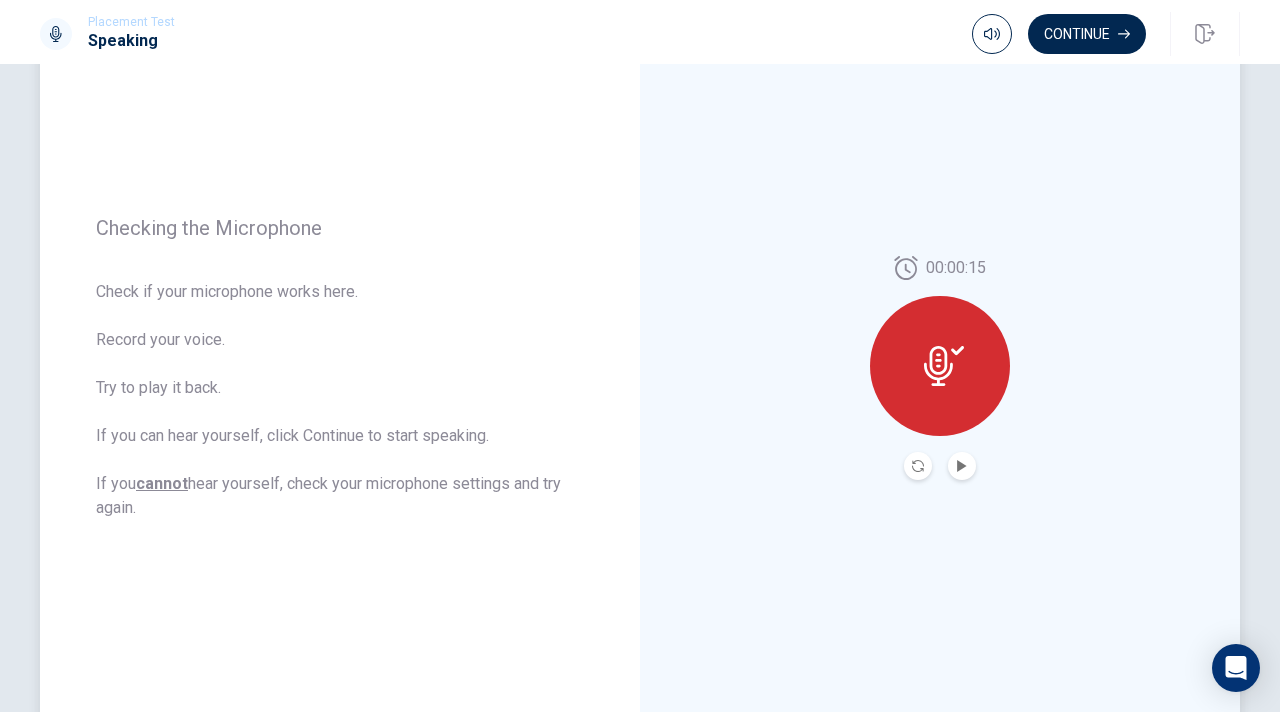scroll, scrollTop: 368, scrollLeft: 0, axis: vertical 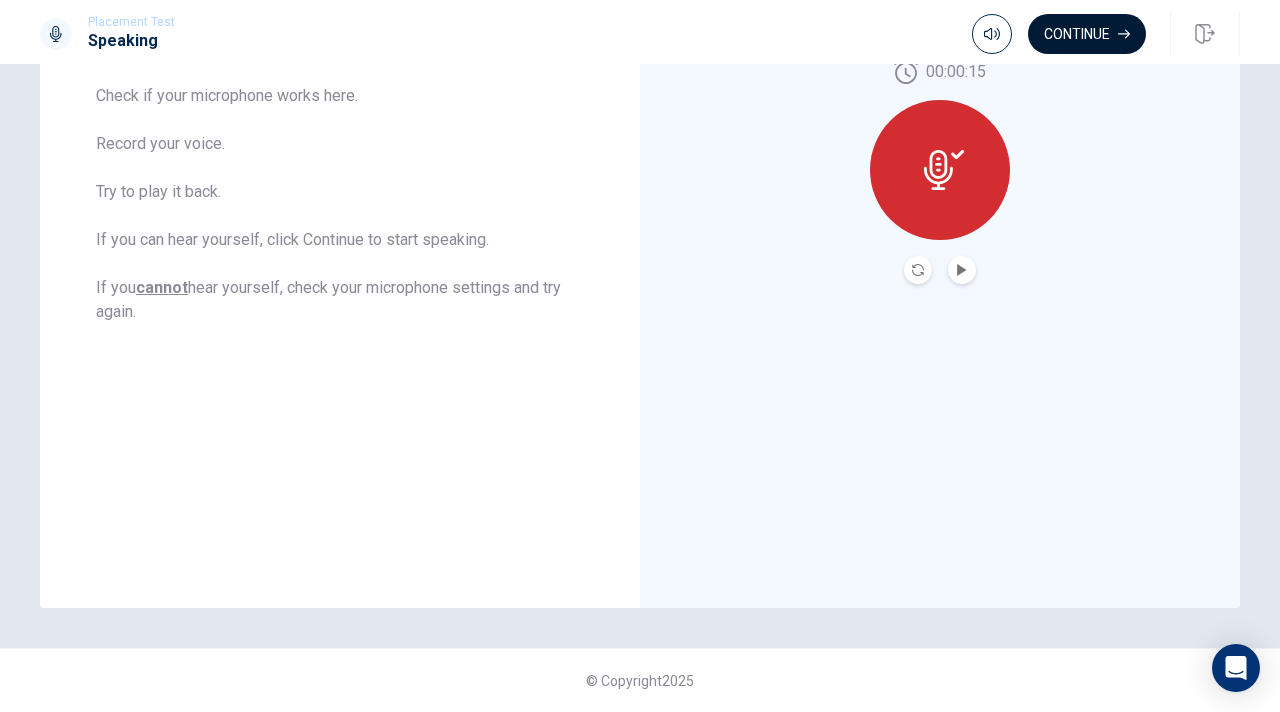 click on "Continue" at bounding box center (1087, 34) 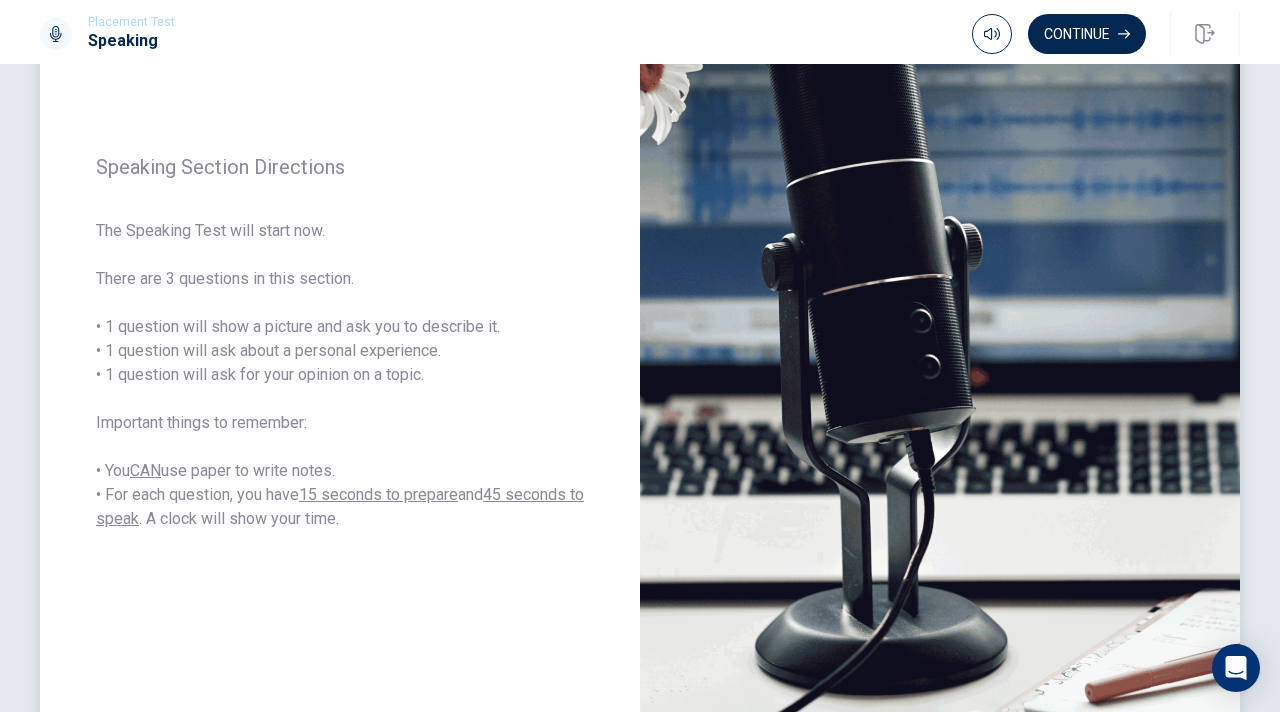 scroll, scrollTop: 192, scrollLeft: 0, axis: vertical 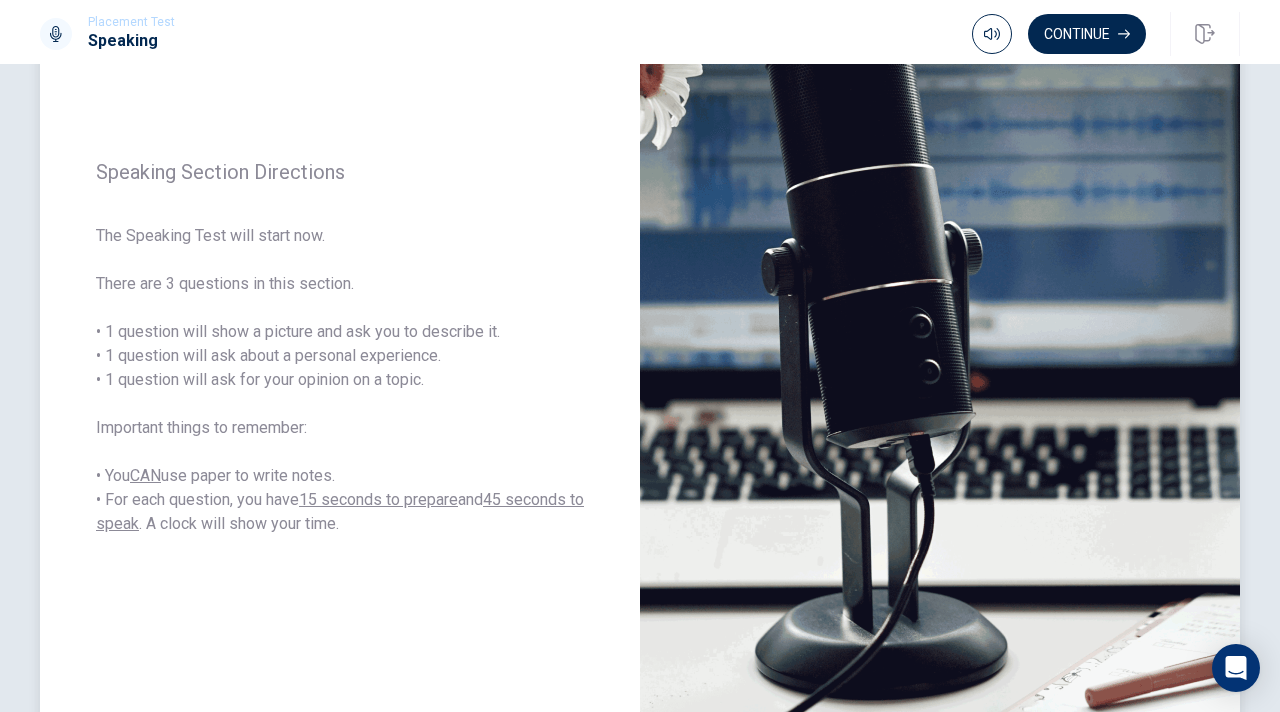 drag, startPoint x: 116, startPoint y: 336, endPoint x: 363, endPoint y: 393, distance: 253.49162 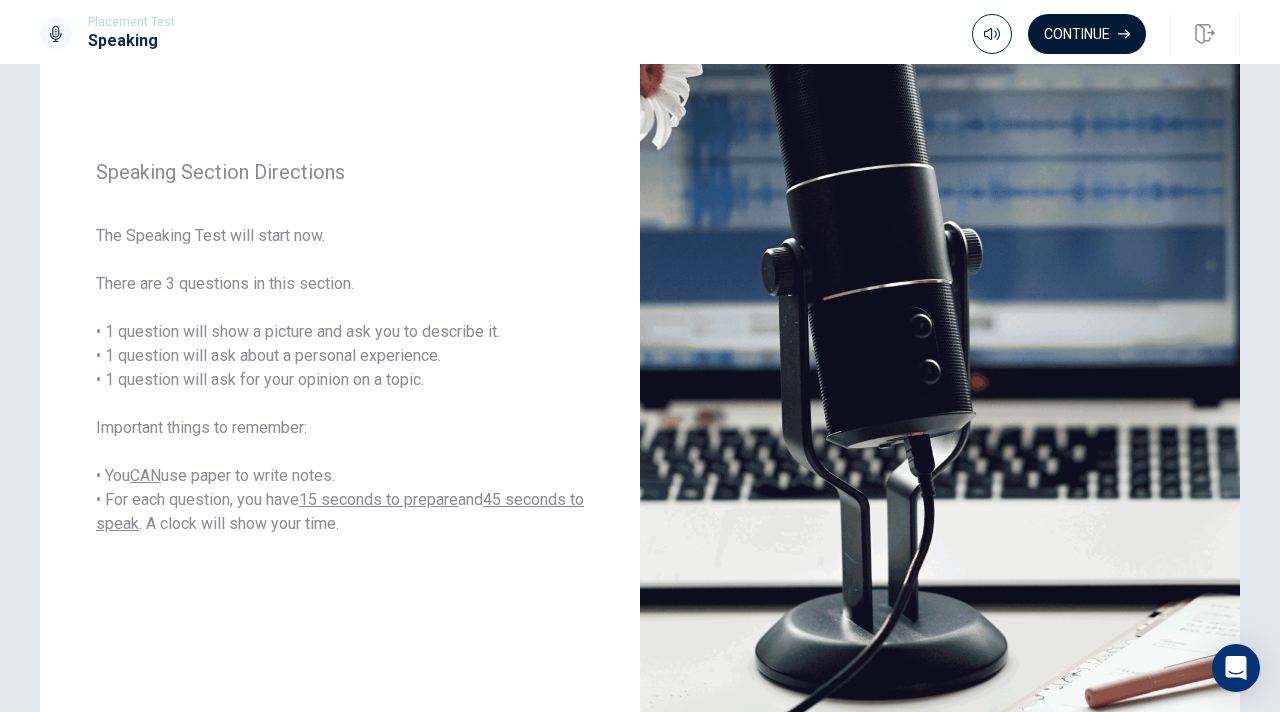 click on "Continue" at bounding box center [1087, 34] 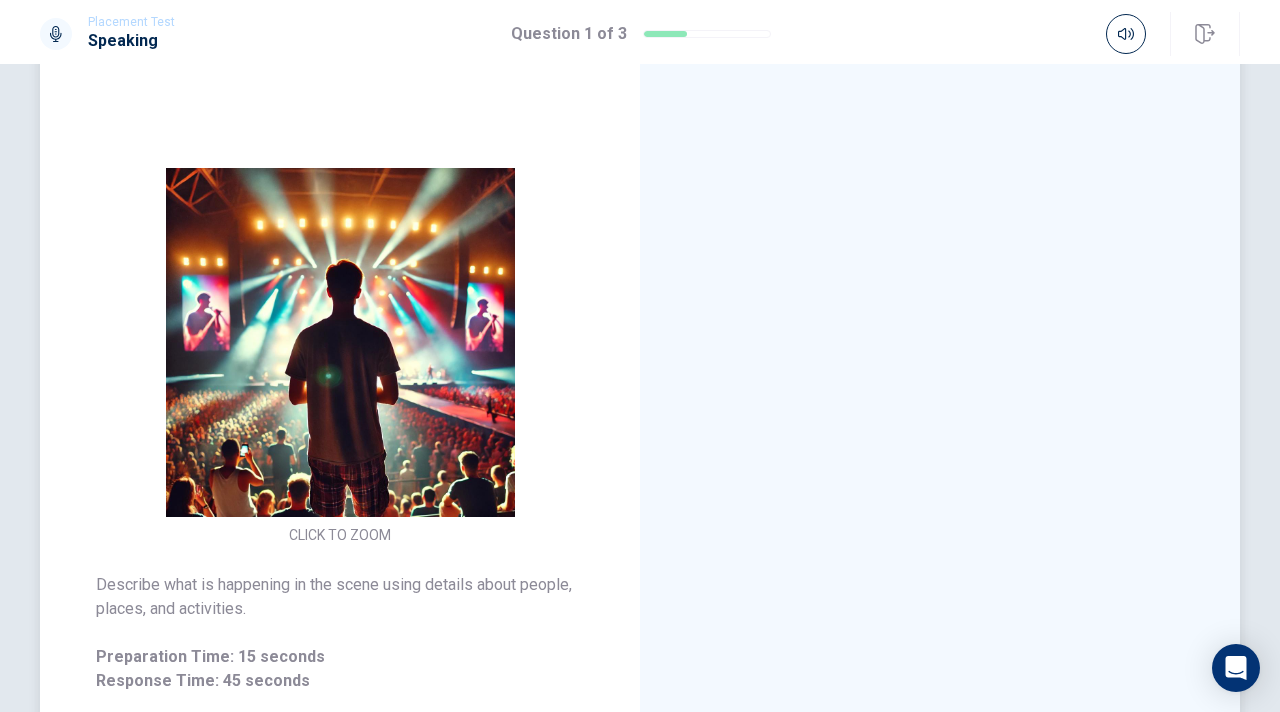 scroll, scrollTop: 125, scrollLeft: 0, axis: vertical 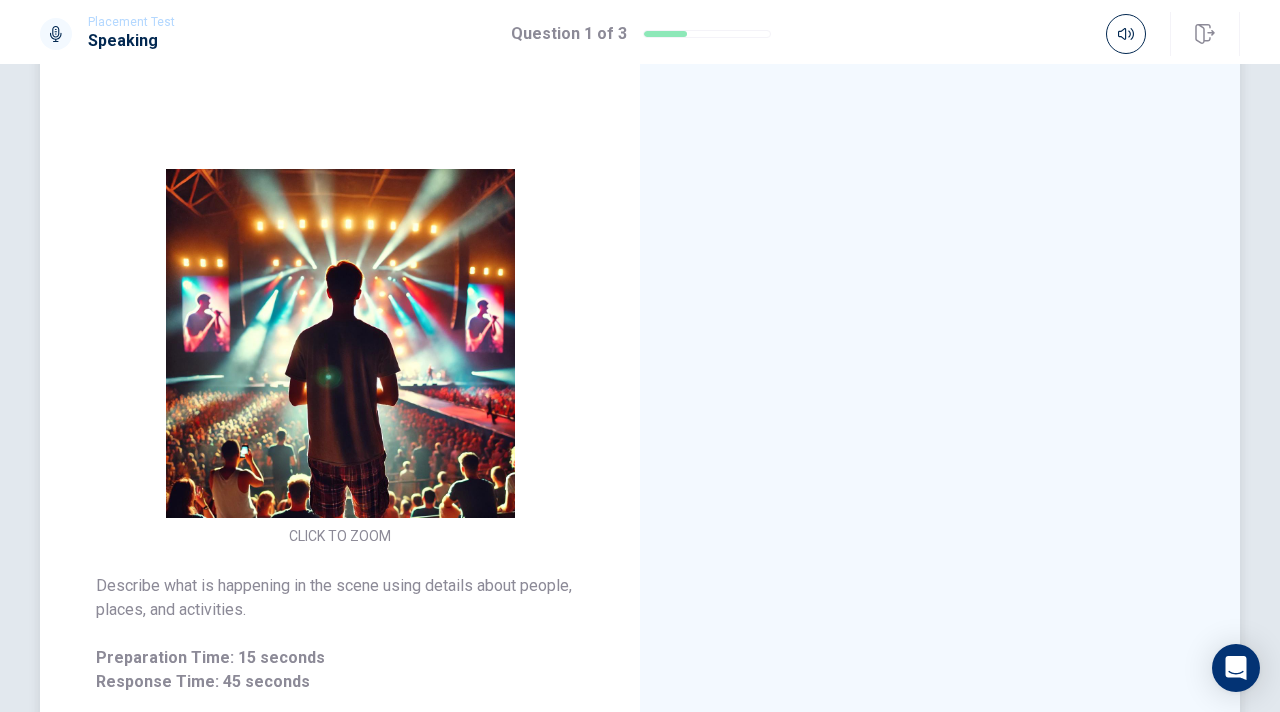click at bounding box center (340, 343) 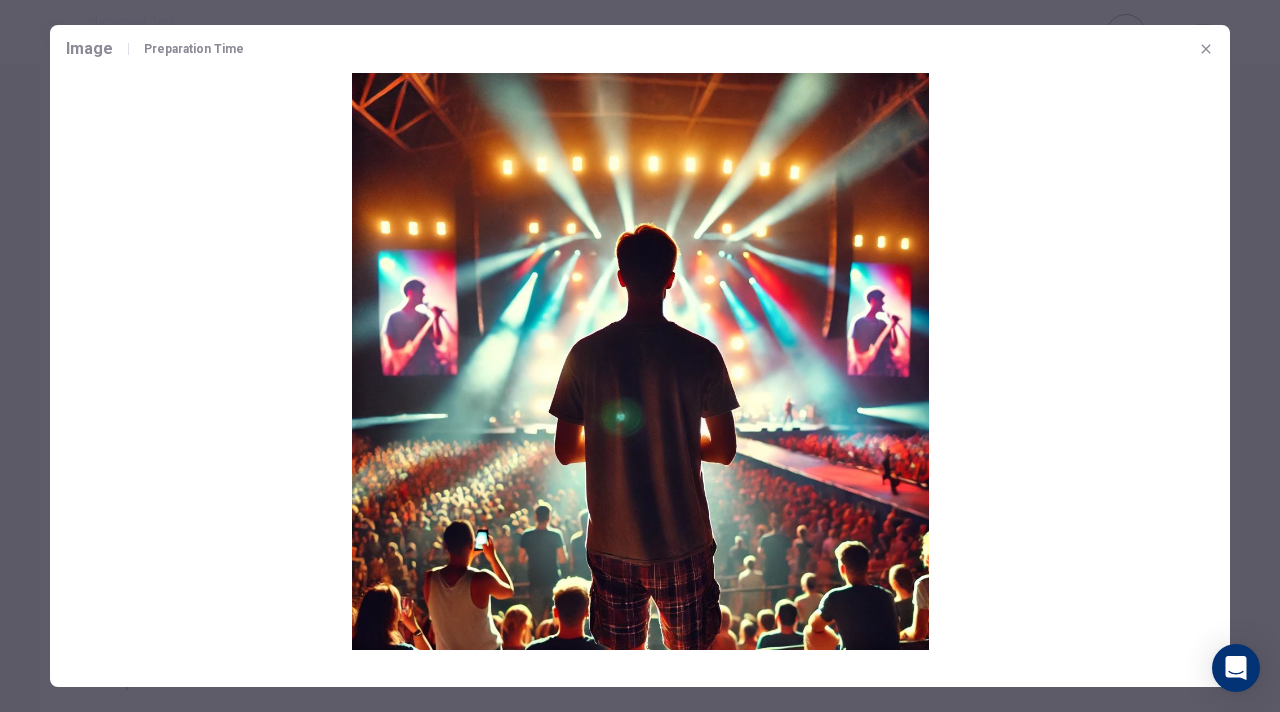click at bounding box center (1206, 49) 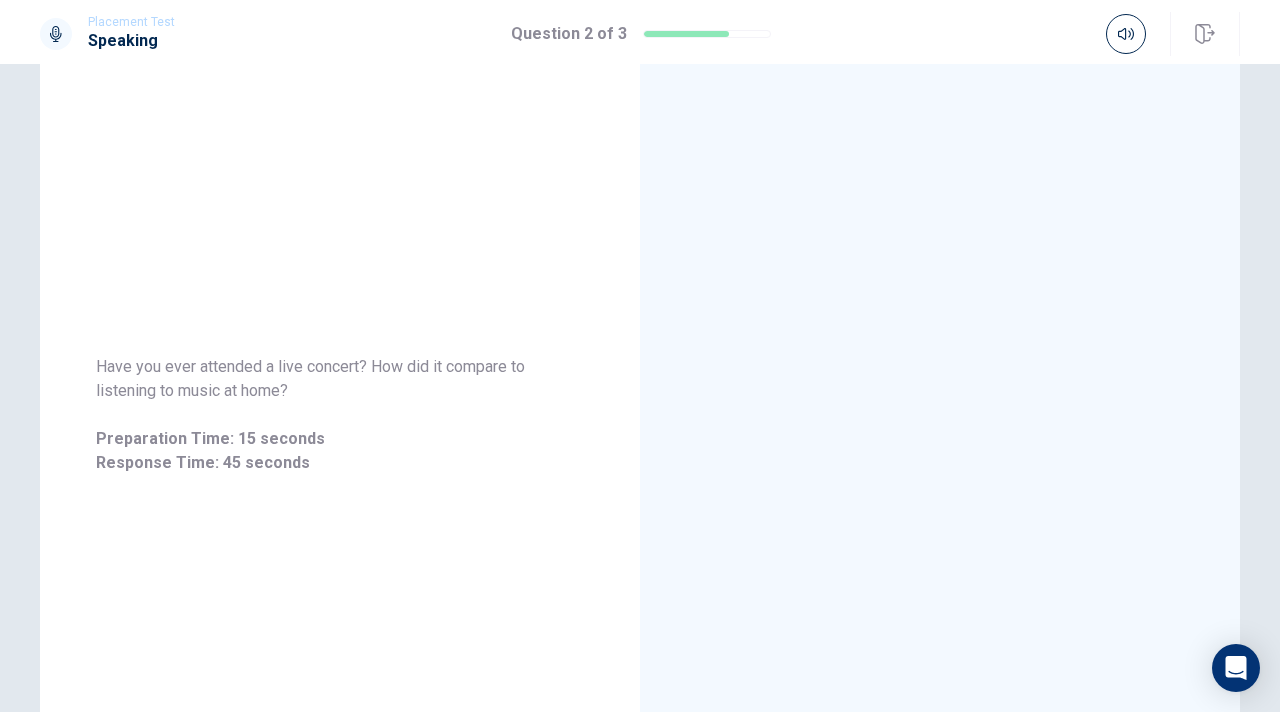 scroll, scrollTop: 0, scrollLeft: 0, axis: both 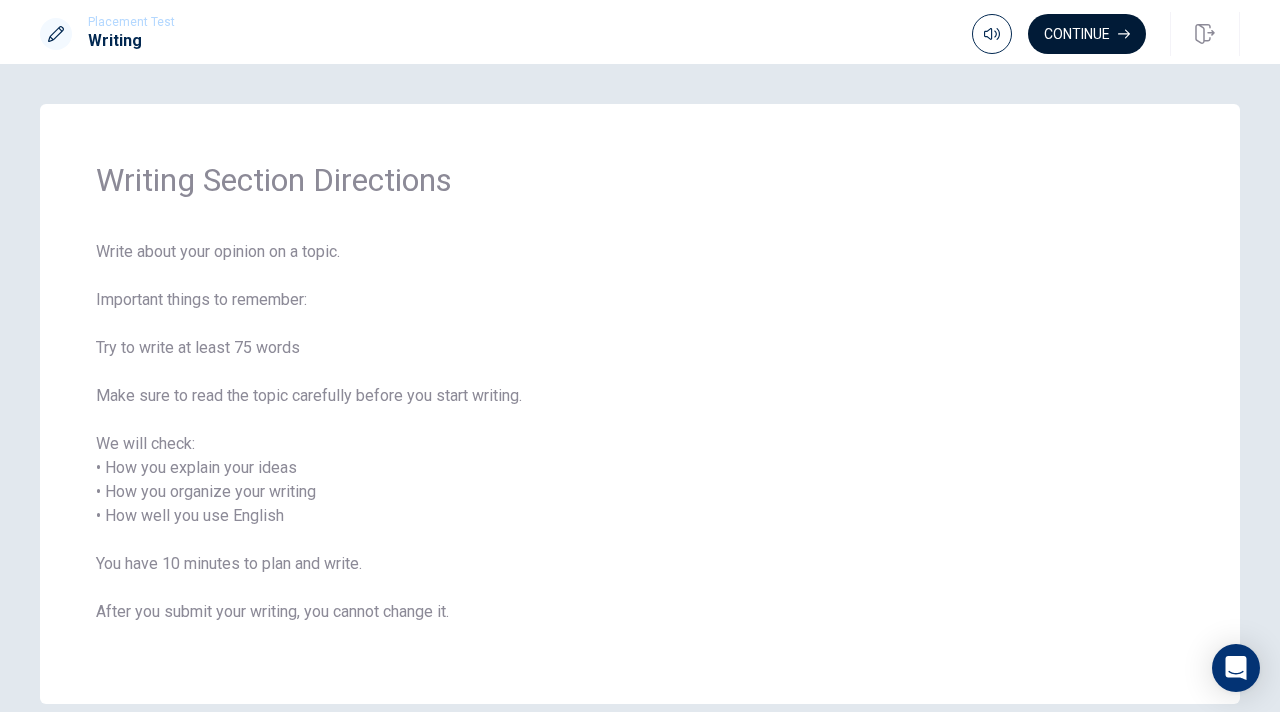 click on "Continue" at bounding box center [1087, 34] 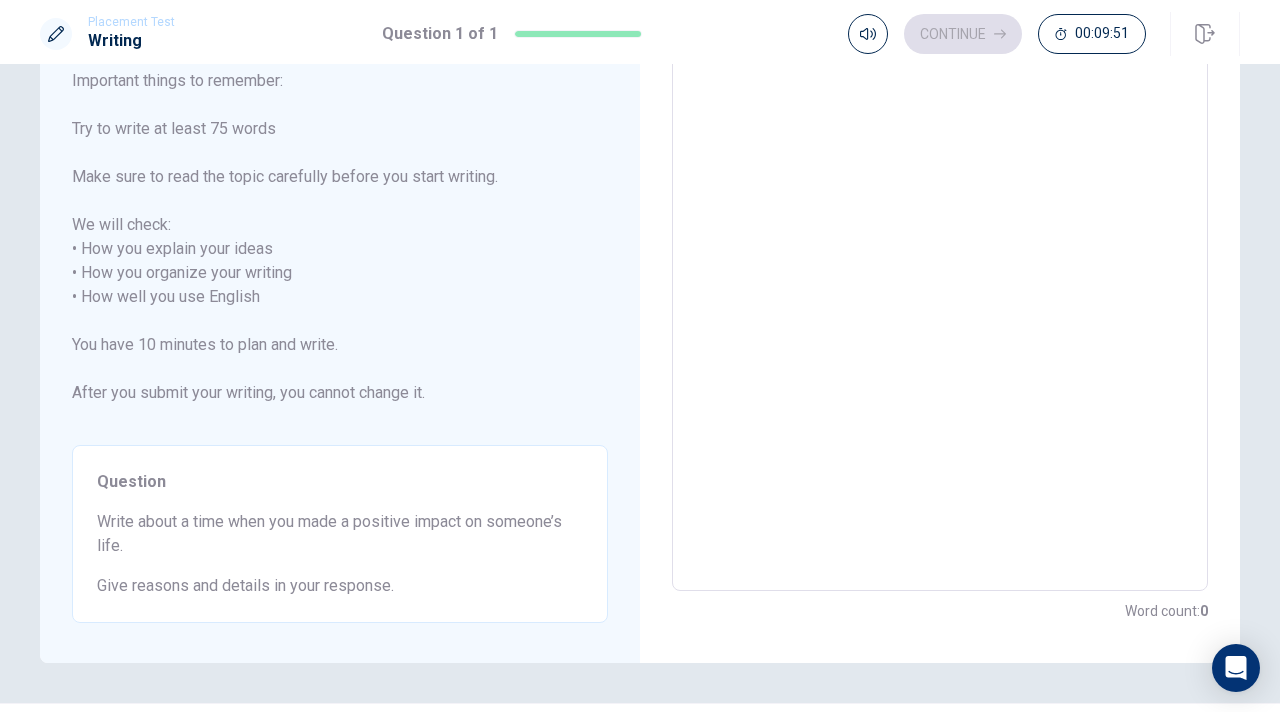 scroll, scrollTop: 226, scrollLeft: 0, axis: vertical 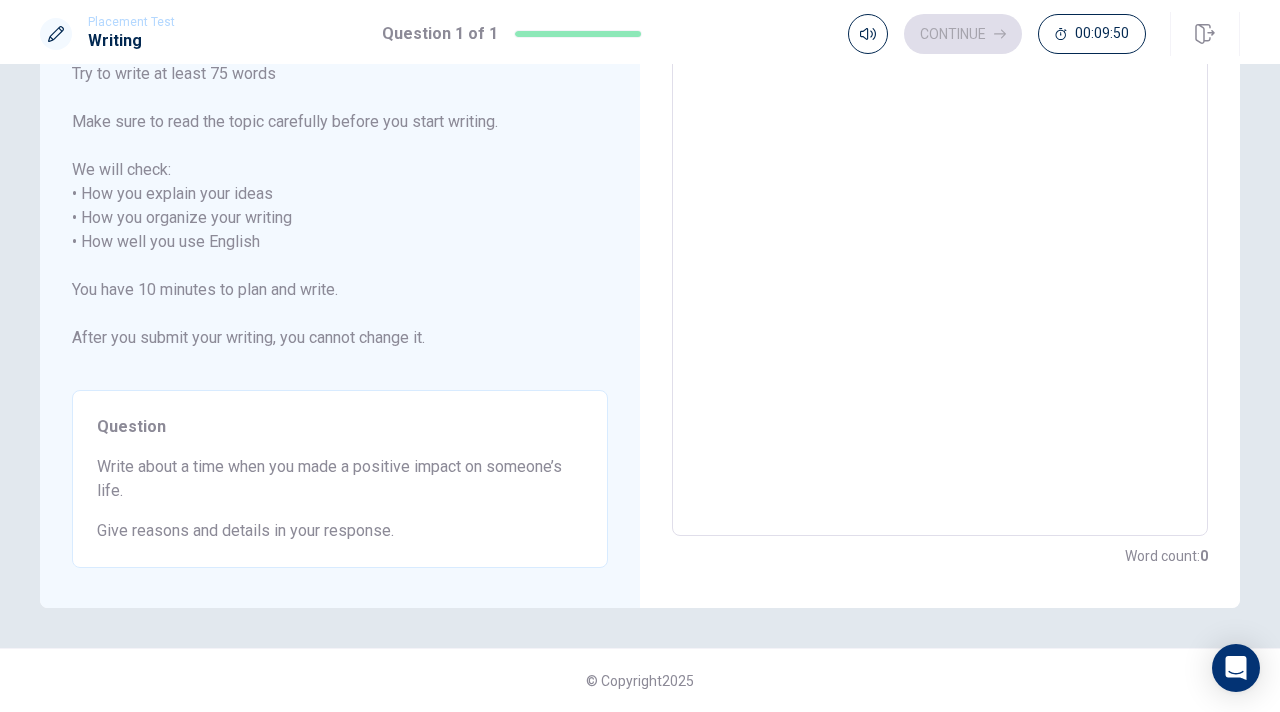 click at bounding box center [940, 242] 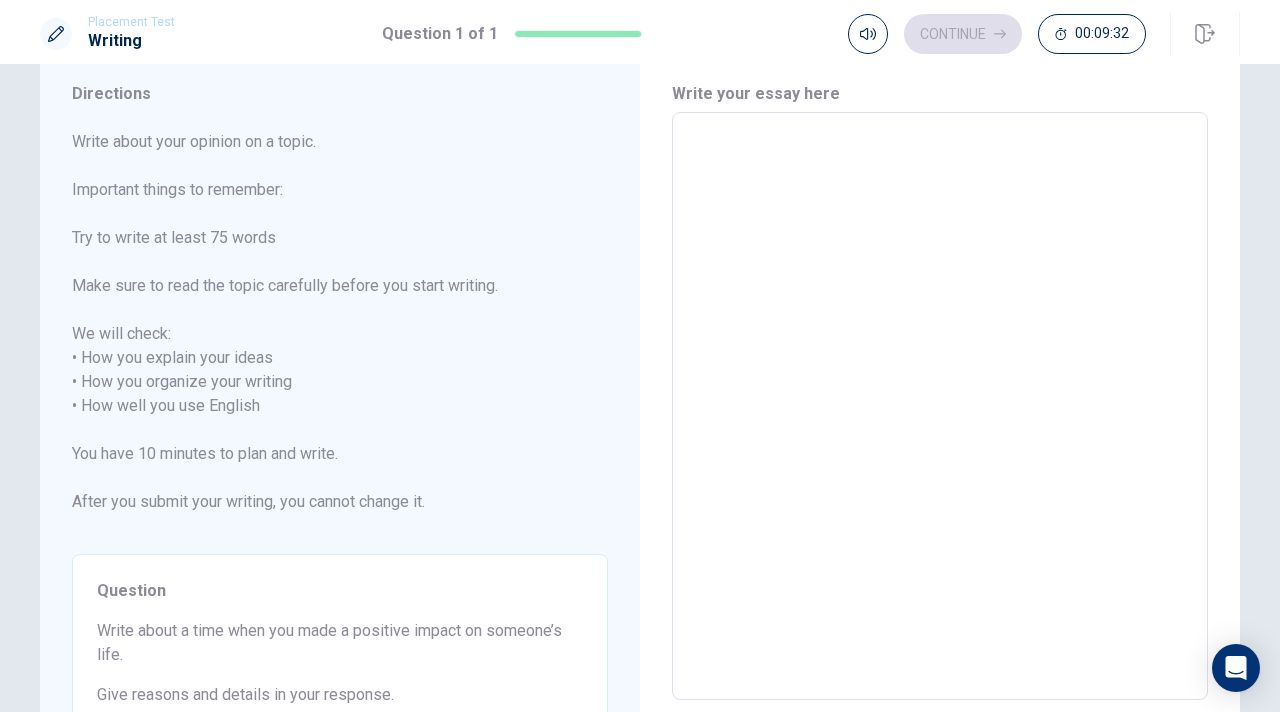 scroll, scrollTop: 59, scrollLeft: 0, axis: vertical 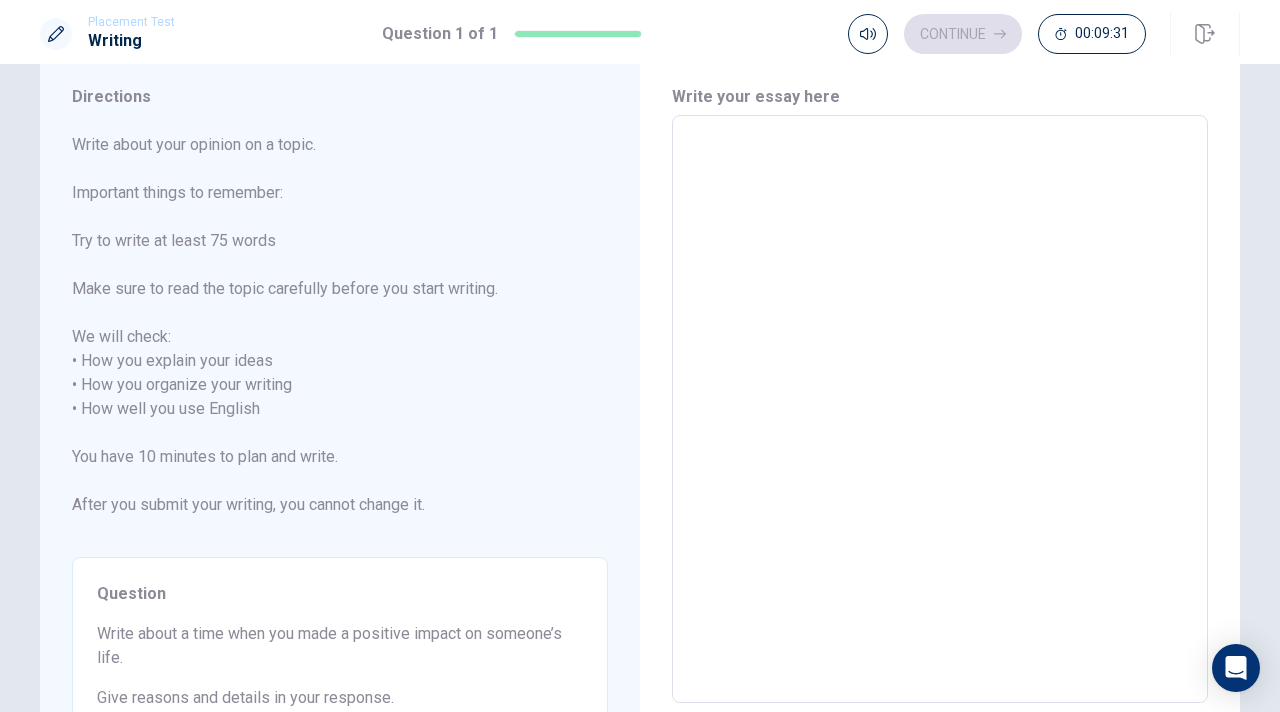click at bounding box center [940, 409] 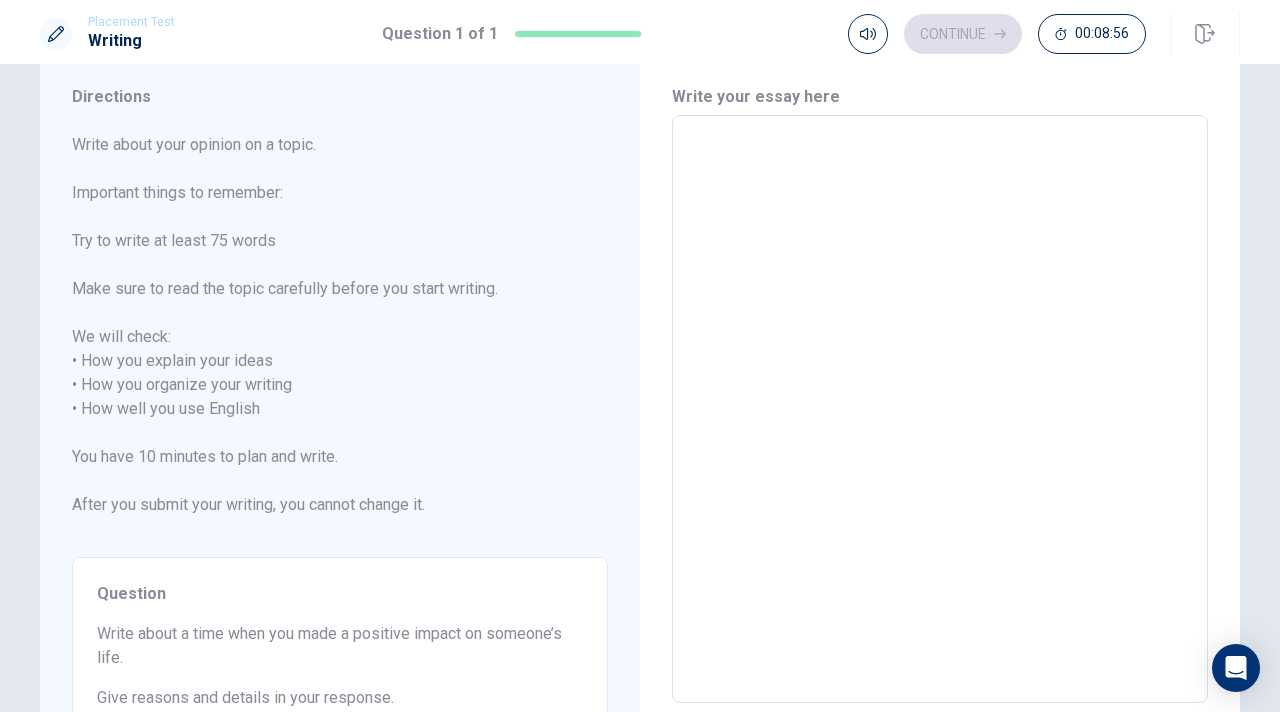 type on "b" 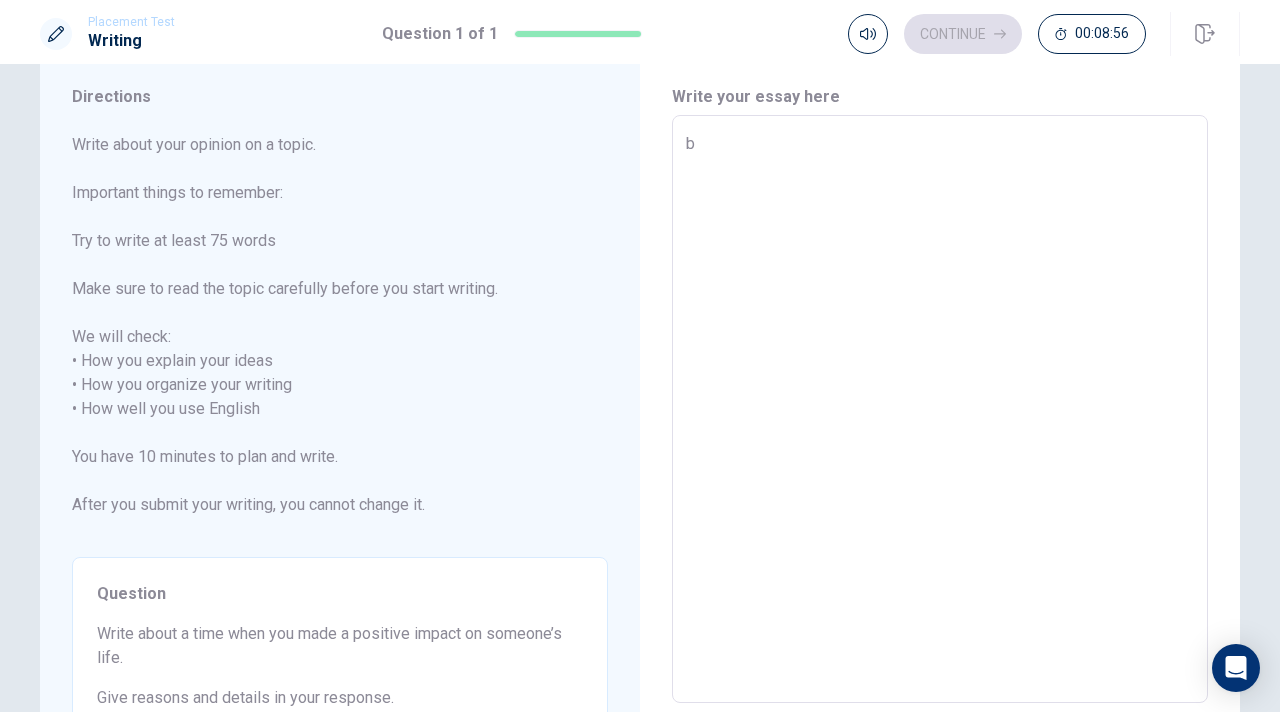 type on "x" 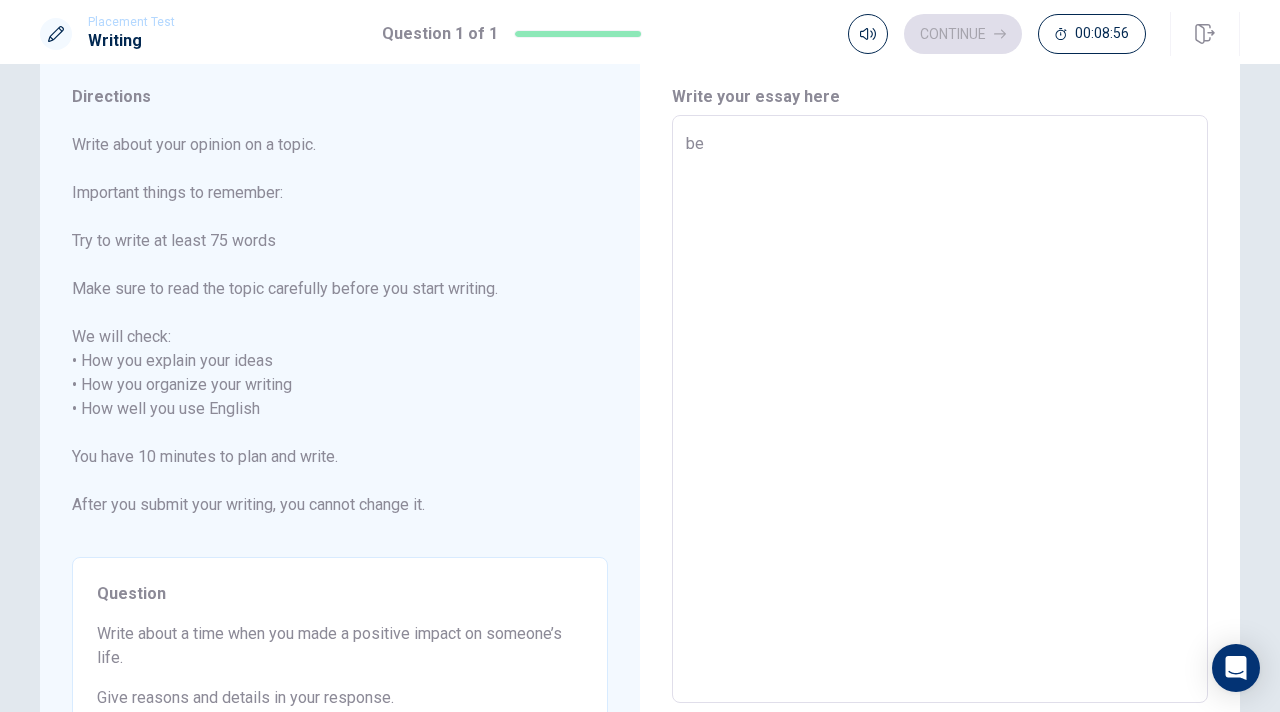 type on "x" 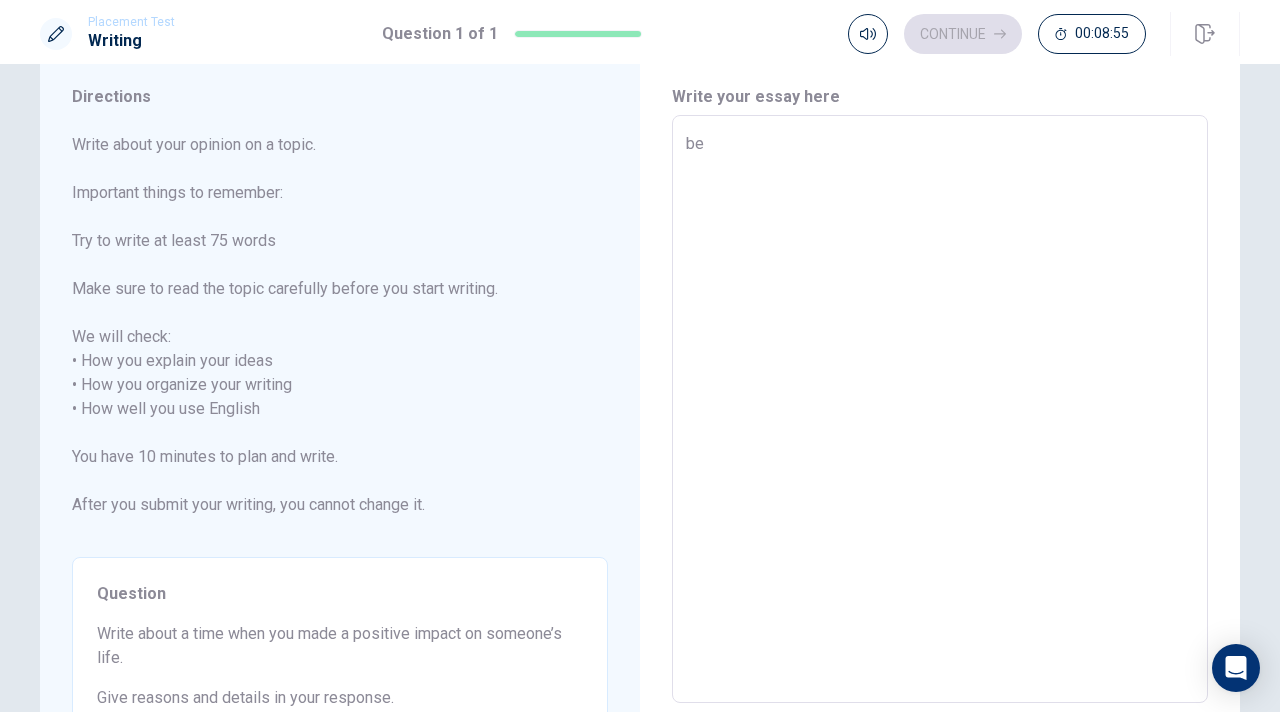 type on "b" 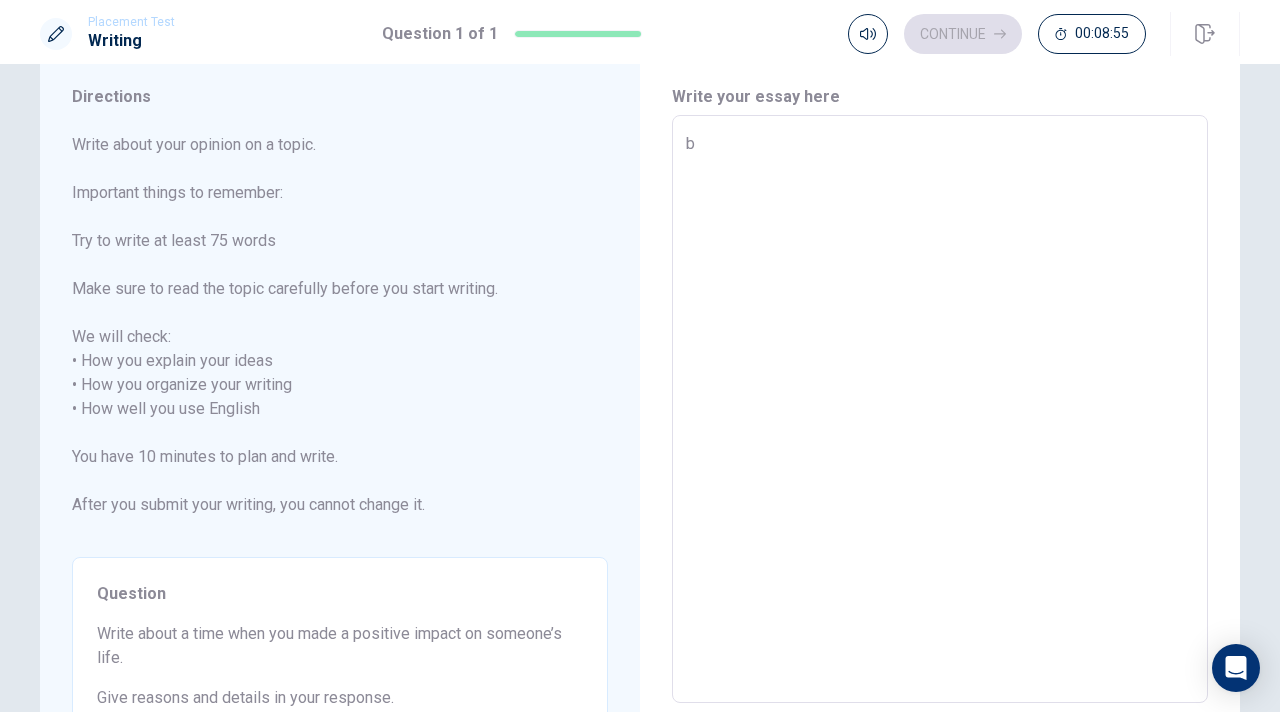 type on "x" 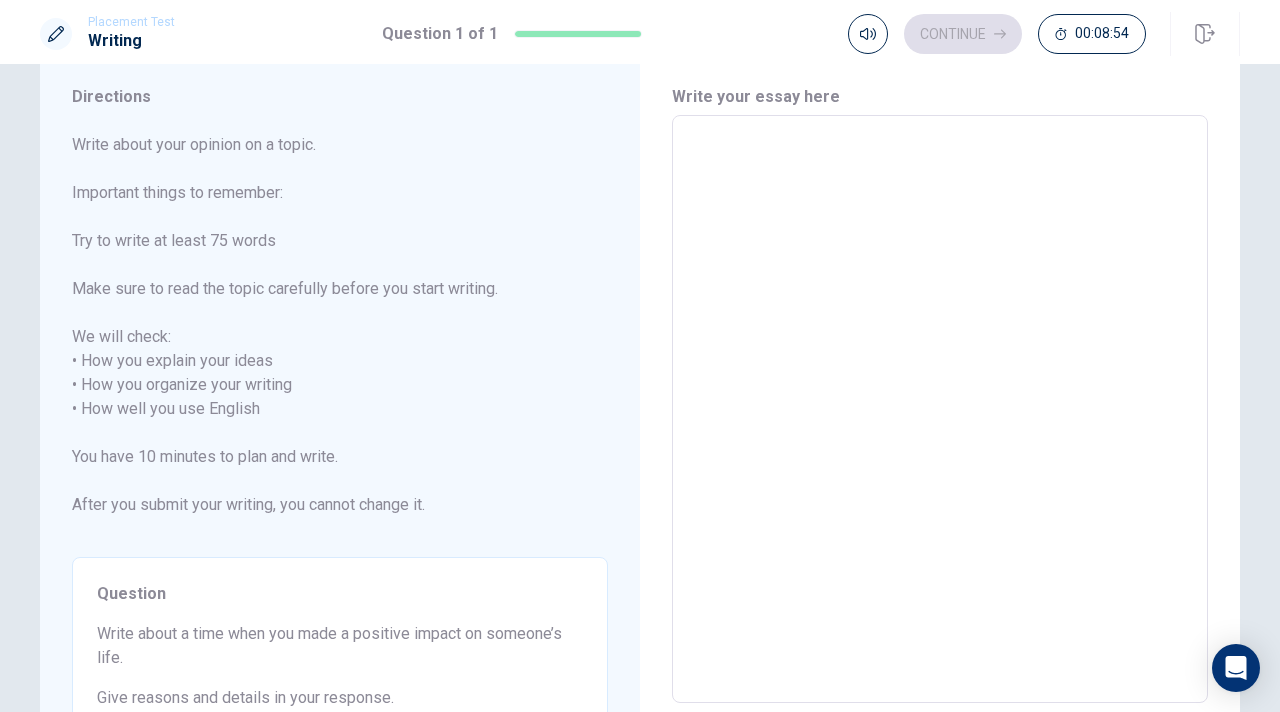 type on "b" 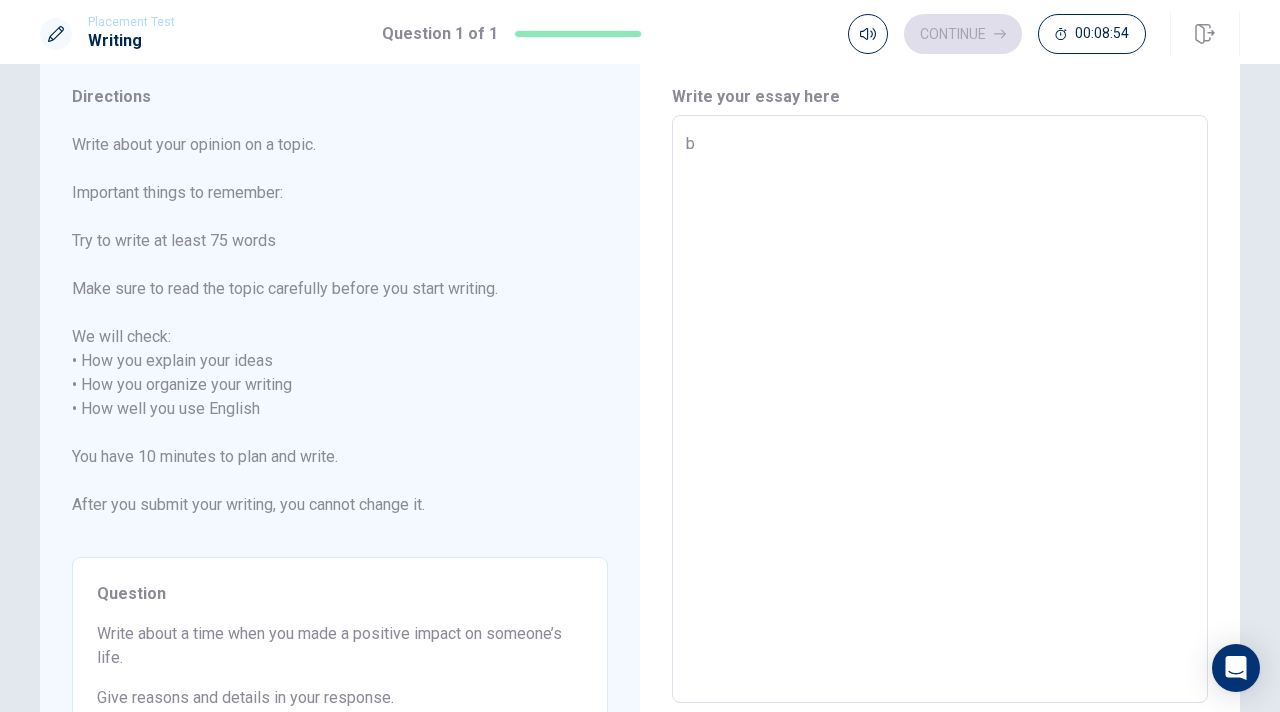 type on "x" 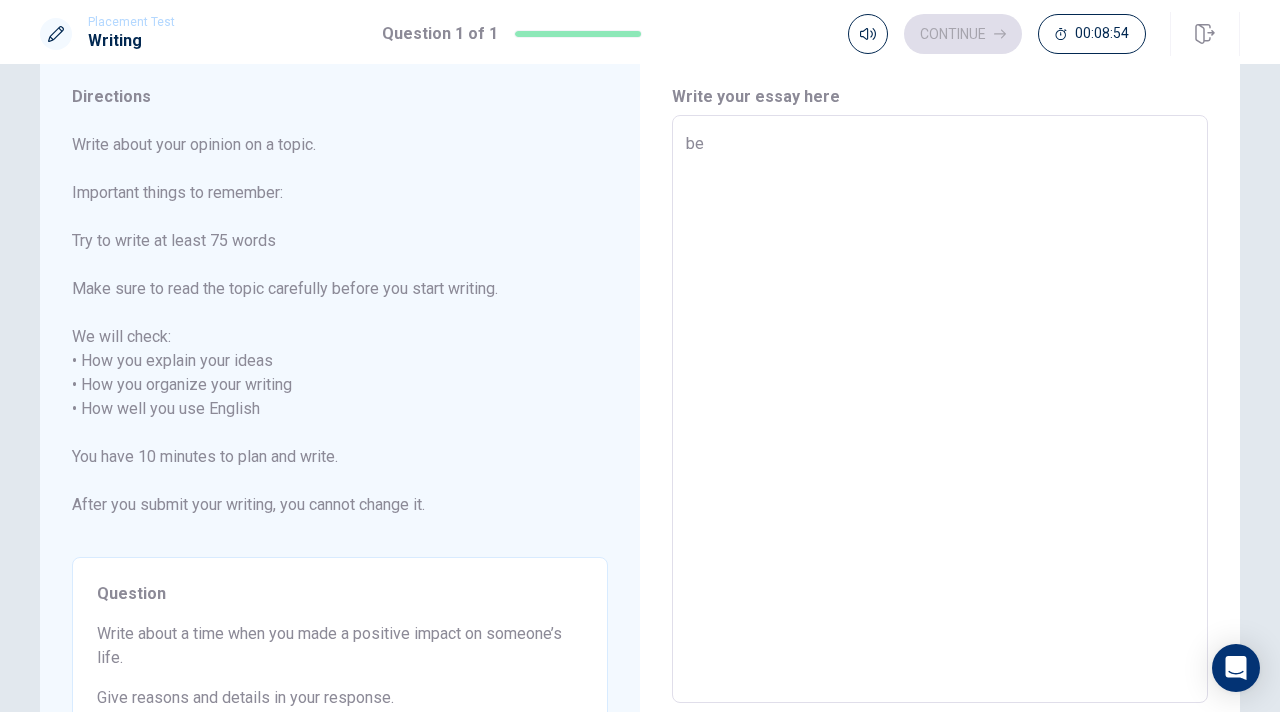 type on "x" 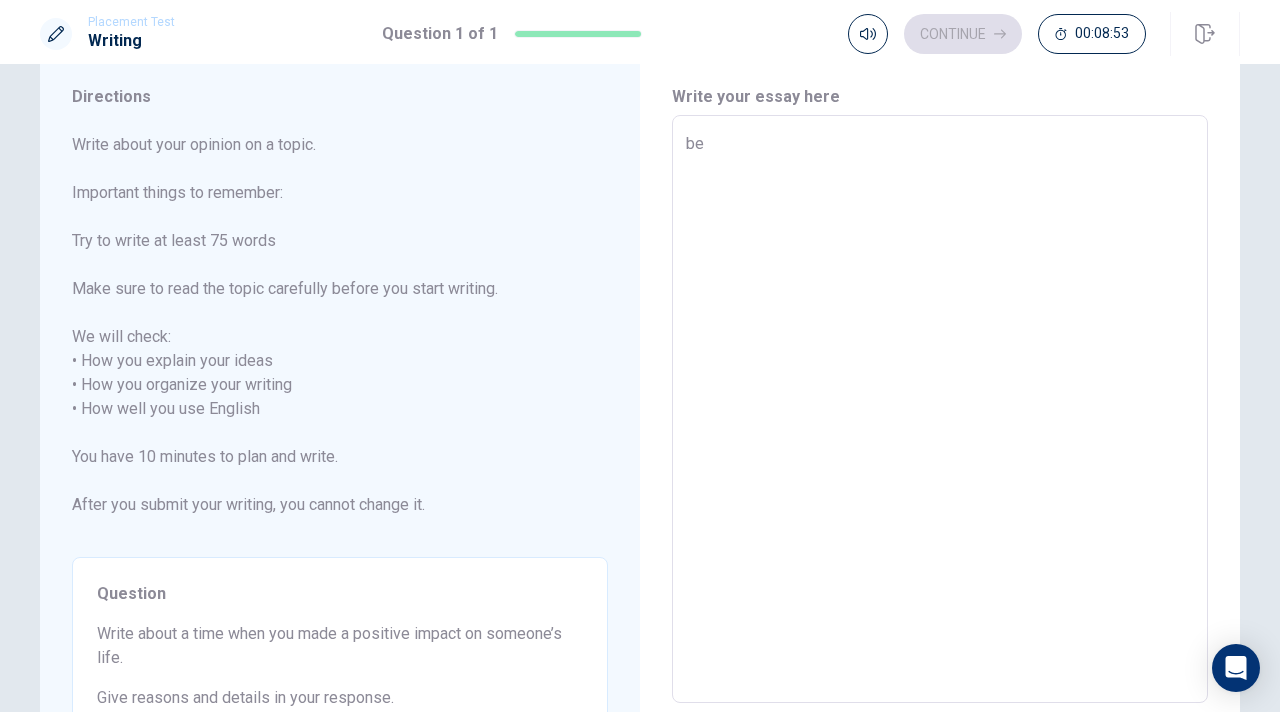 type on "b" 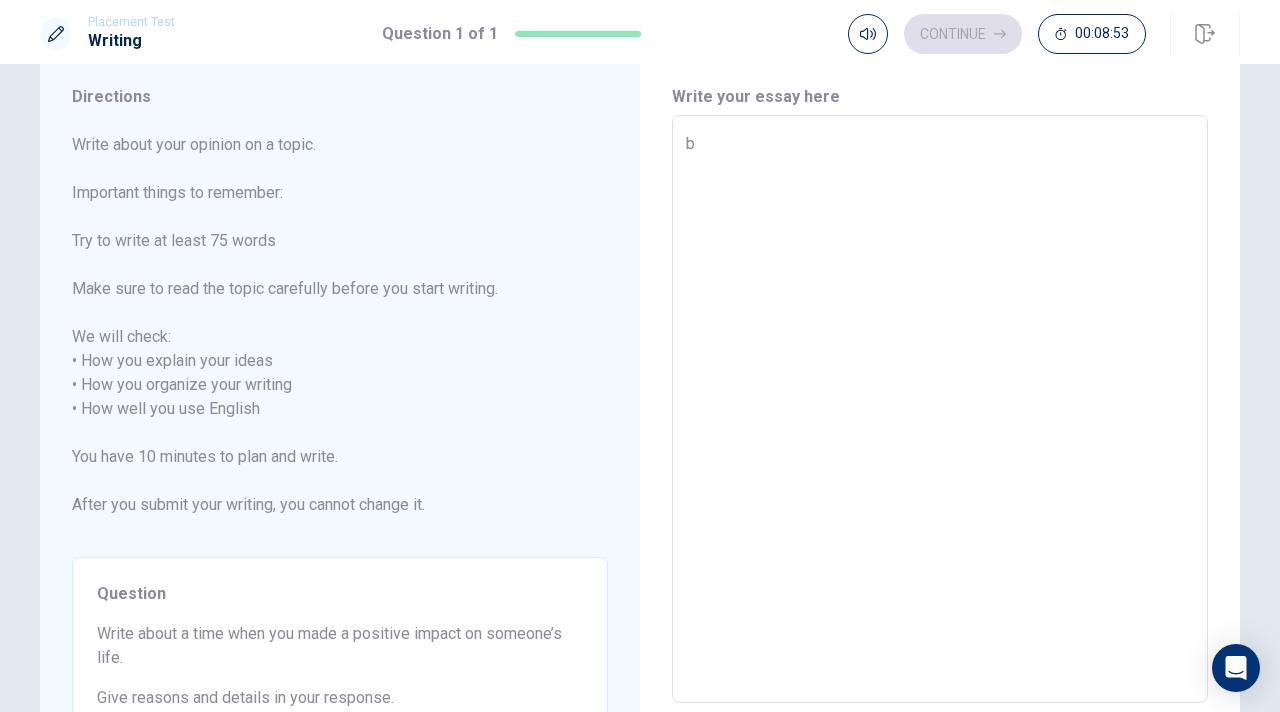 type on "x" 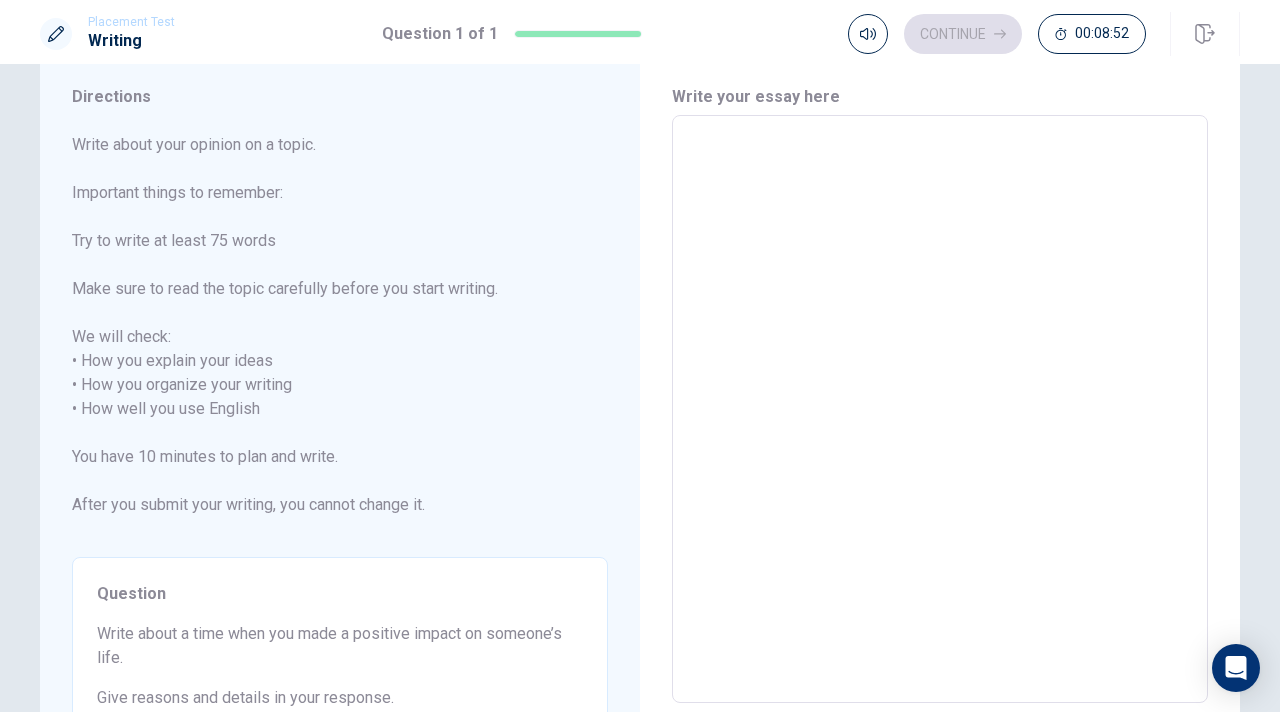 type on "b" 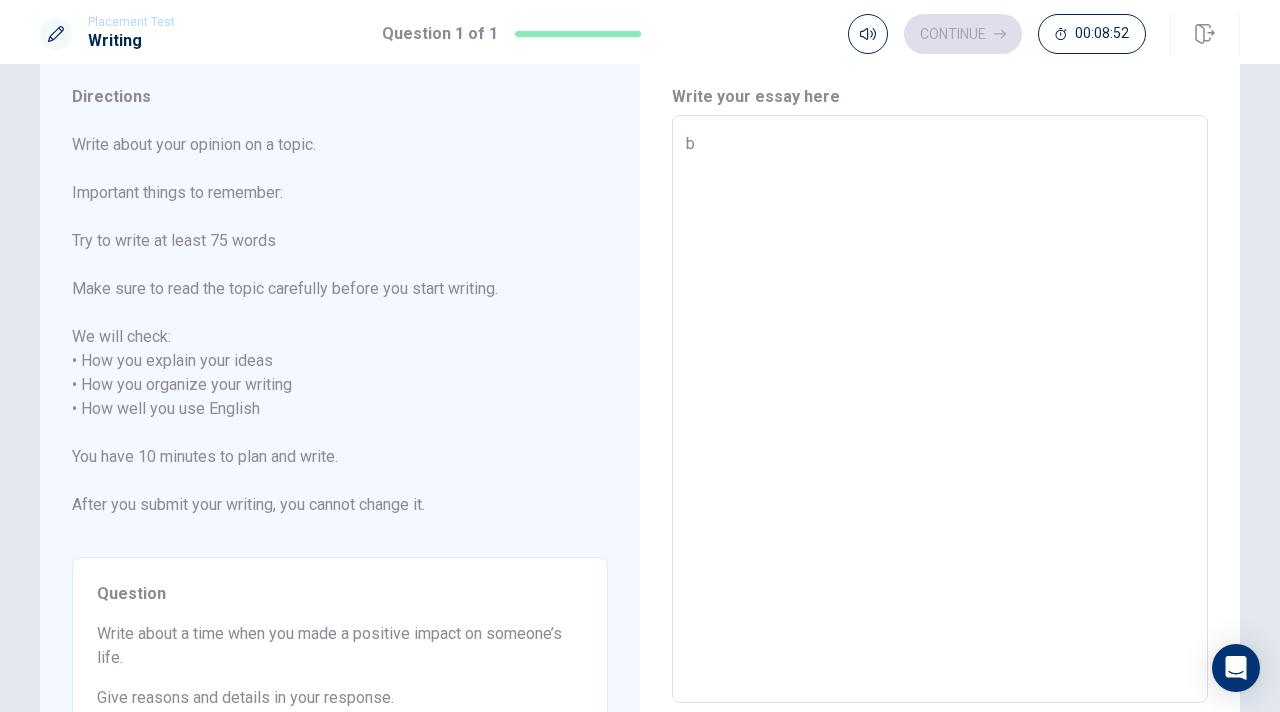 type on "x" 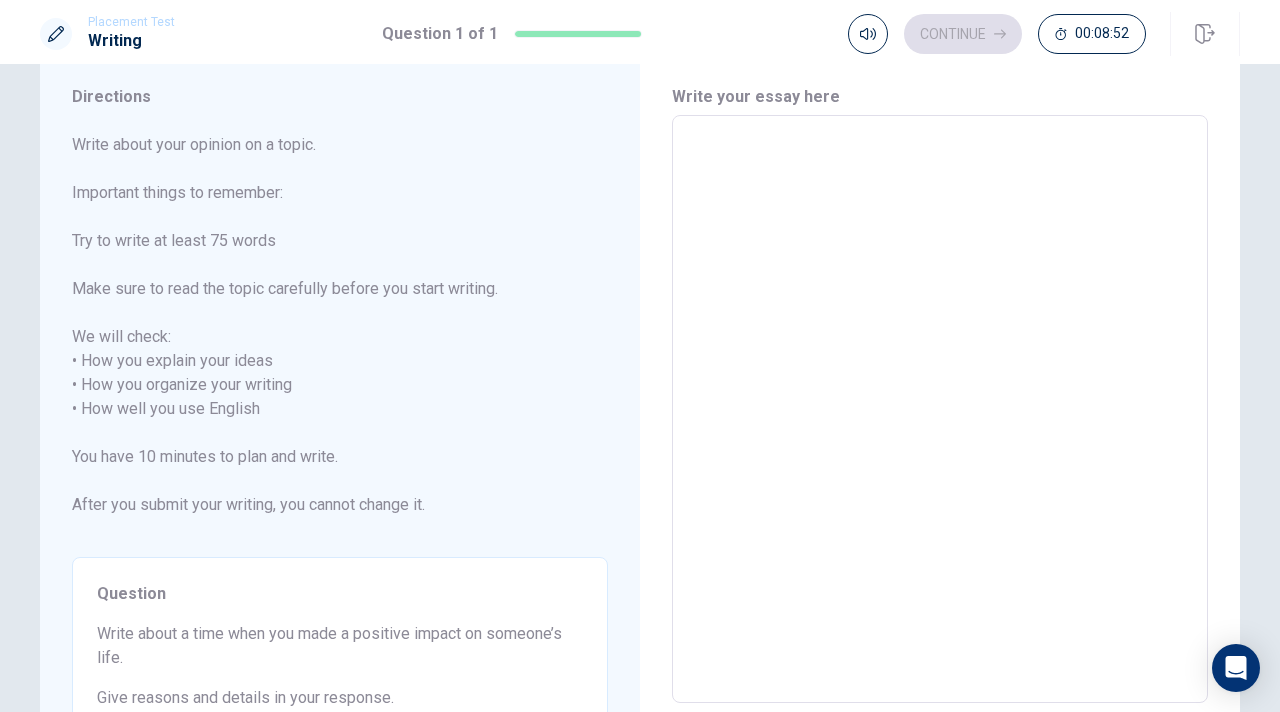 type on "B" 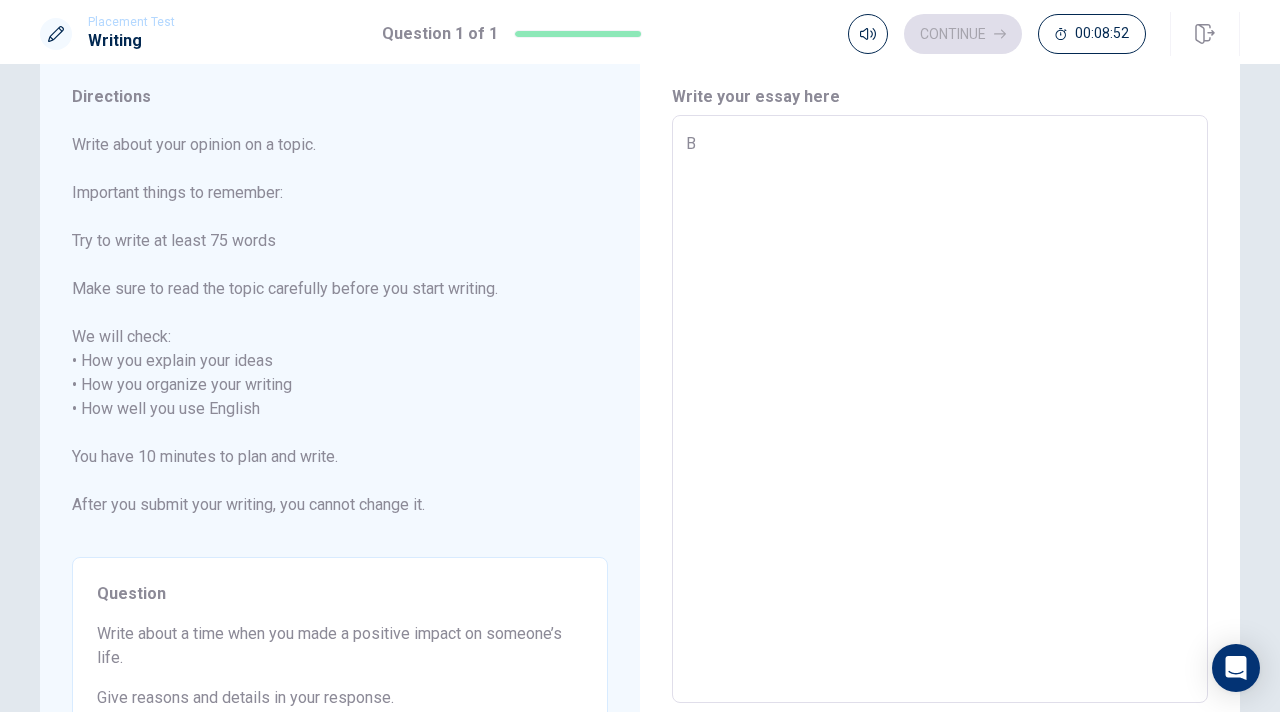 type on "x" 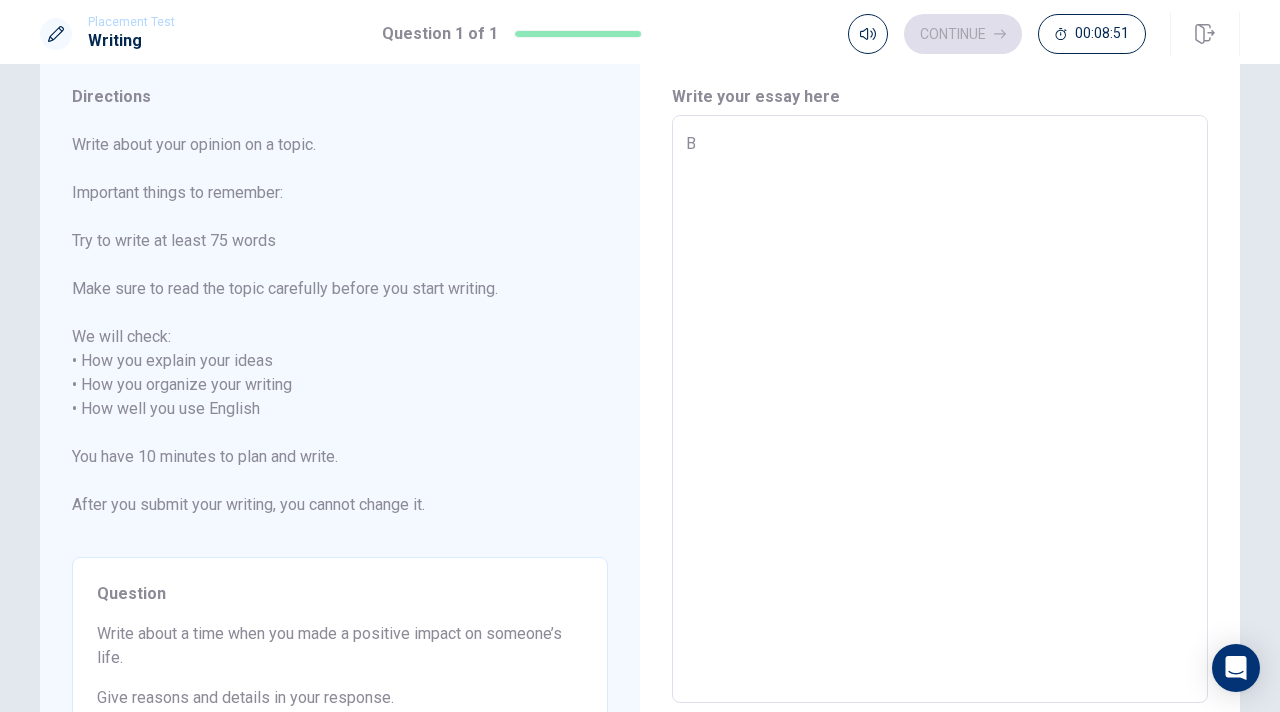 type on "Be" 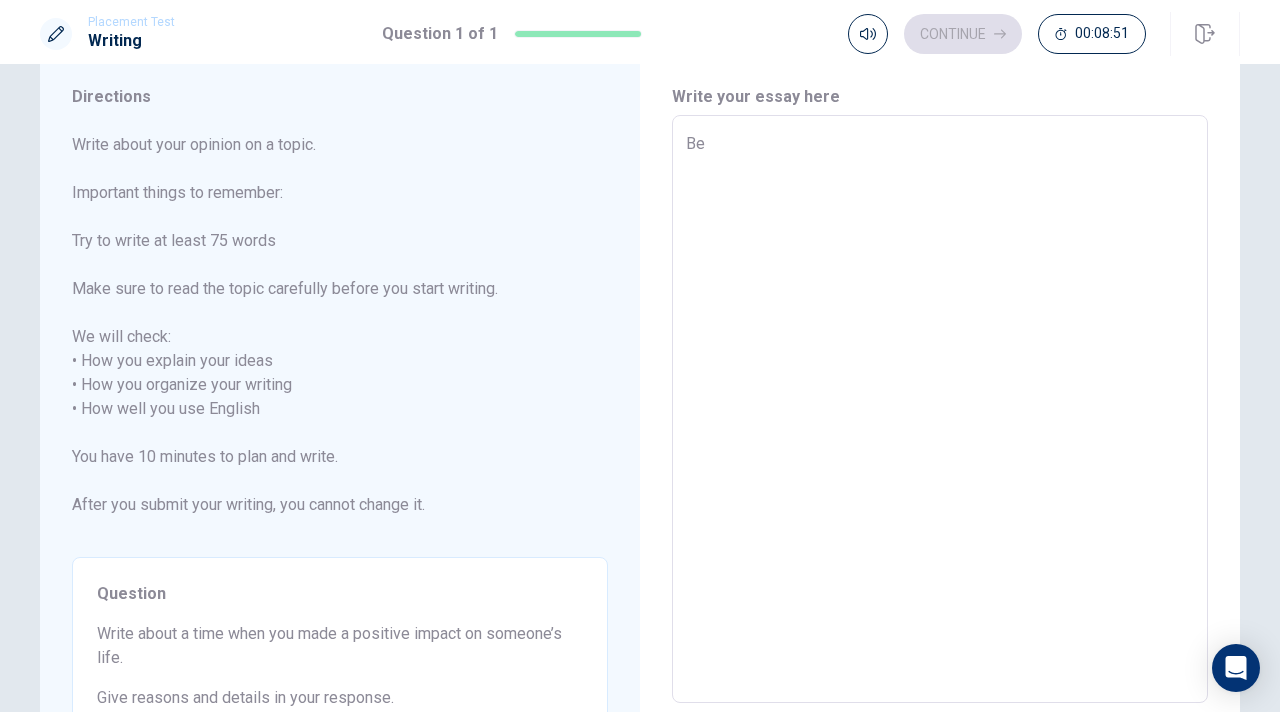 type on "x" 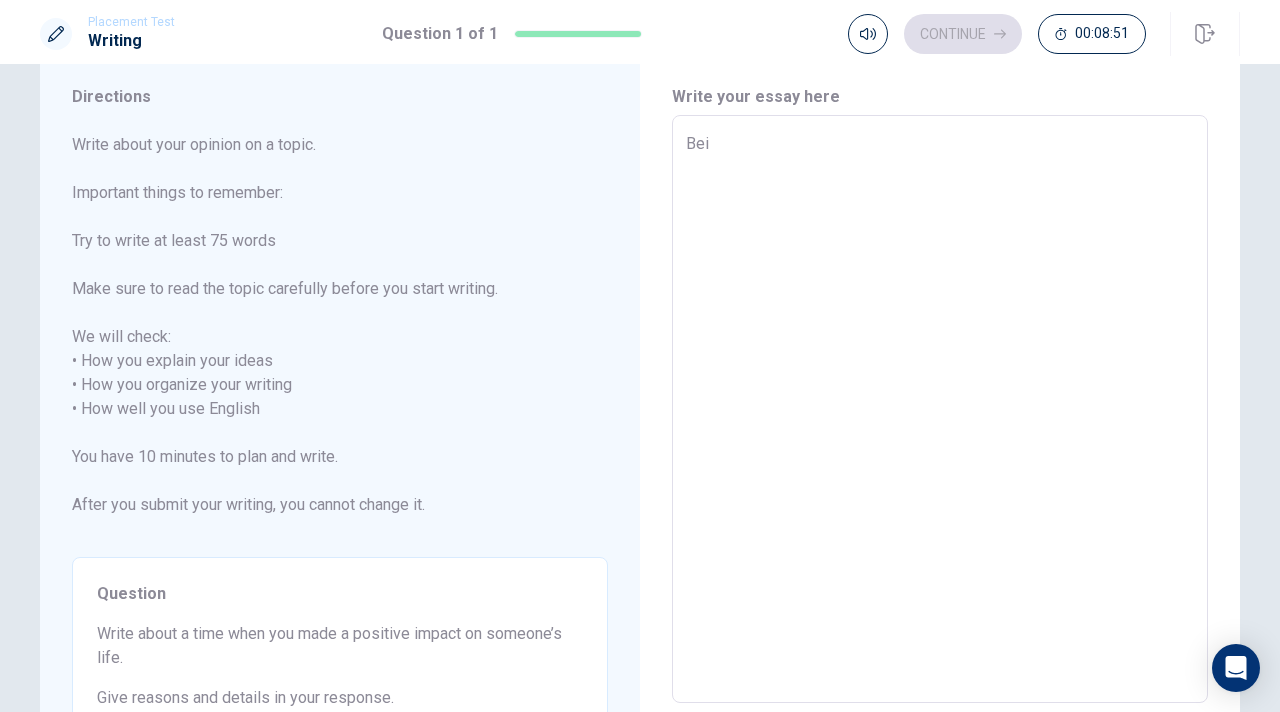 type on "x" 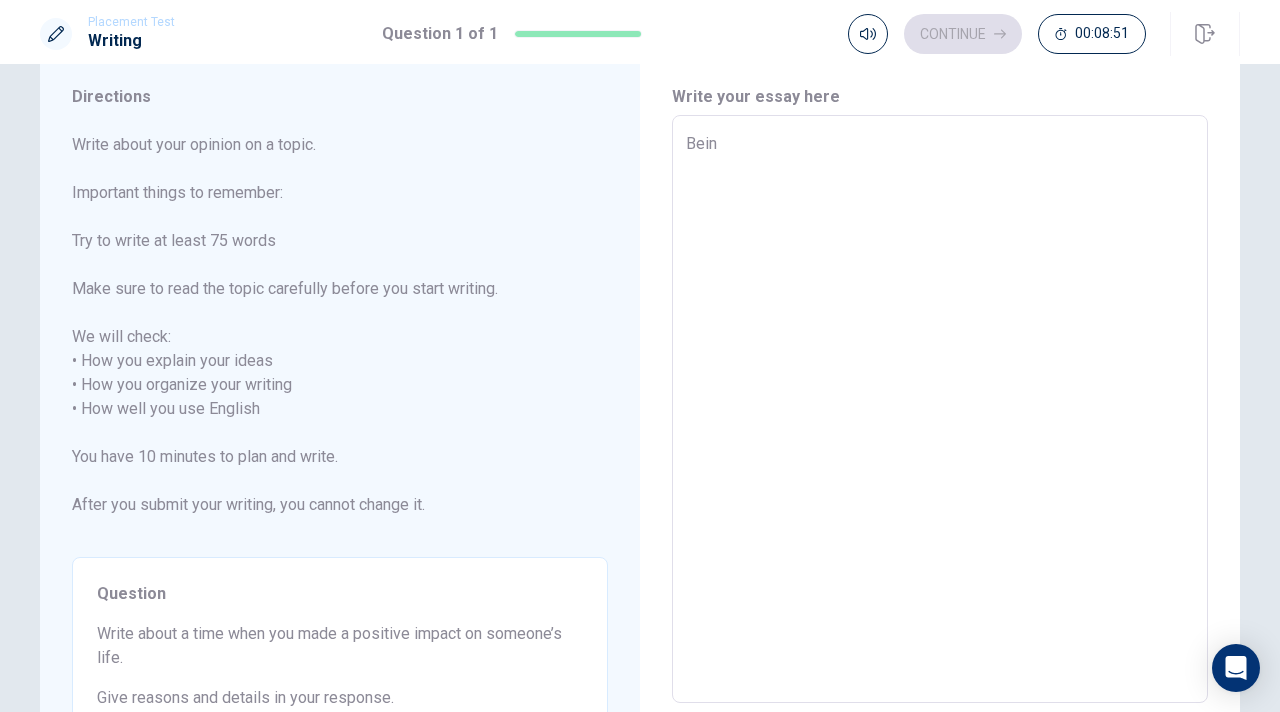 type on "x" 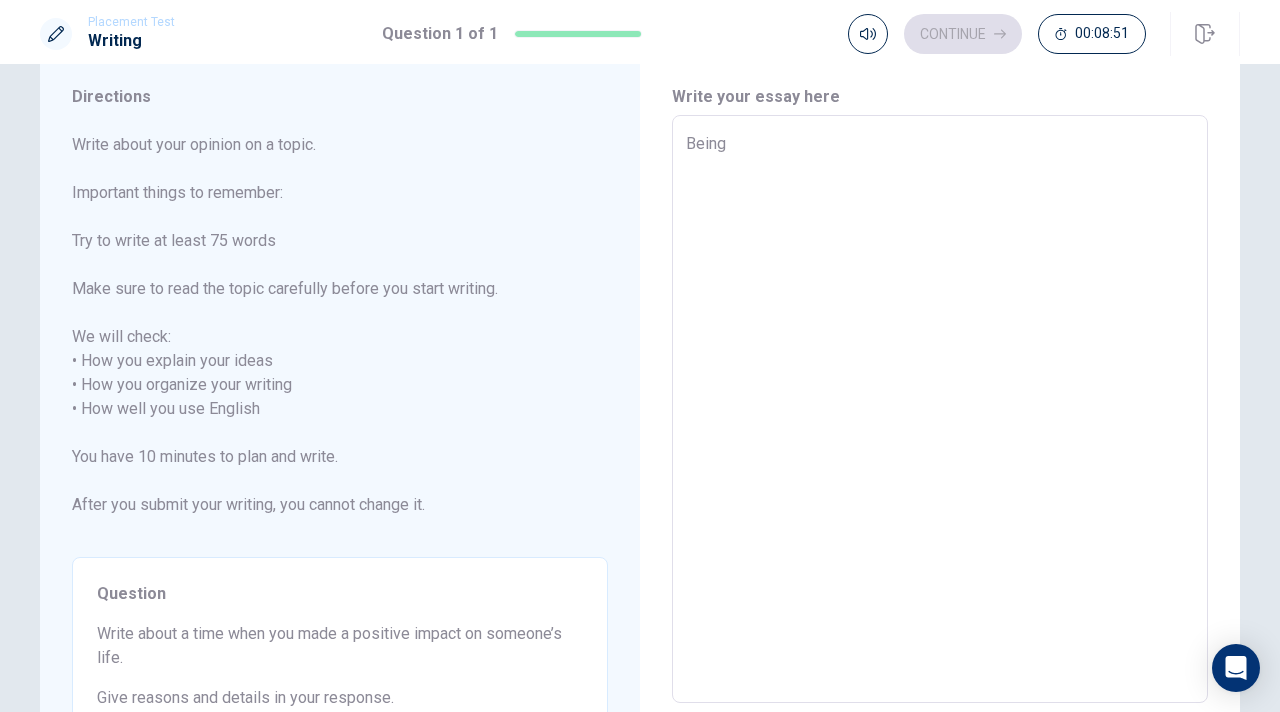 type on "x" 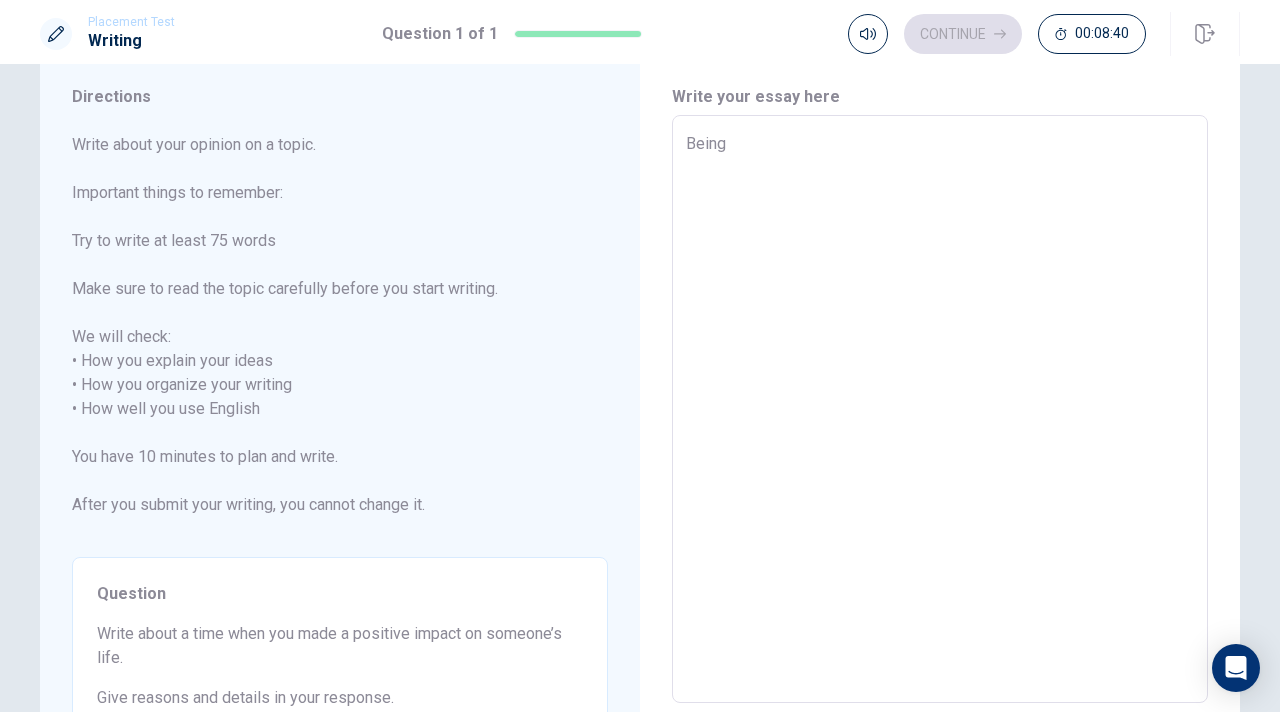 drag, startPoint x: 736, startPoint y: 144, endPoint x: 670, endPoint y: 144, distance: 66 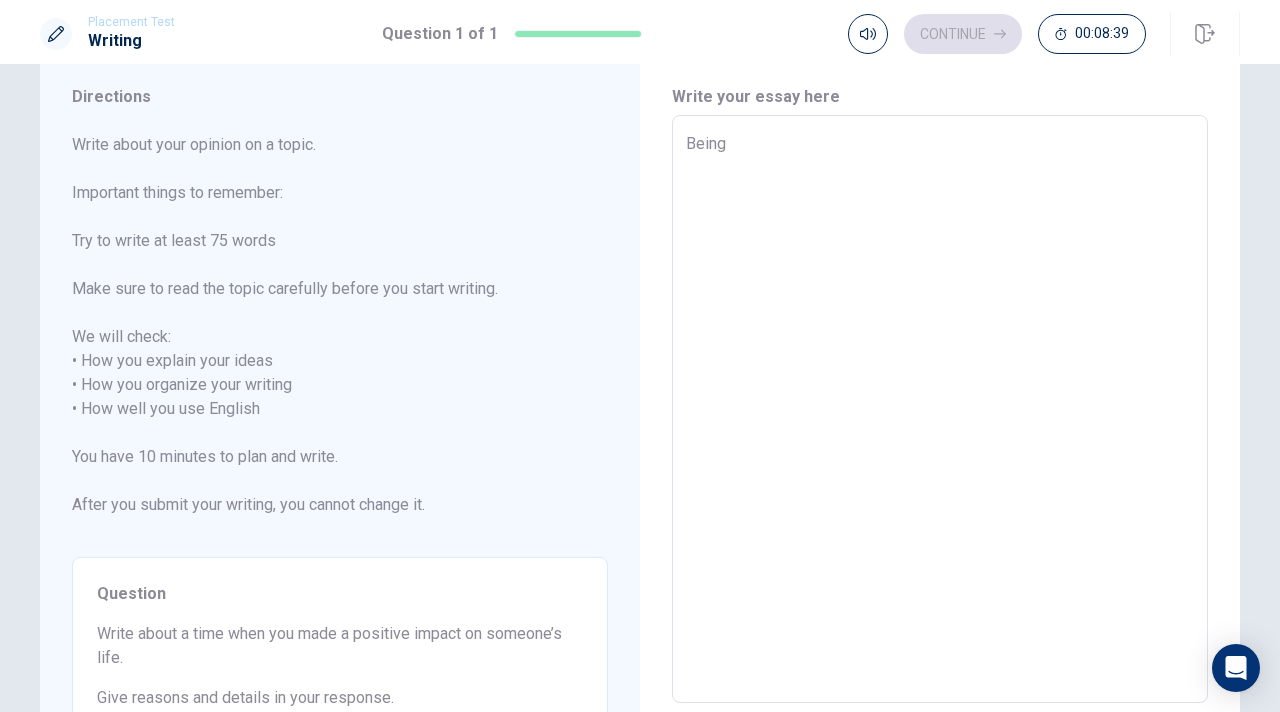 type on "Being" 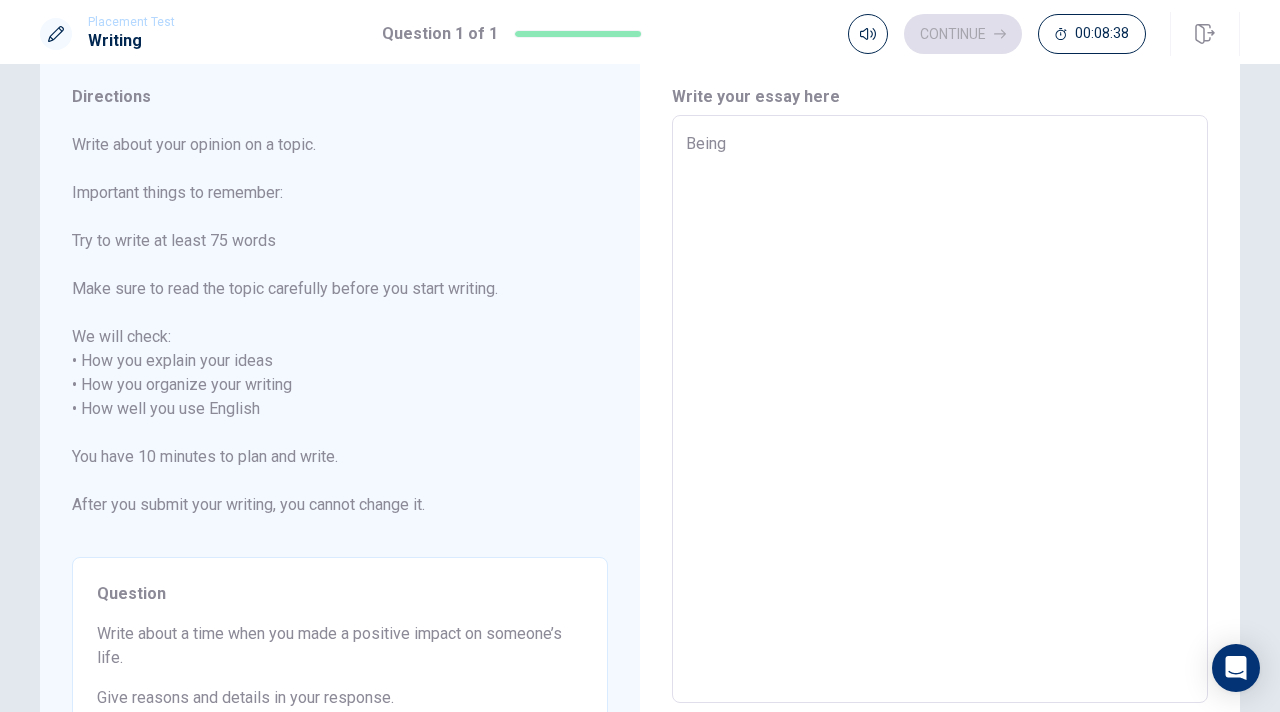 click on "Being" at bounding box center (940, 409) 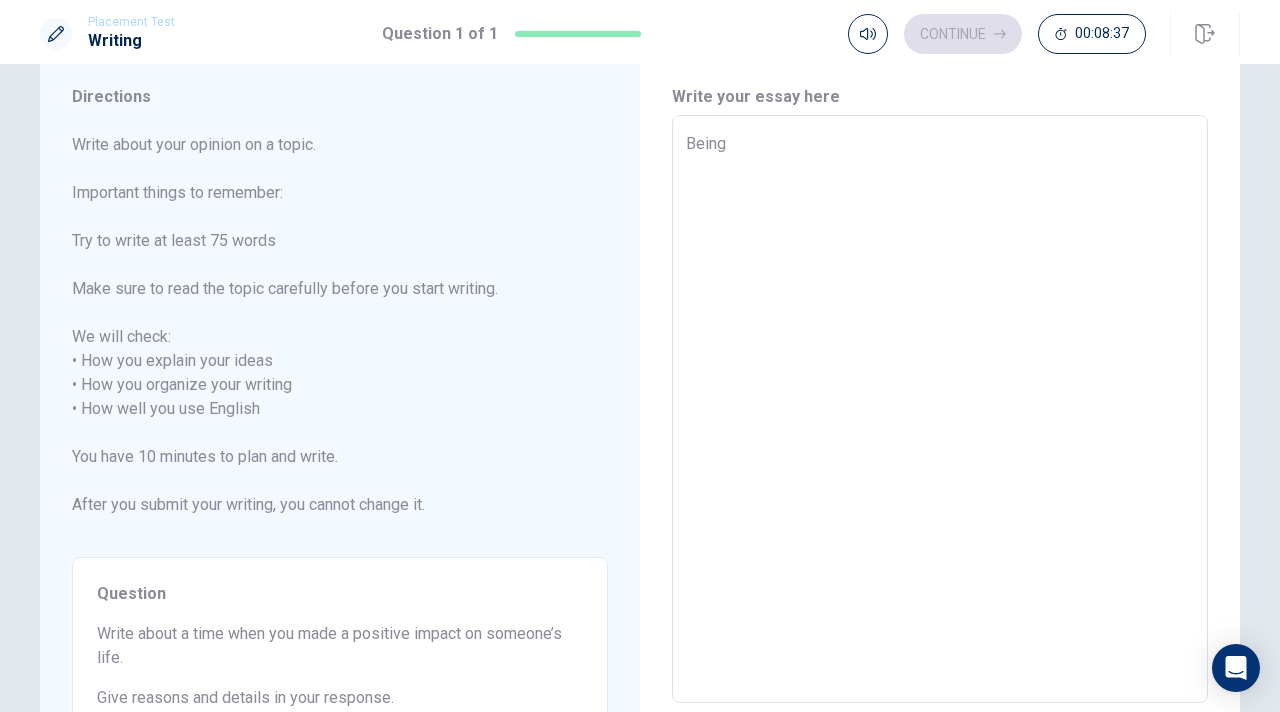type on "Being a" 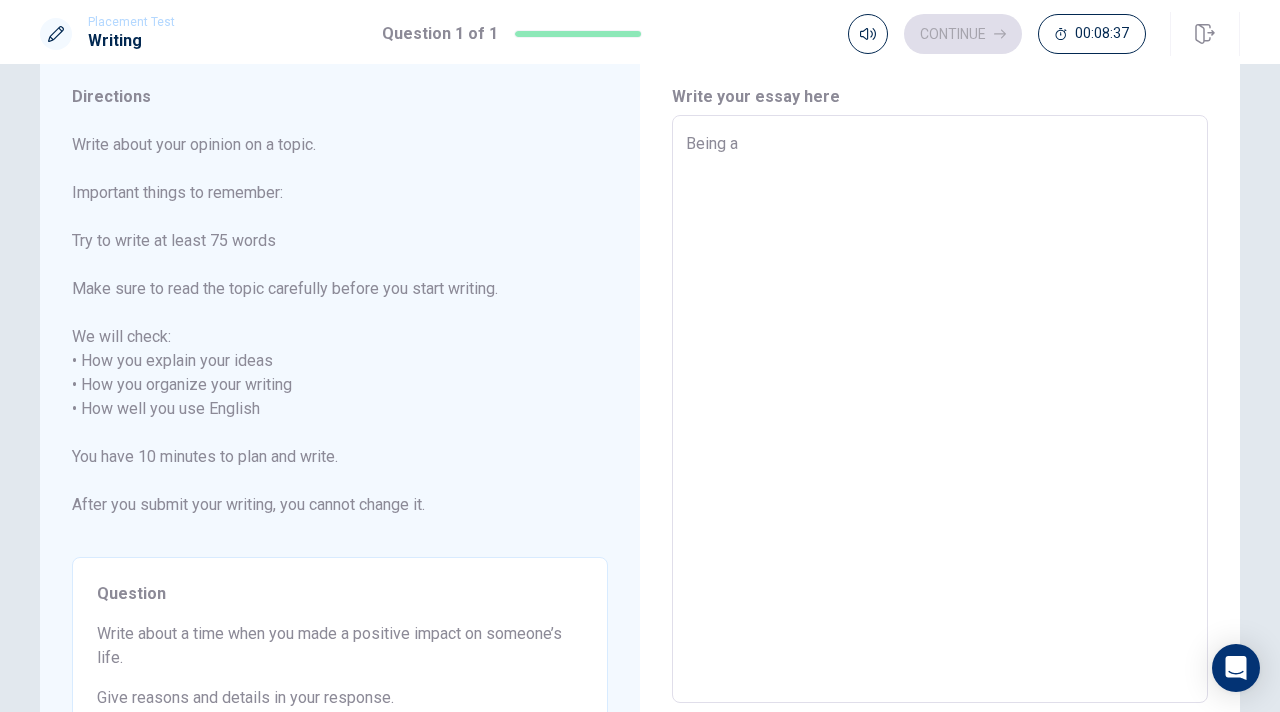 type on "x" 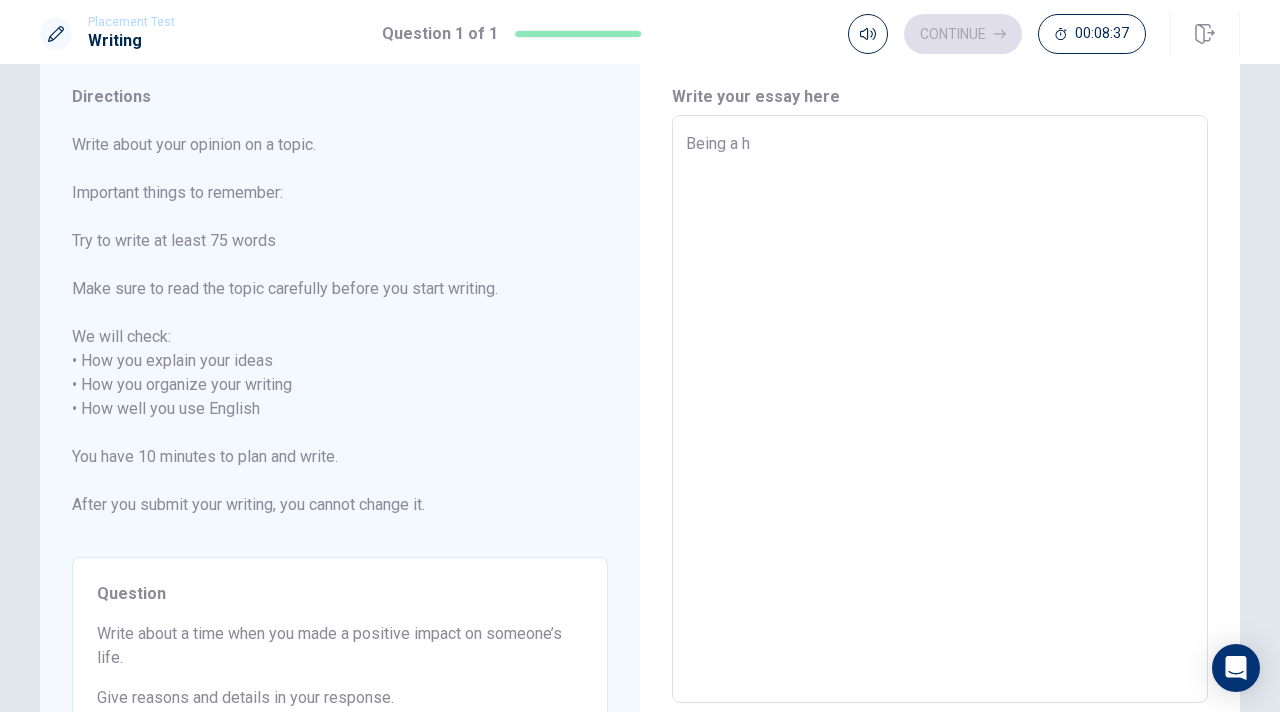 type on "x" 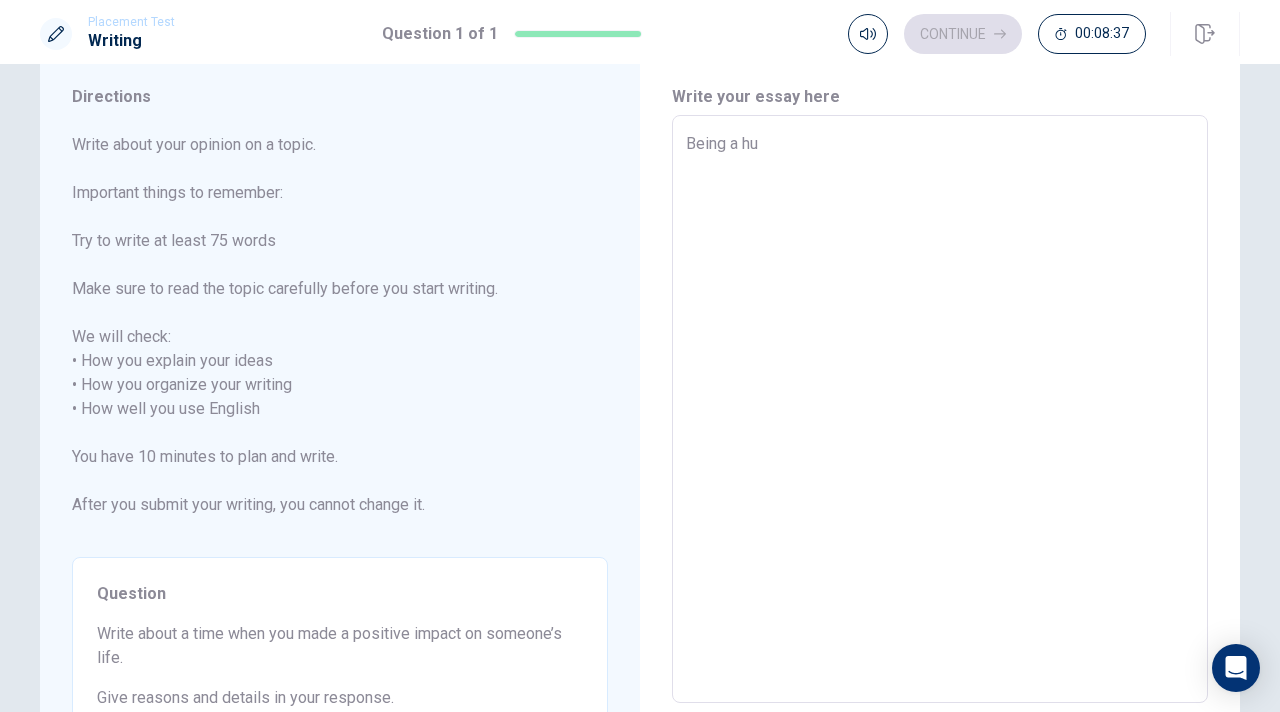 type on "x" 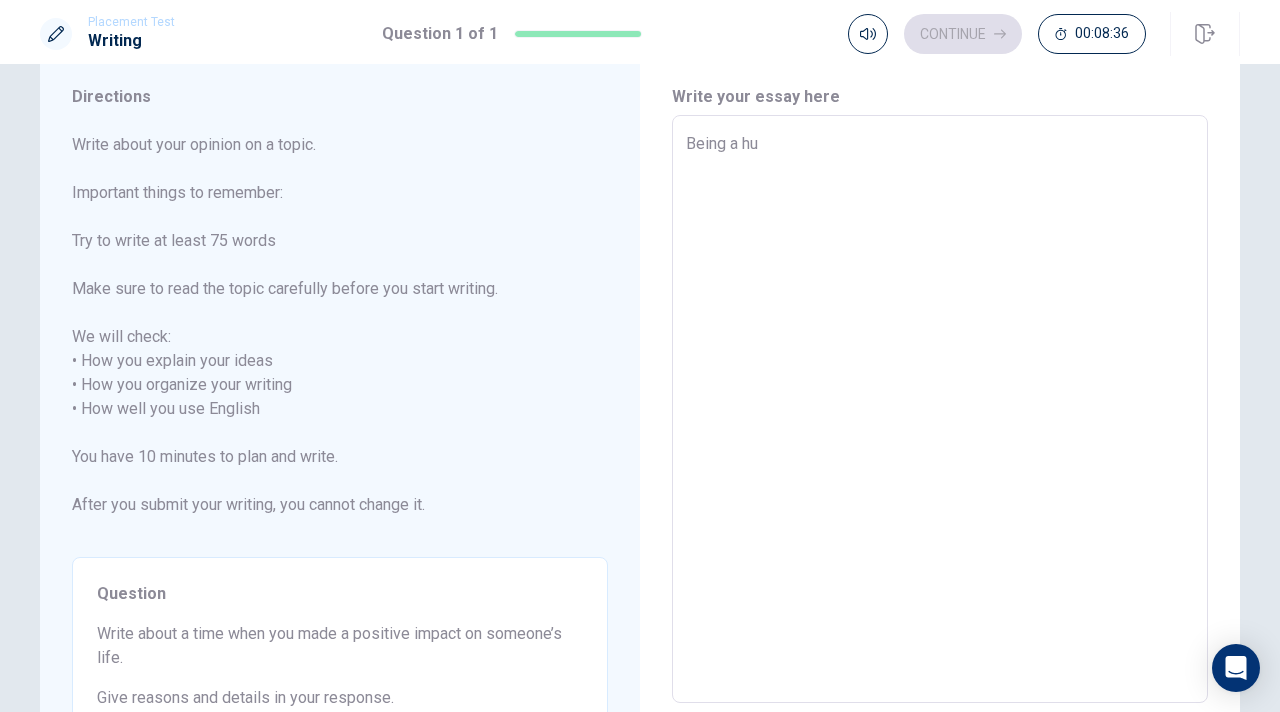 type on "Being a hun" 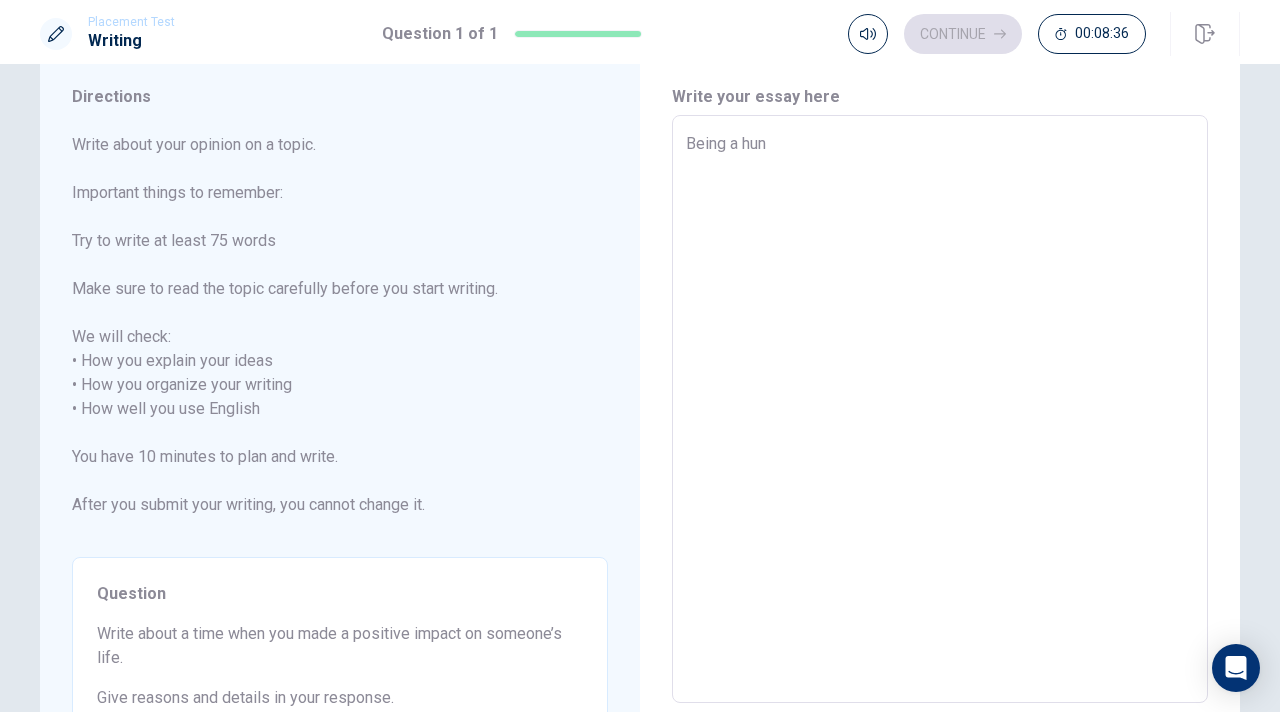 type on "x" 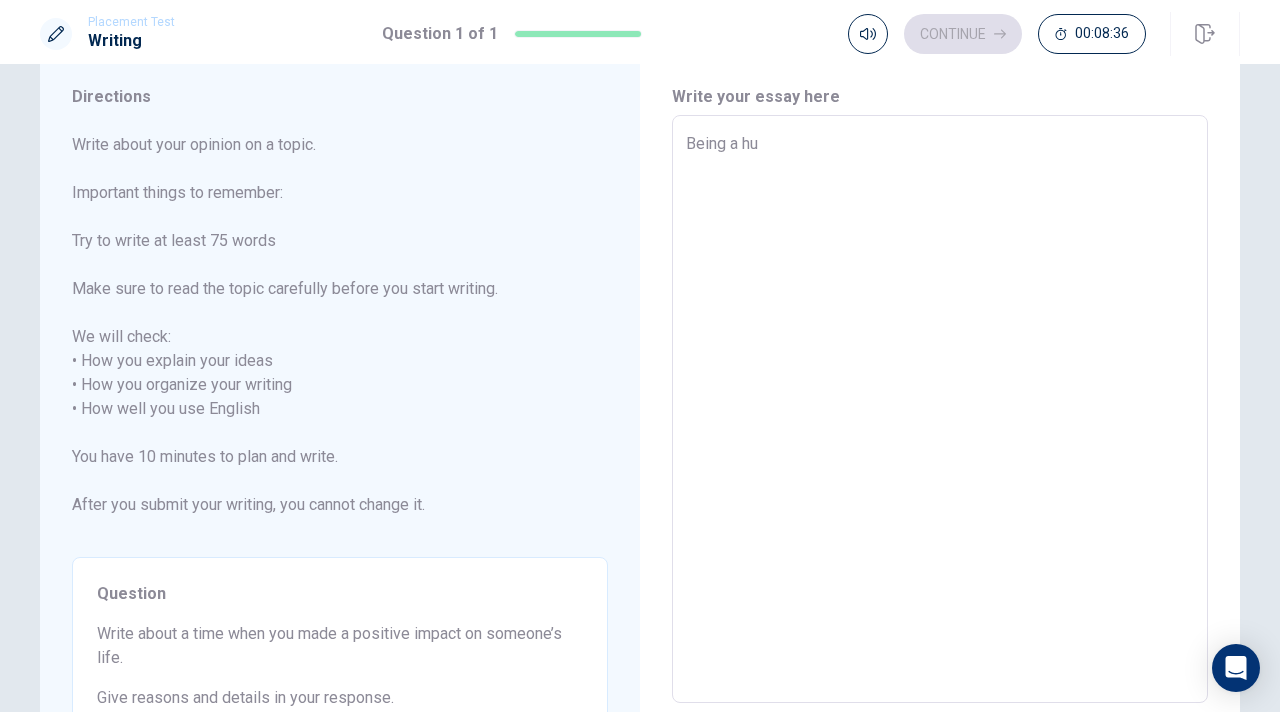 type on "x" 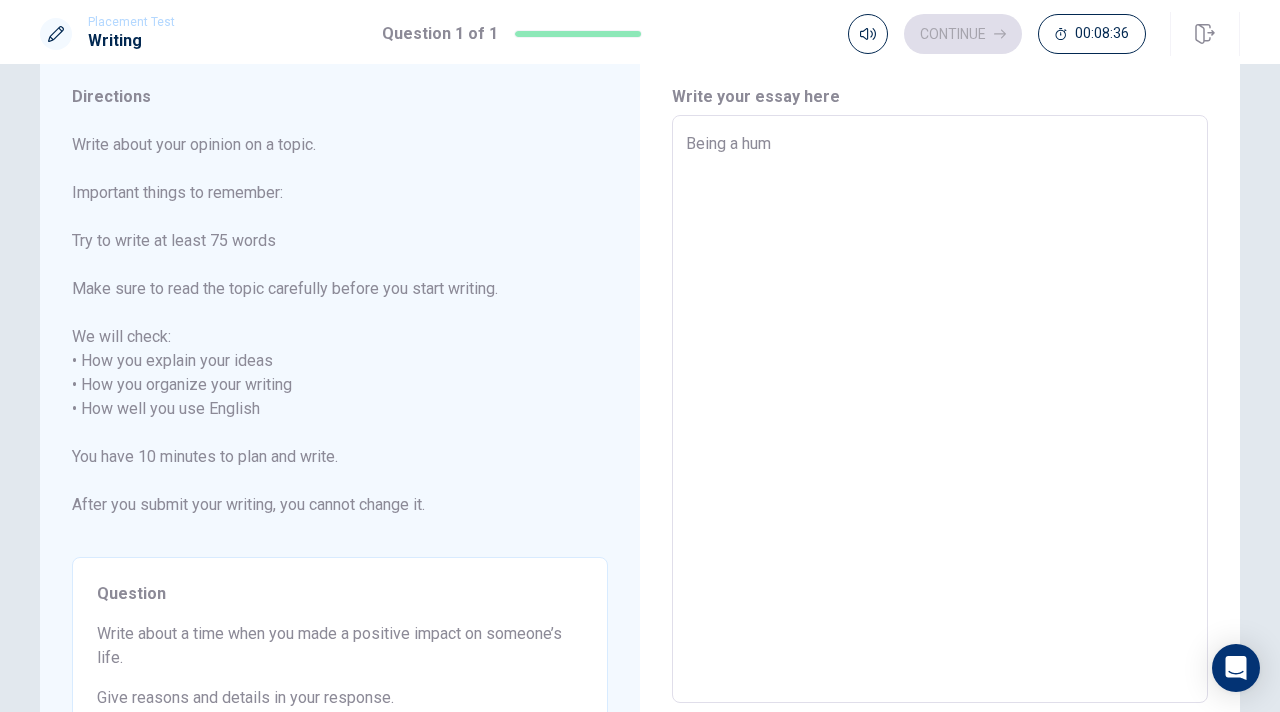 type on "x" 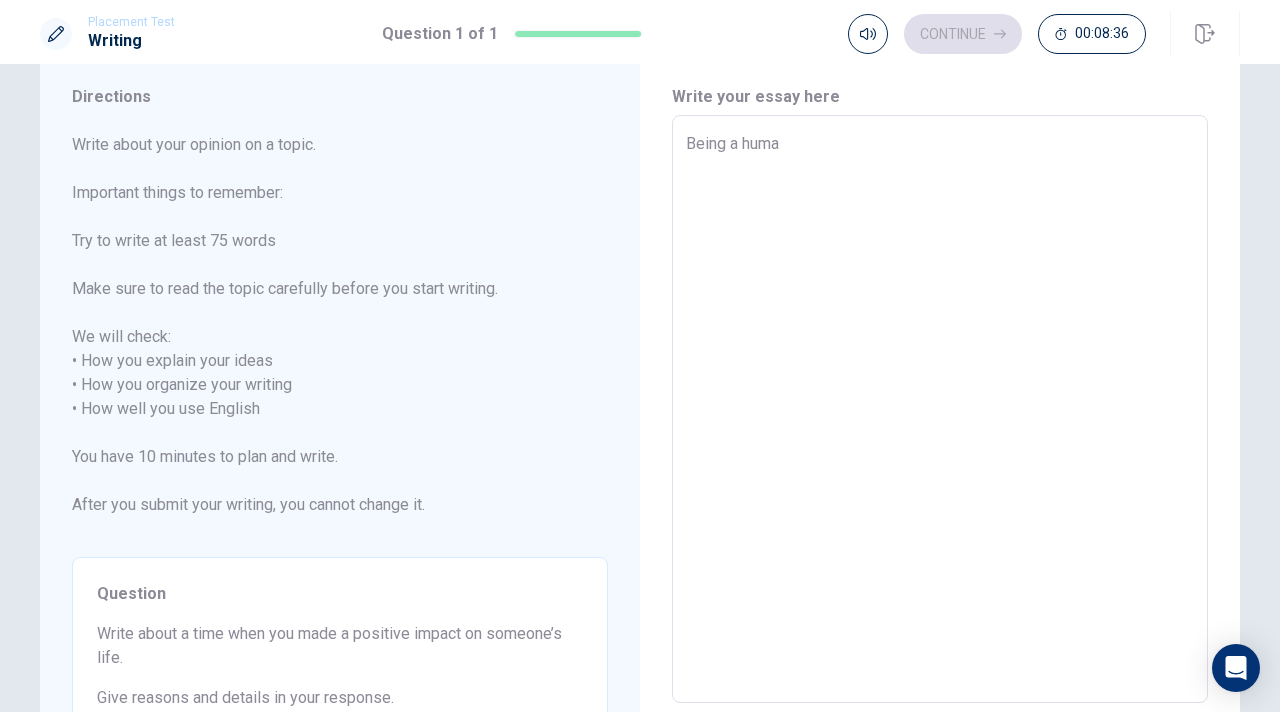 type on "x" 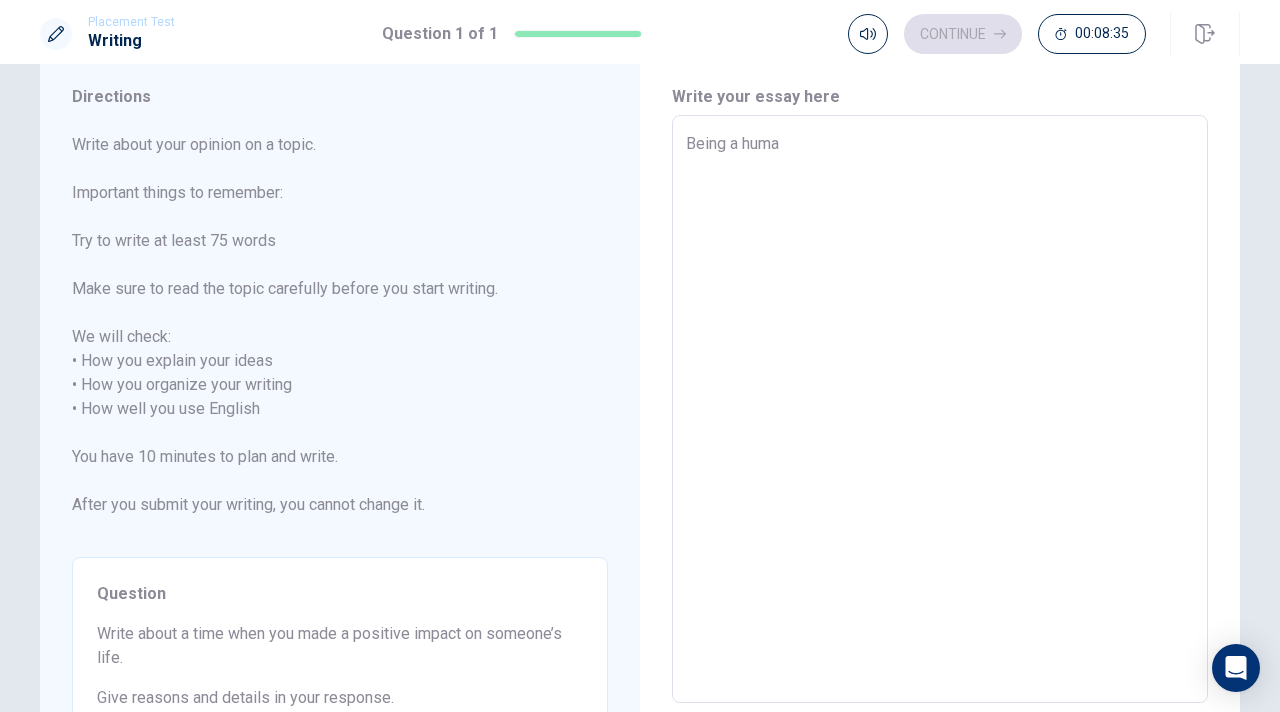type on "Being a human" 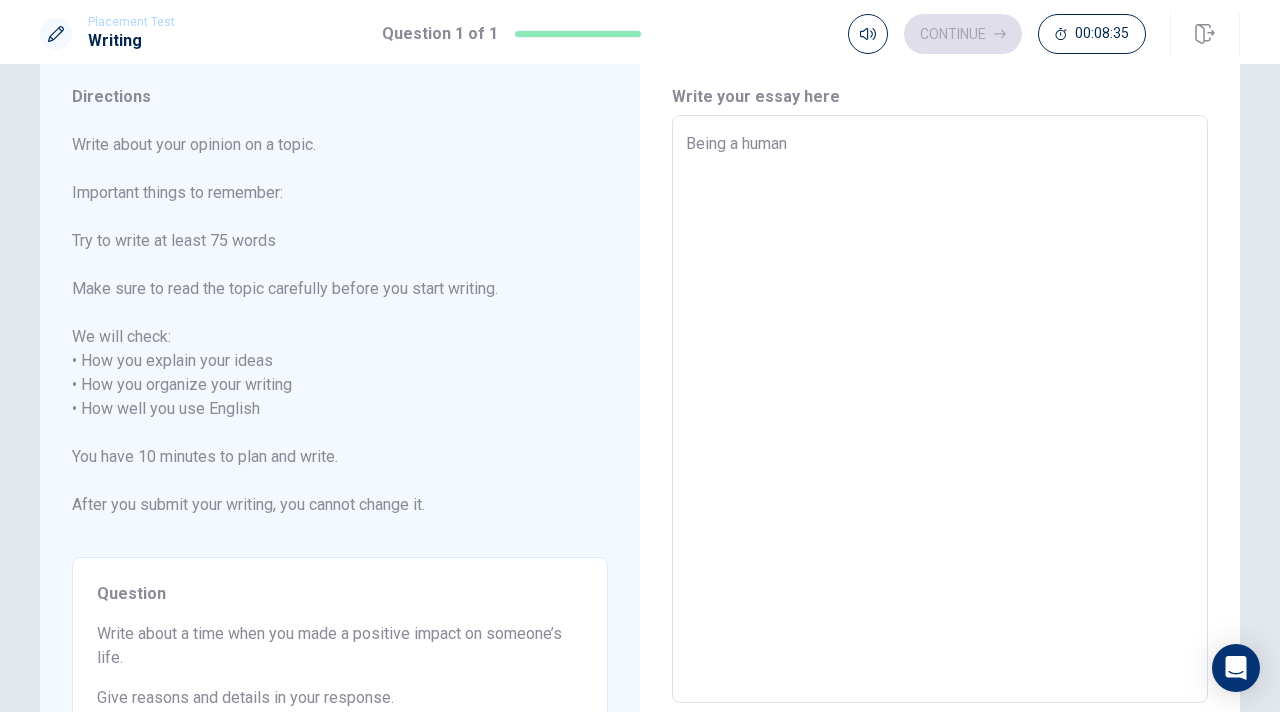 type on "x" 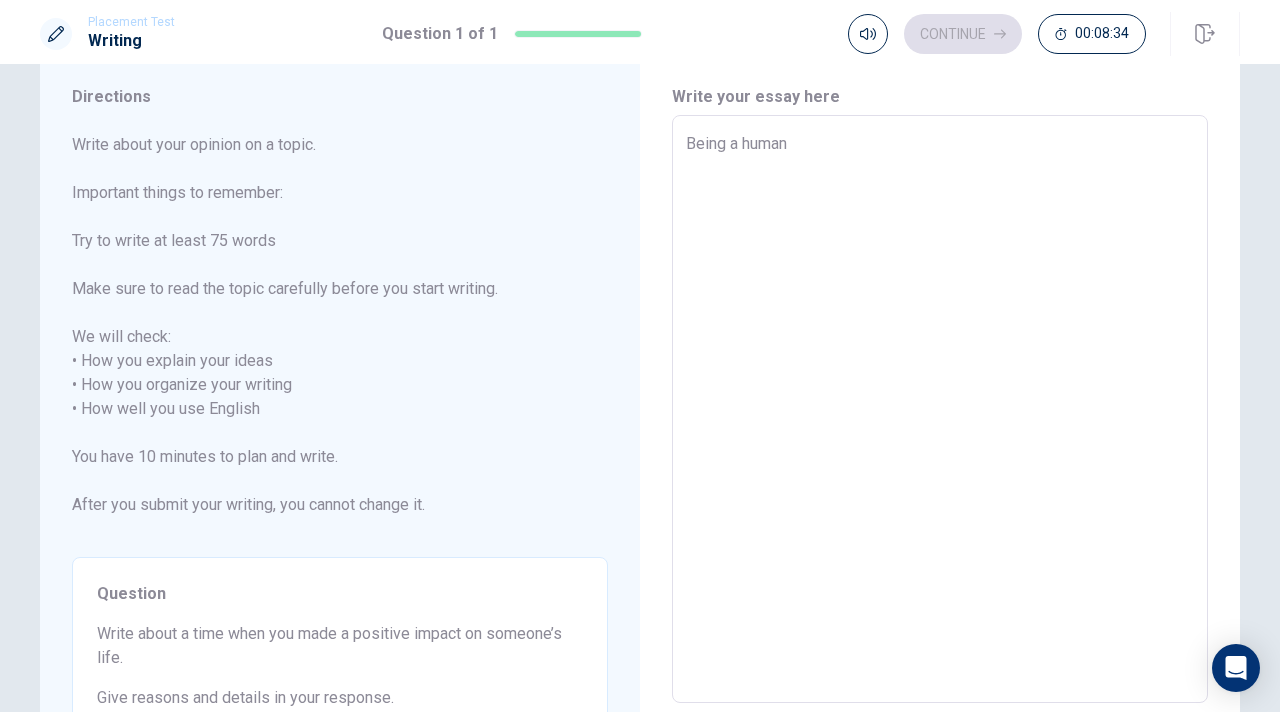type on "Being a human," 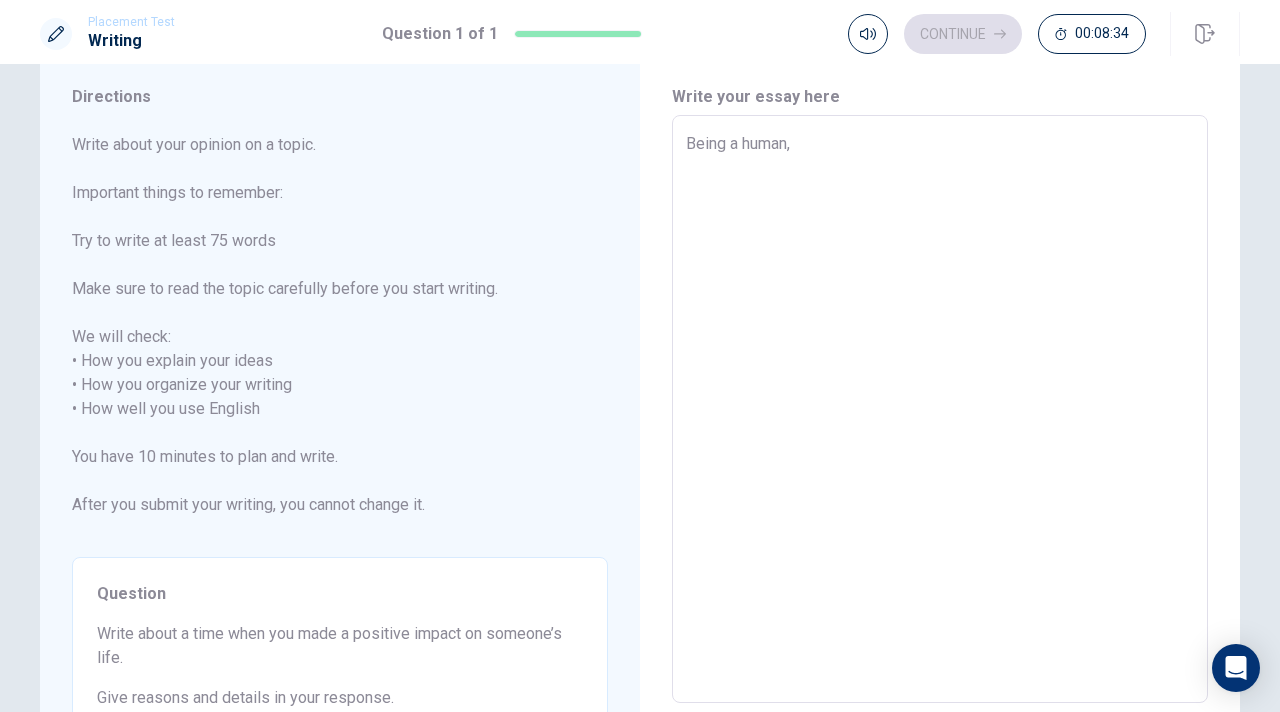 type on "x" 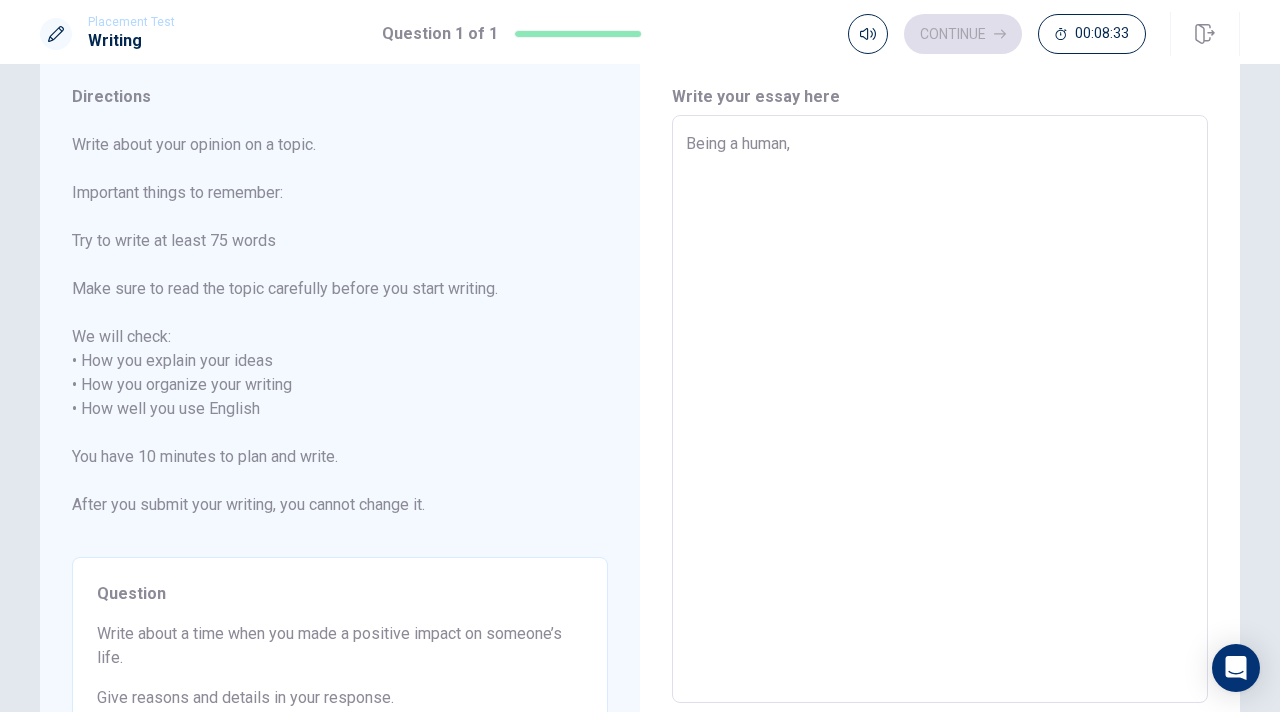 type on "Being a human," 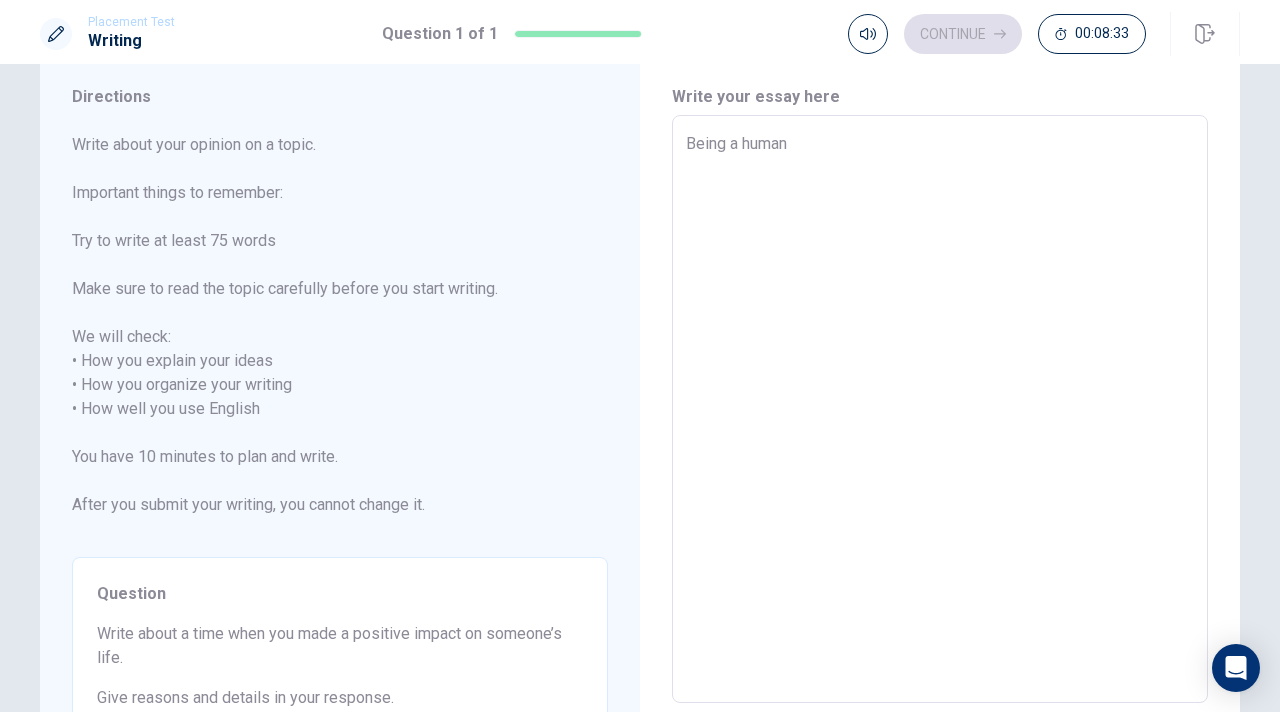 type on "x" 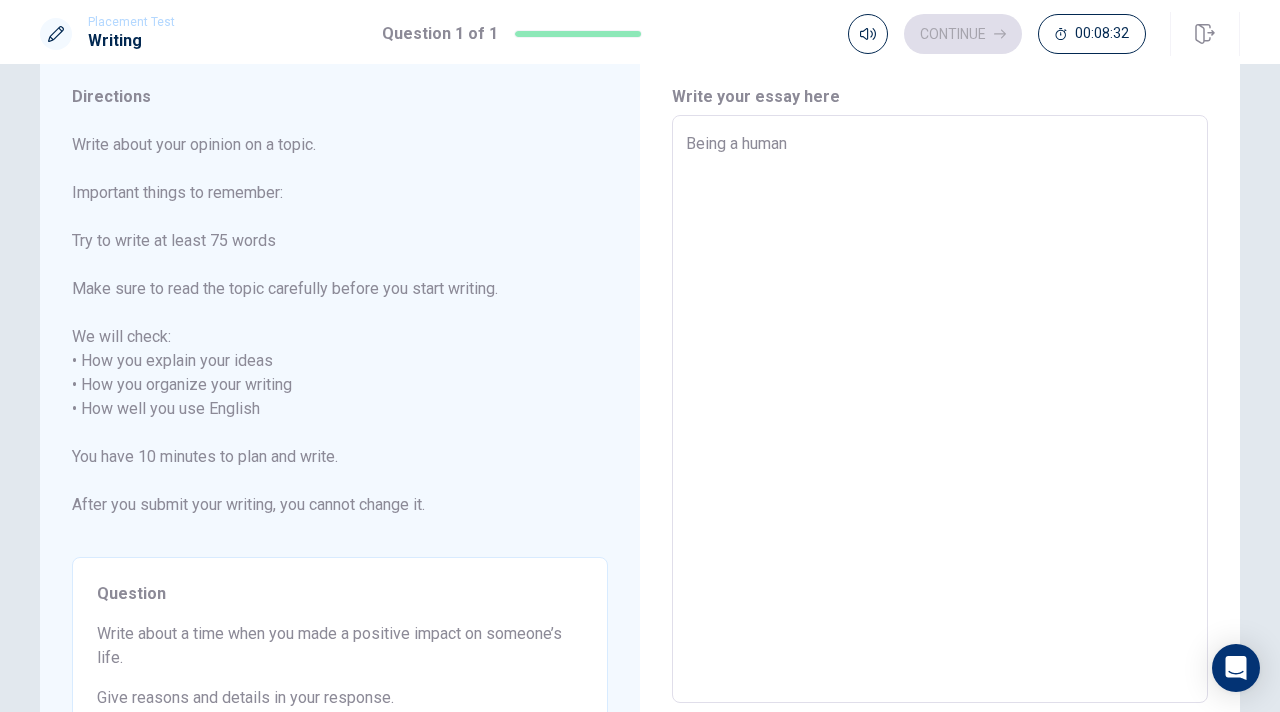 type on "Being a human" 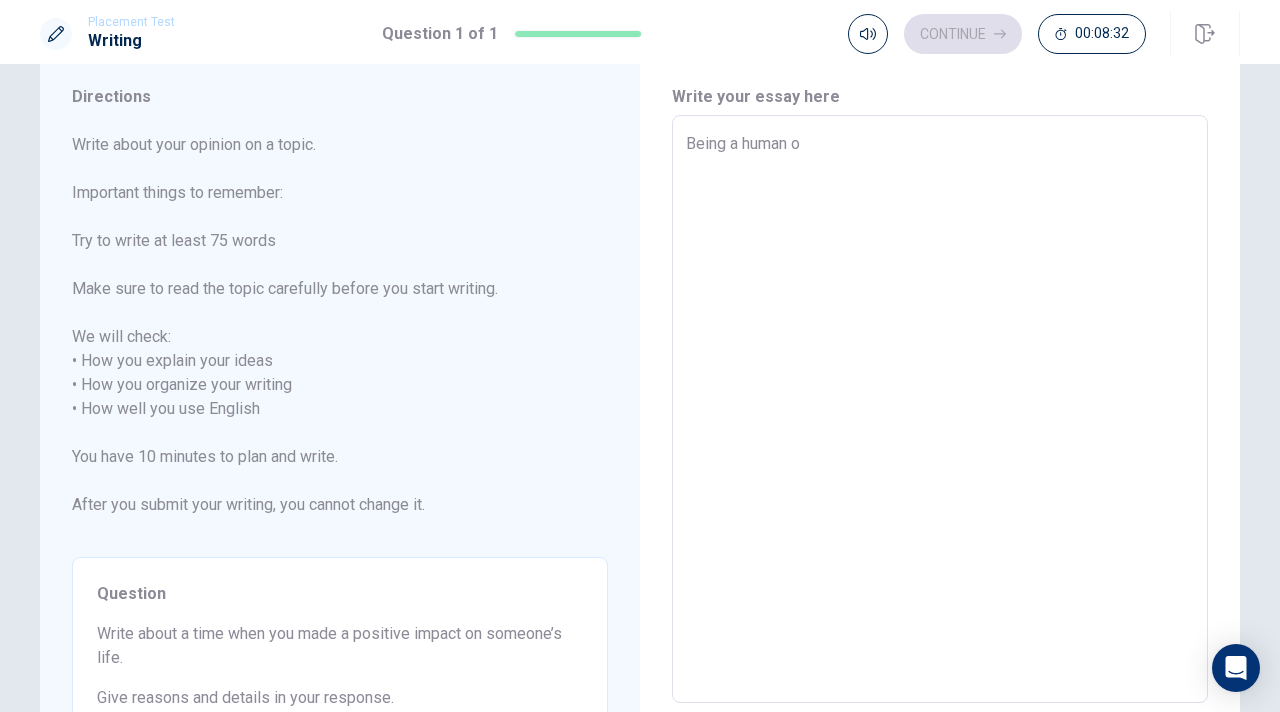 type on "x" 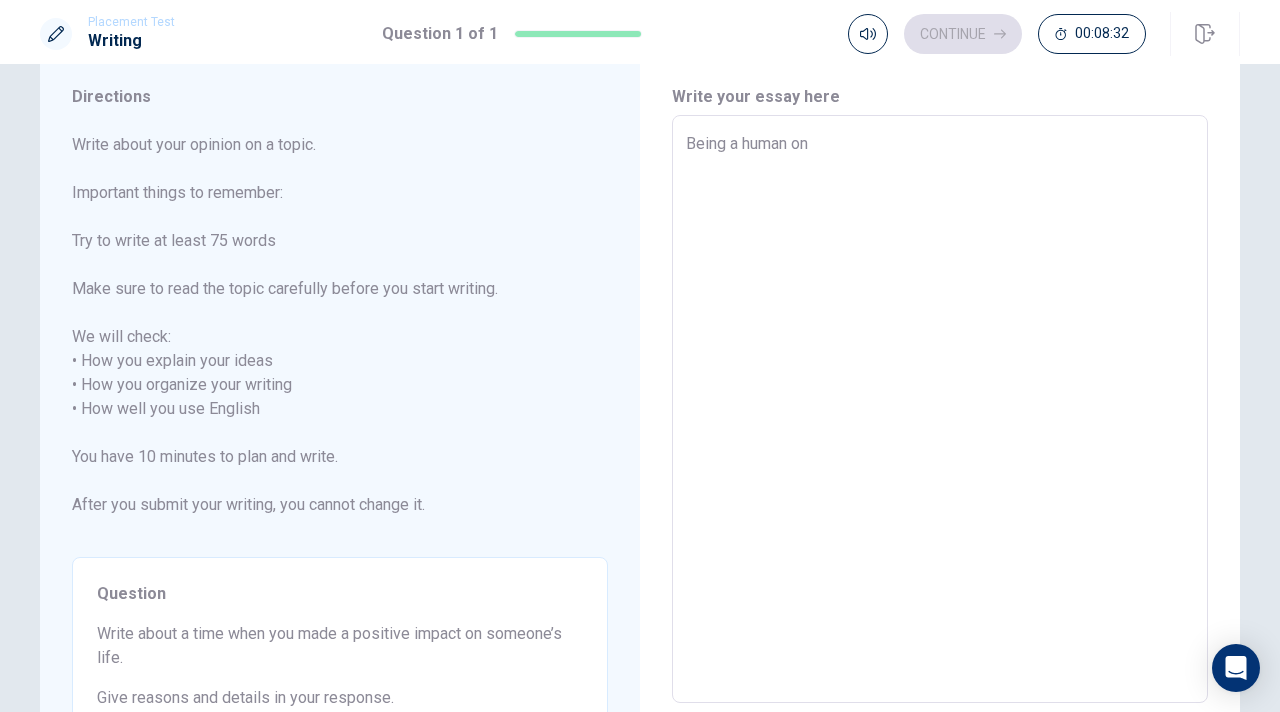 type on "x" 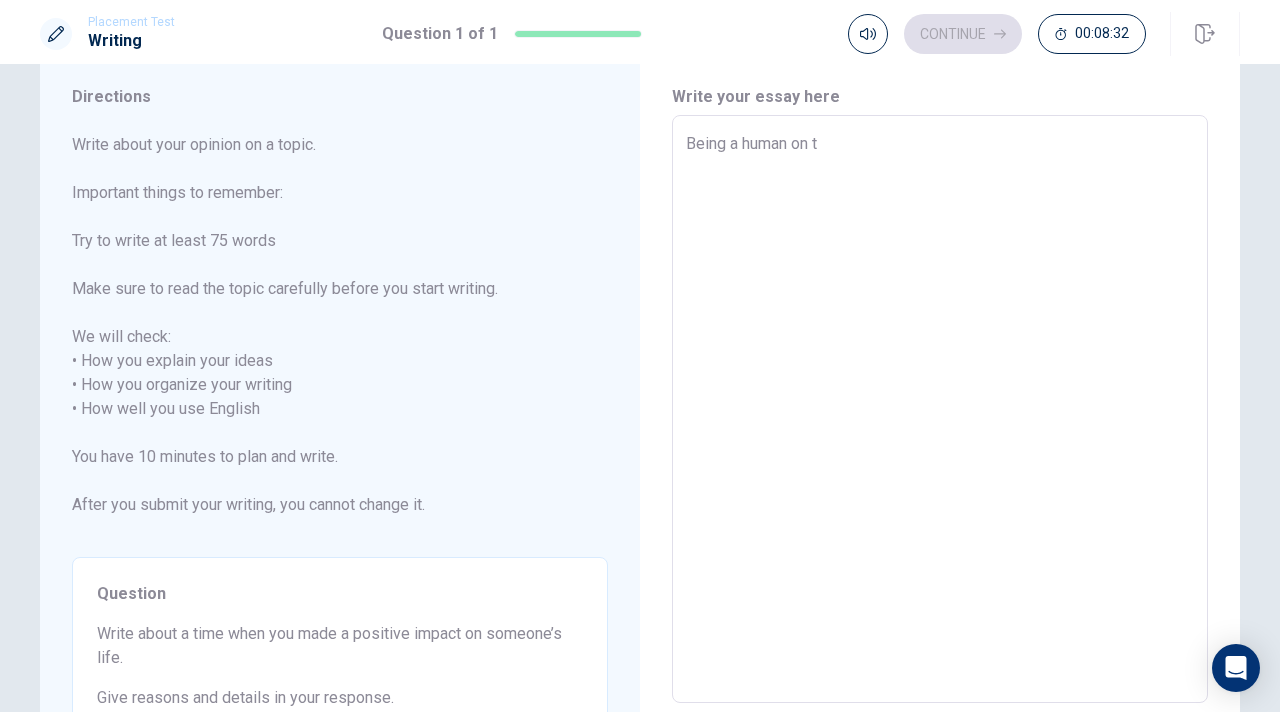 type on "x" 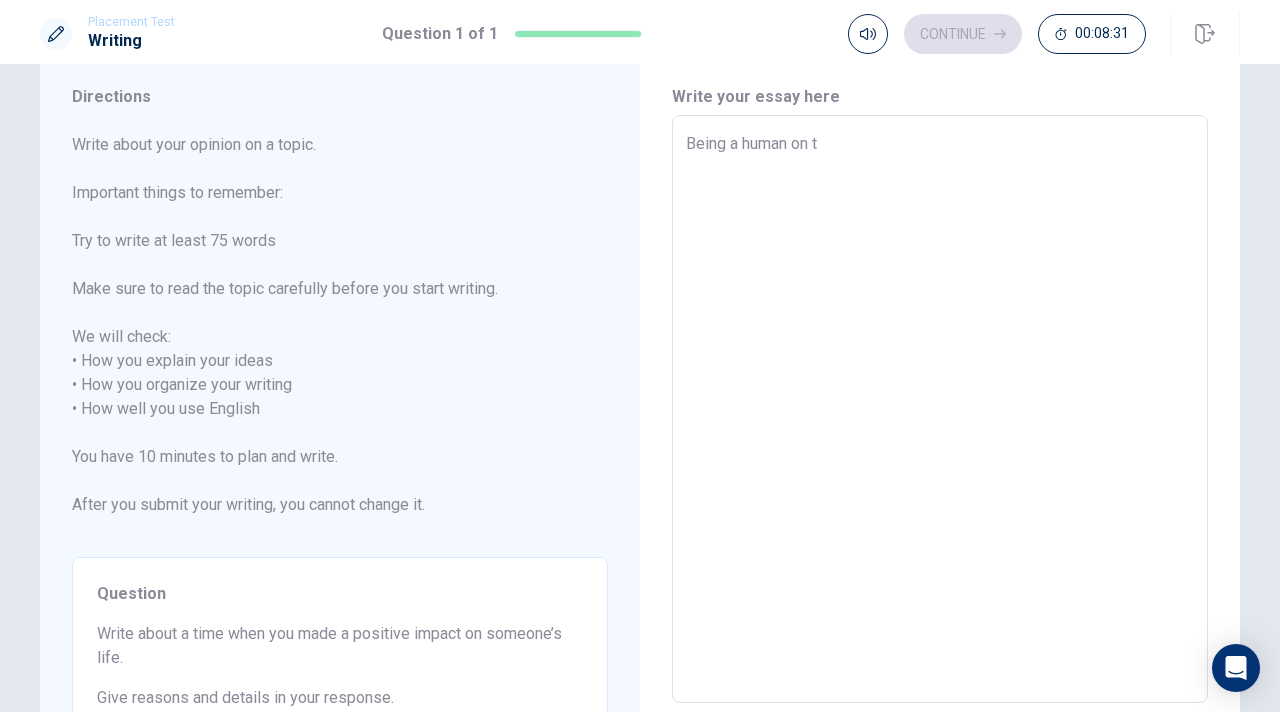 type on "Being a human on th" 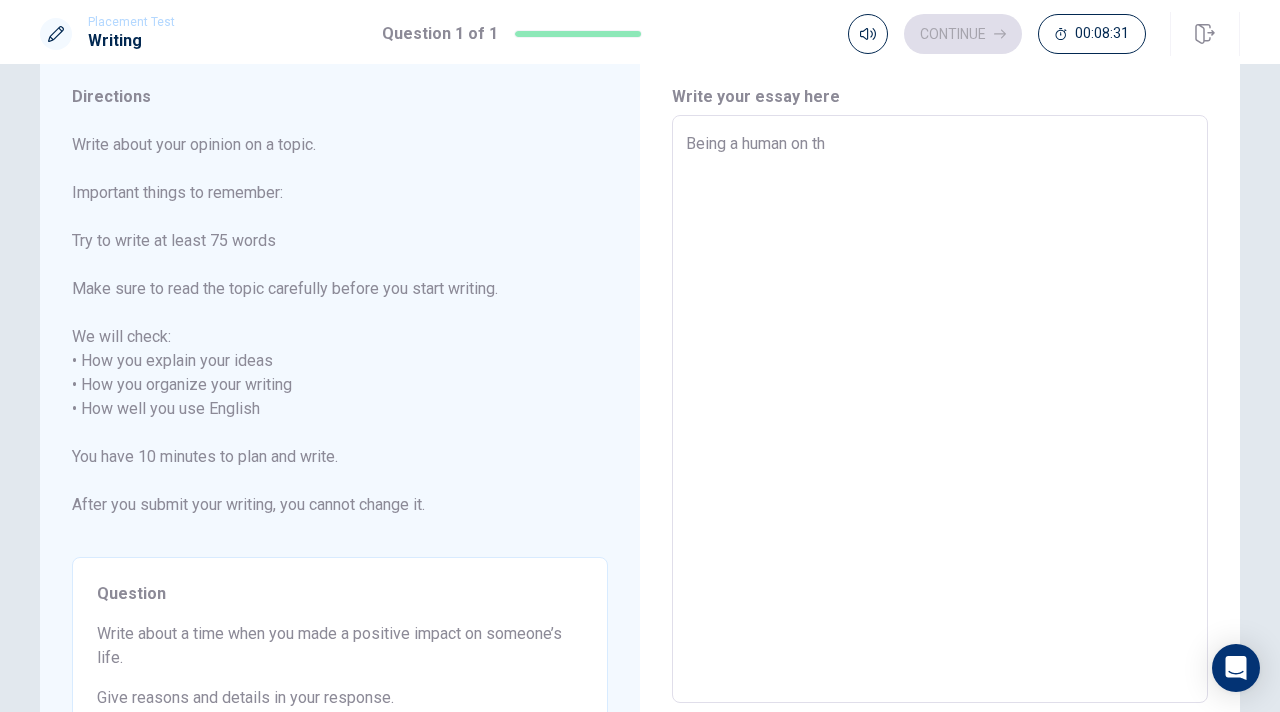 type on "x" 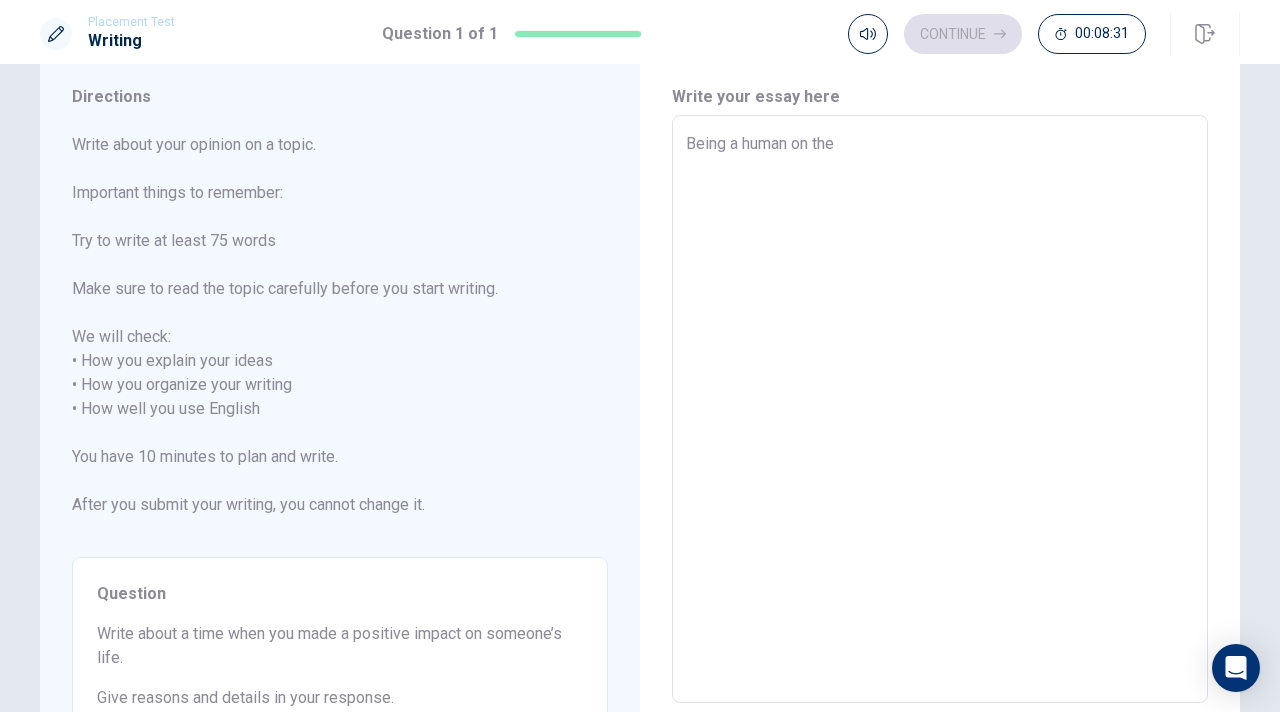 type on "x" 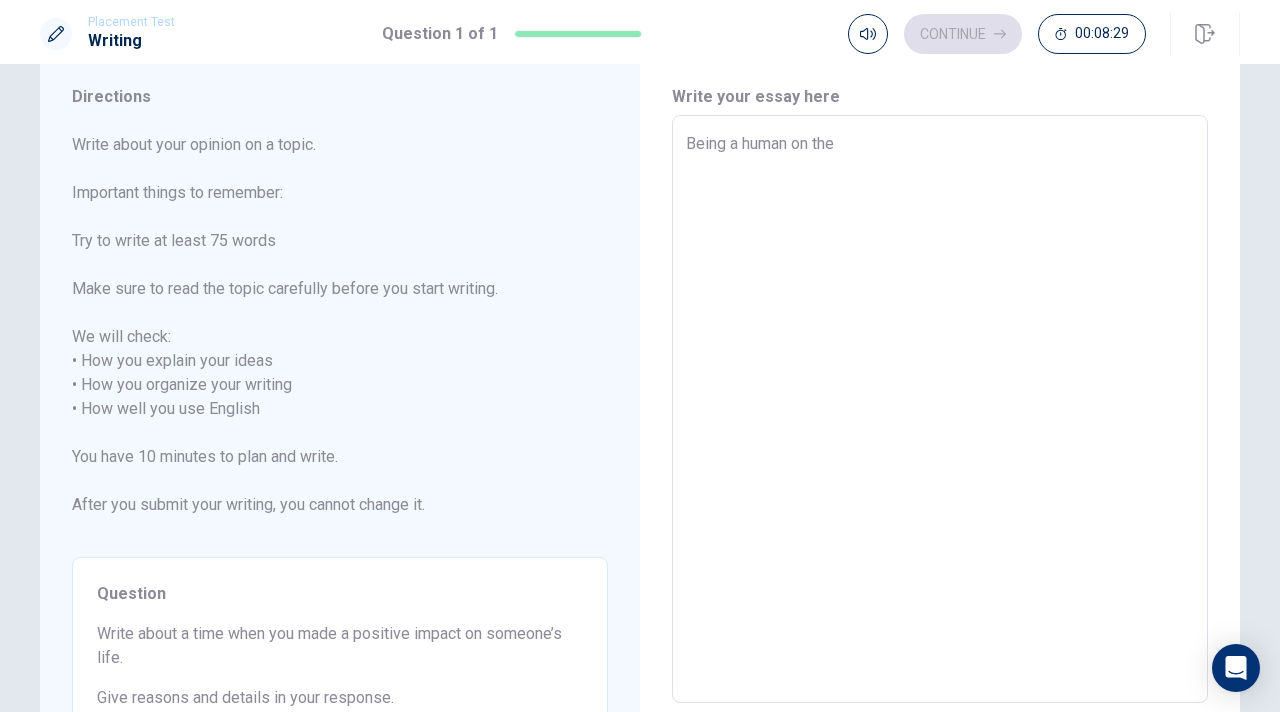 type on "x" 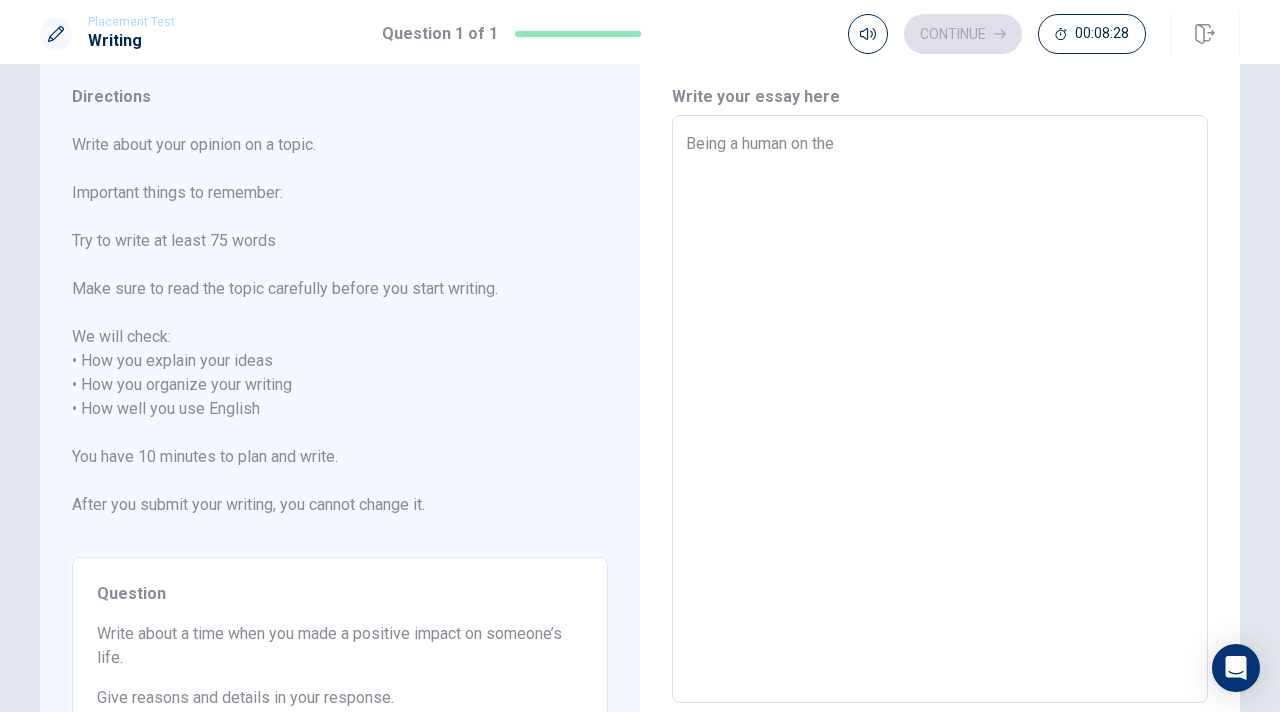 type on "Being a human on the" 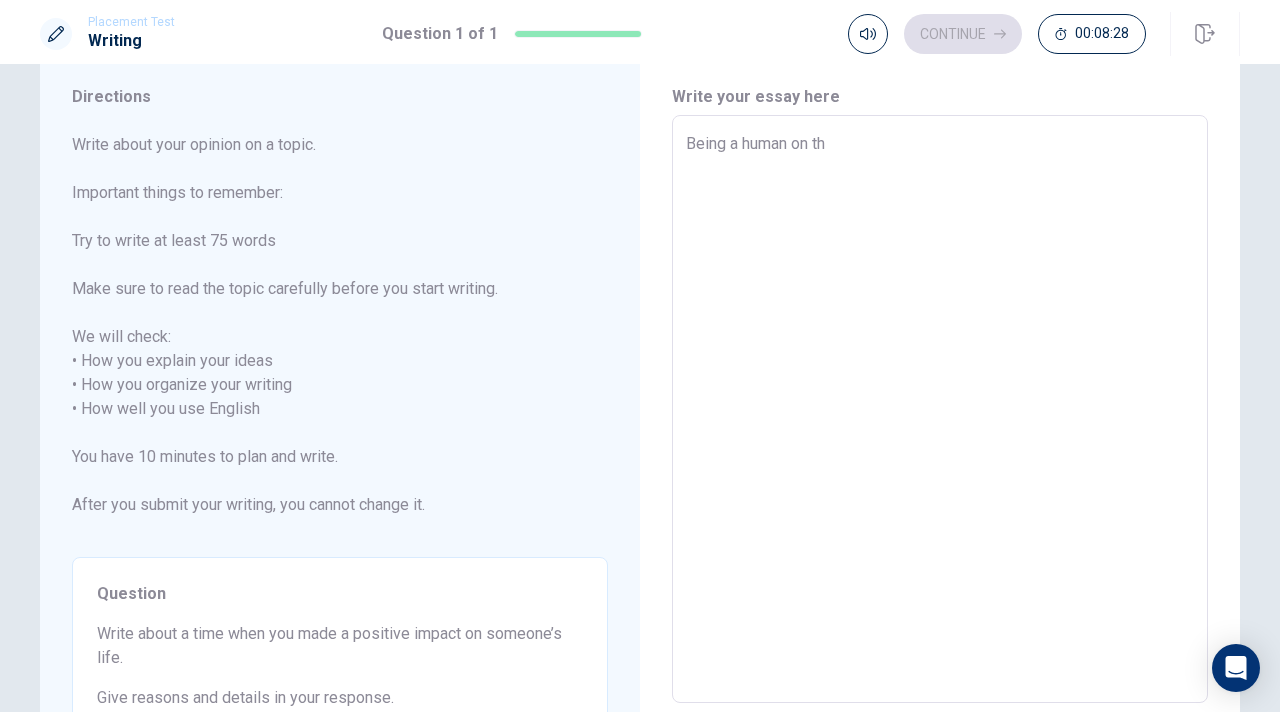 type on "x" 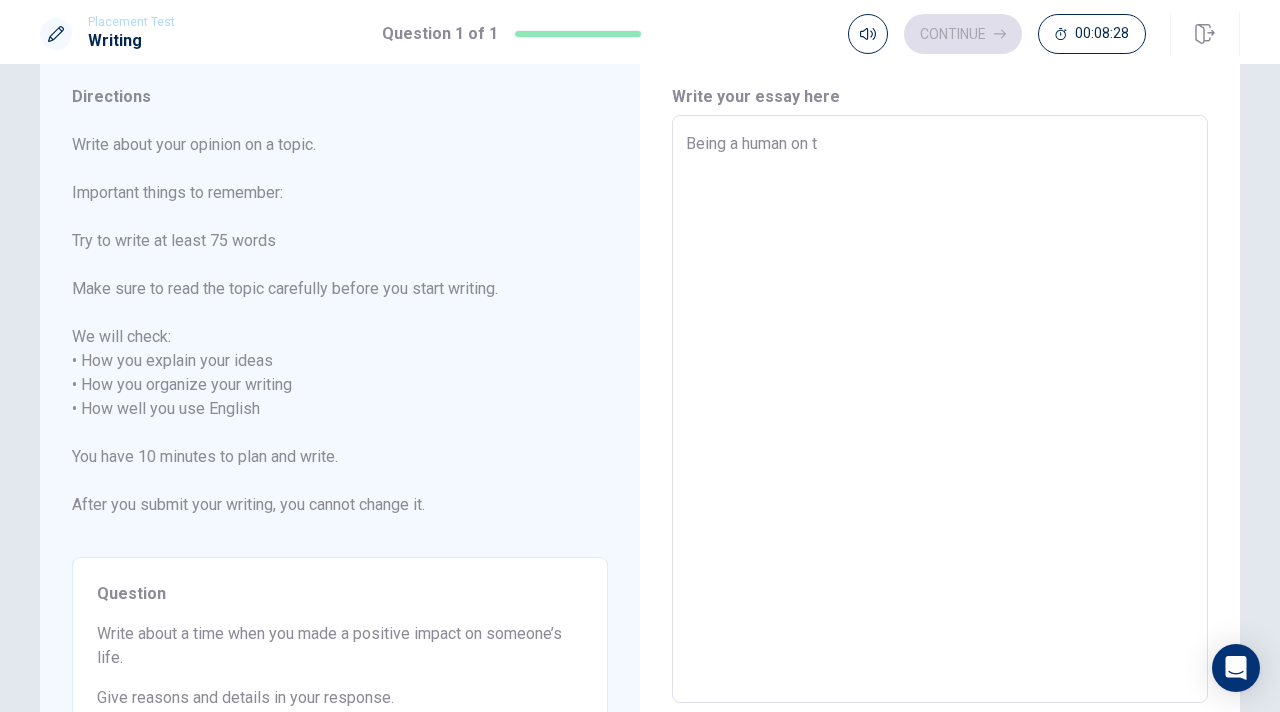 type on "x" 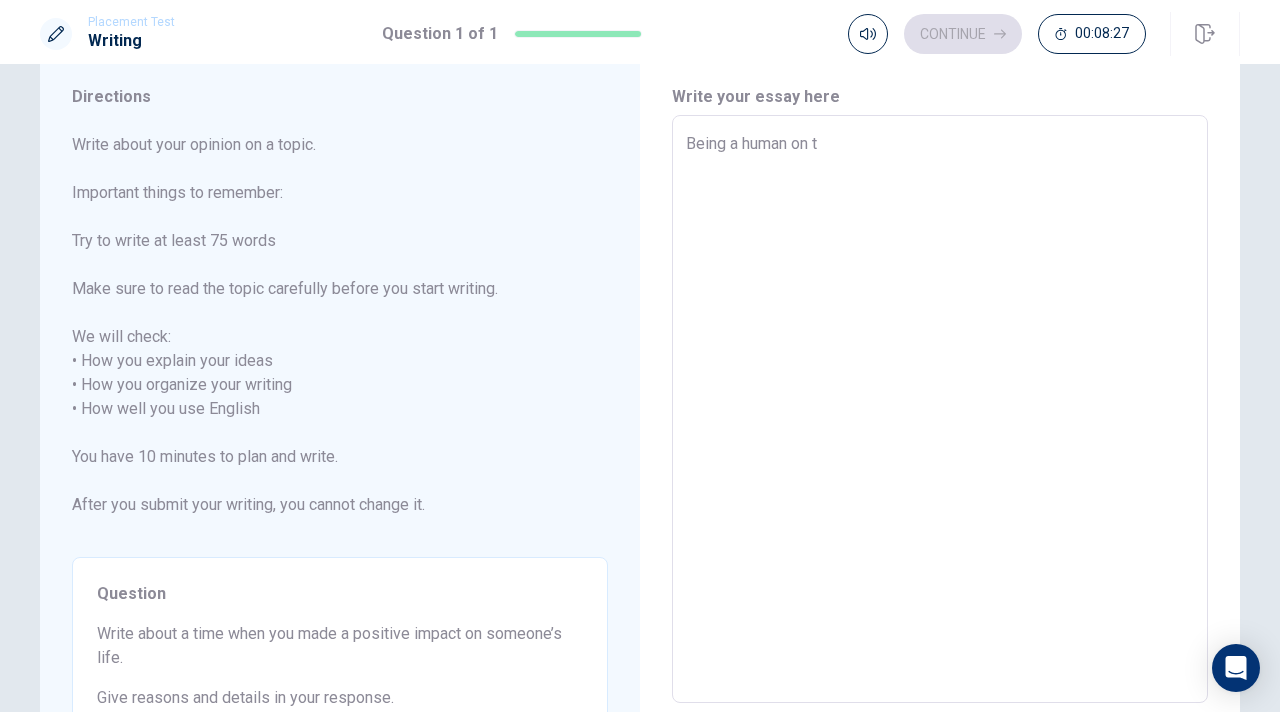 type on "Being a human on" 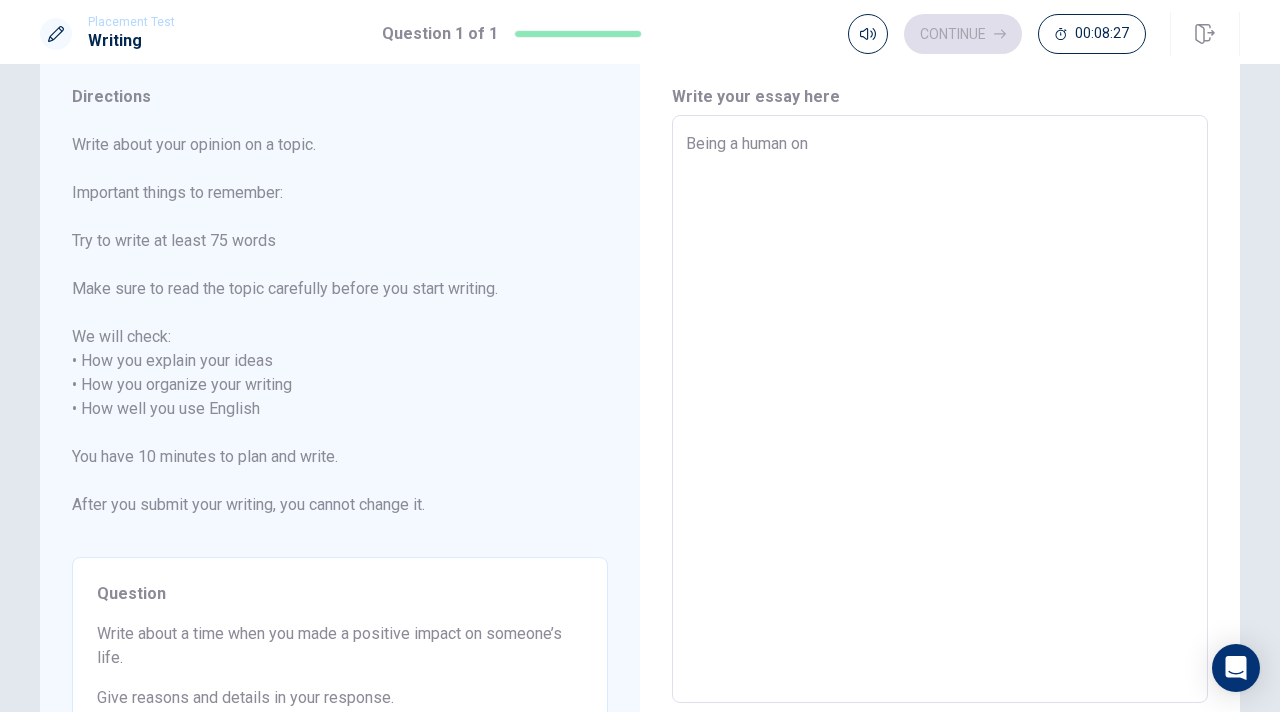 type on "Being a human on" 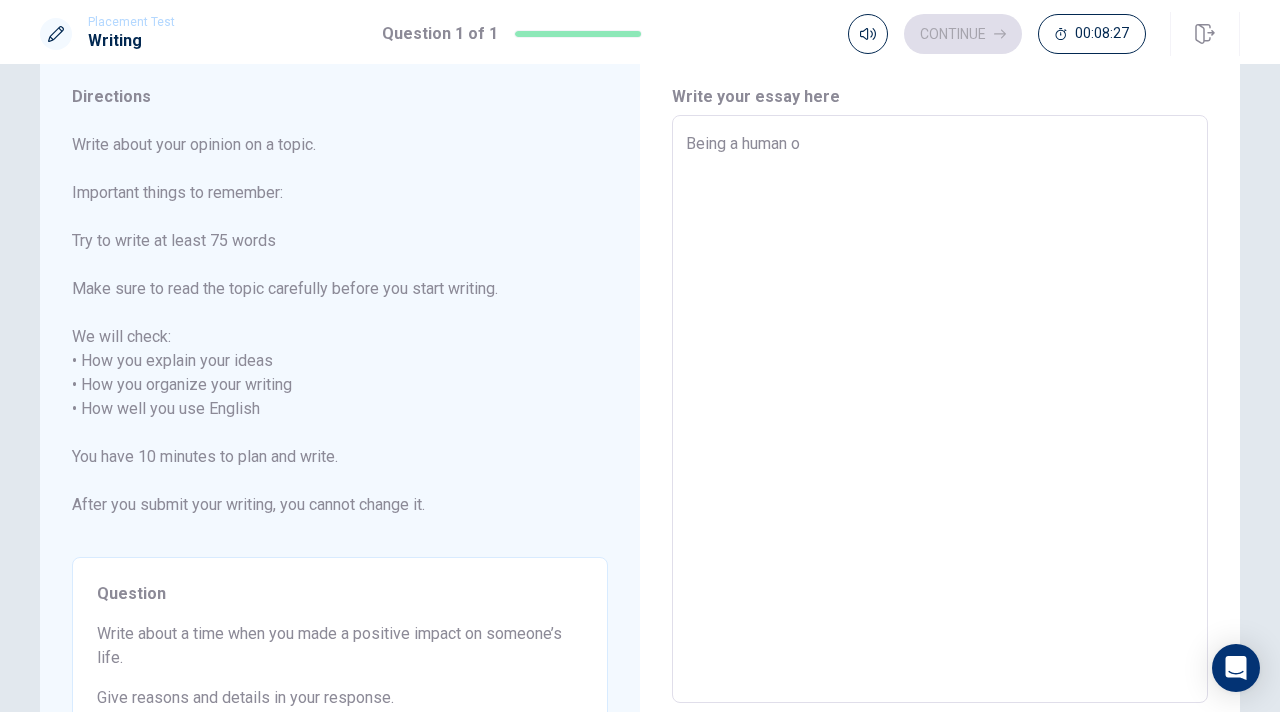 type on "x" 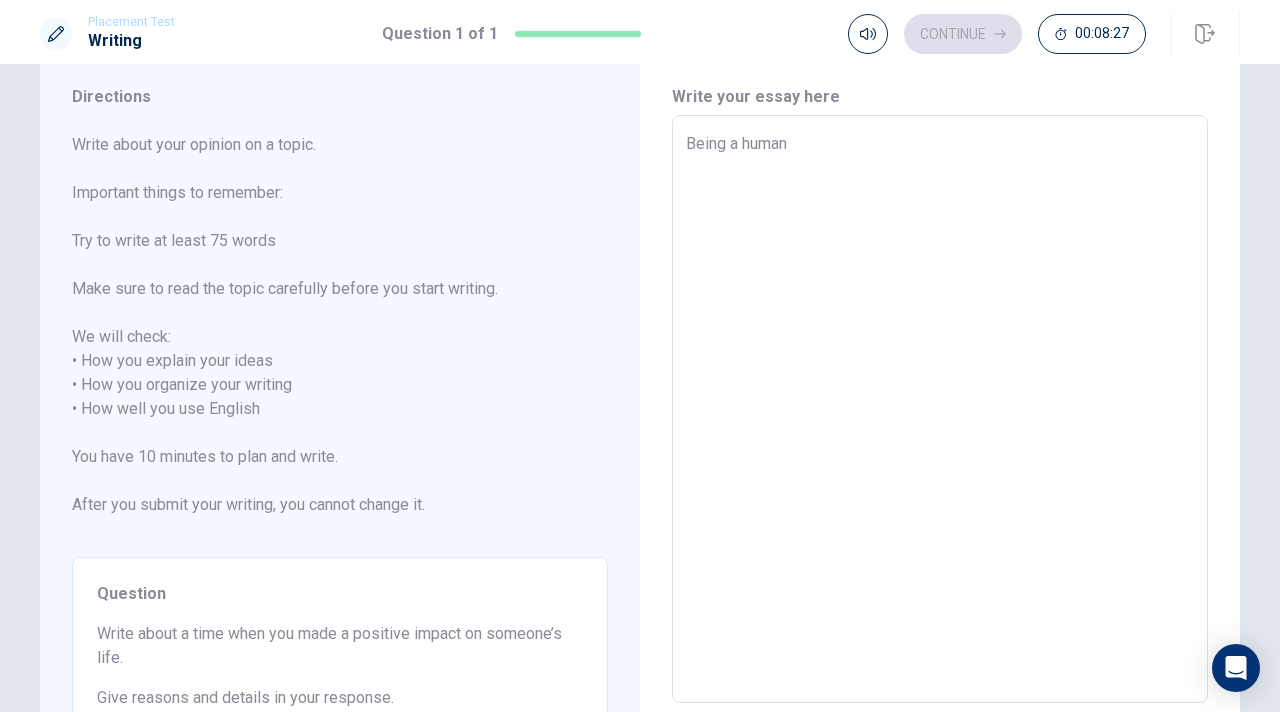 type on "x" 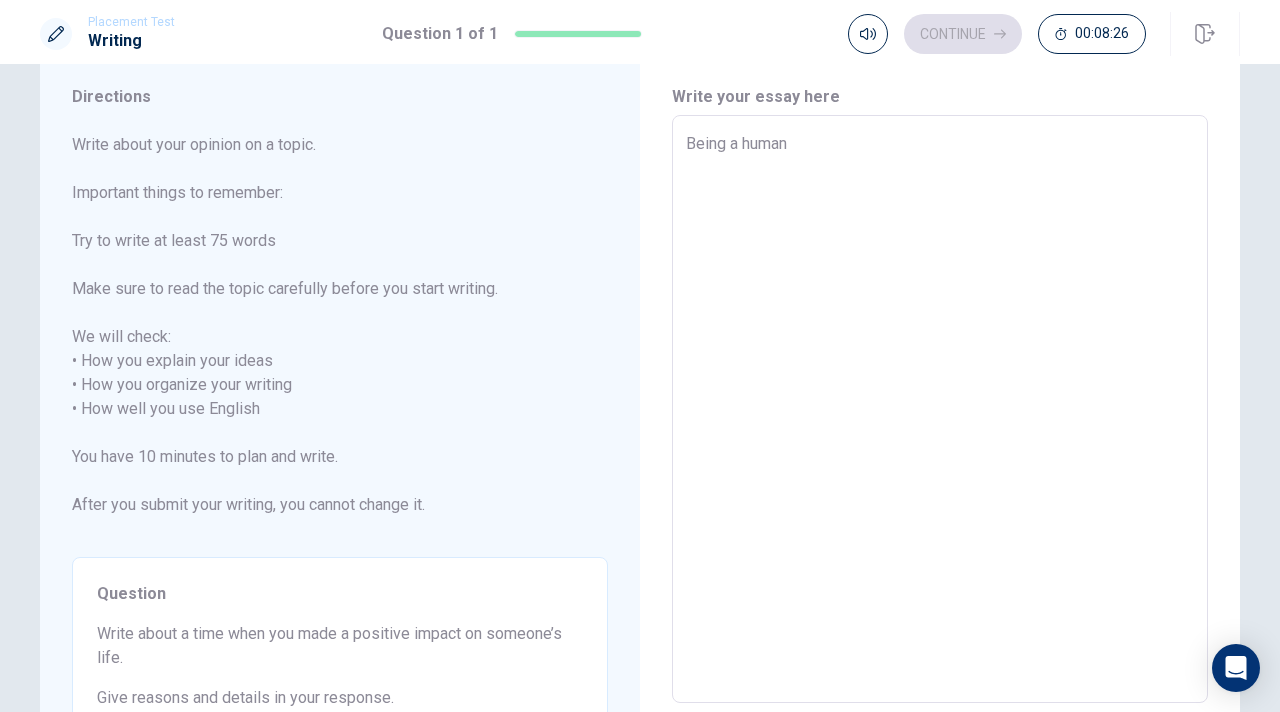 type on "Being a human," 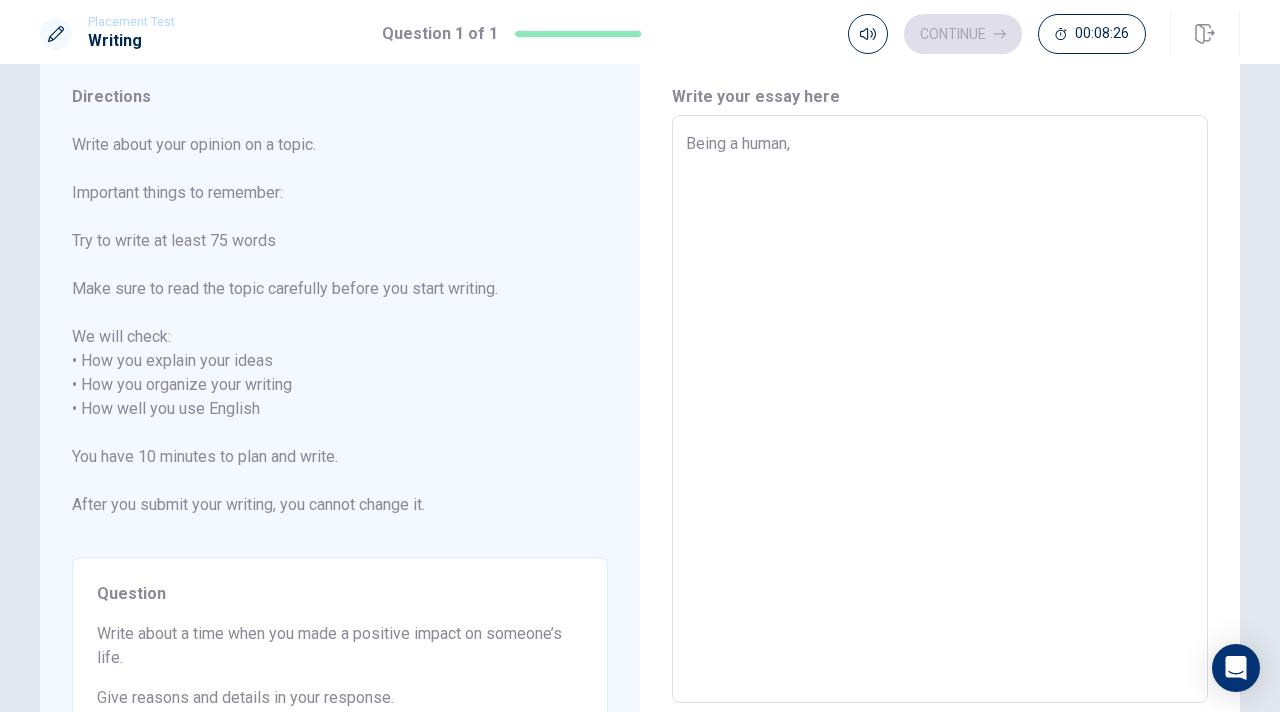 type on "x" 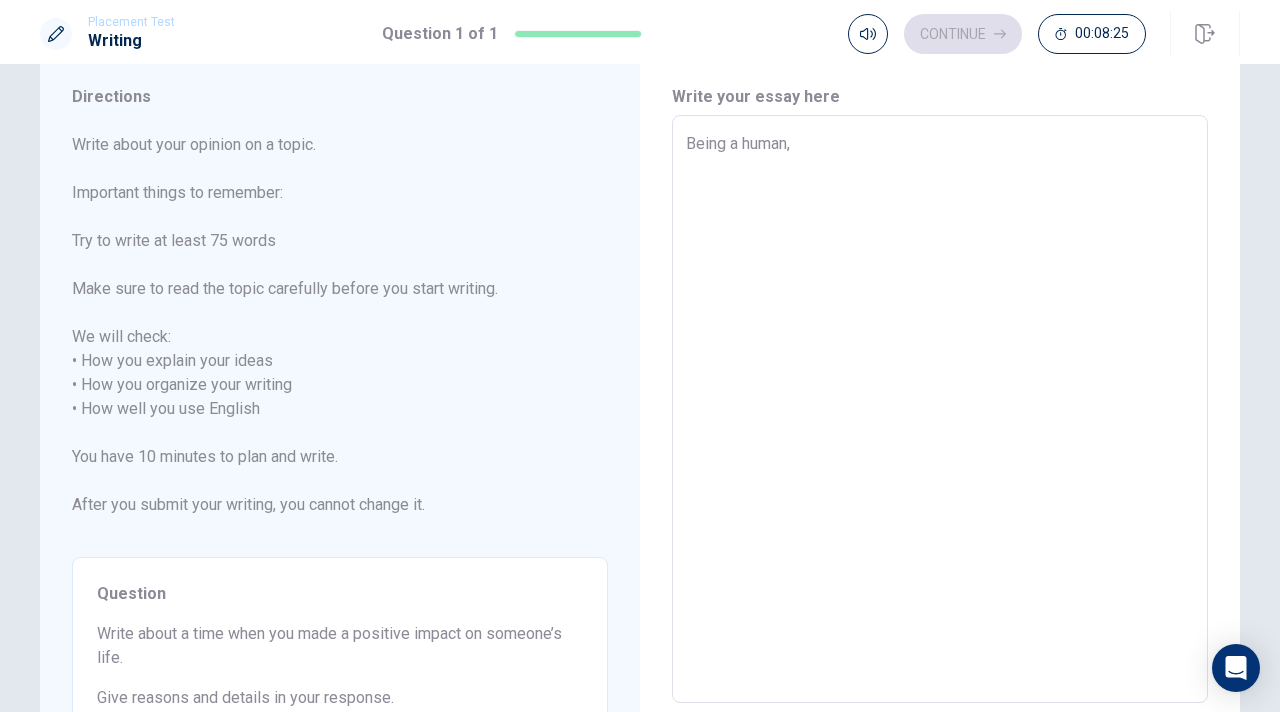 type on "Being a human," 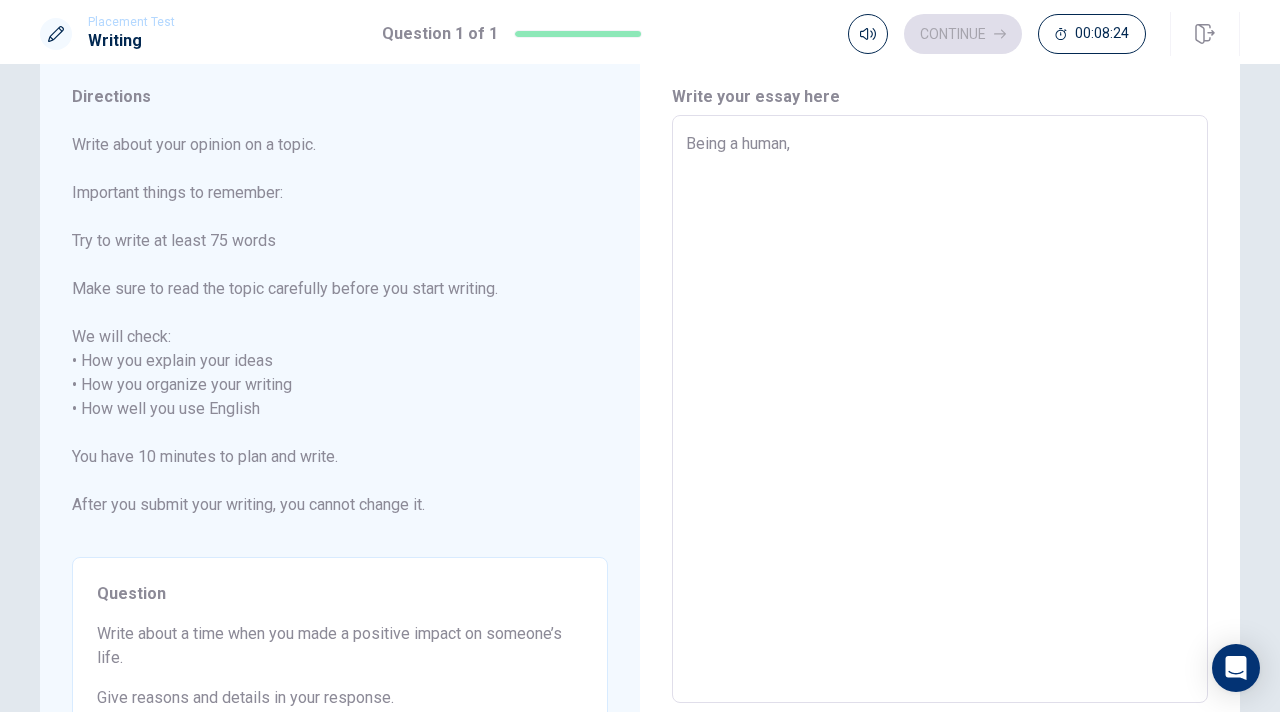 type on "Being a human," 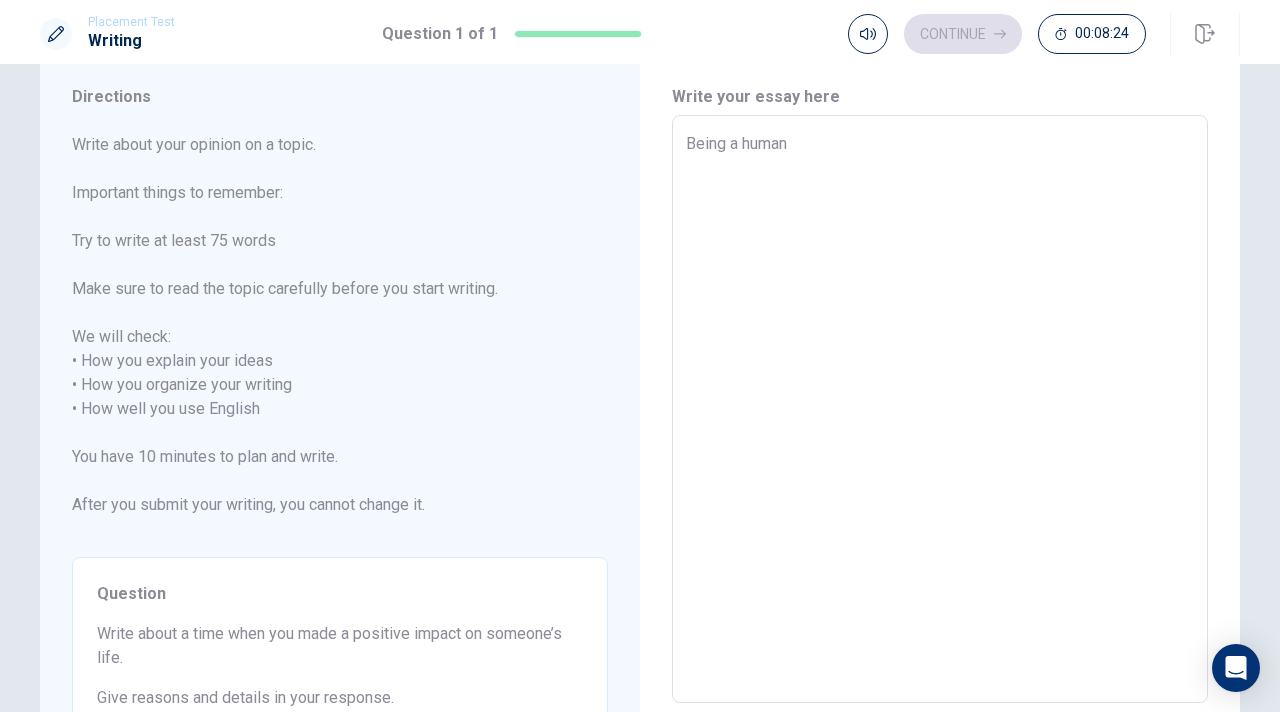 type on "x" 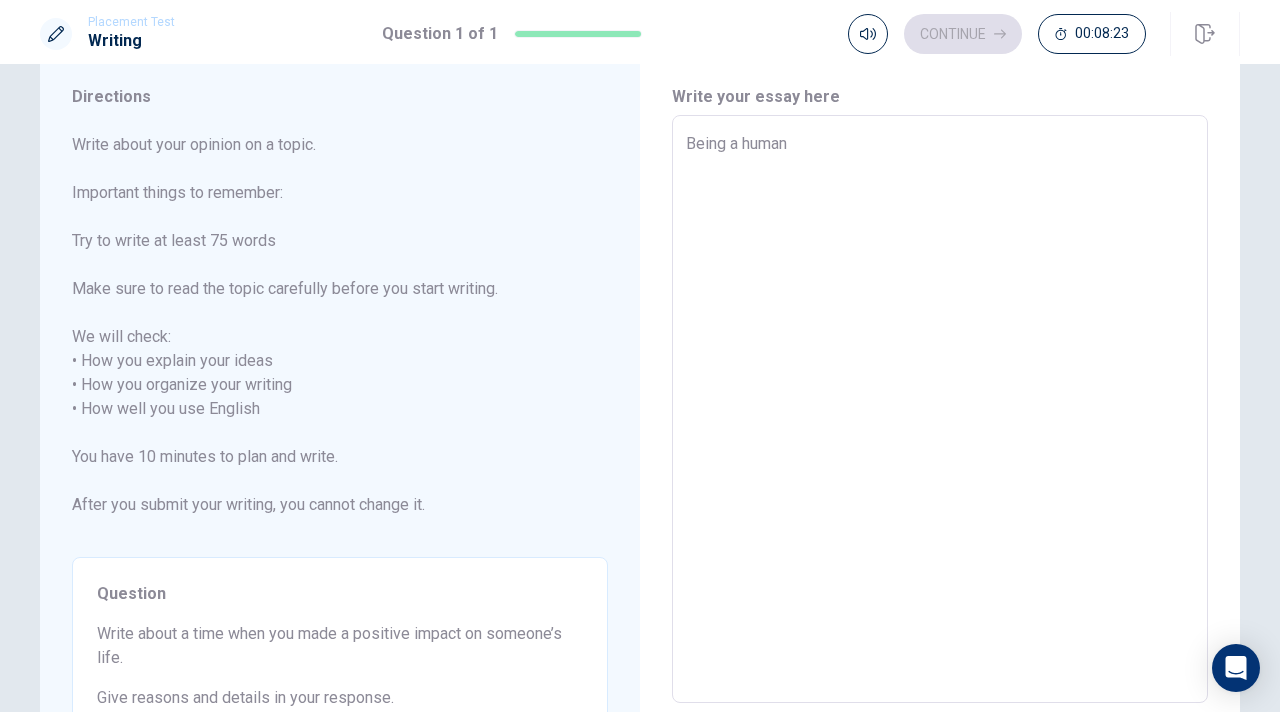 type on "Being a human" 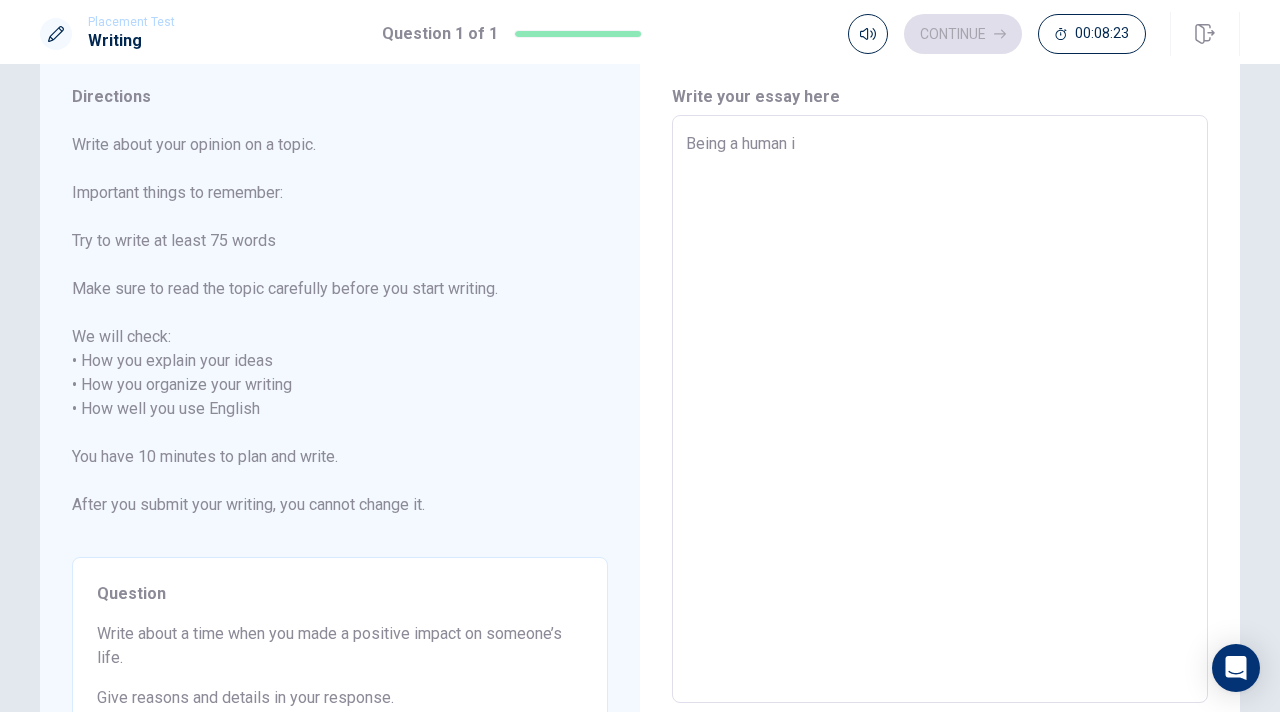 type on "x" 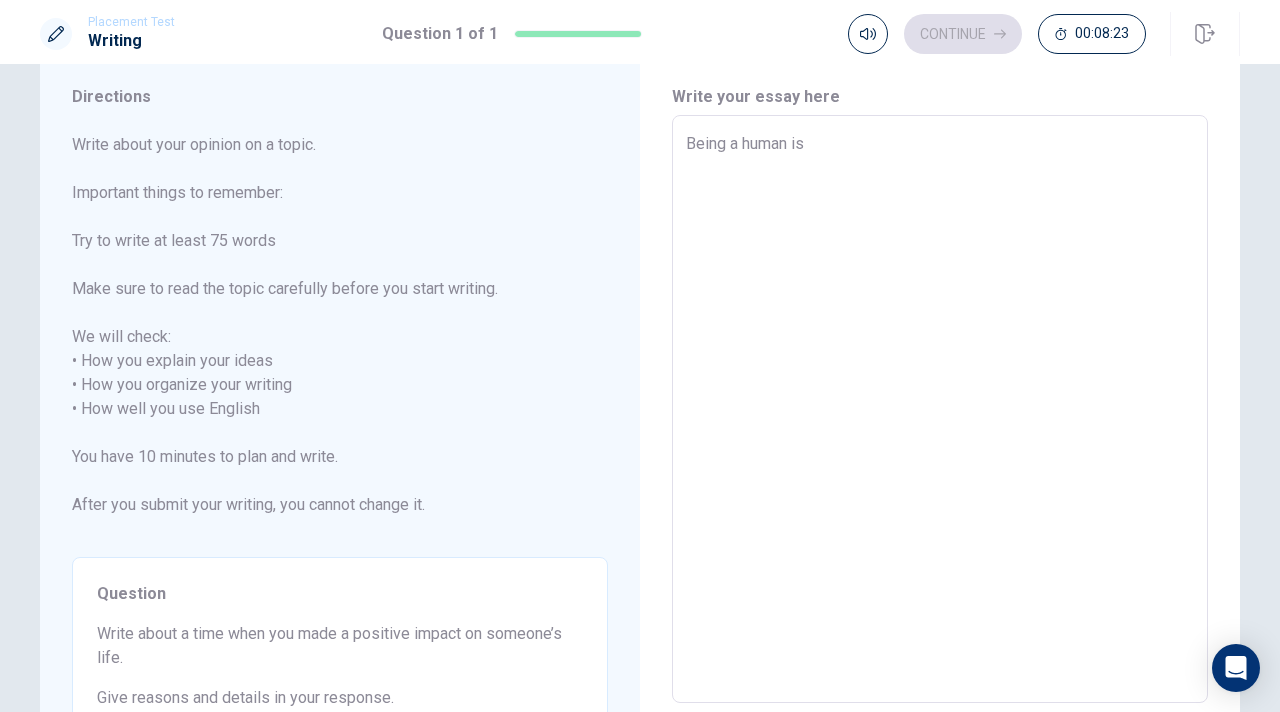 type on "x" 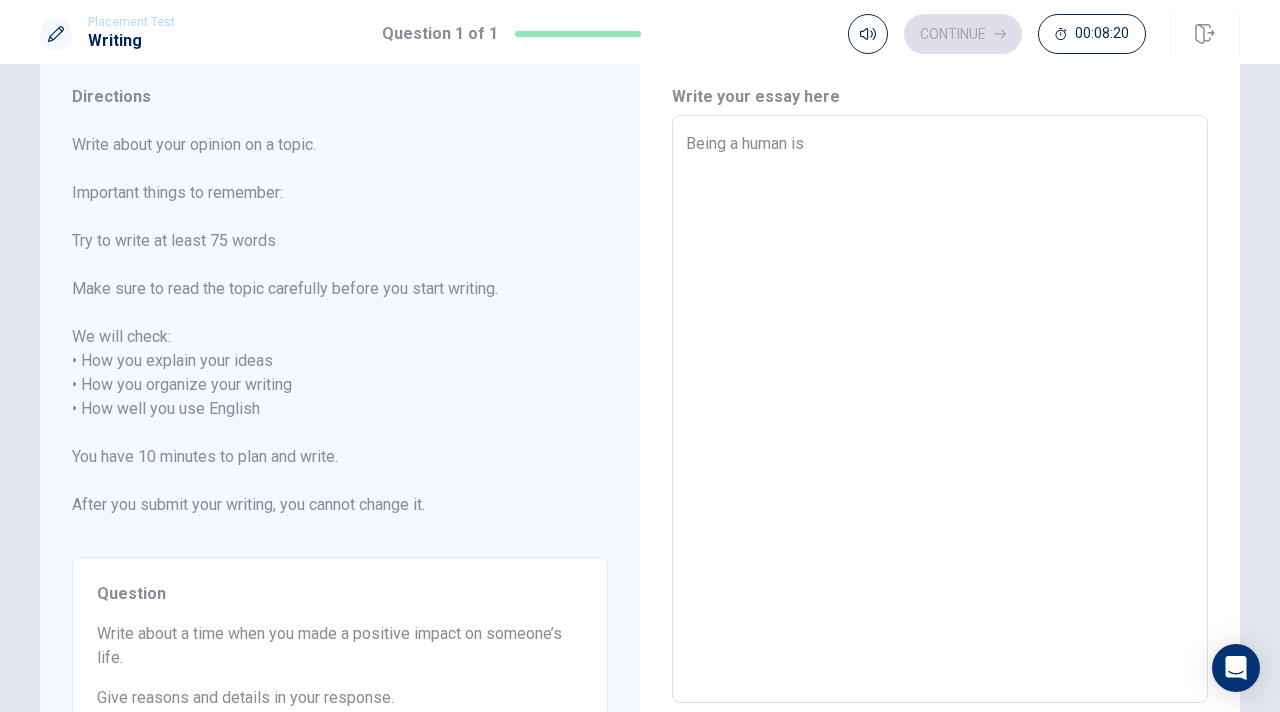 type on "x" 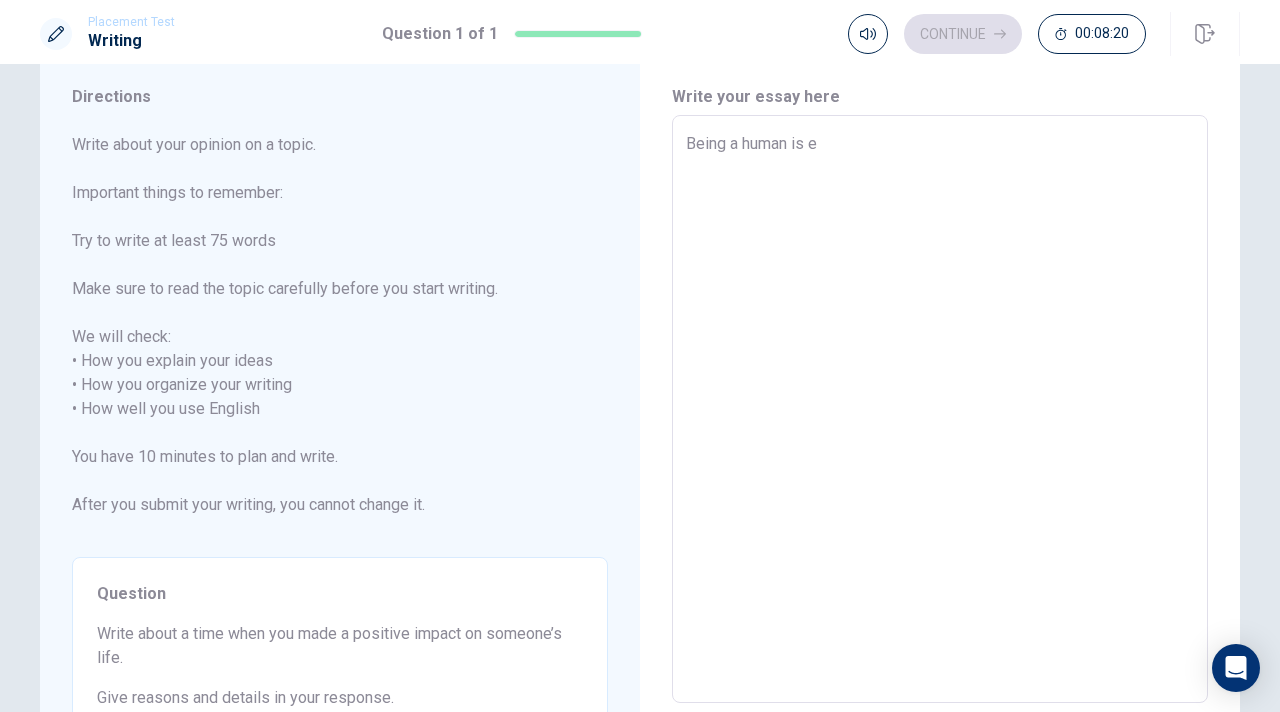 type on "x" 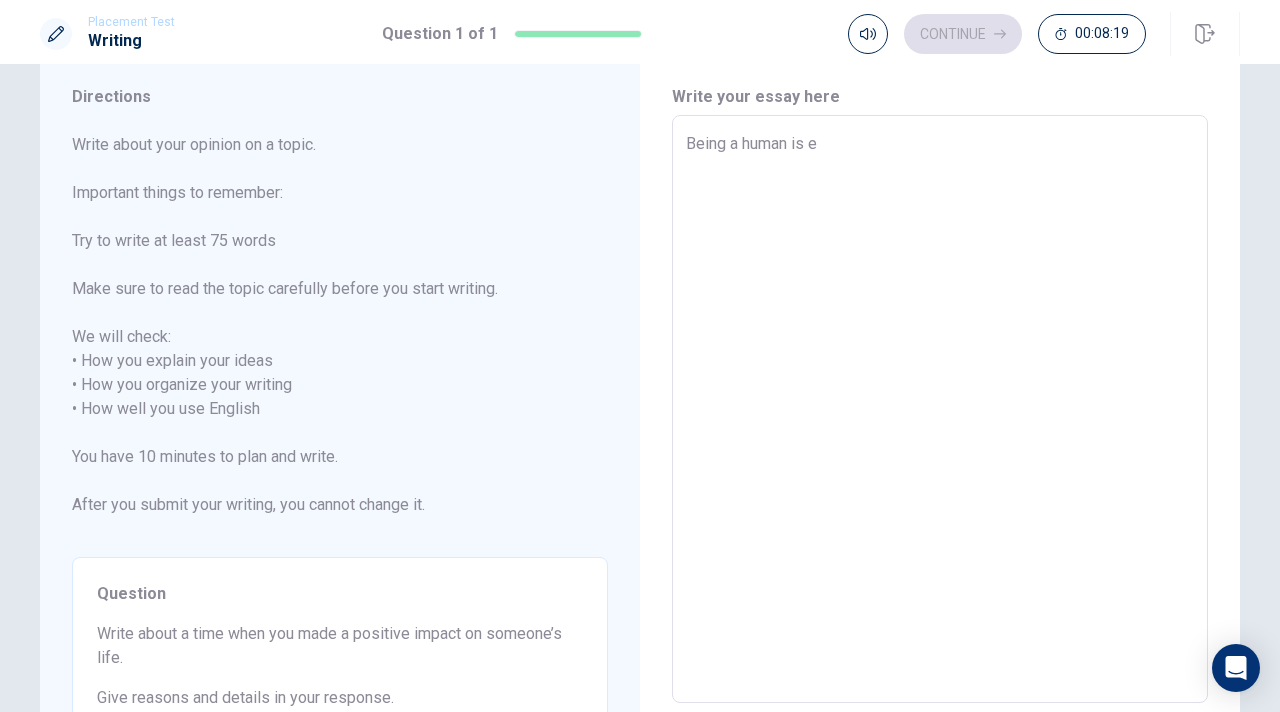 type on "Being a human is es" 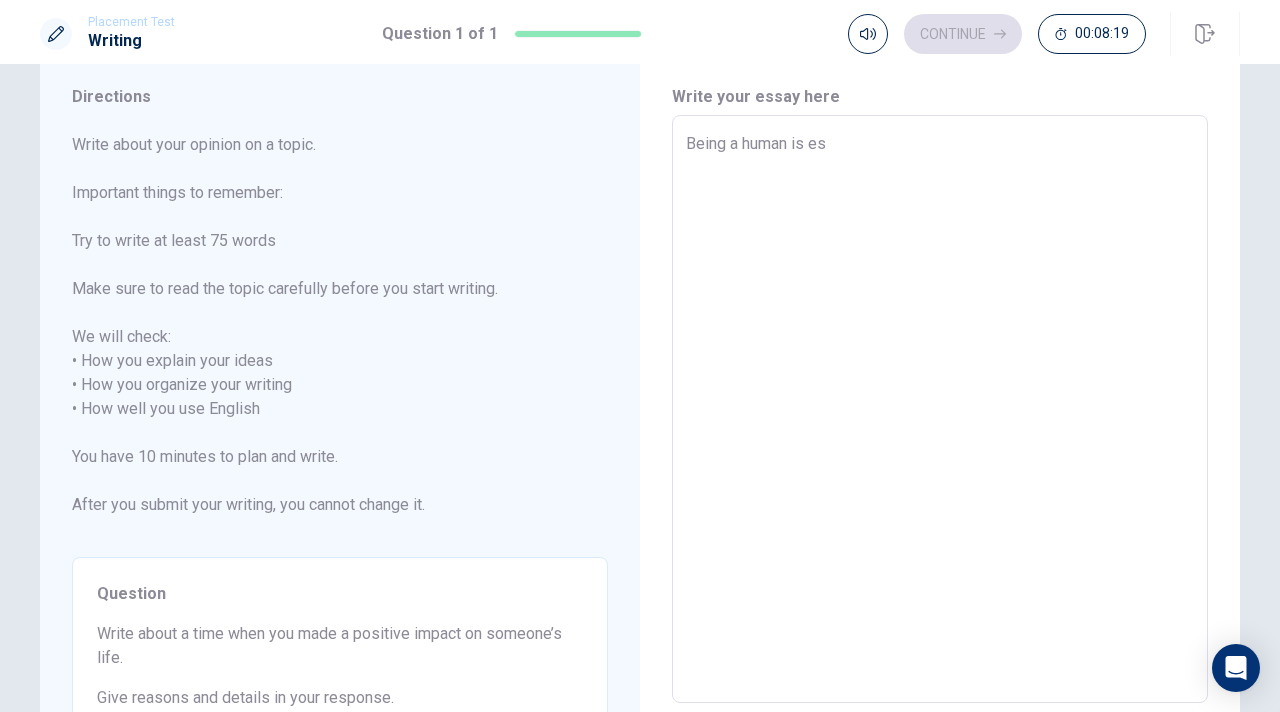 type on "x" 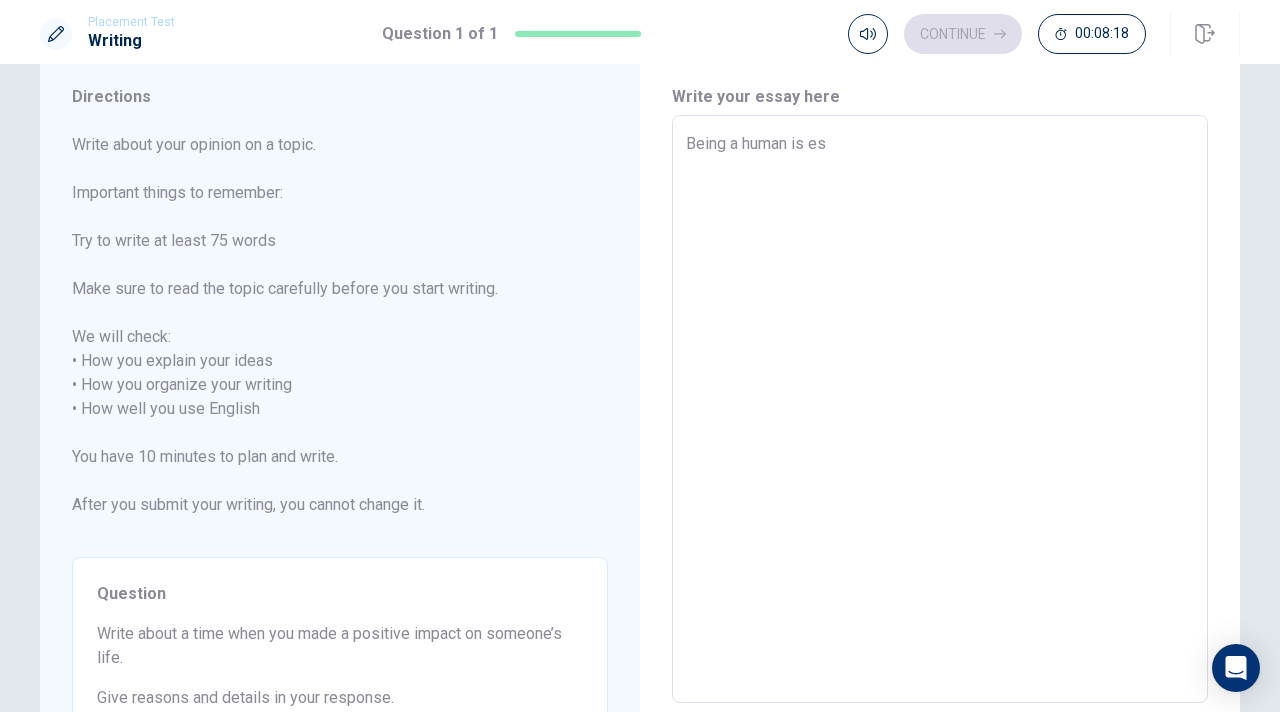 type on "Being a human is ese" 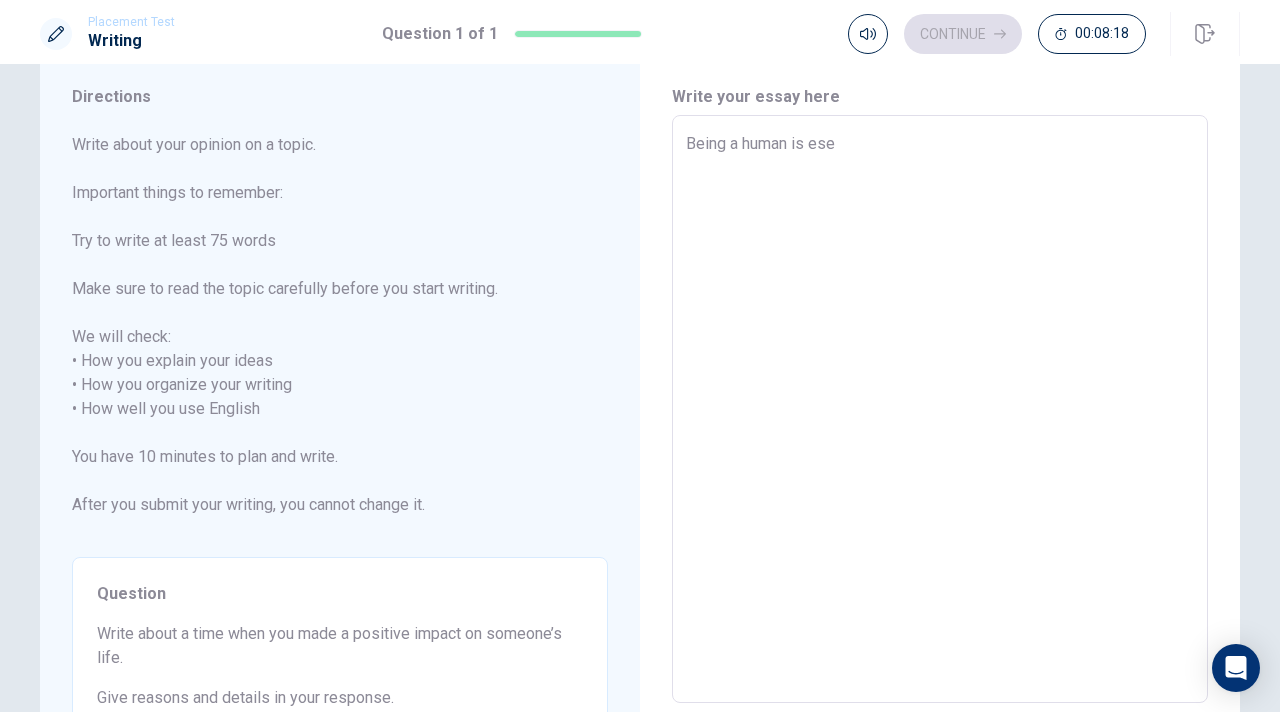 type on "x" 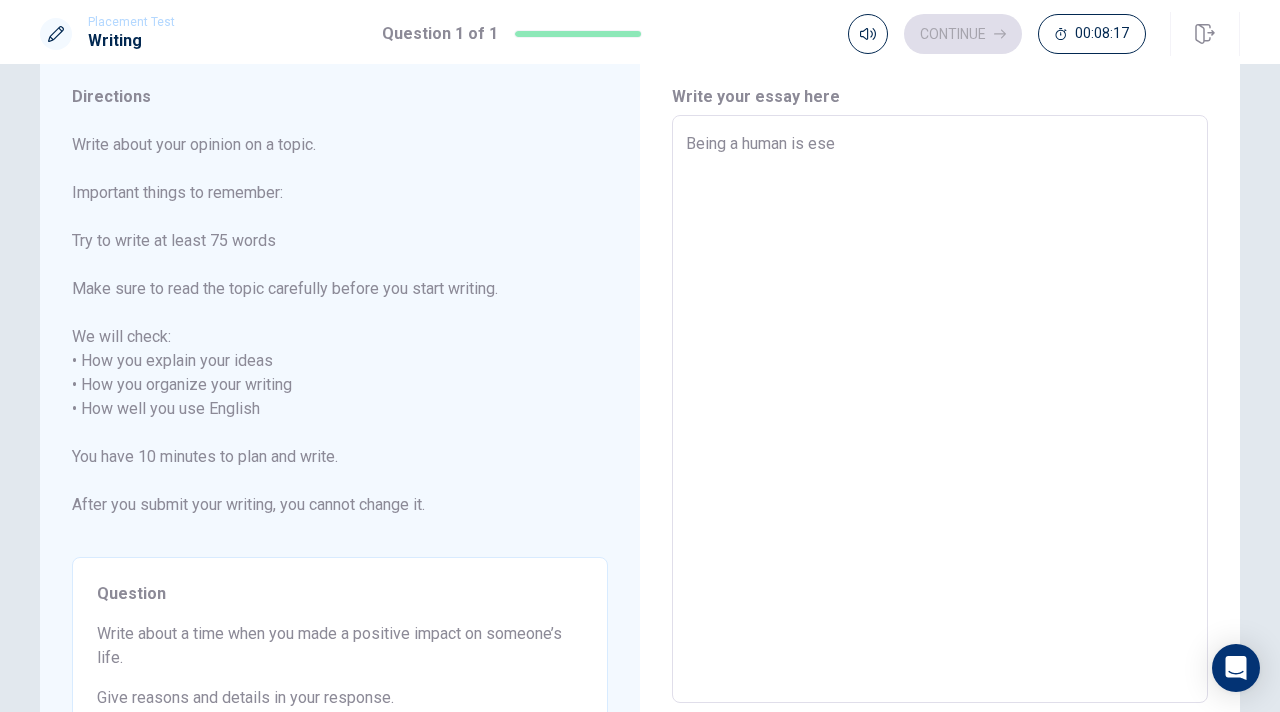 type on "Being a human is es" 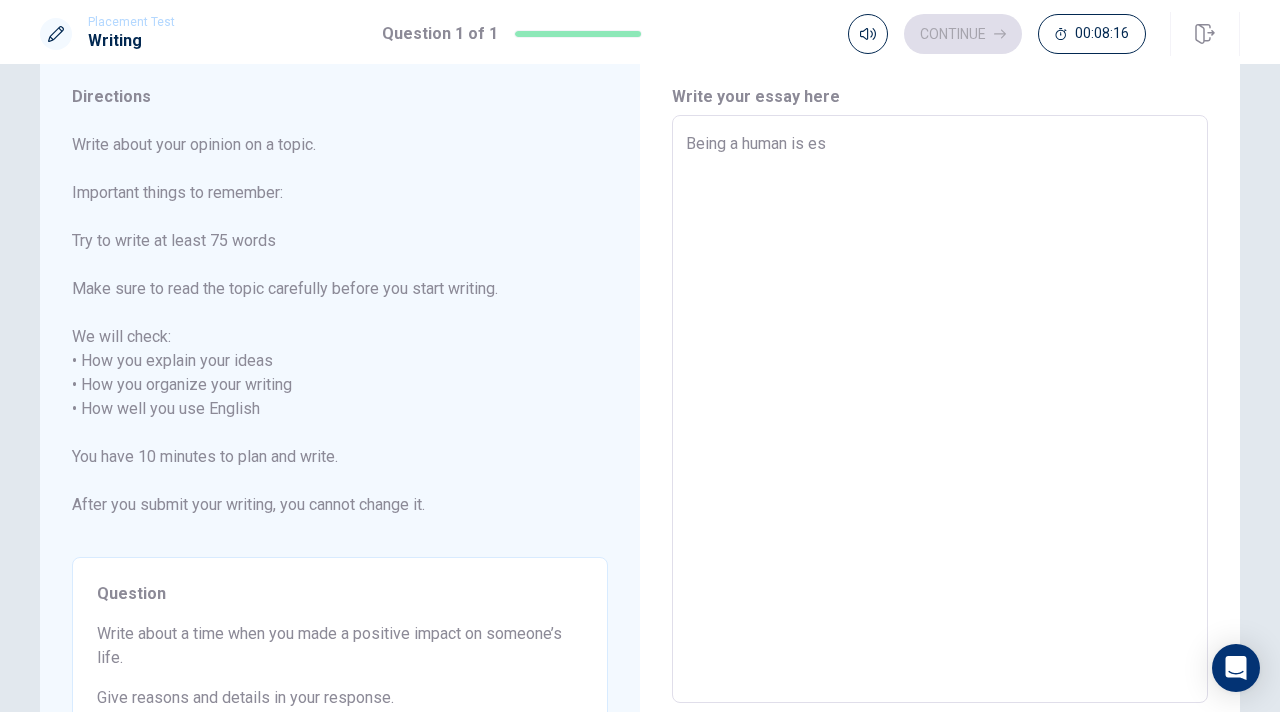 type on "x" 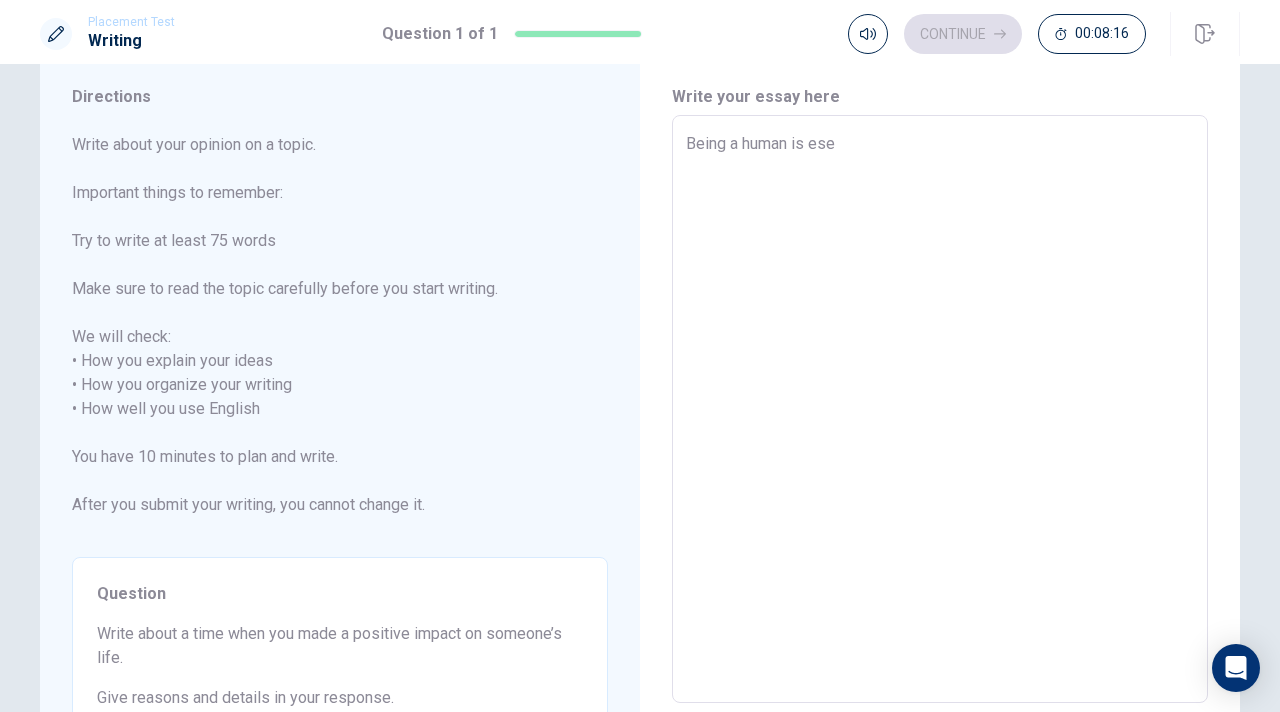 type on "x" 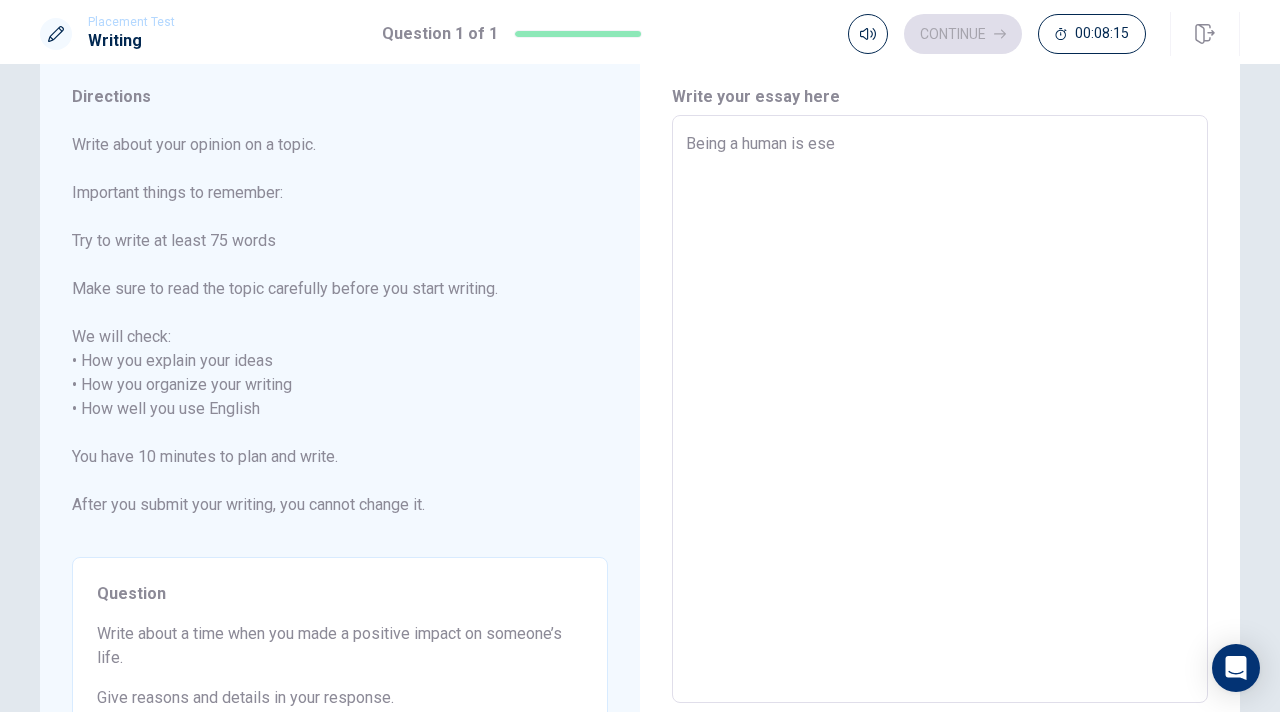 type on "Being a human is esen" 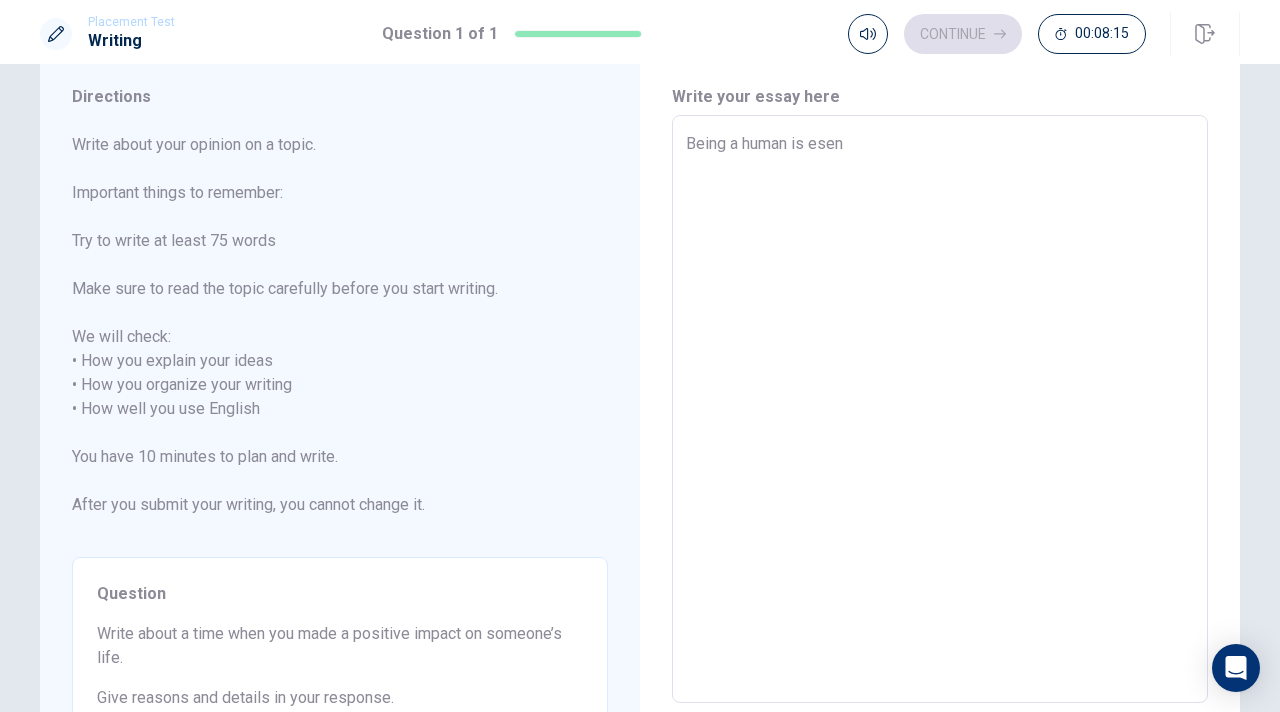 type on "x" 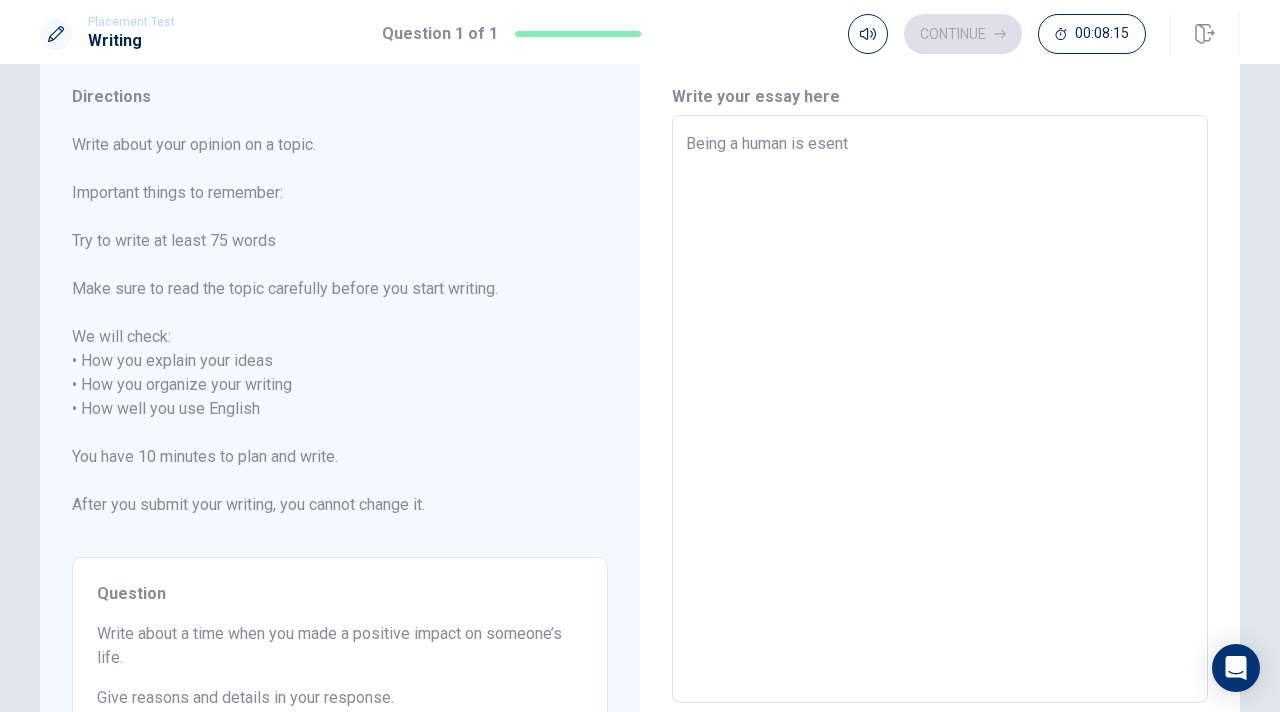 type on "x" 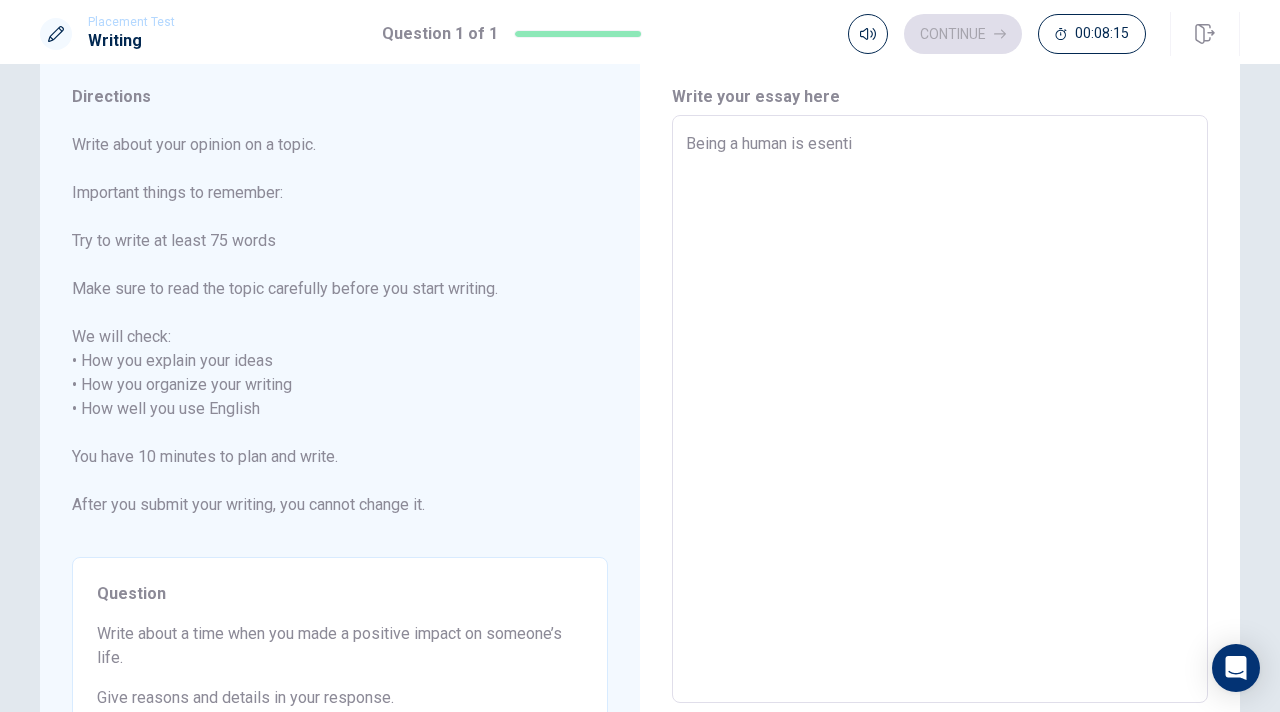 type on "x" 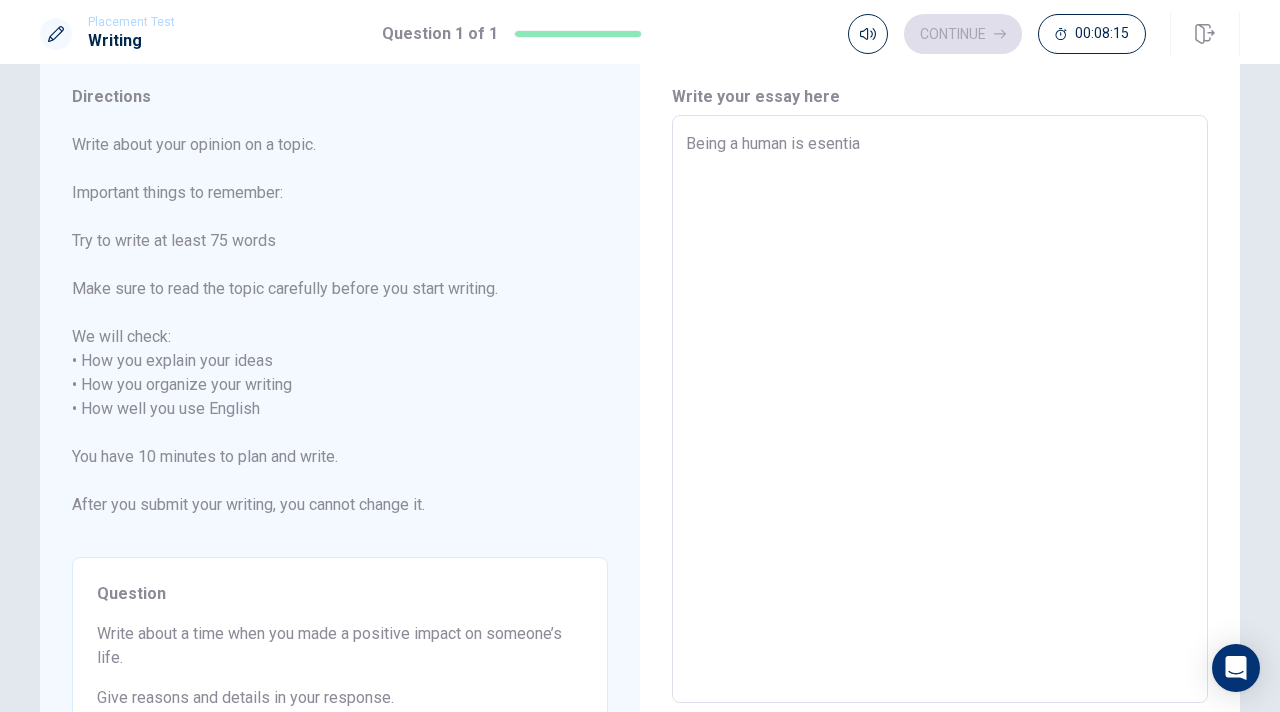 type on "x" 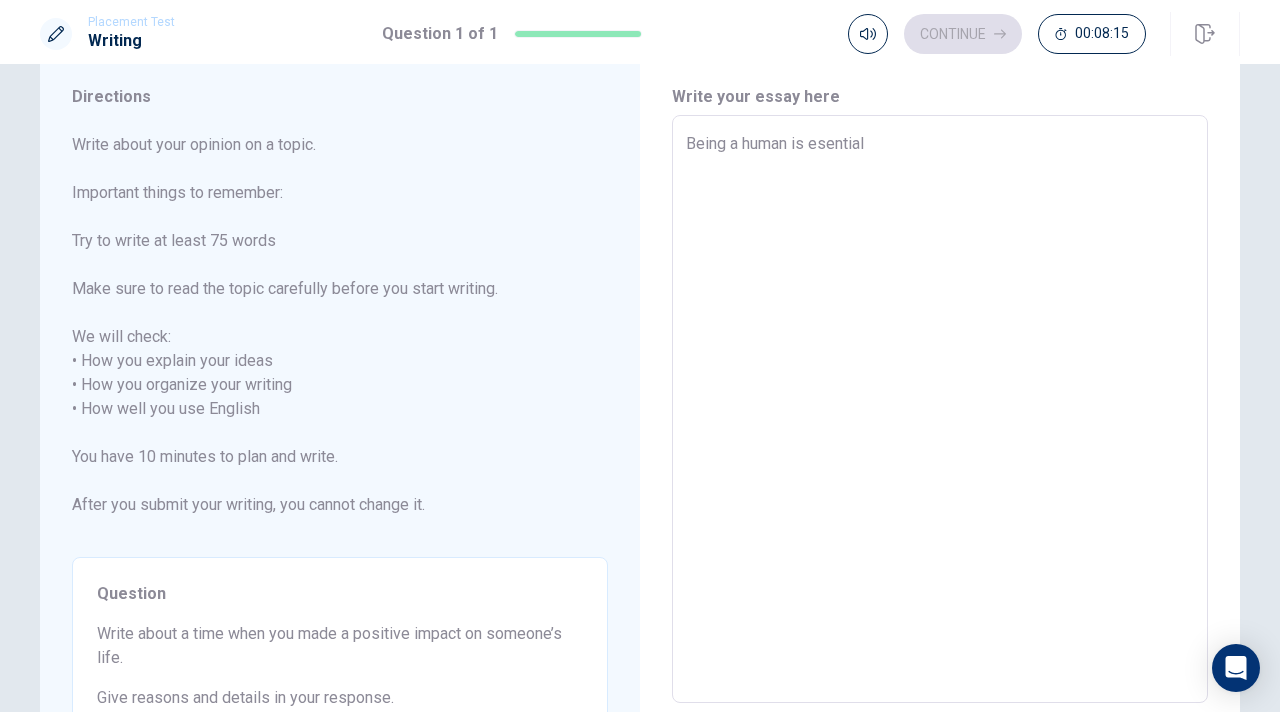 type on "x" 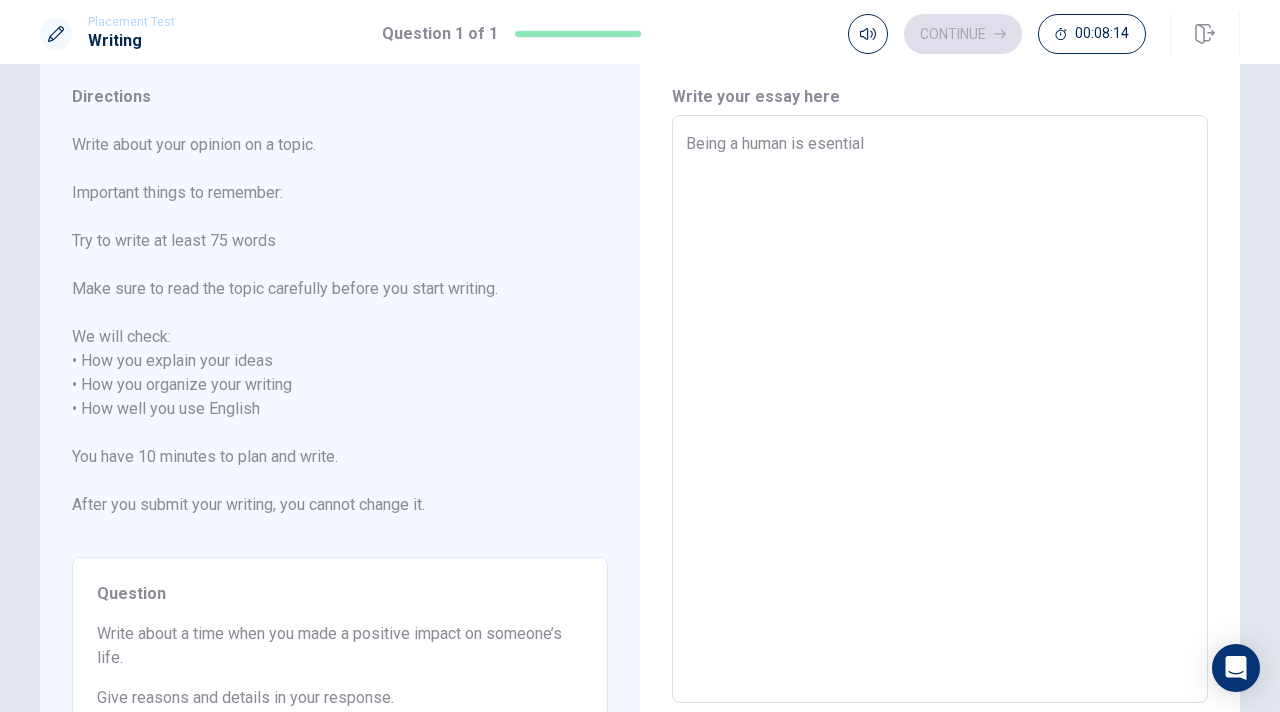 type on "Being a human is esentia" 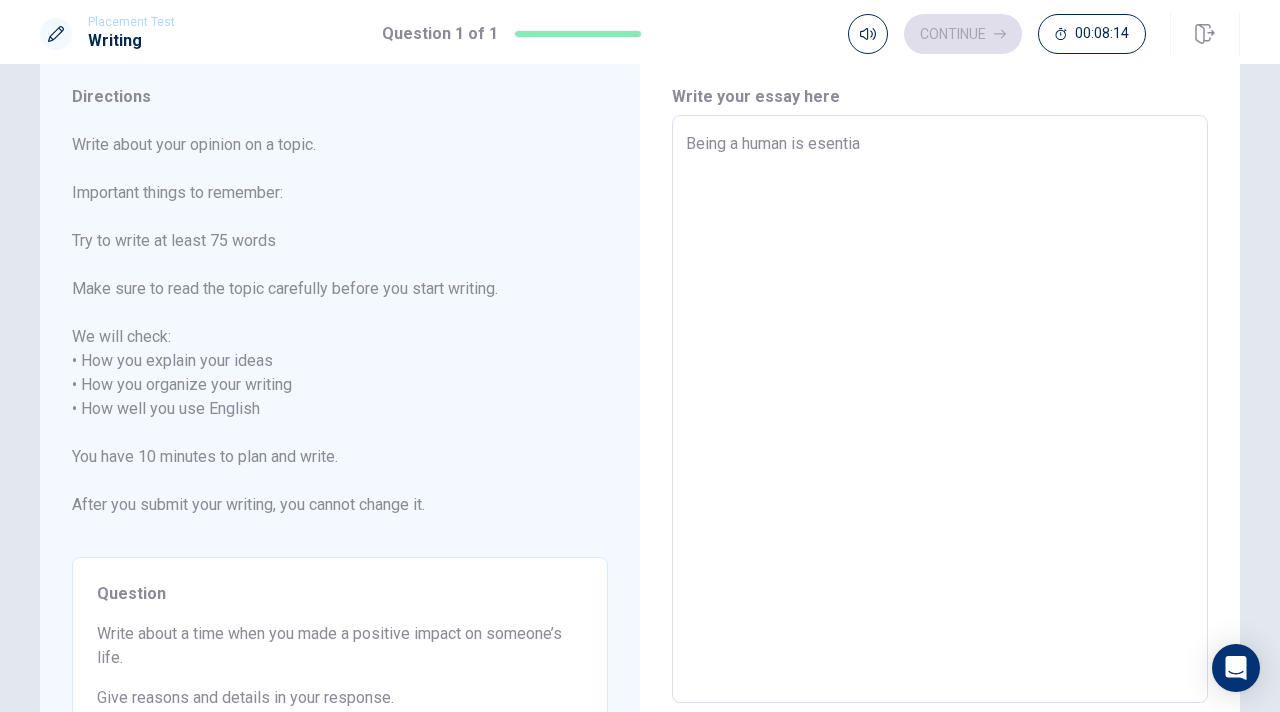 type on "x" 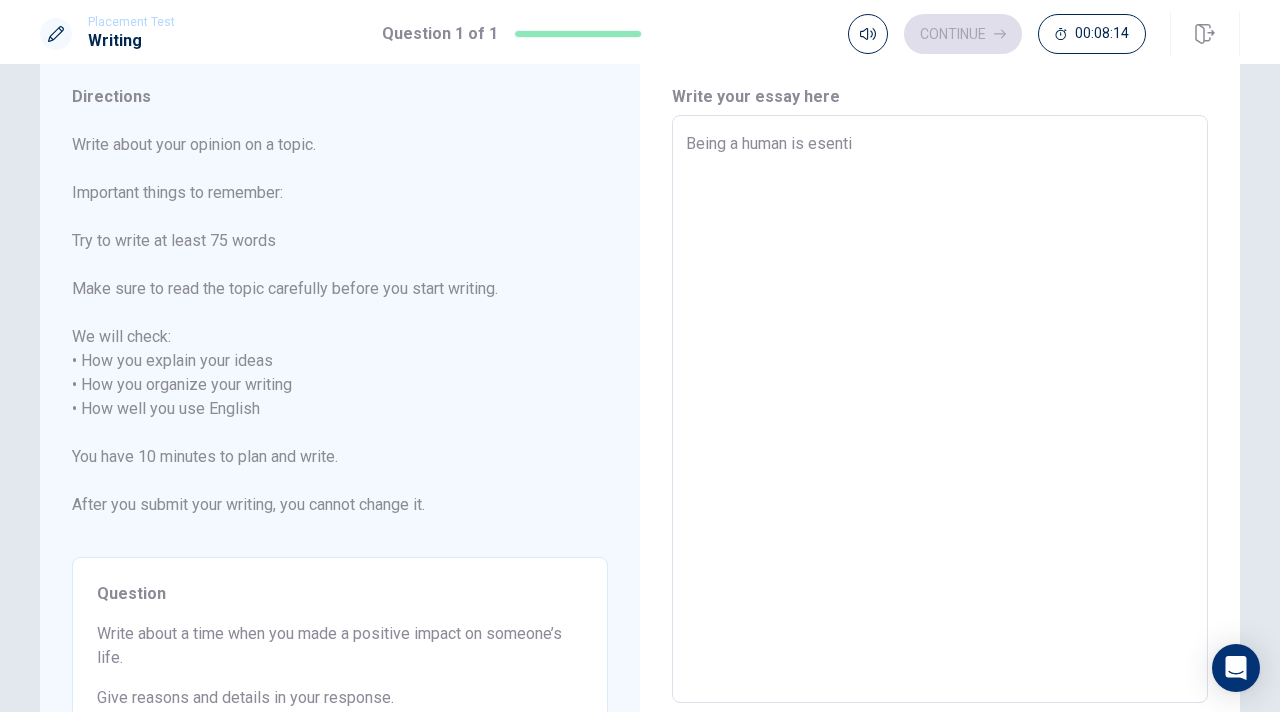 type on "x" 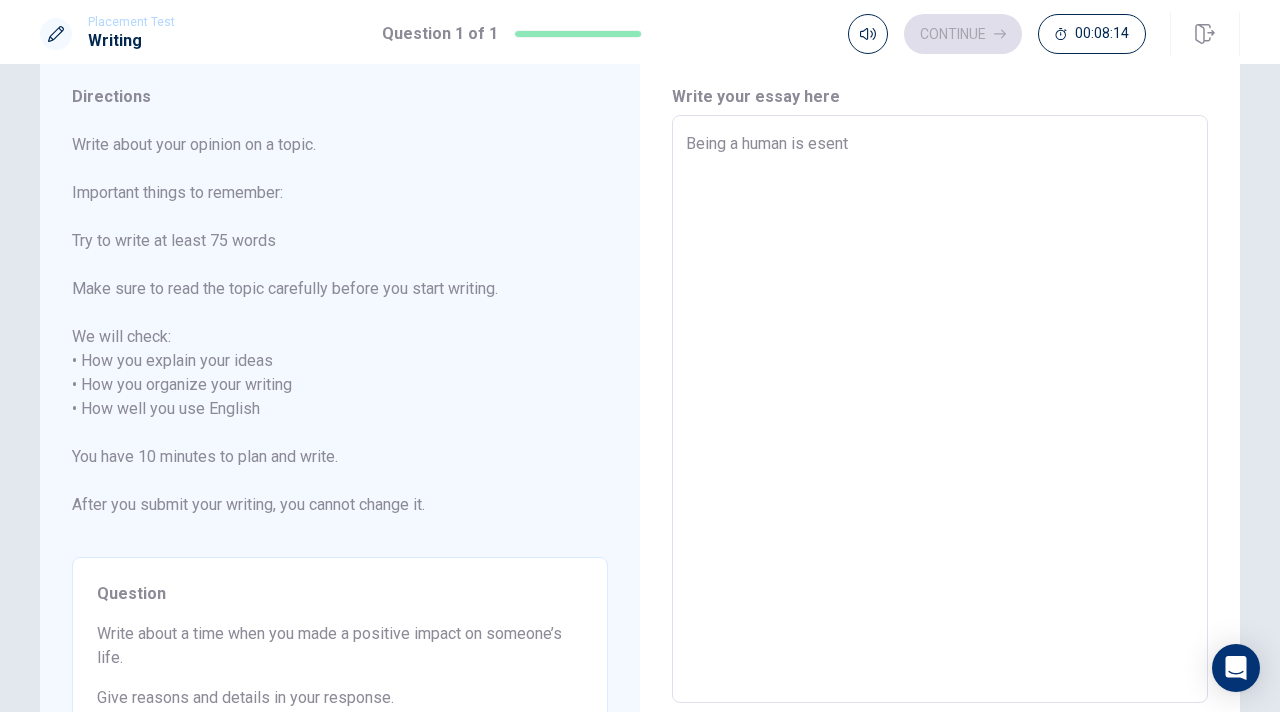 type on "x" 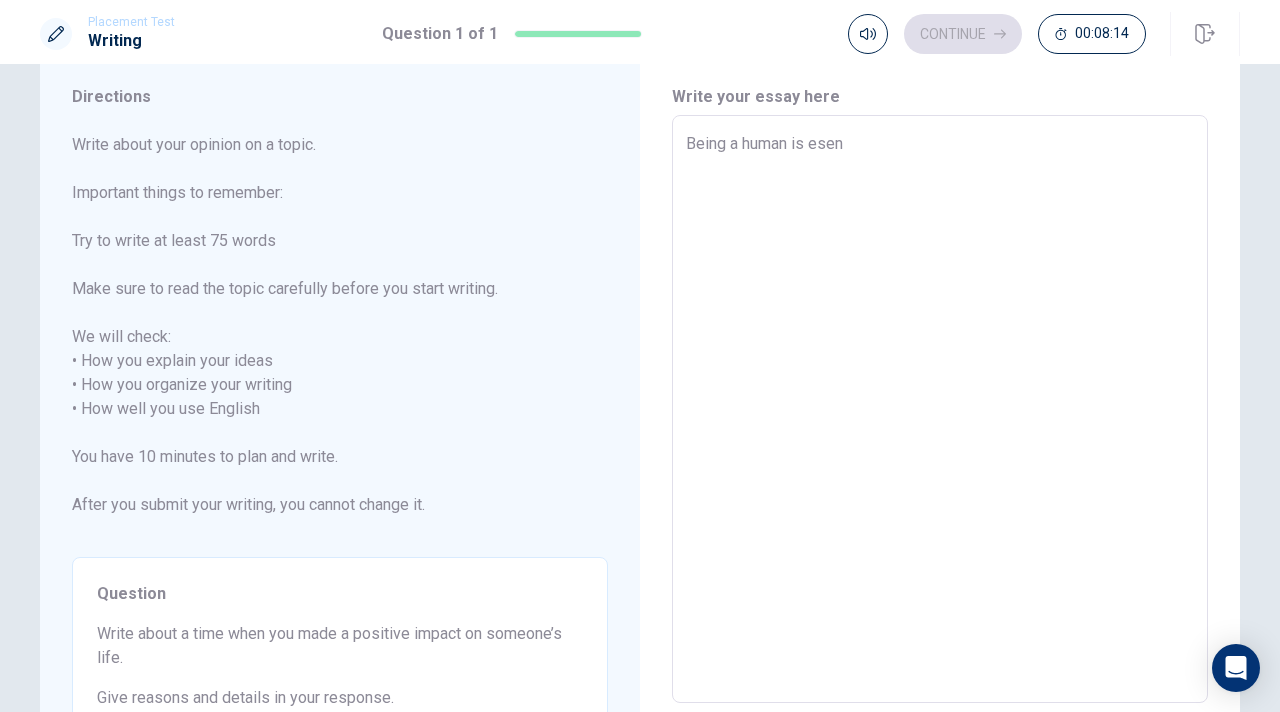 type on "x" 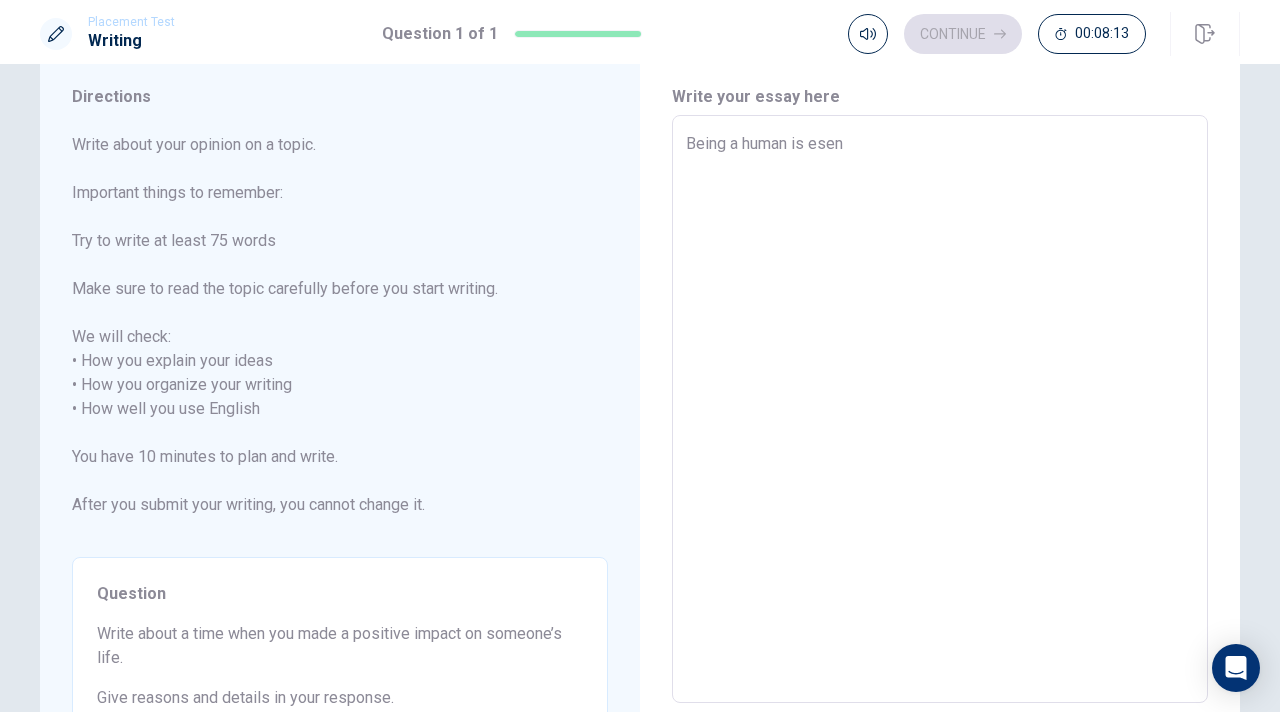 type on "Being a human is ese" 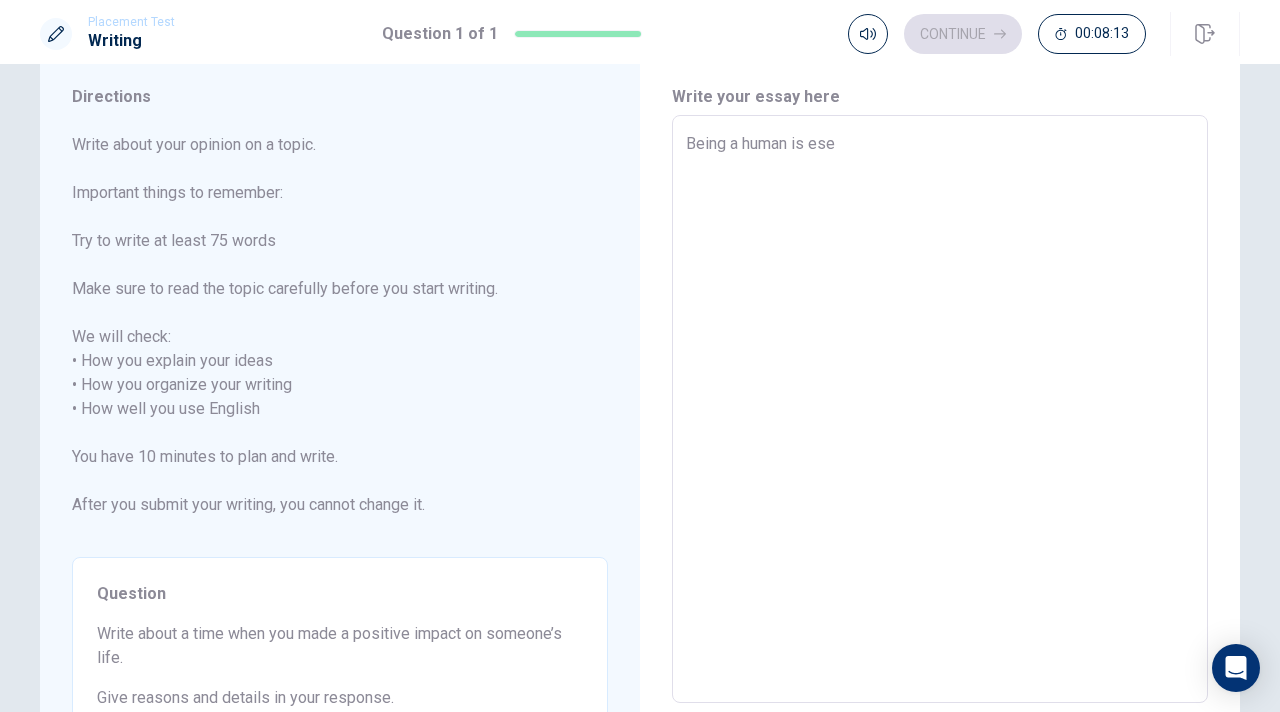 type on "x" 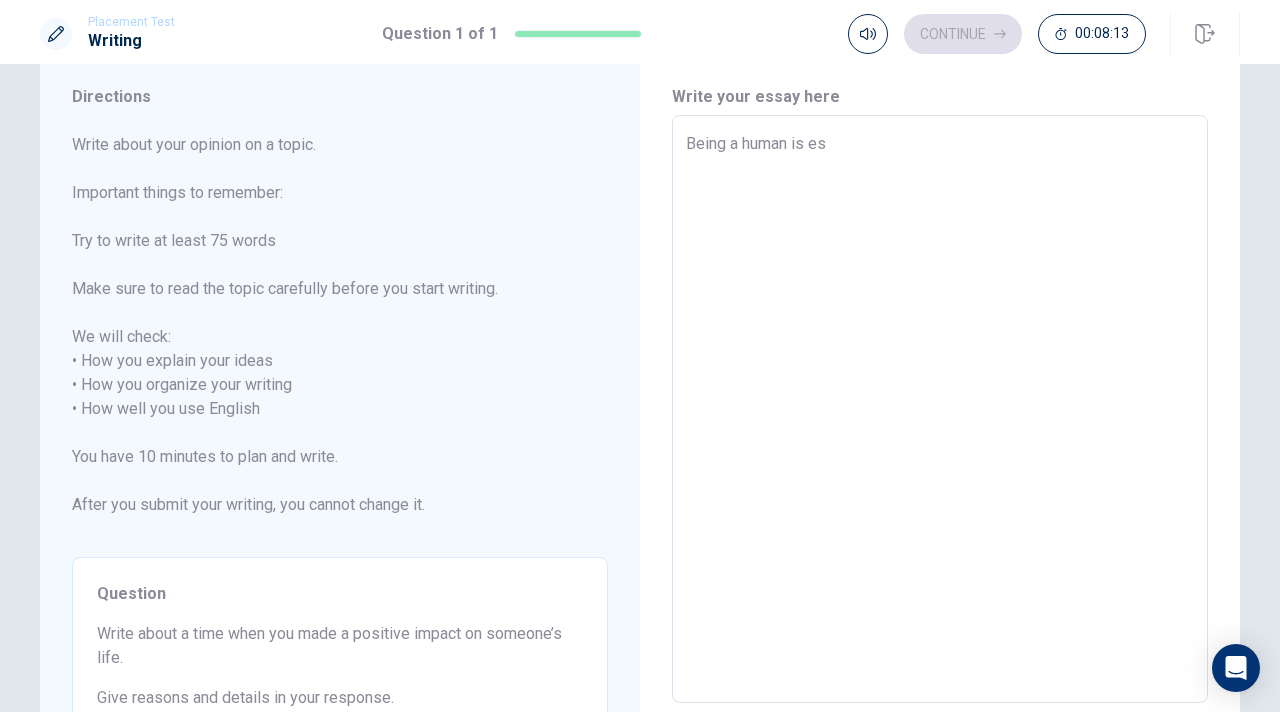 type on "x" 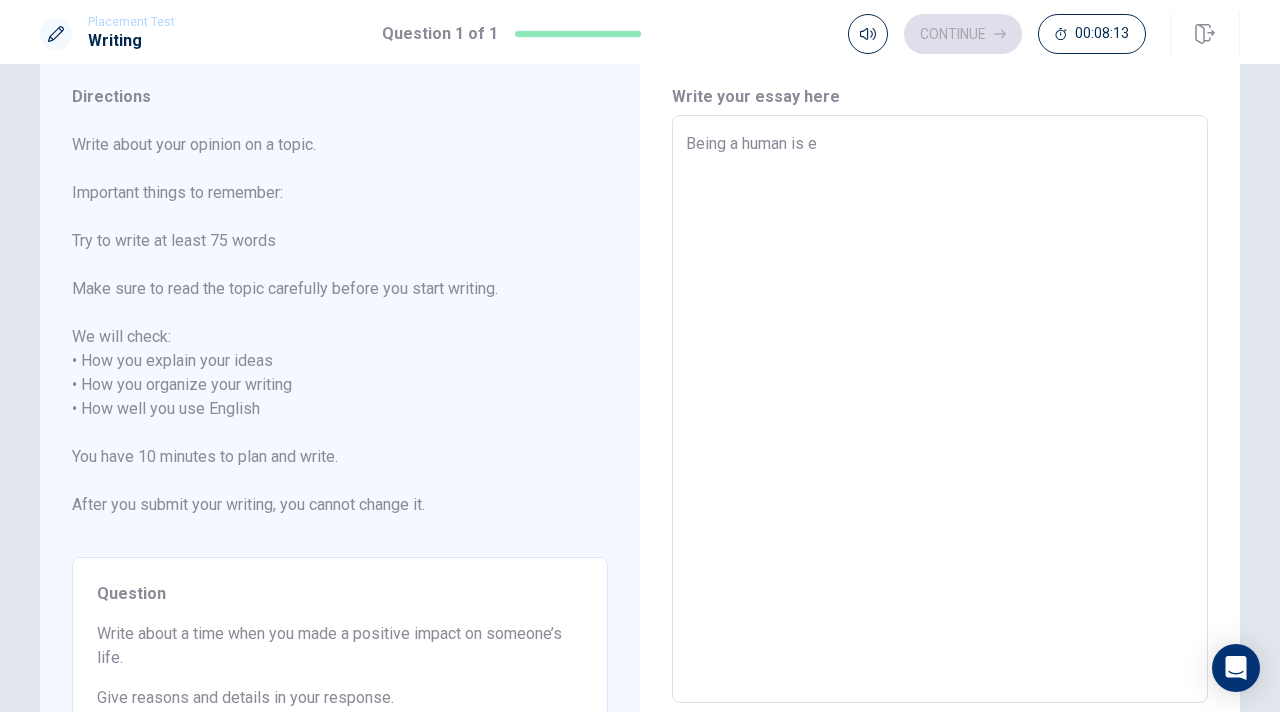 type on "x" 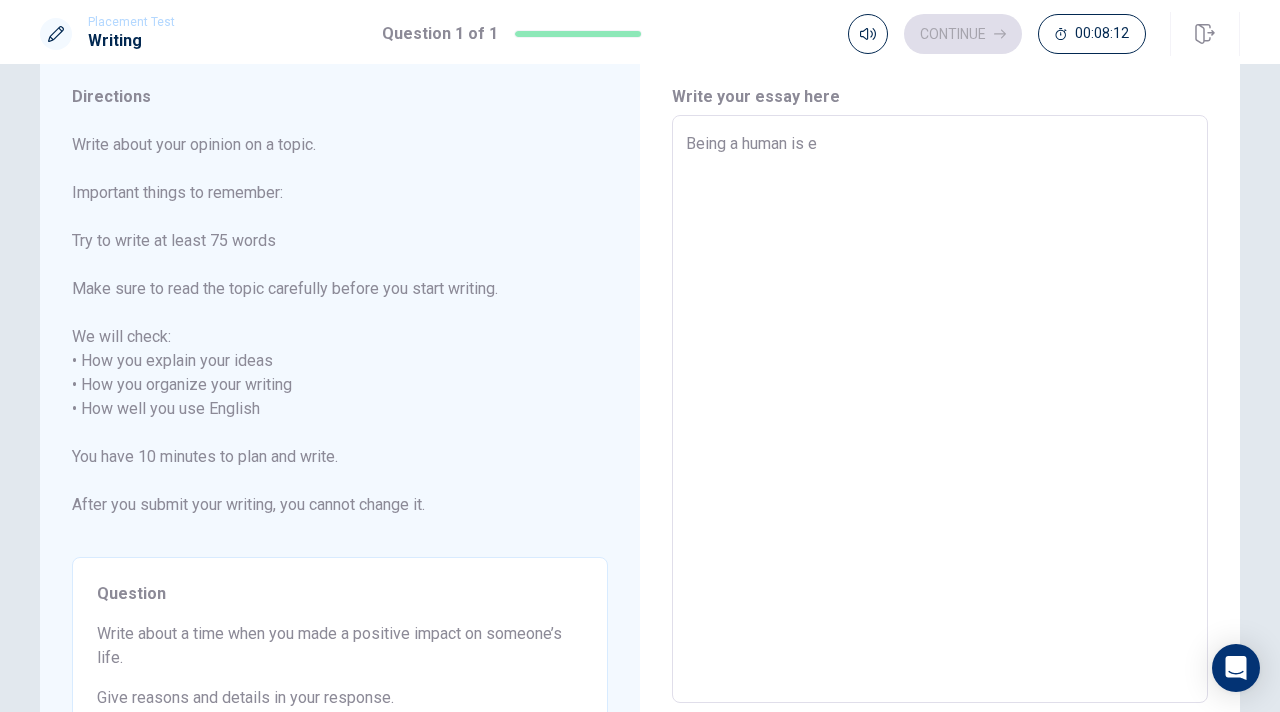 type on "Being a human is" 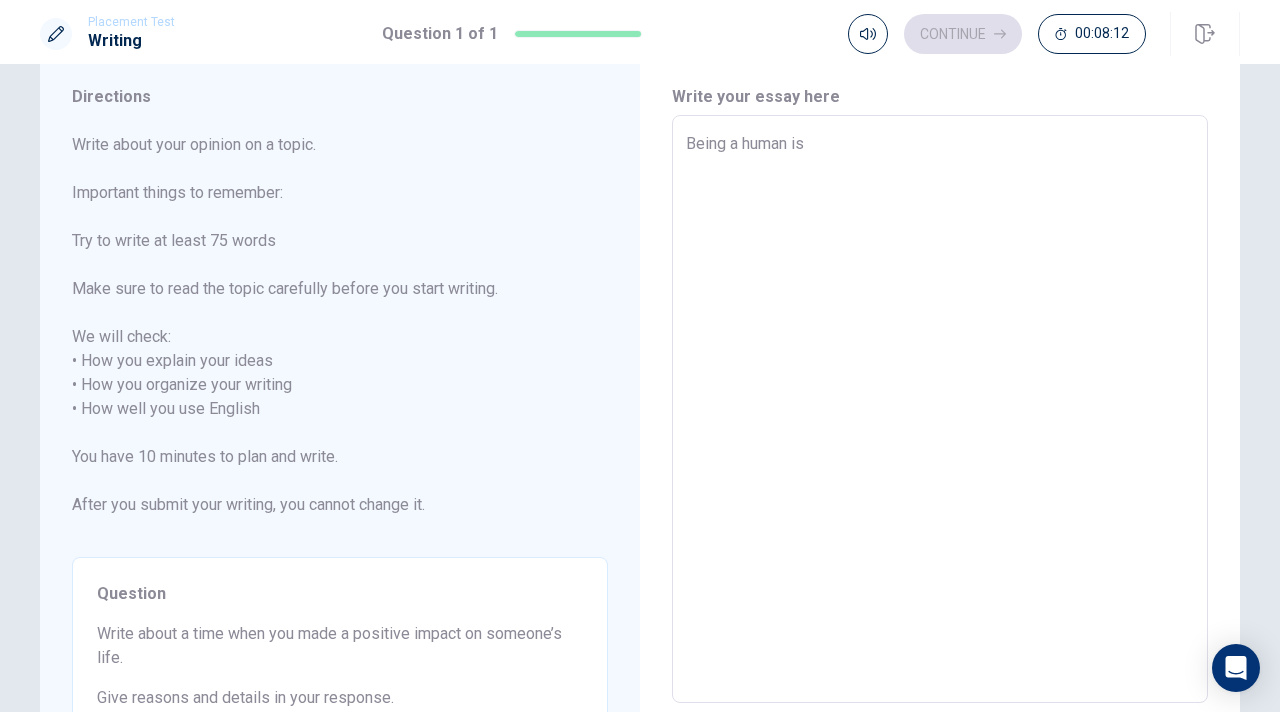 type on "x" 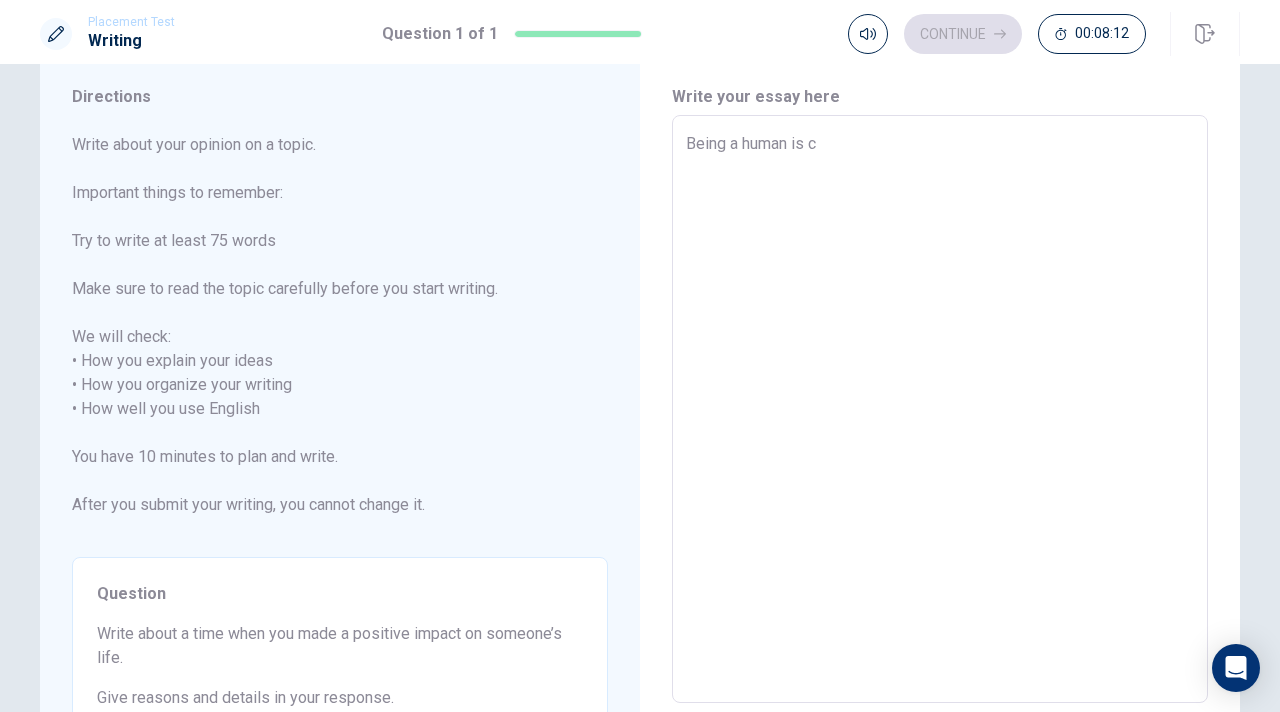 type on "x" 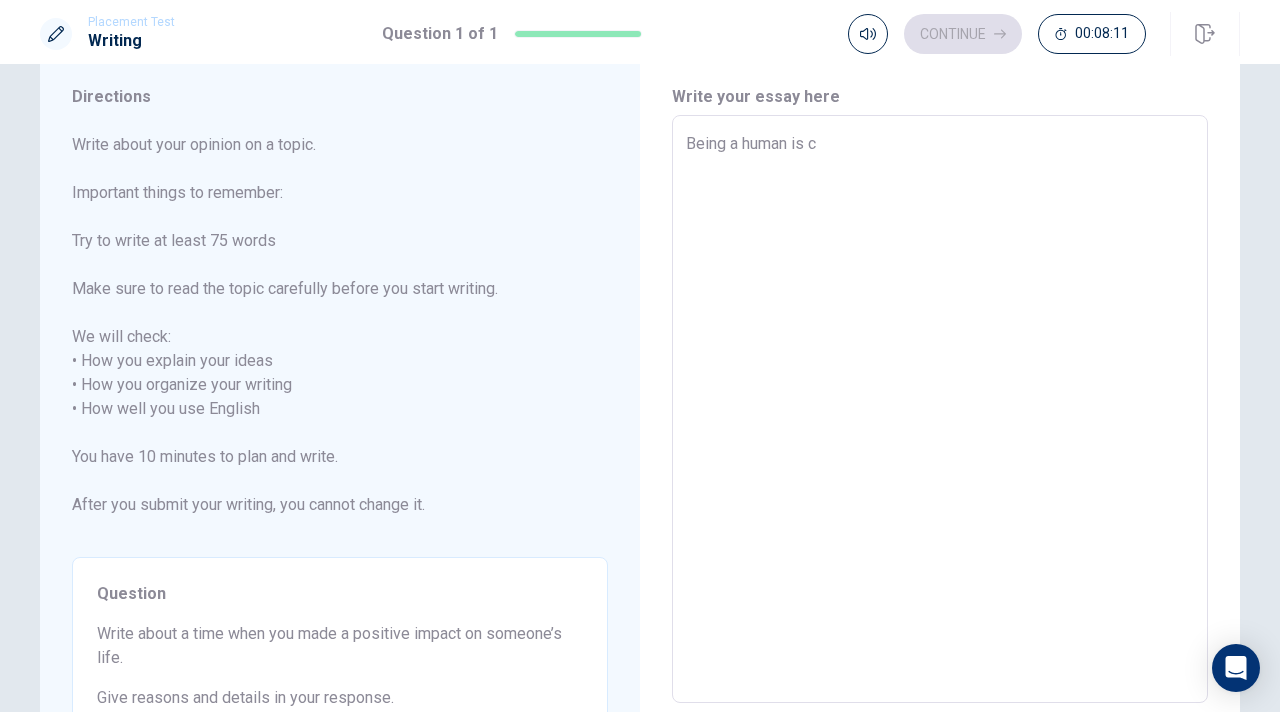 type on "Being a human is cr" 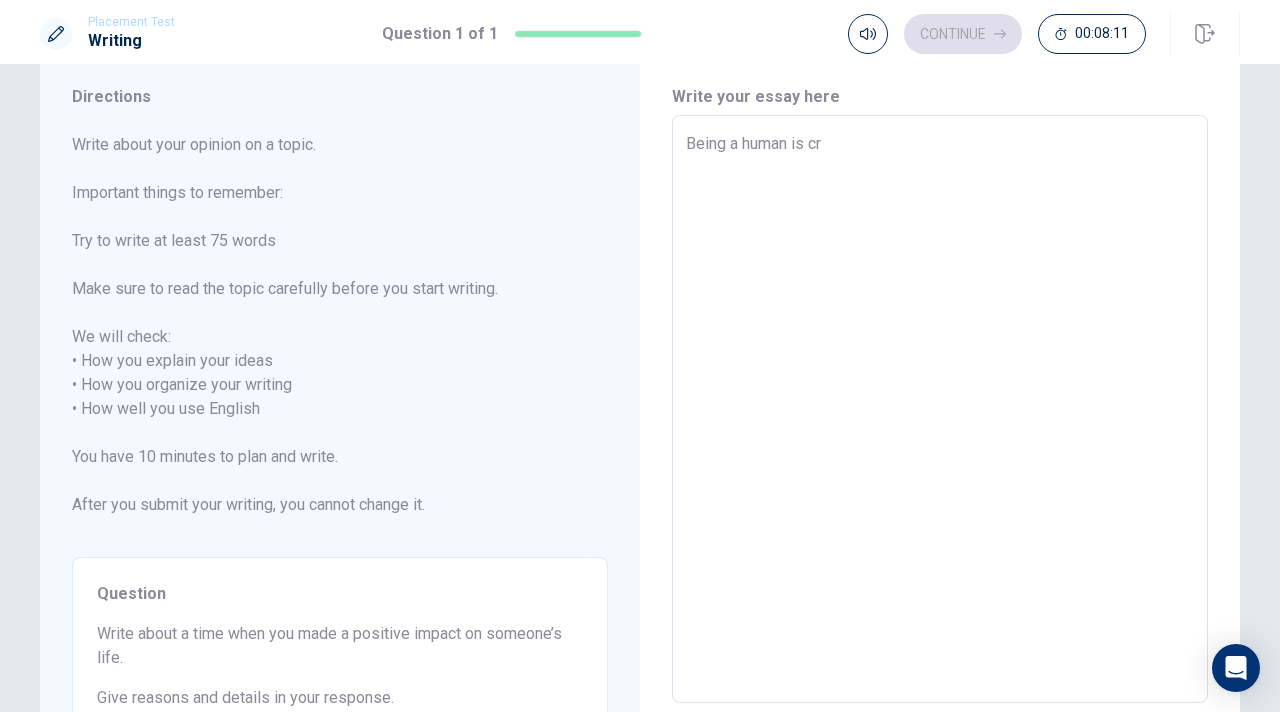 type on "x" 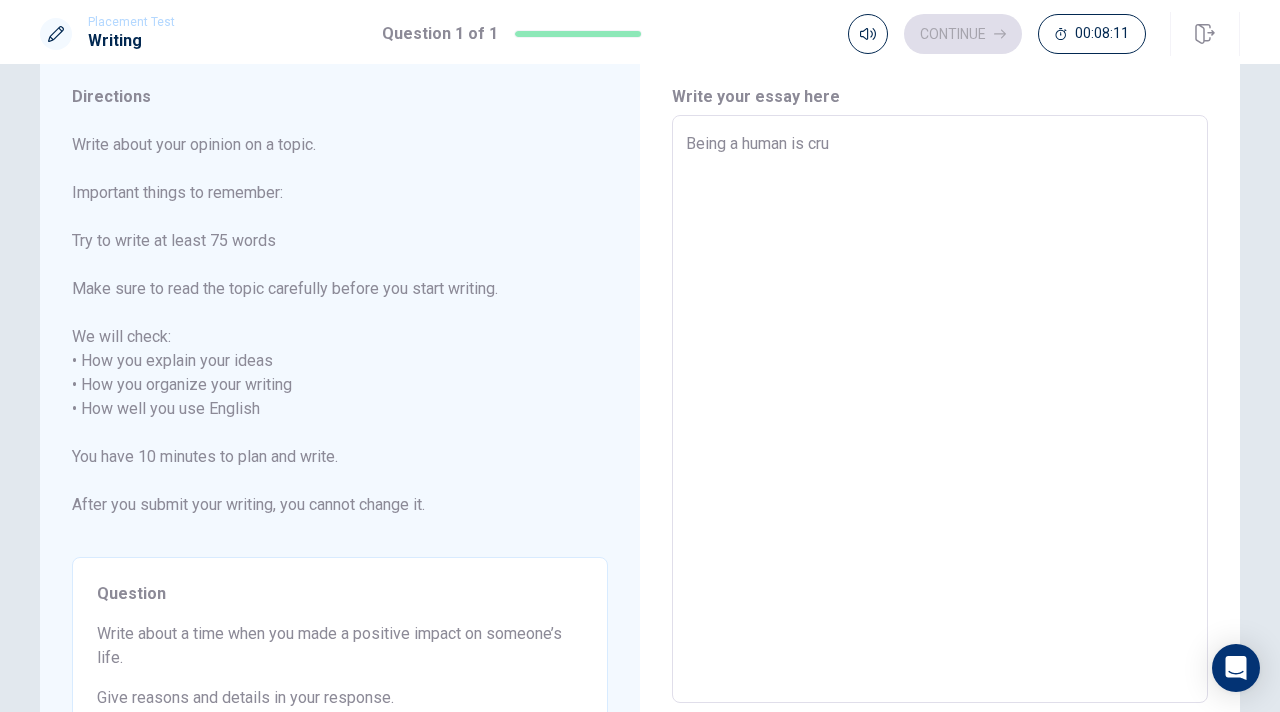 type on "x" 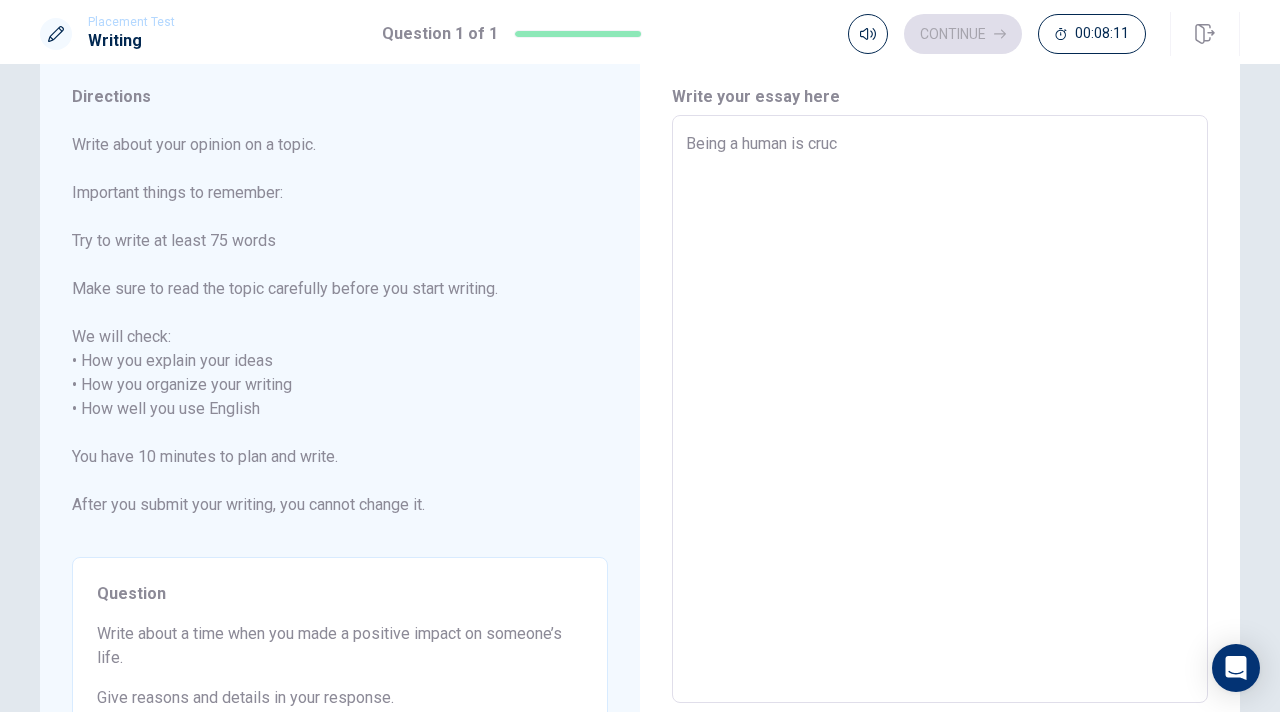 type on "x" 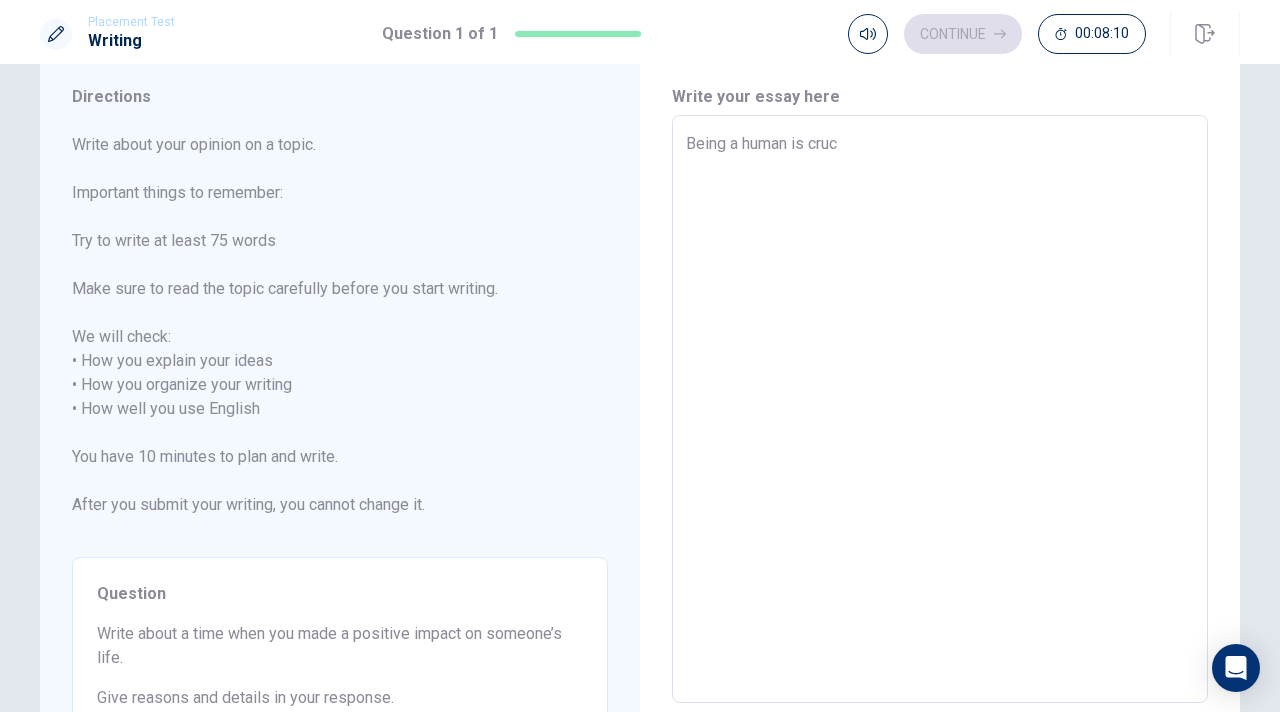type on "Being a human is [DEMOGRAPHIC_DATA]" 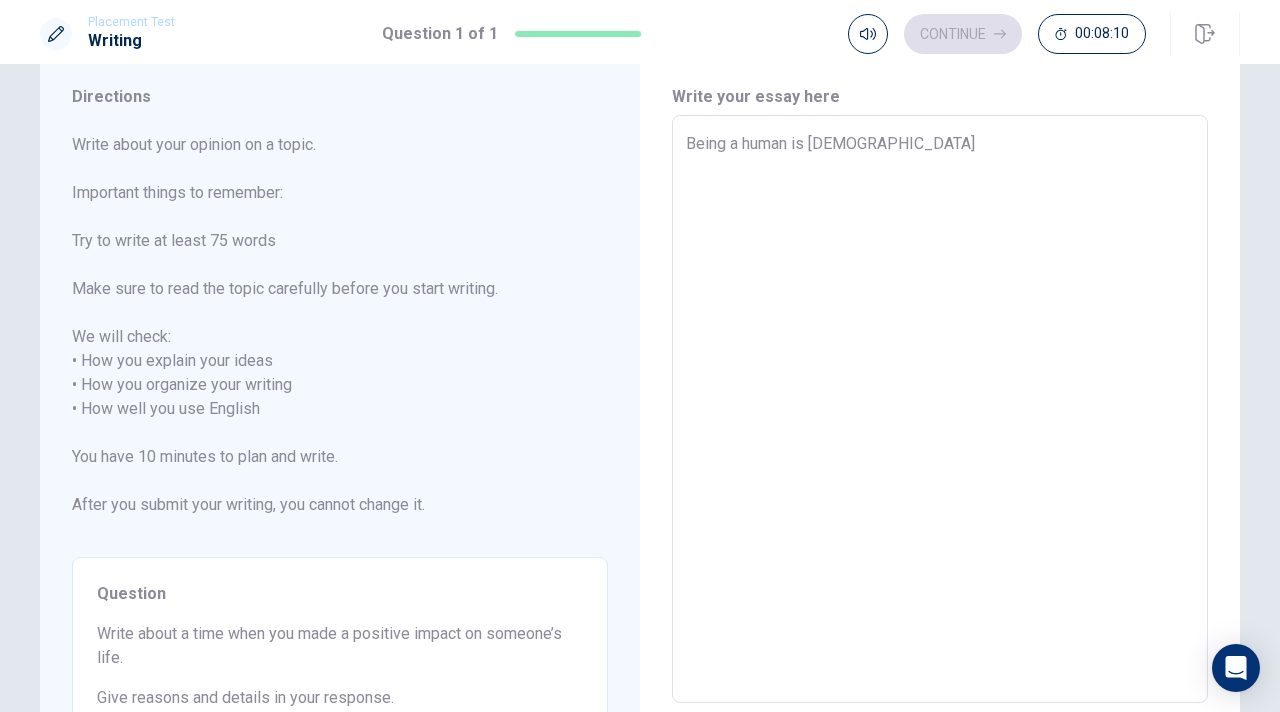 type on "x" 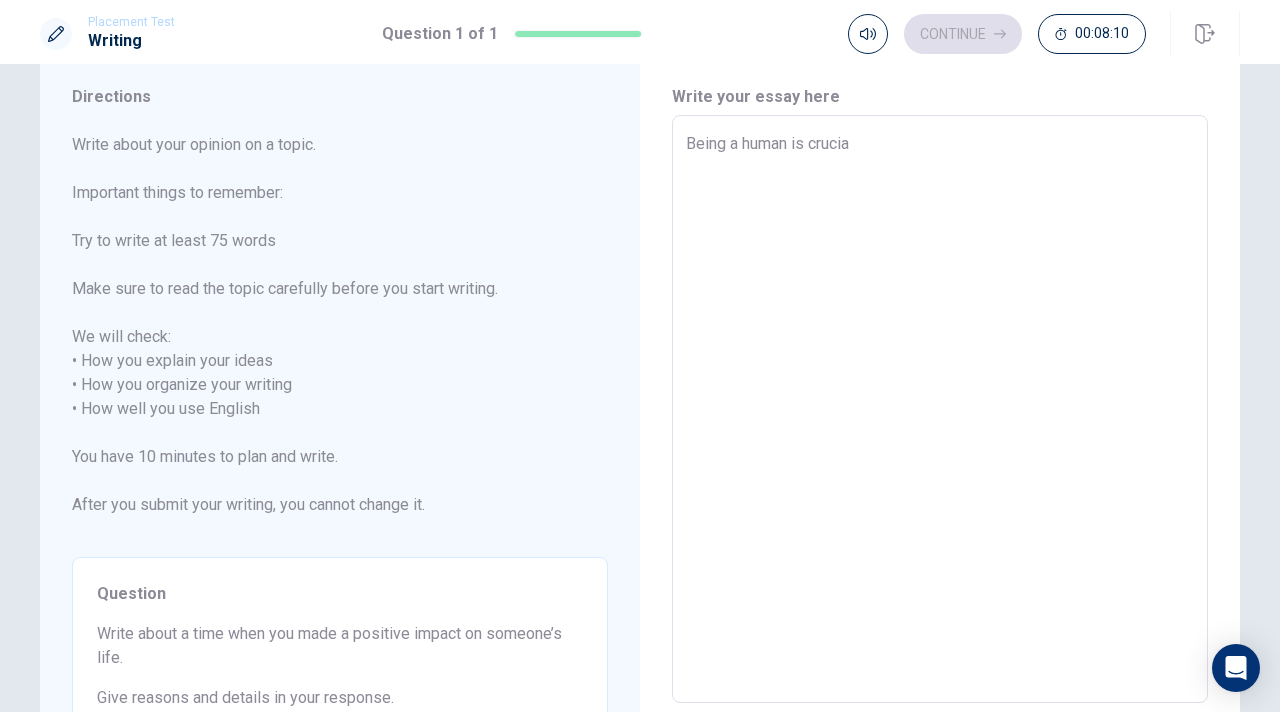 type on "Being a human is crucial" 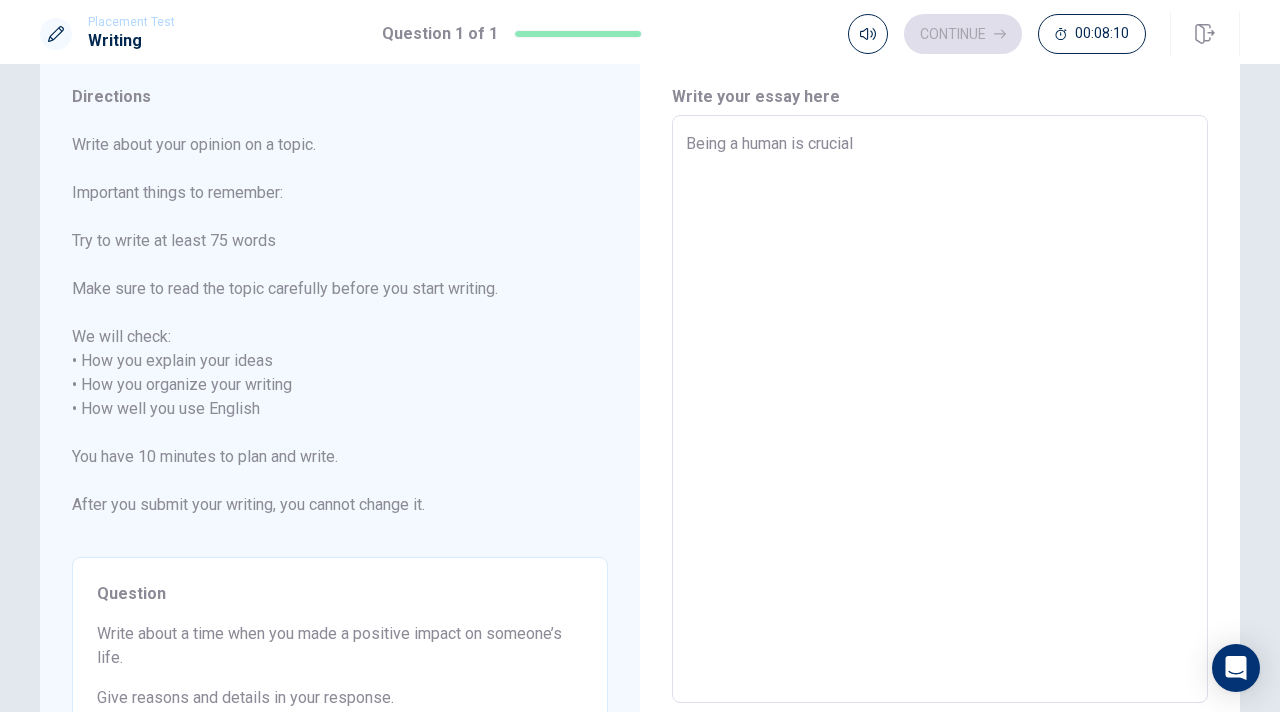 type on "x" 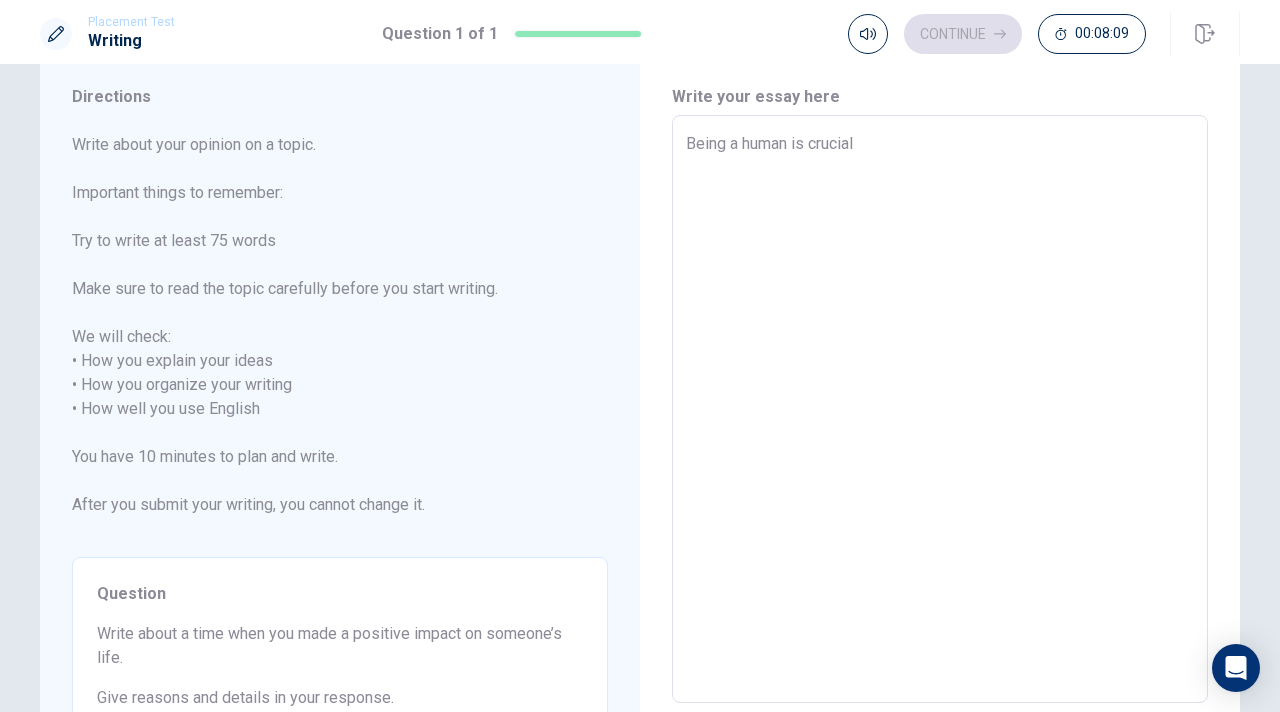 type on "Being a human is crucial t" 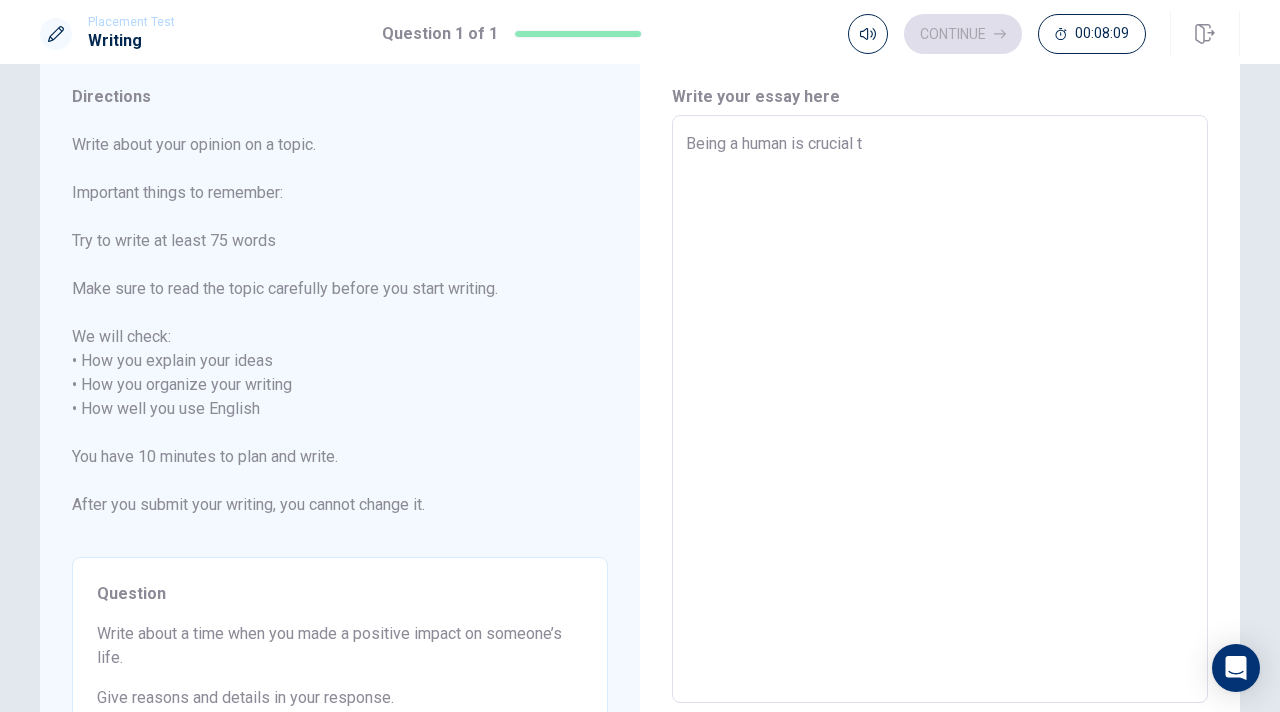 type on "x" 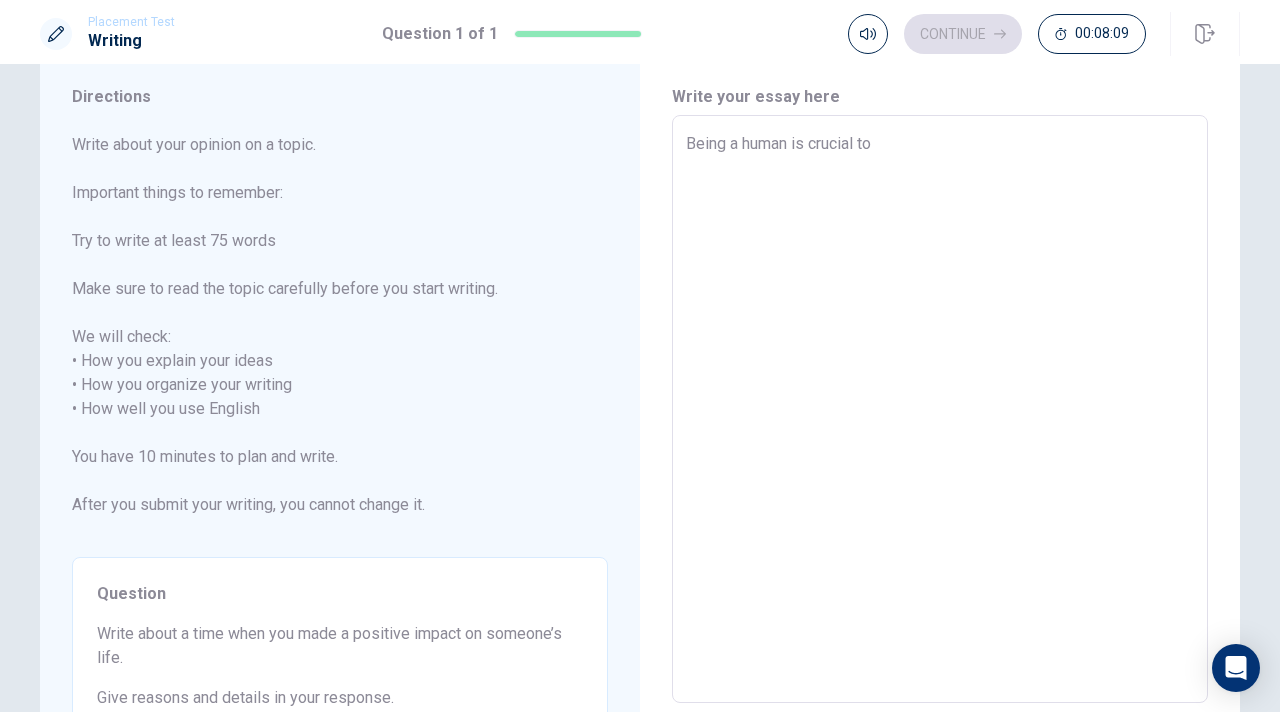 type on "x" 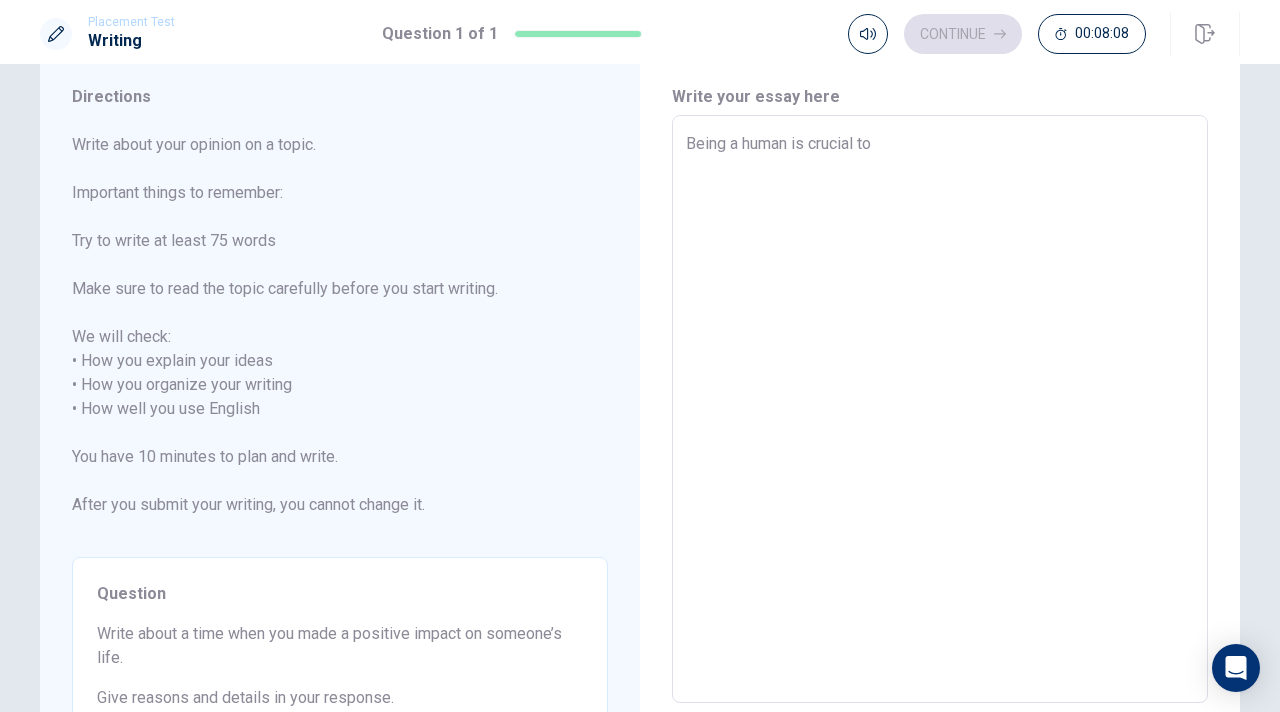 type on "Being a human is crucial to i" 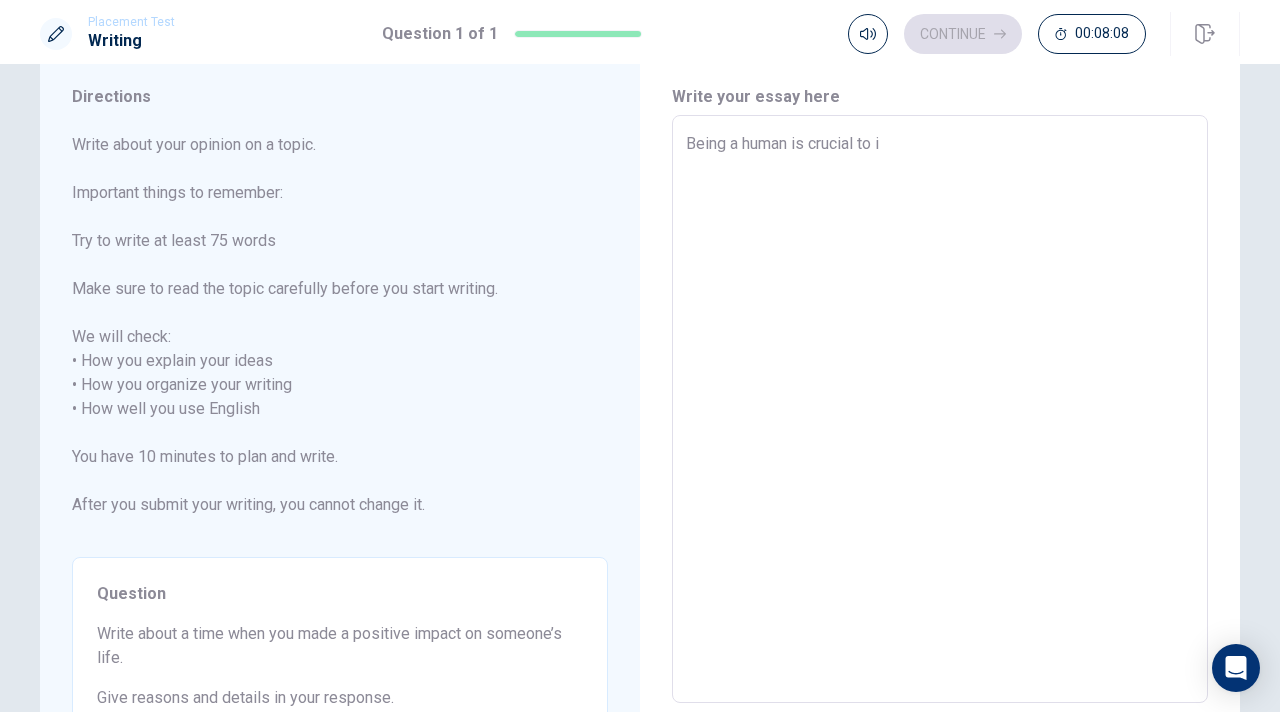 type on "x" 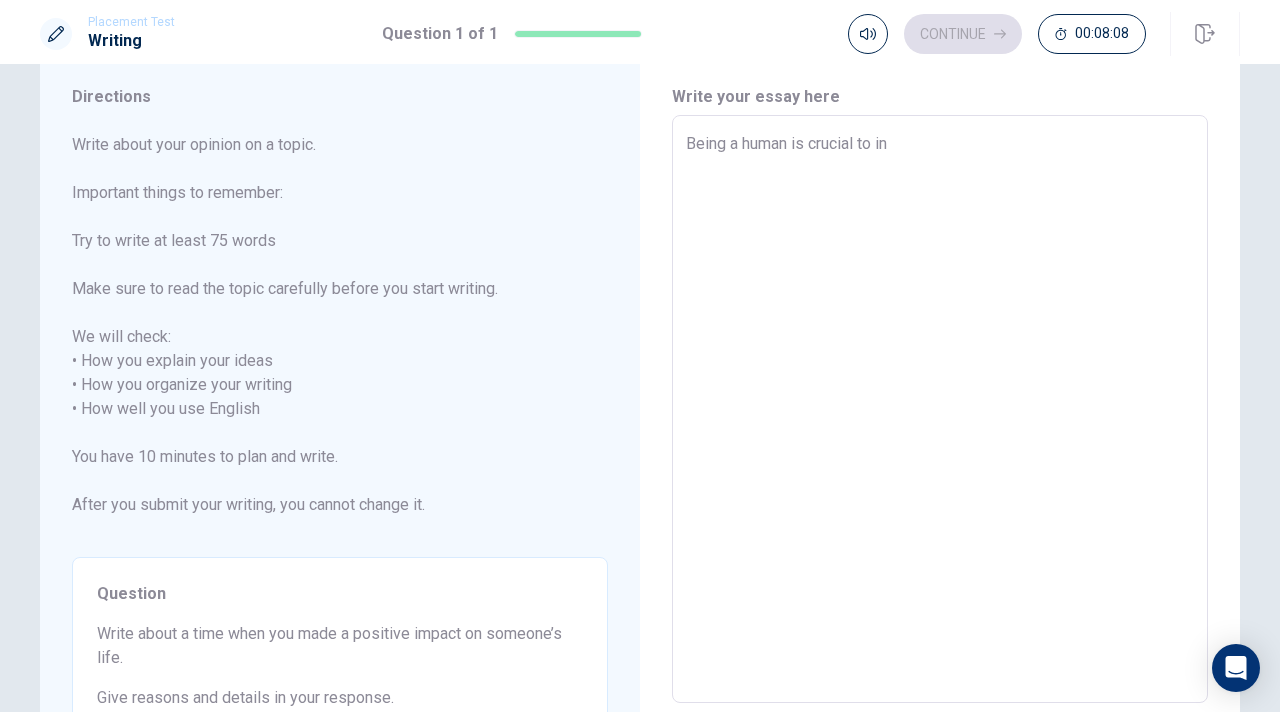 type on "x" 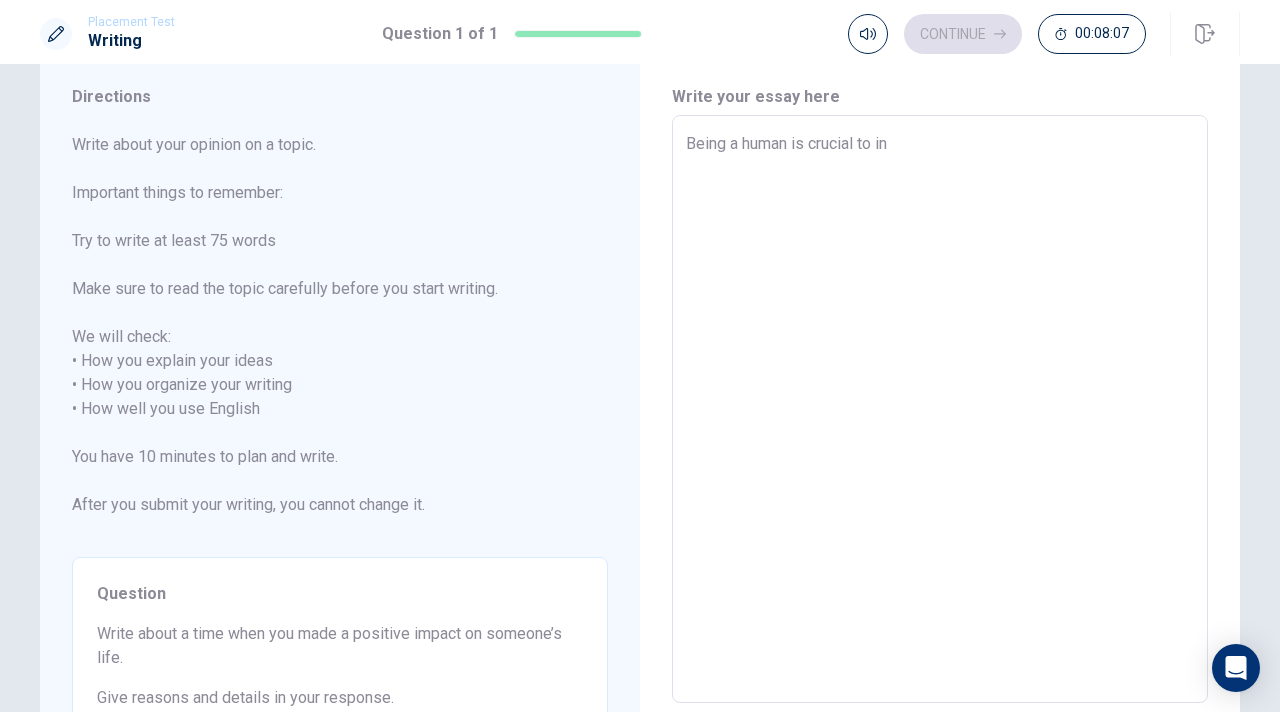 type on "Being a human is crucial to int" 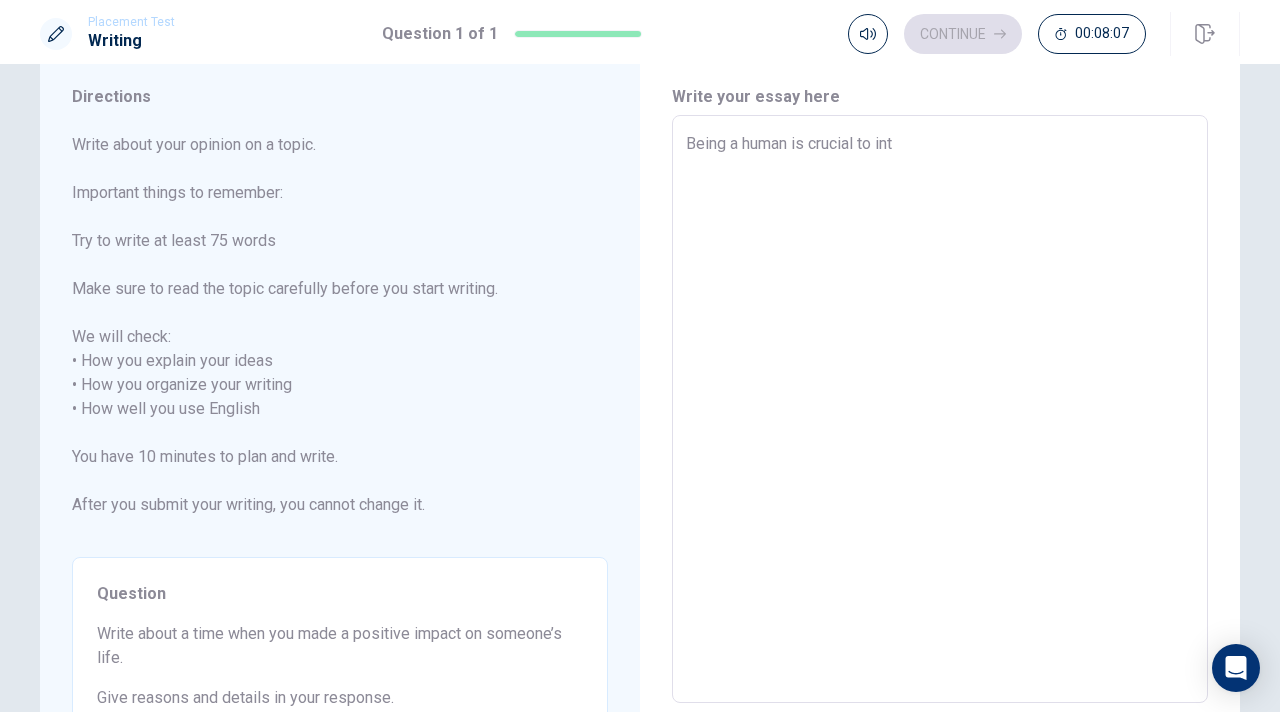 type on "x" 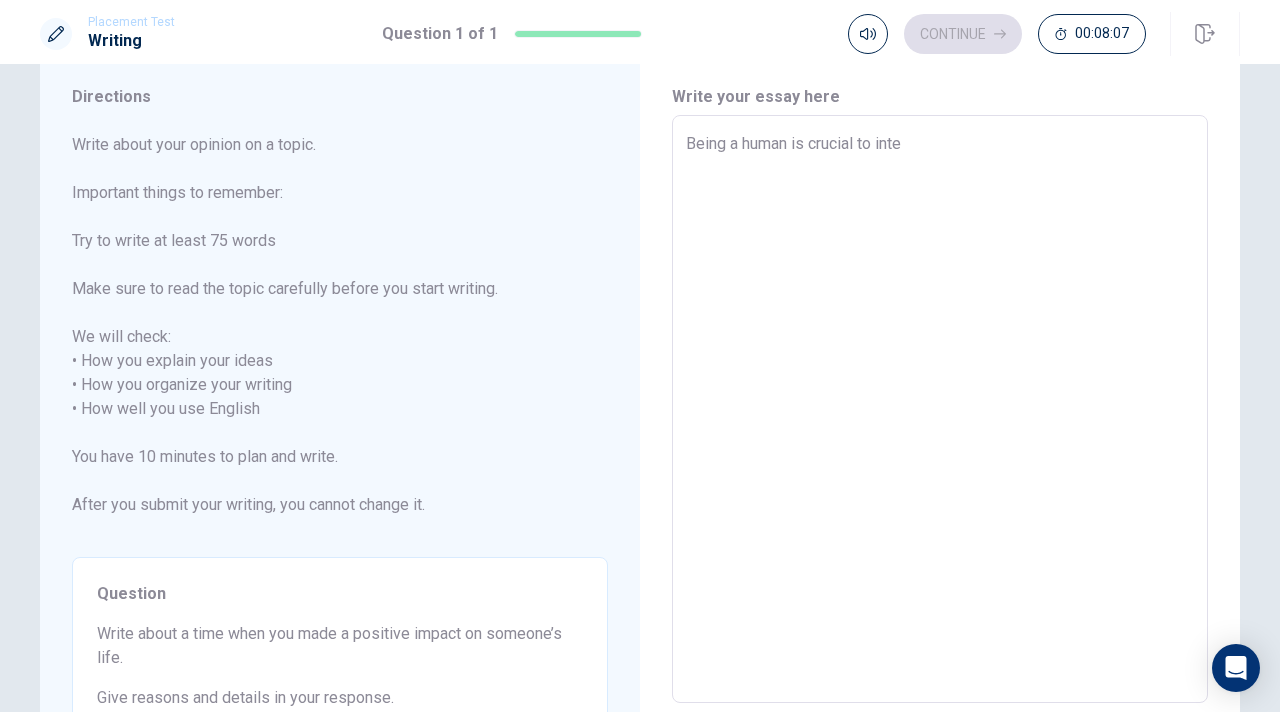 type on "x" 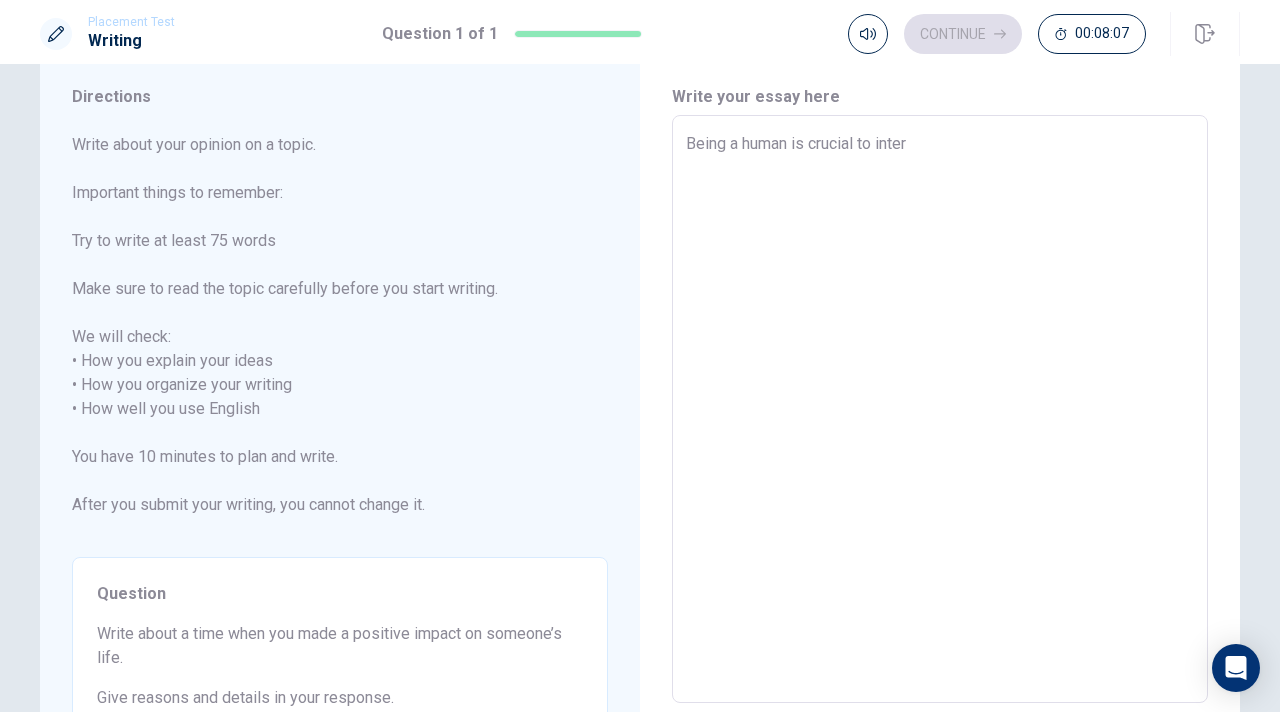 type on "Being a human is crucial to intera" 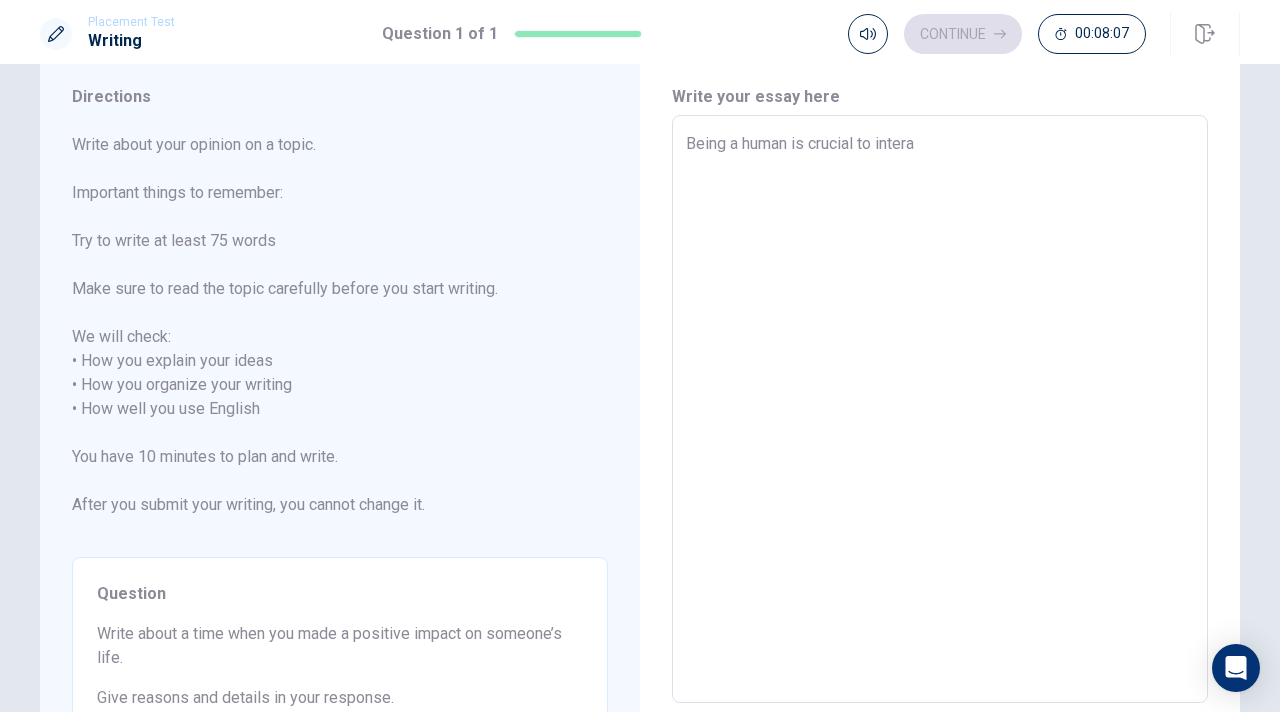 type on "x" 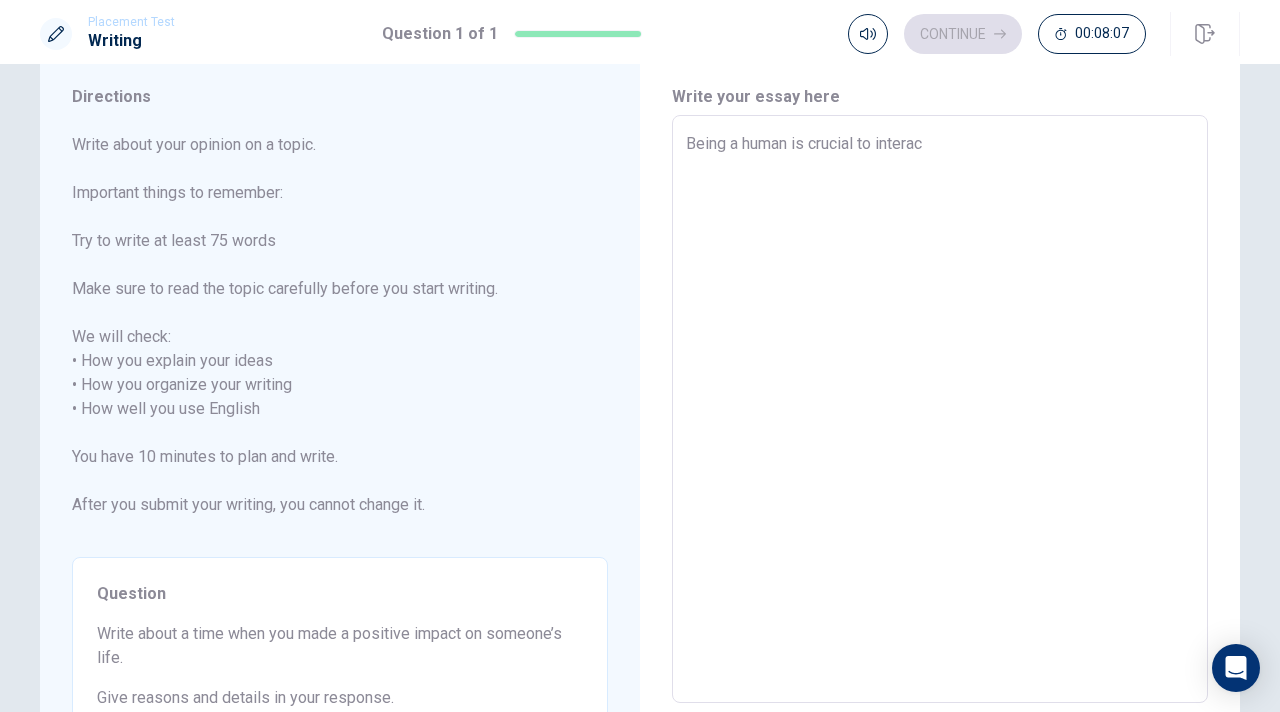 type on "x" 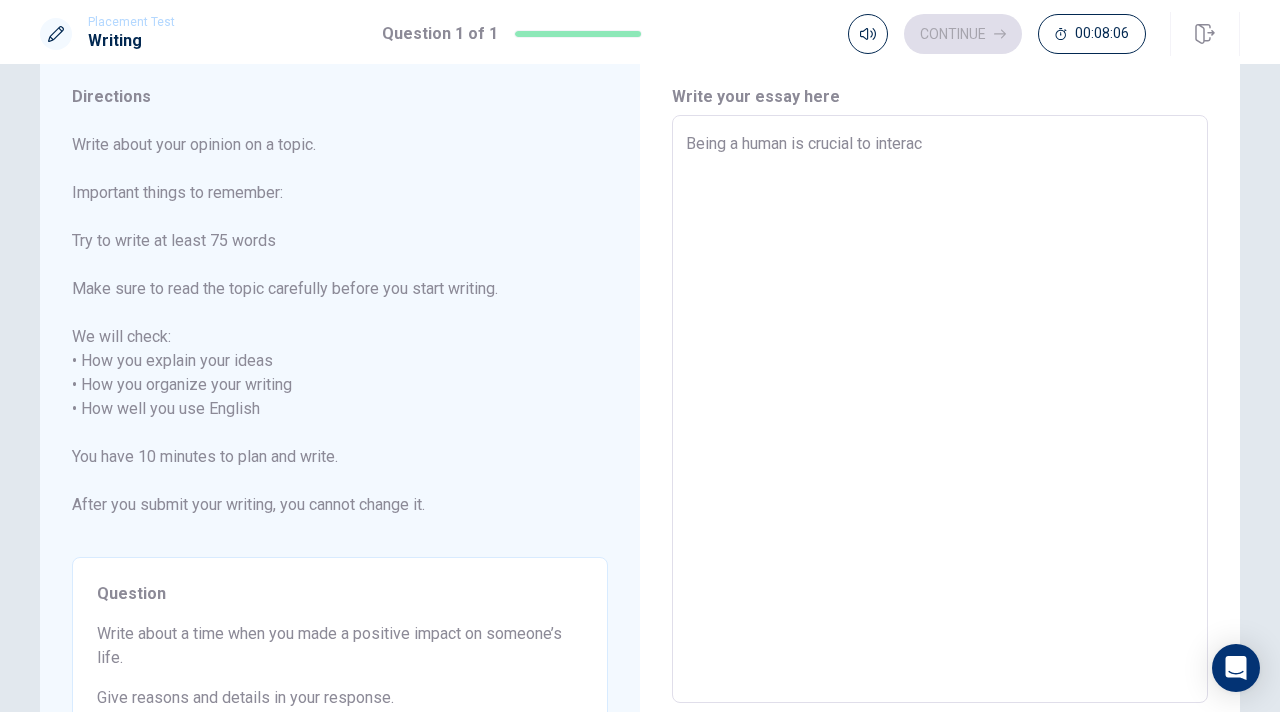 type on "Being a human is crucial to interact" 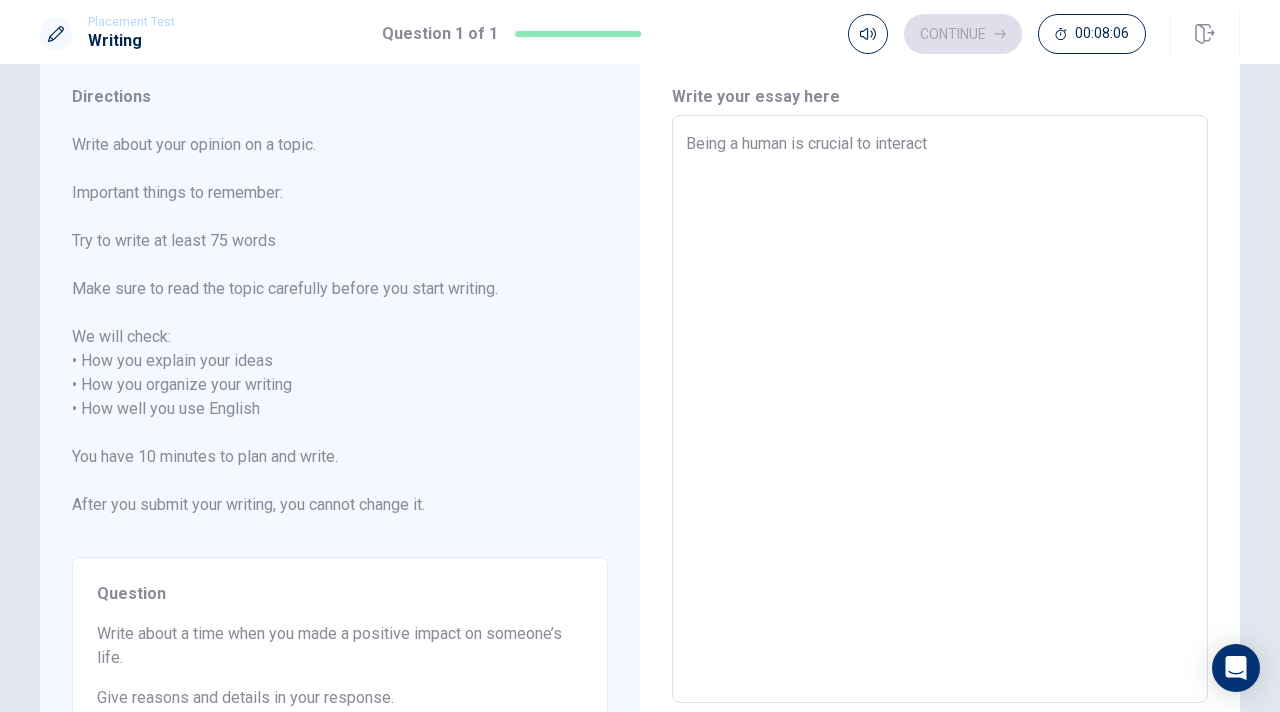 type on "x" 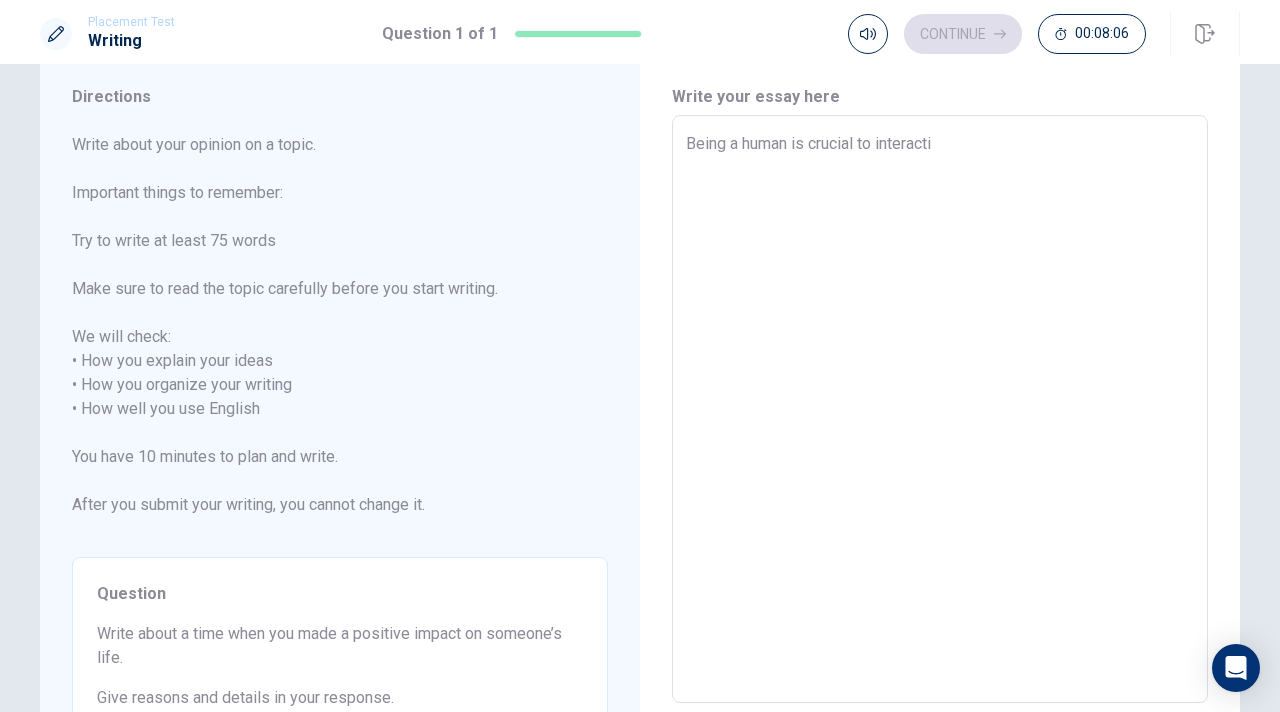 type on "x" 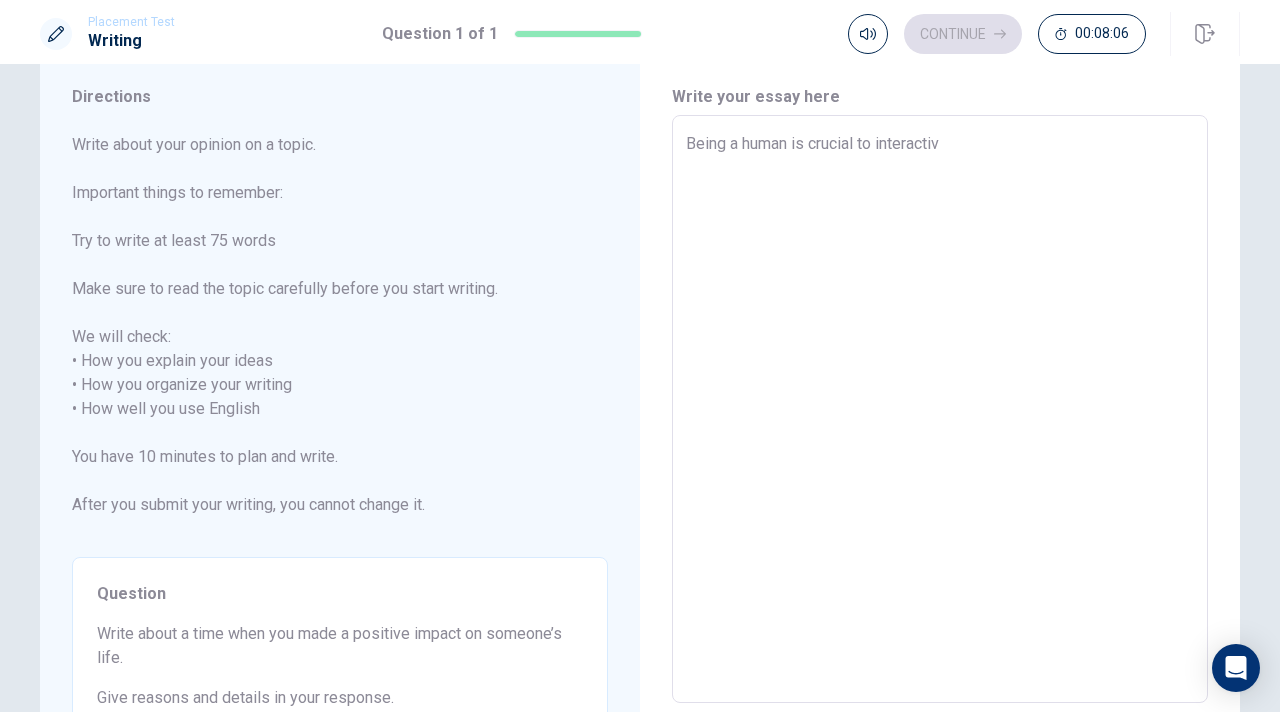 type on "x" 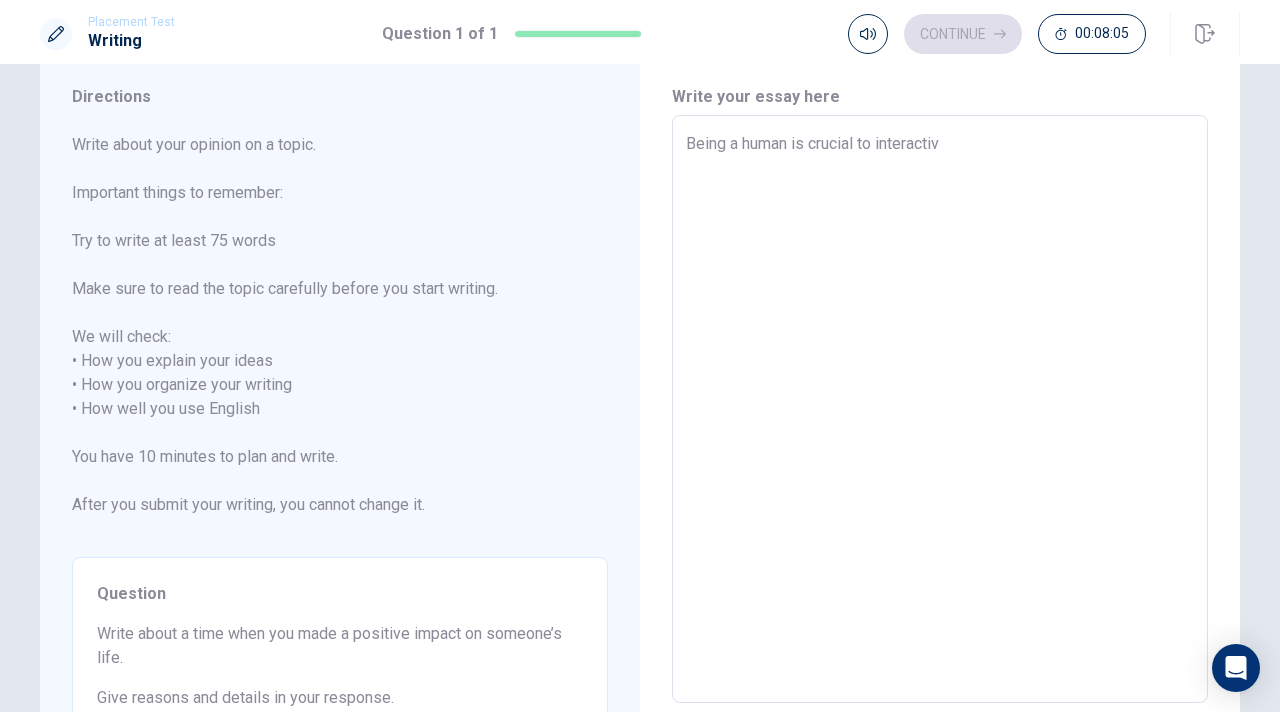 type on "Being a human is crucial to interactive" 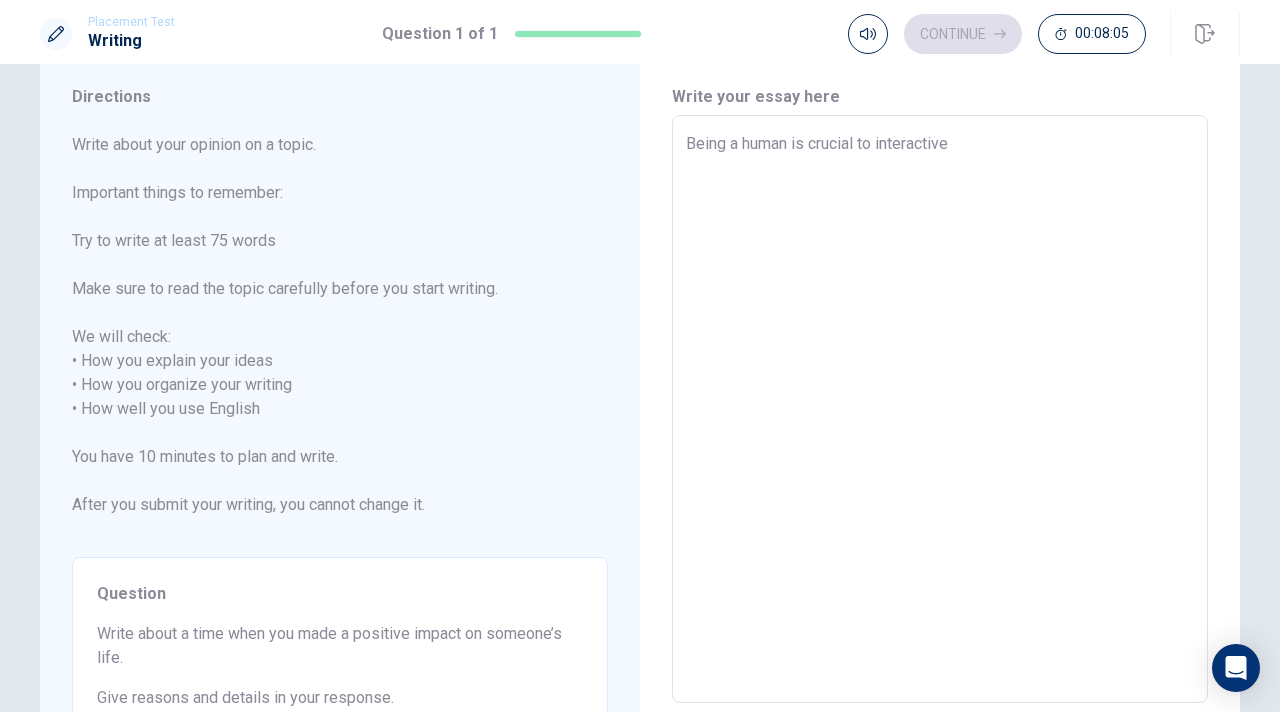 type on "x" 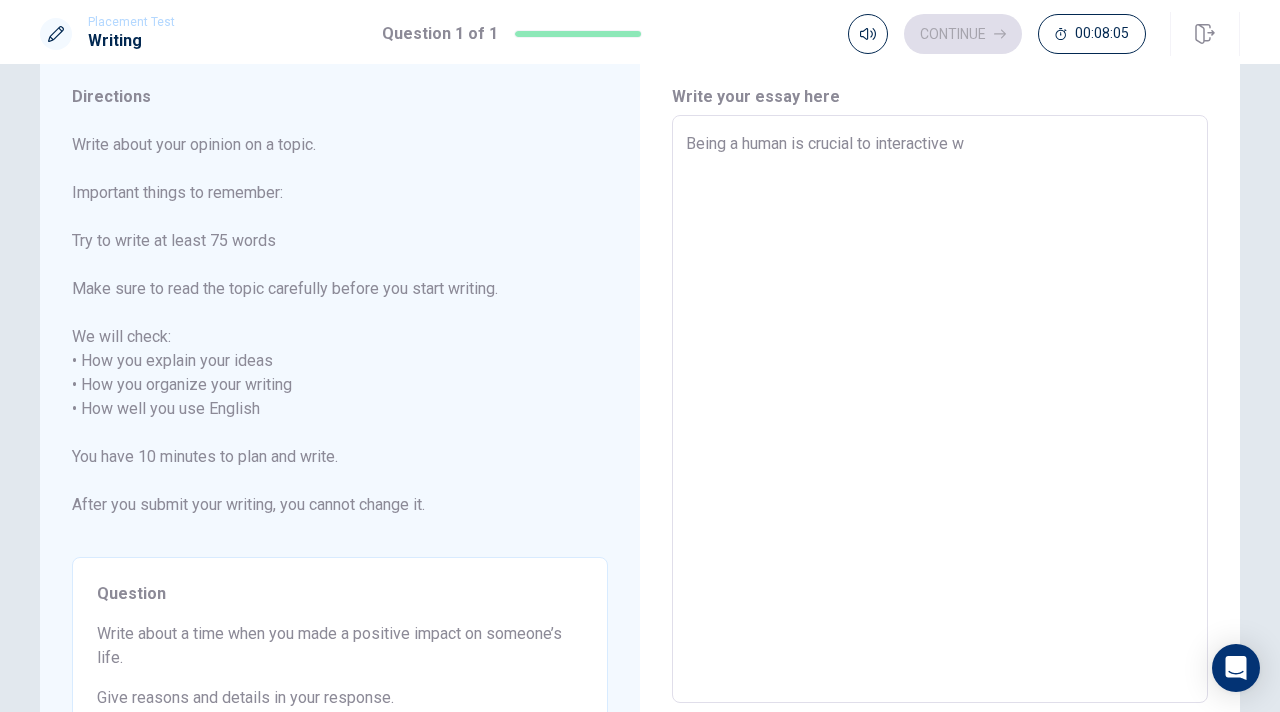 type on "x" 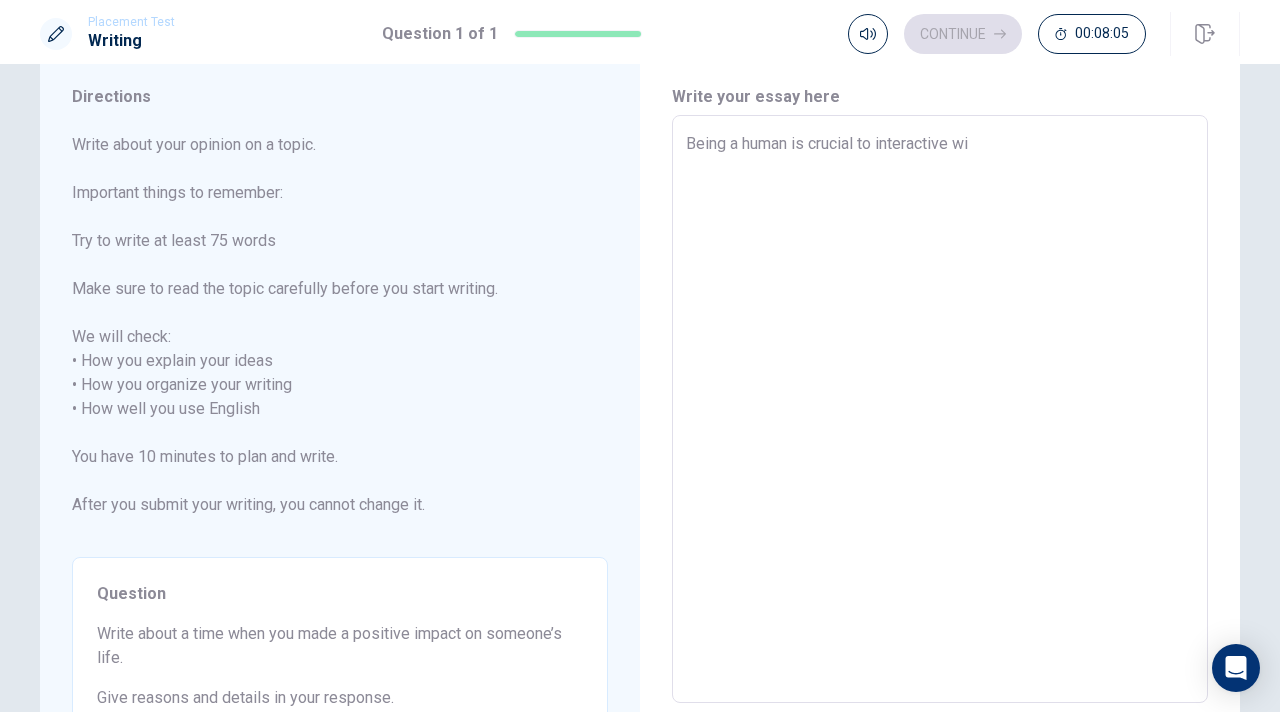 type on "x" 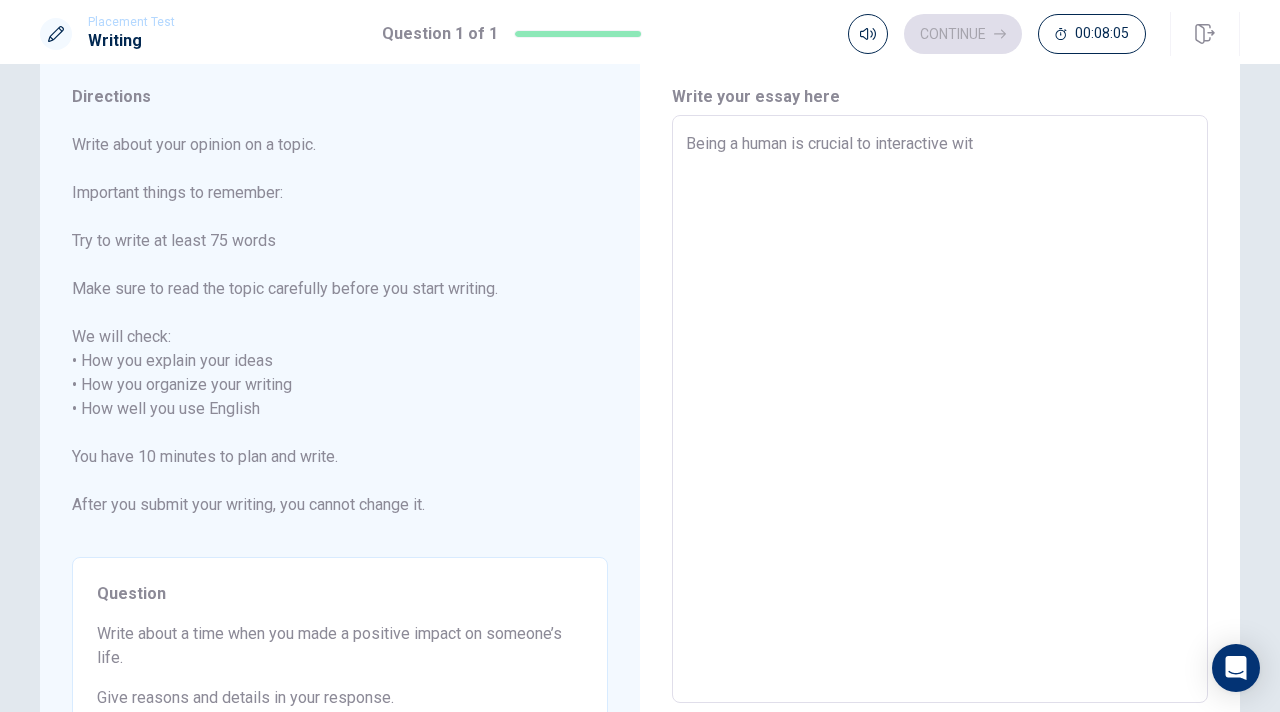 type on "x" 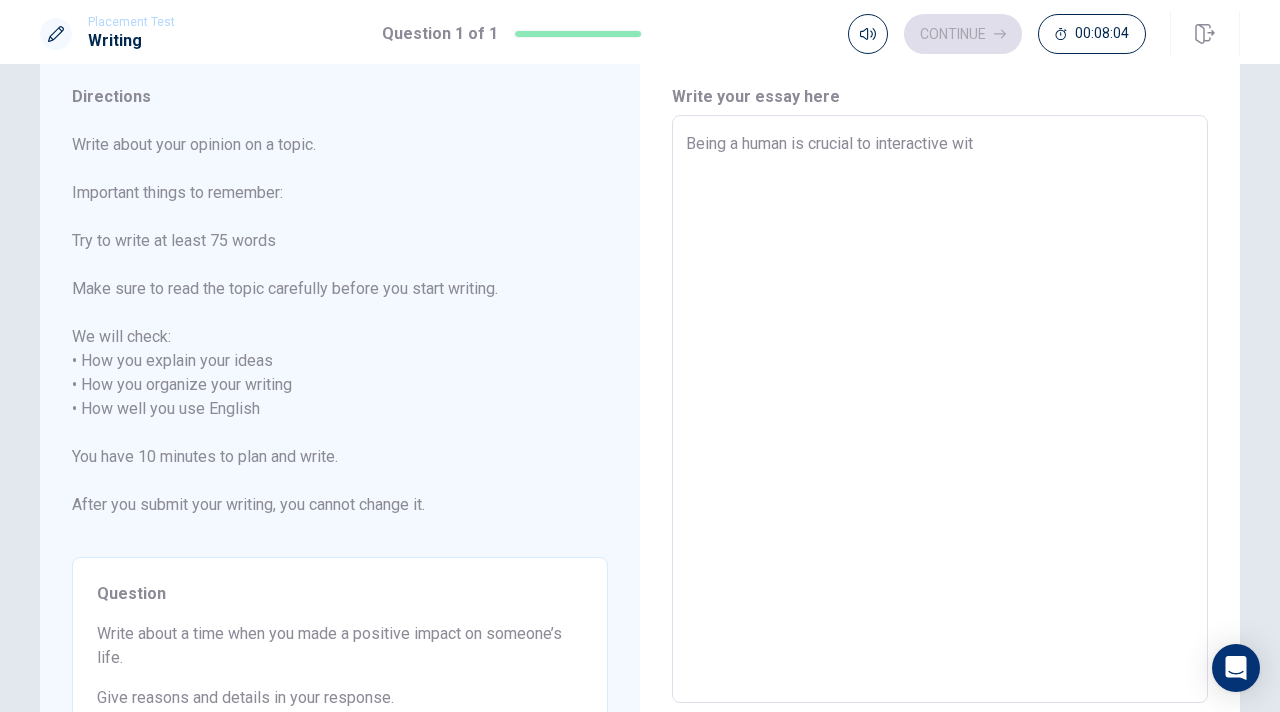 type on "Being a human is crucial to interactive with" 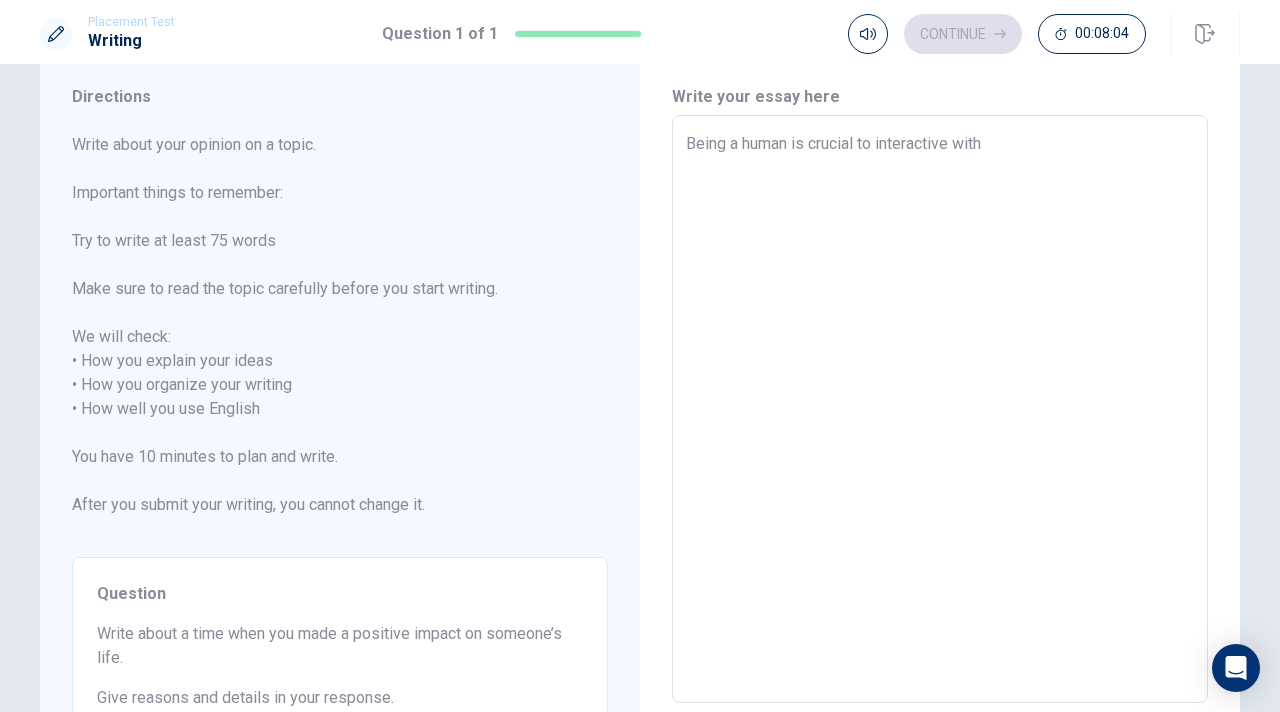 type on "x" 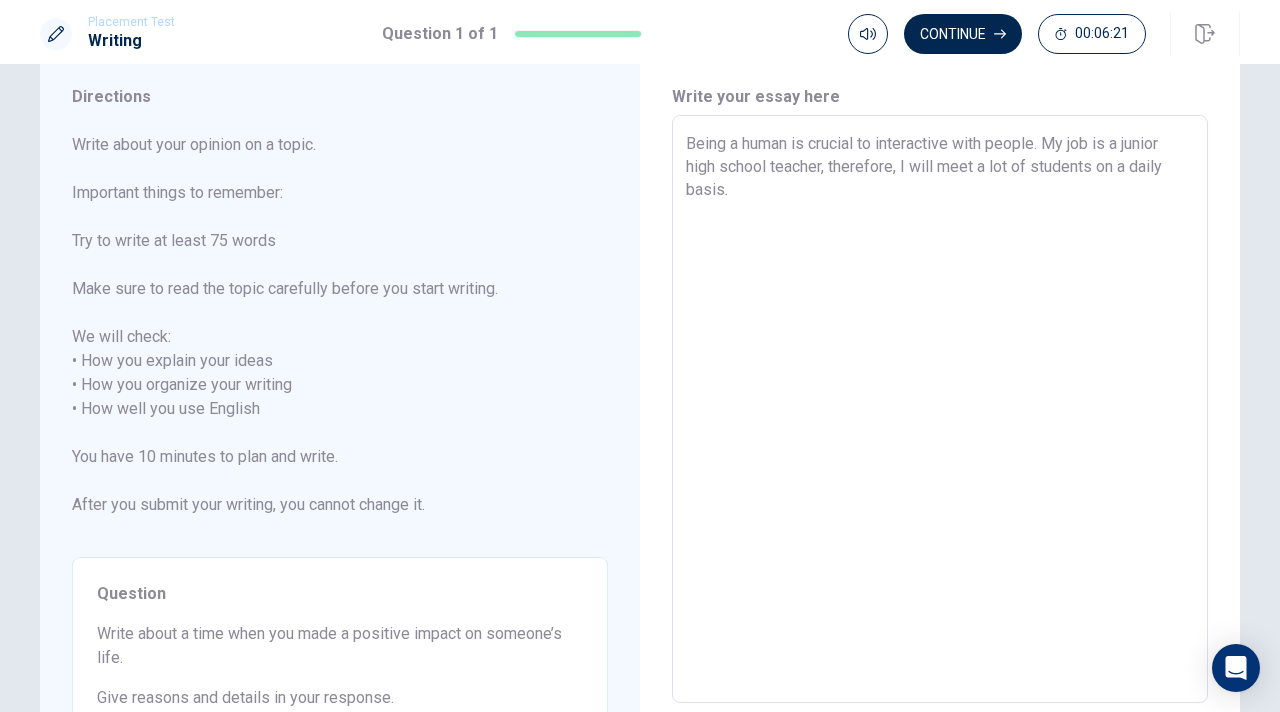 click on "Being a human is crucial to interactive with people. My job is a junior high school teacher, therefore, I will meet a lot of students on a daily basis." at bounding box center [940, 409] 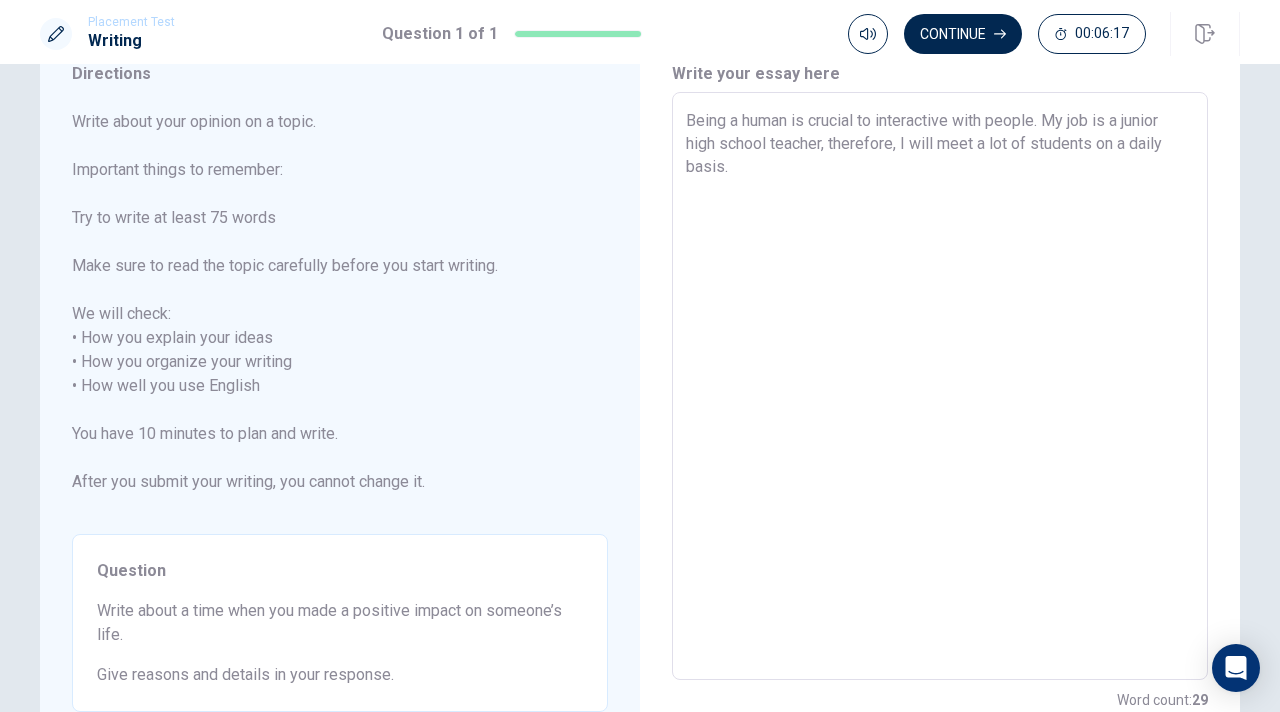 scroll, scrollTop: 69, scrollLeft: 0, axis: vertical 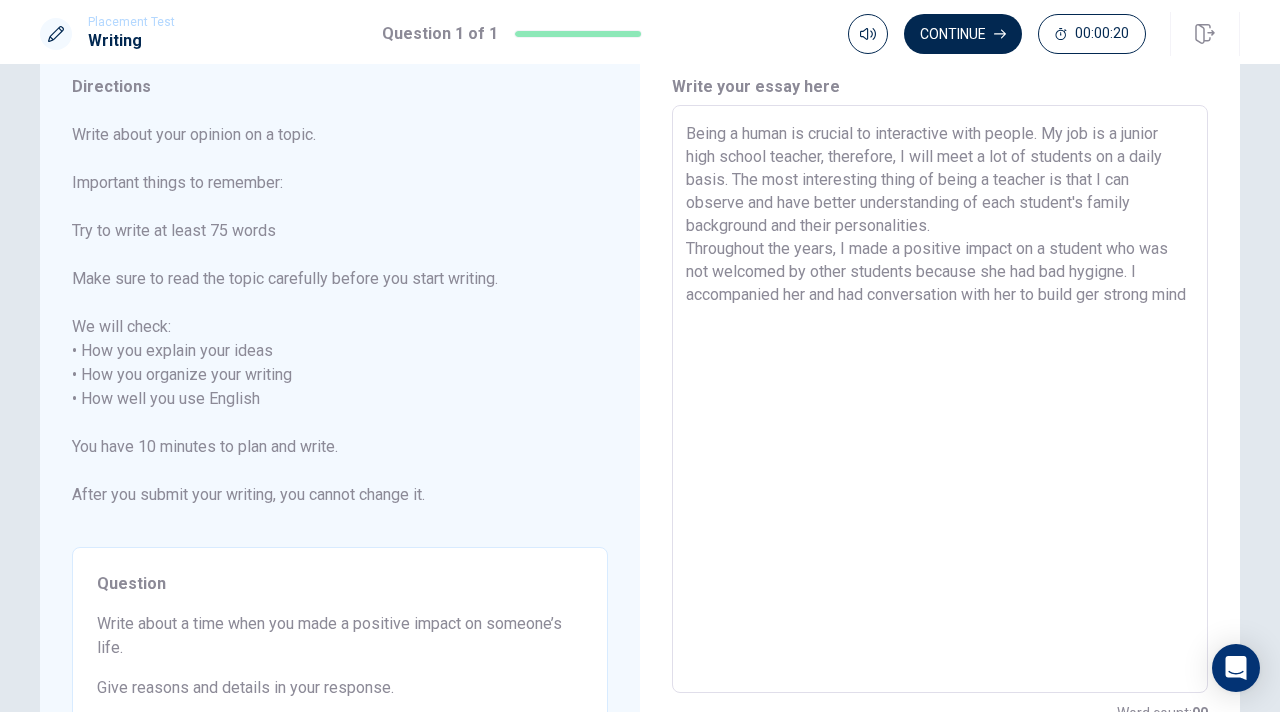 click on "Being a human is crucial to interactive with people. My job is a junior high school teacher, therefore, I will meet a lot of students on a daily basis. The most interesting thing of being a teacher is that I can observe and have better understanding of each student's family background and their personalities.
Throughout the years, I made a positive impact on a student who was not welcomed by other students because she had bad hygigne. I accompanied her and had conversation with her to build ger strong mind" at bounding box center (940, 399) 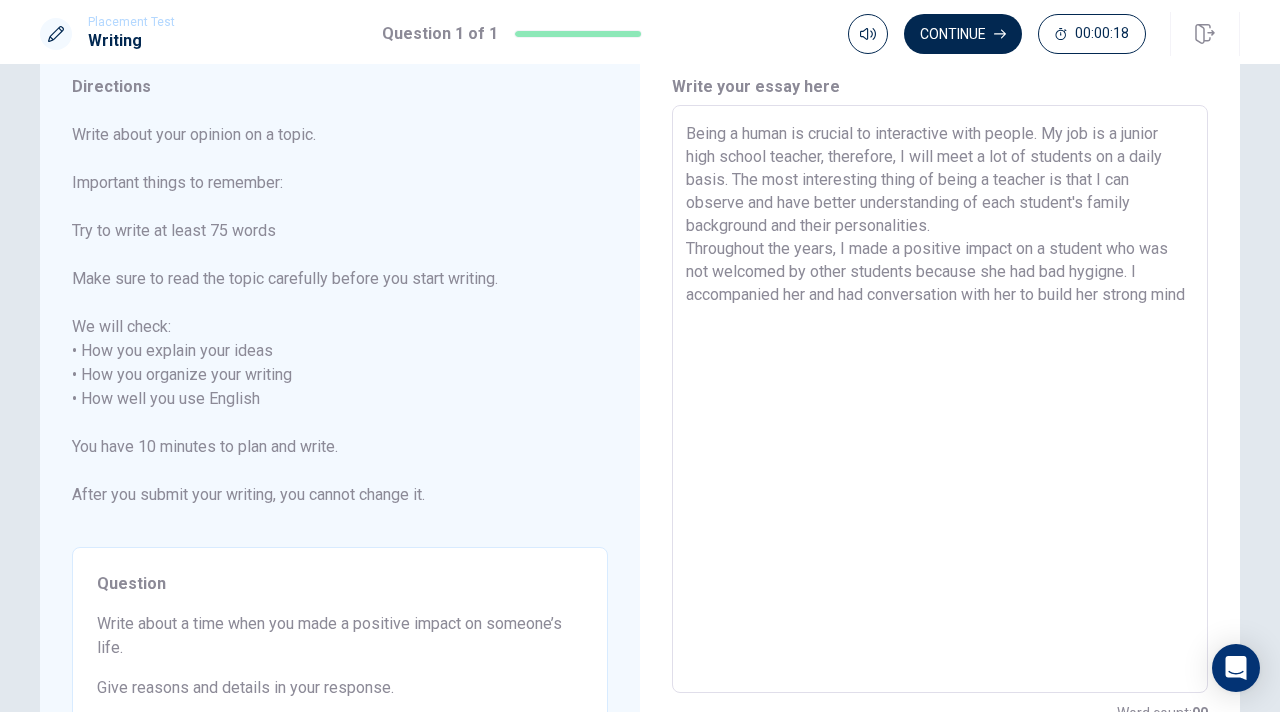 click on "Being a human is crucial to interactive with people. My job is a junior high school teacher, therefore, I will meet a lot of students on a daily basis. The most interesting thing of being a teacher is that I can observe and have better understanding of each student's family background and their personalities.
Throughout the years, I made a positive impact on a student who was not welcomed by other students because she had bad hygigne. I accompanied her and had conversation with her to build her strong mind" at bounding box center [940, 399] 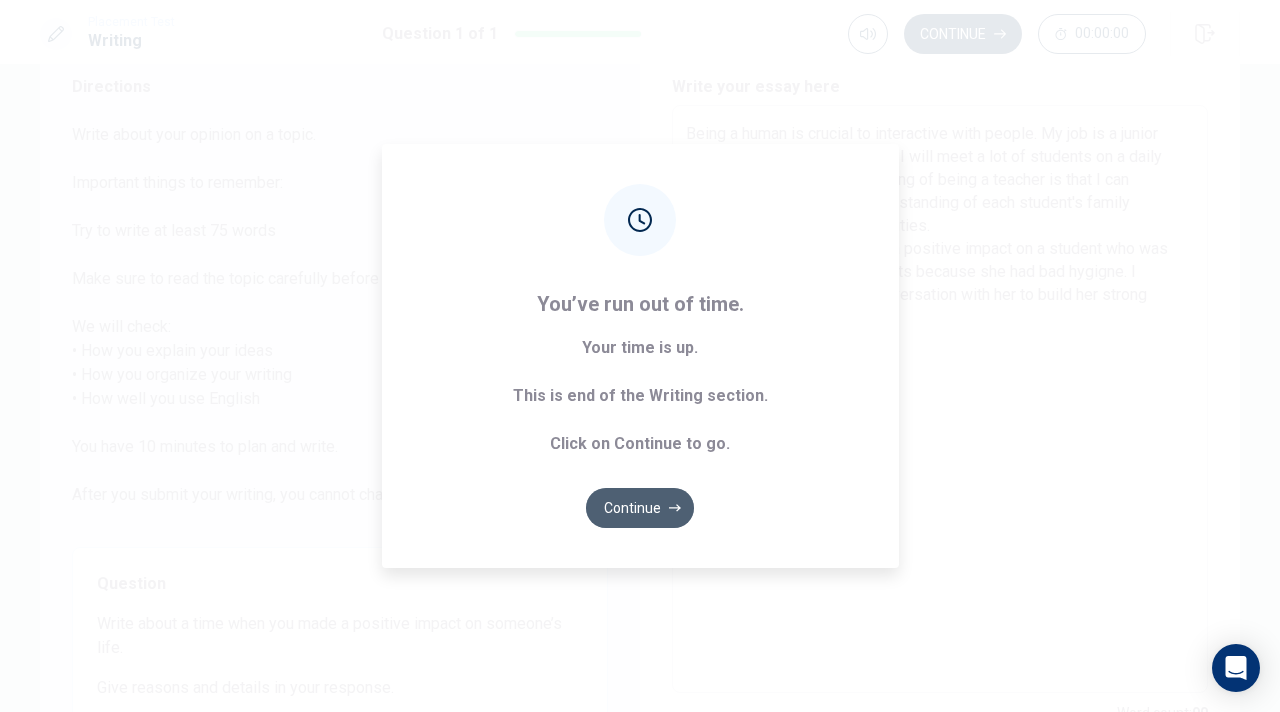 click on "Continue" at bounding box center (640, 508) 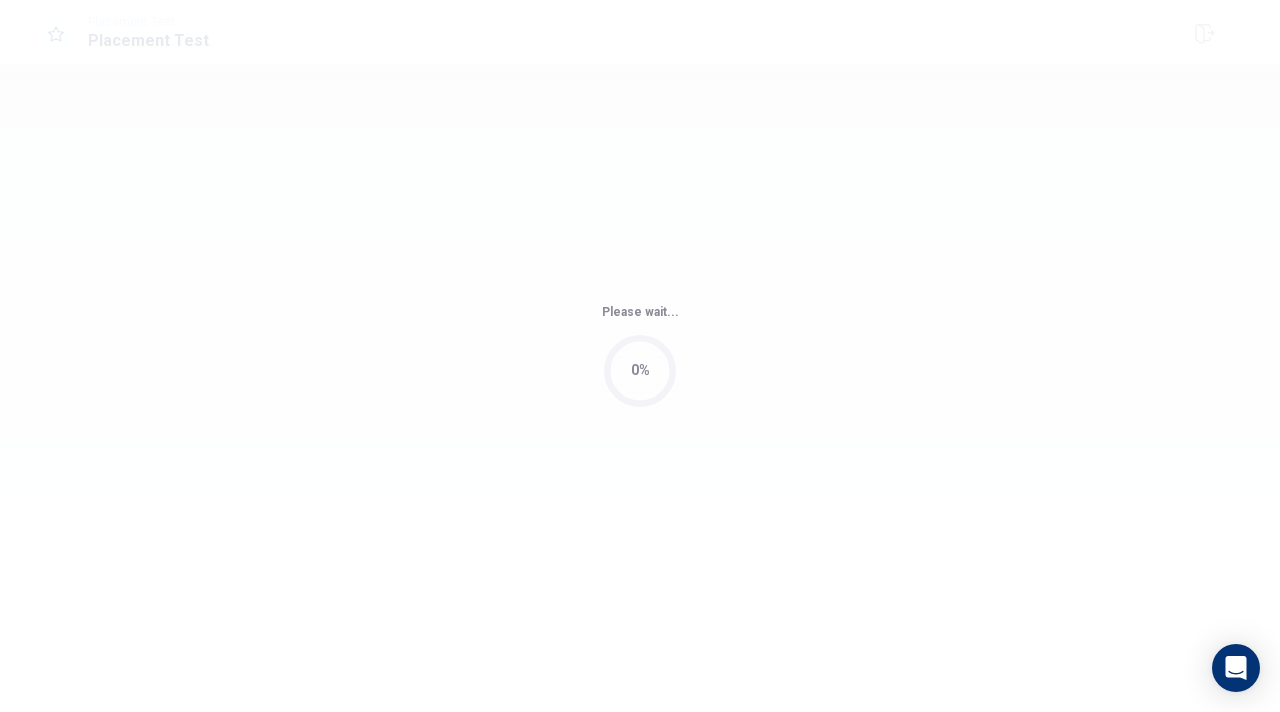 scroll, scrollTop: 0, scrollLeft: 0, axis: both 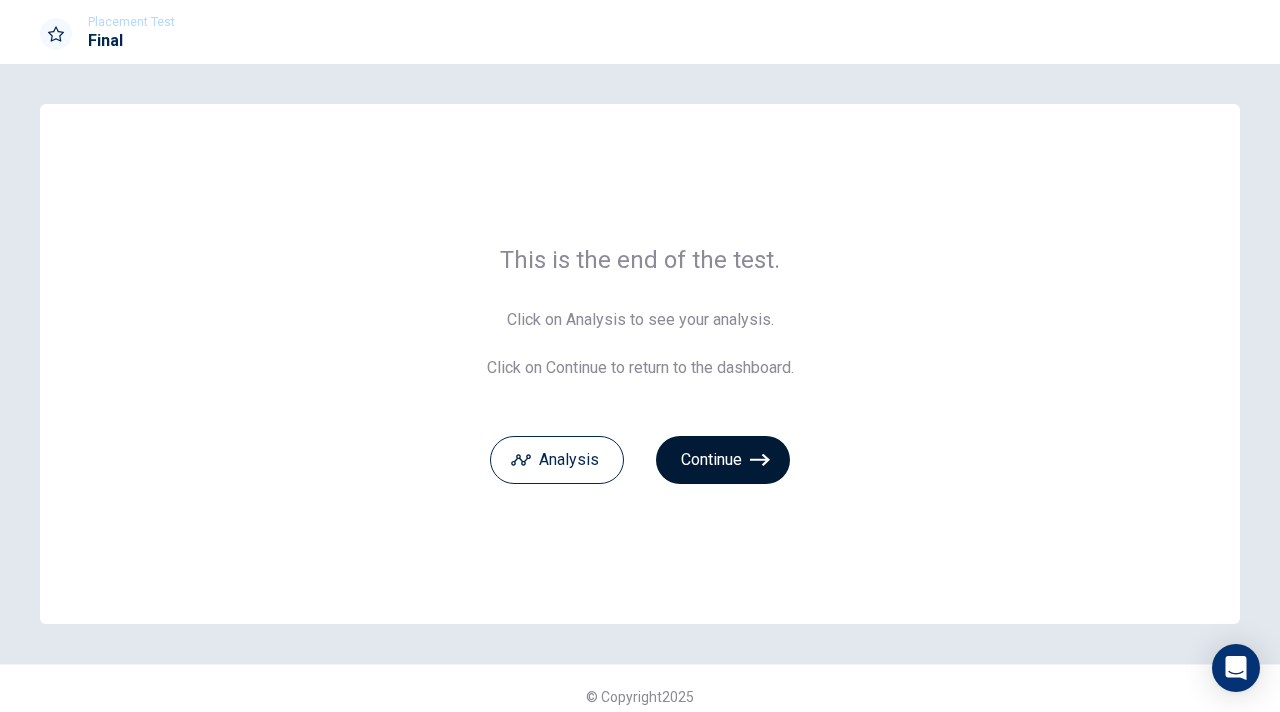 click on "Continue" at bounding box center [723, 460] 